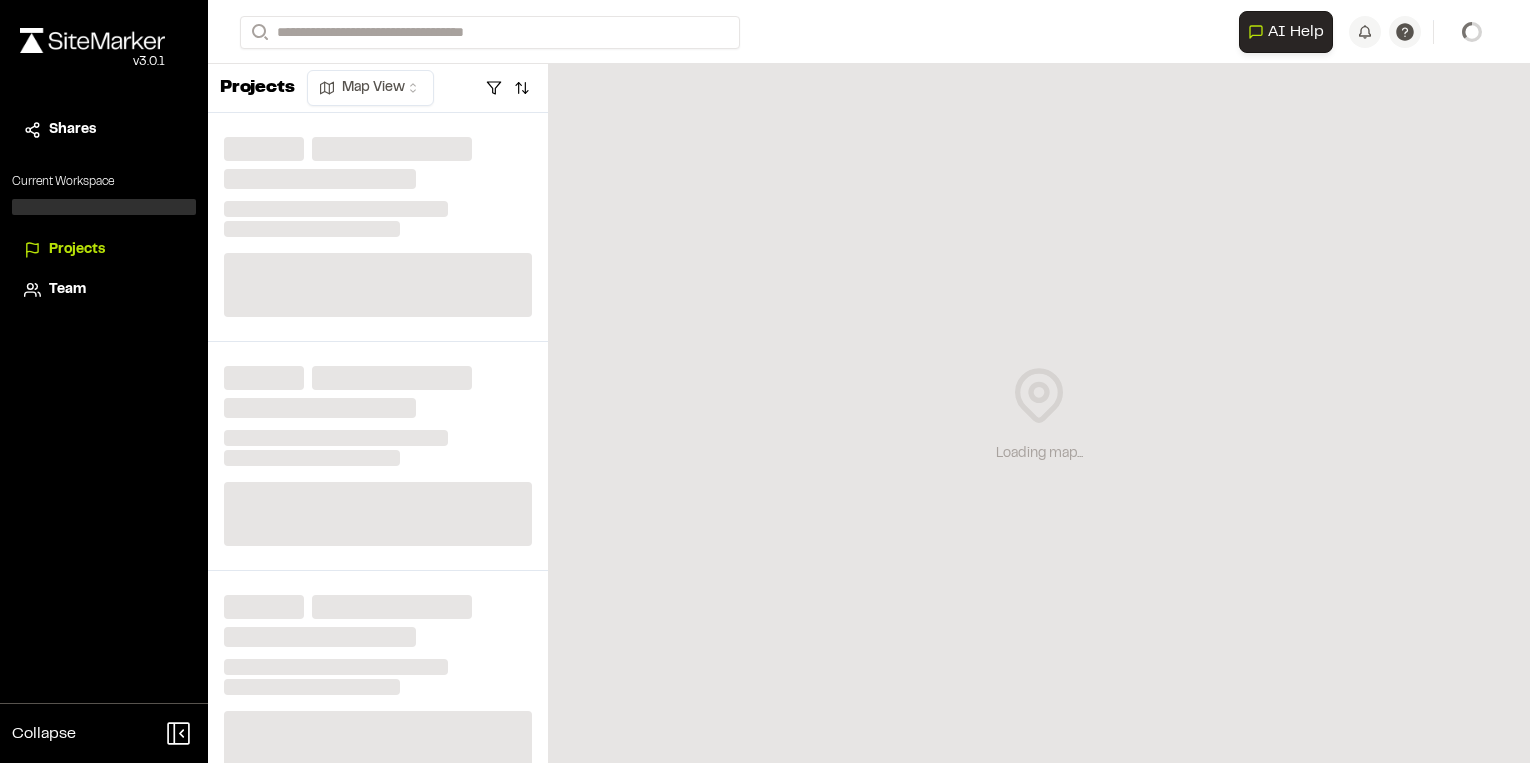 scroll, scrollTop: 0, scrollLeft: 0, axis: both 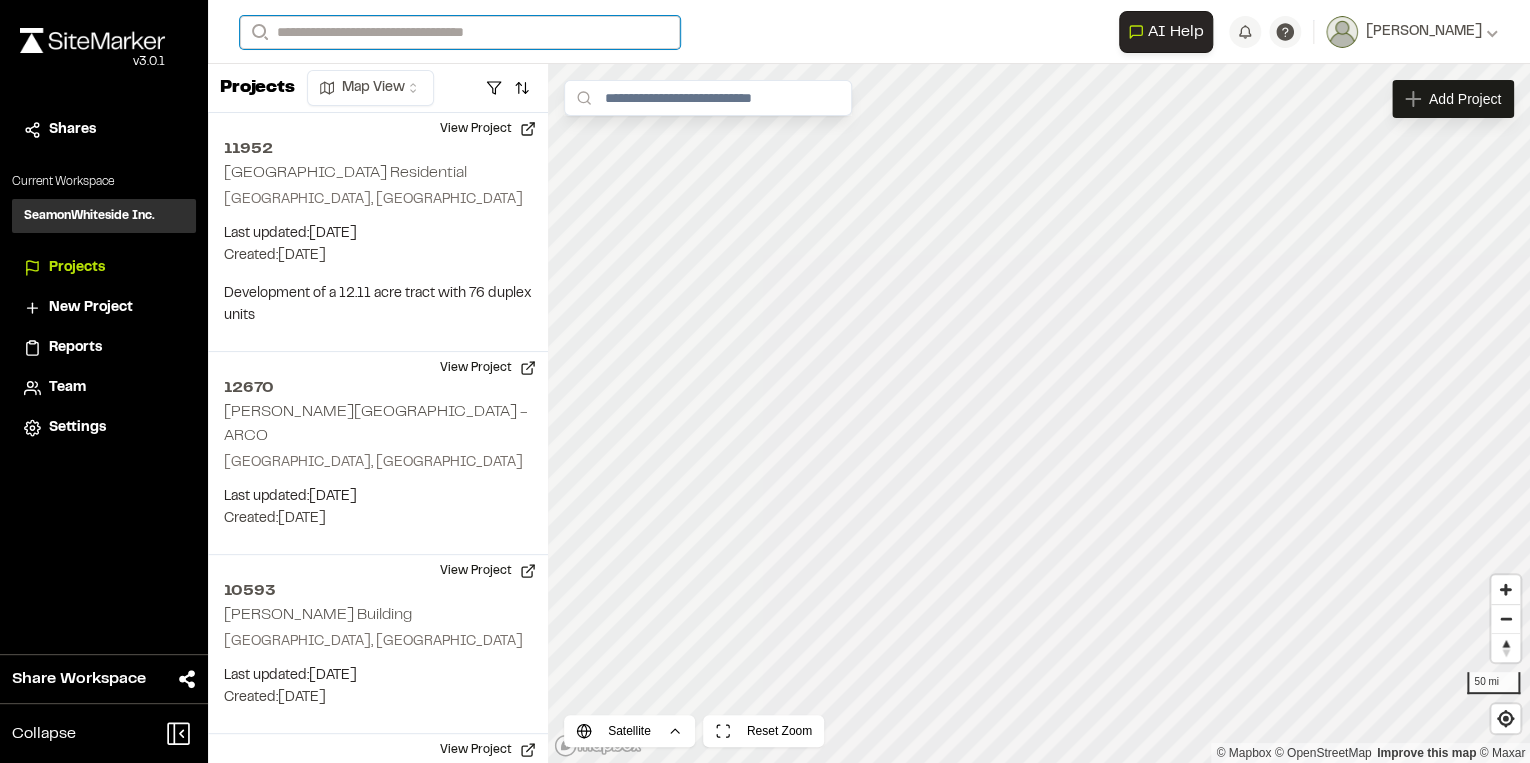 click on "Search" at bounding box center [460, 32] 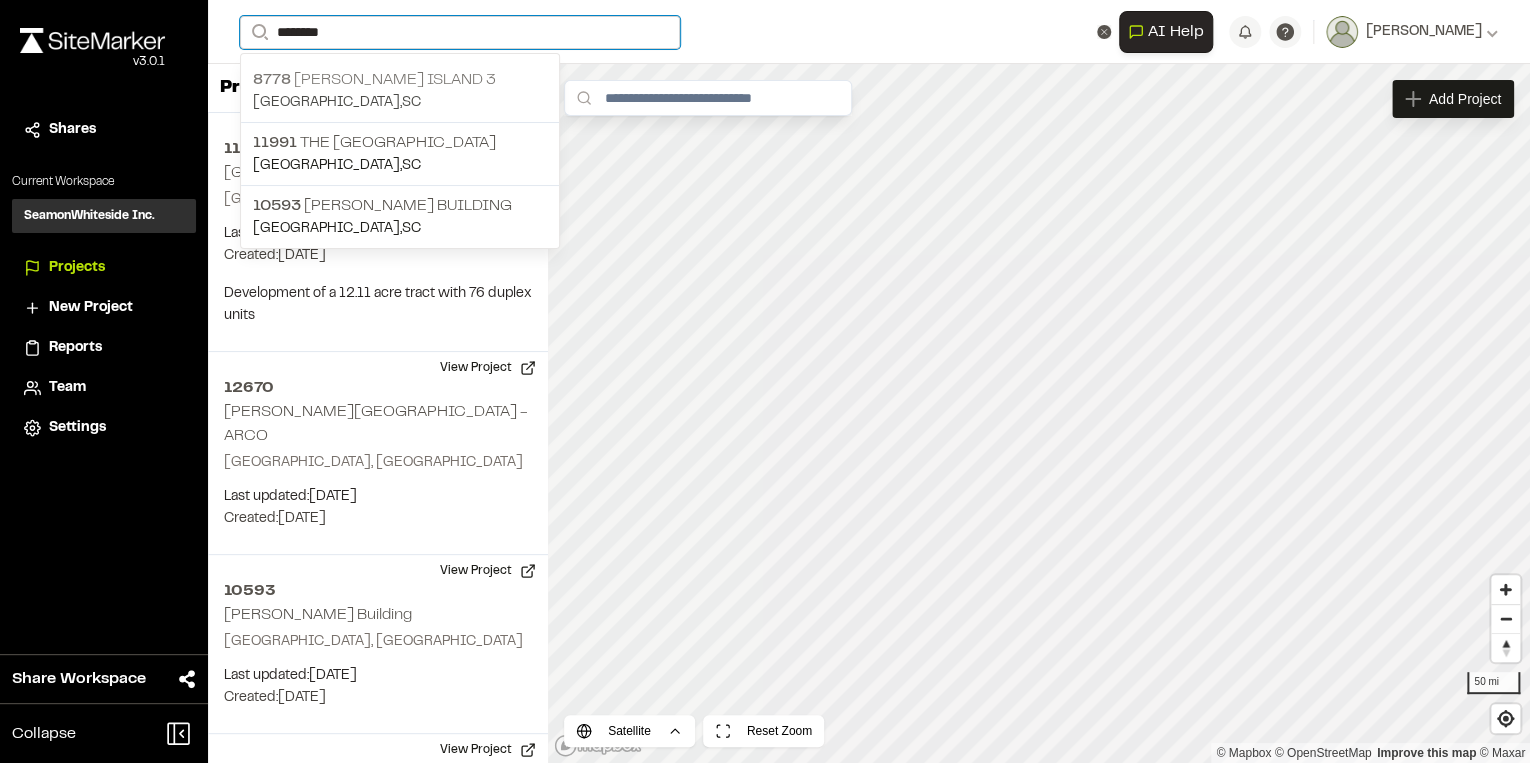 type on "********" 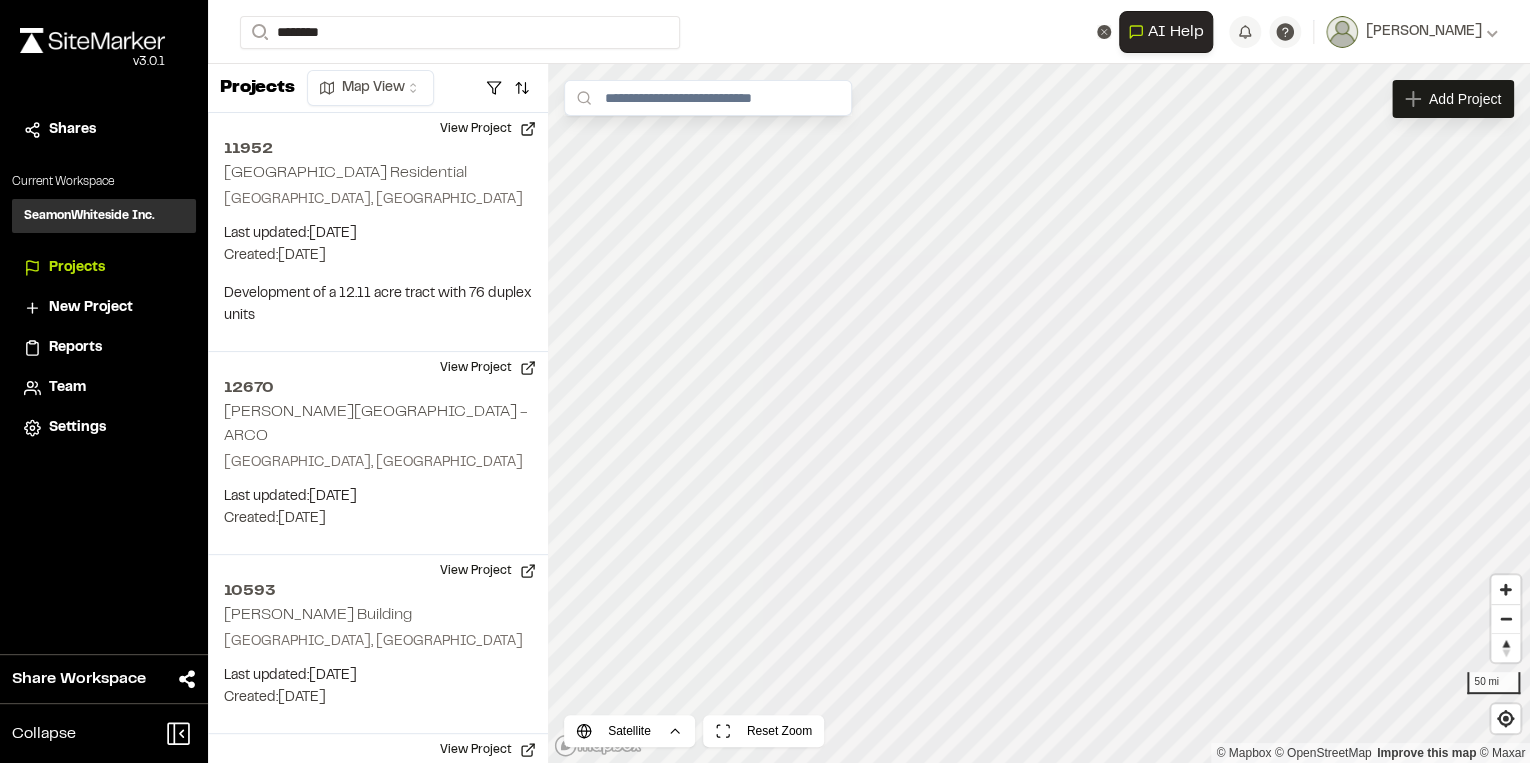 drag, startPoint x: 406, startPoint y: 79, endPoint x: 516, endPoint y: 14, distance: 127.769325 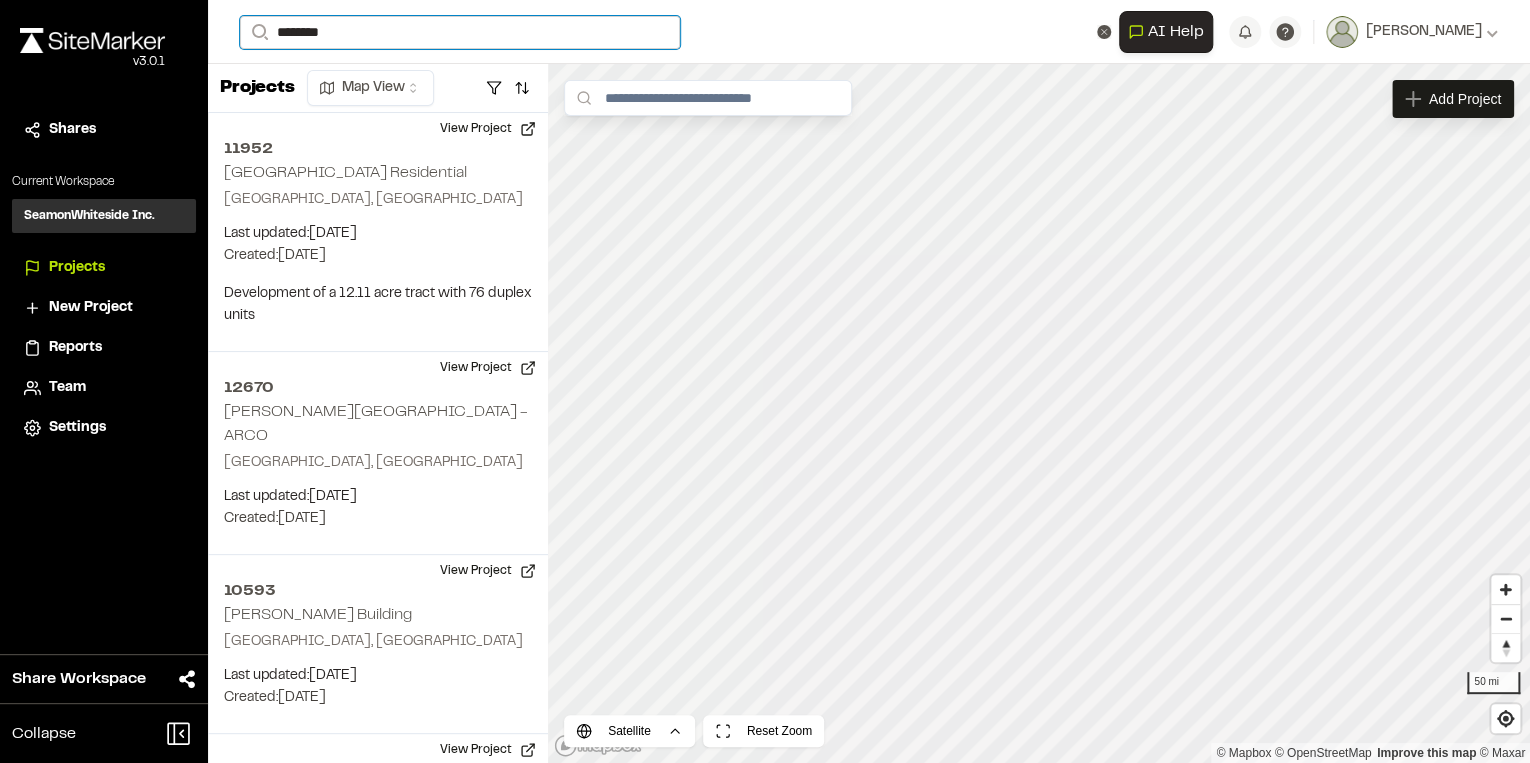 click on "********" at bounding box center [460, 32] 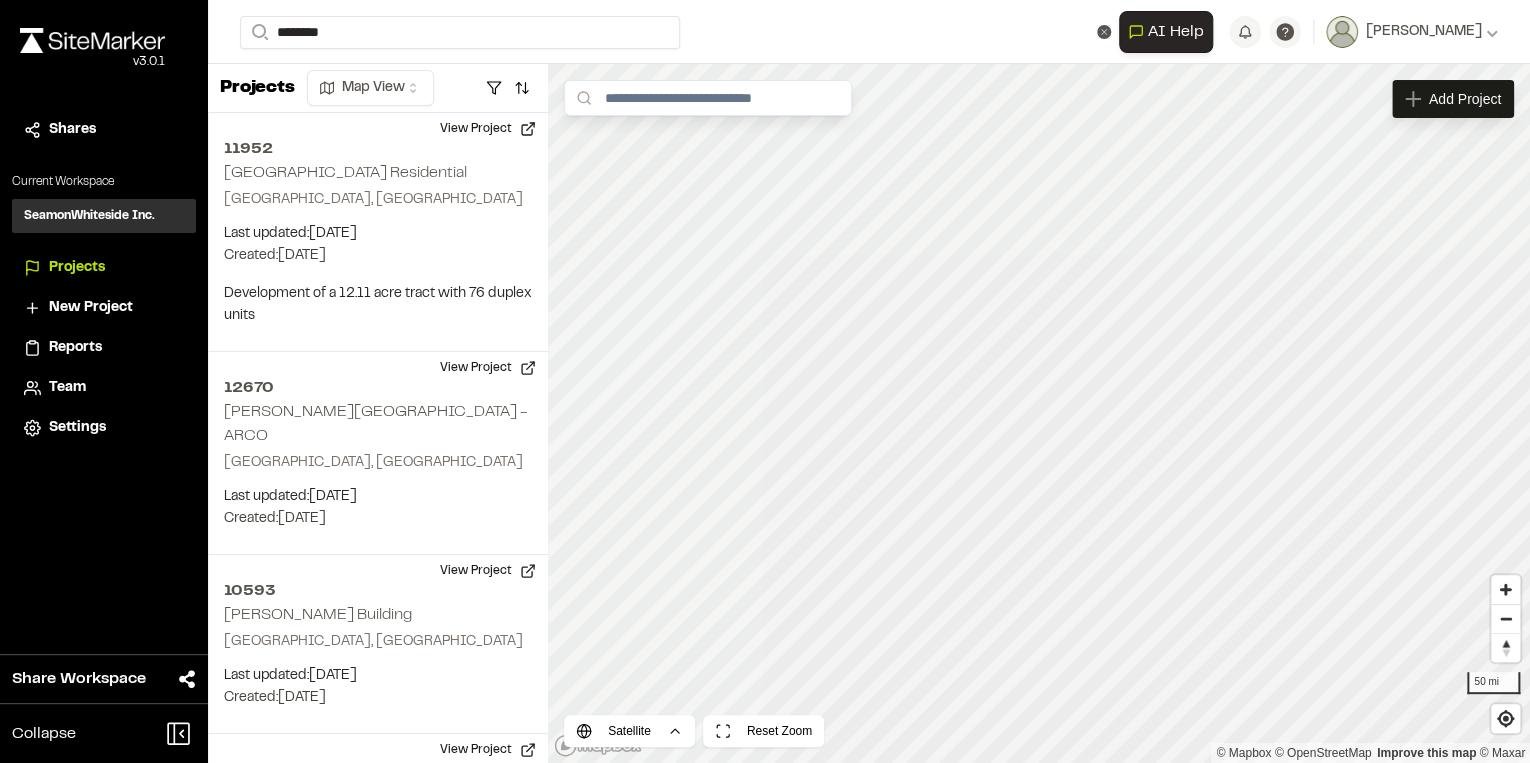 click on "[STREET_ADDRESS][PERSON_NAME]" at bounding box center (400, 216) 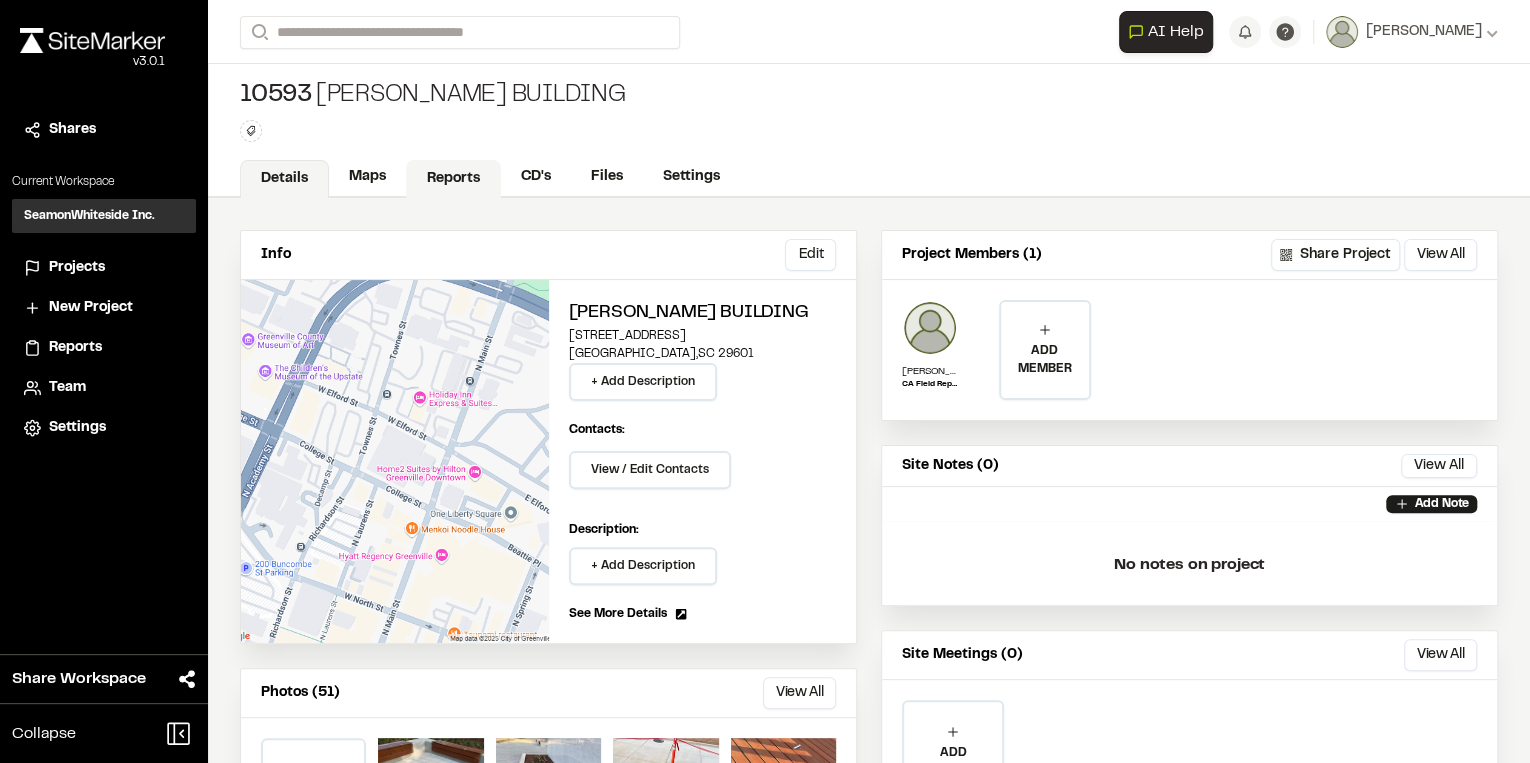 click on "Reports" at bounding box center [453, 179] 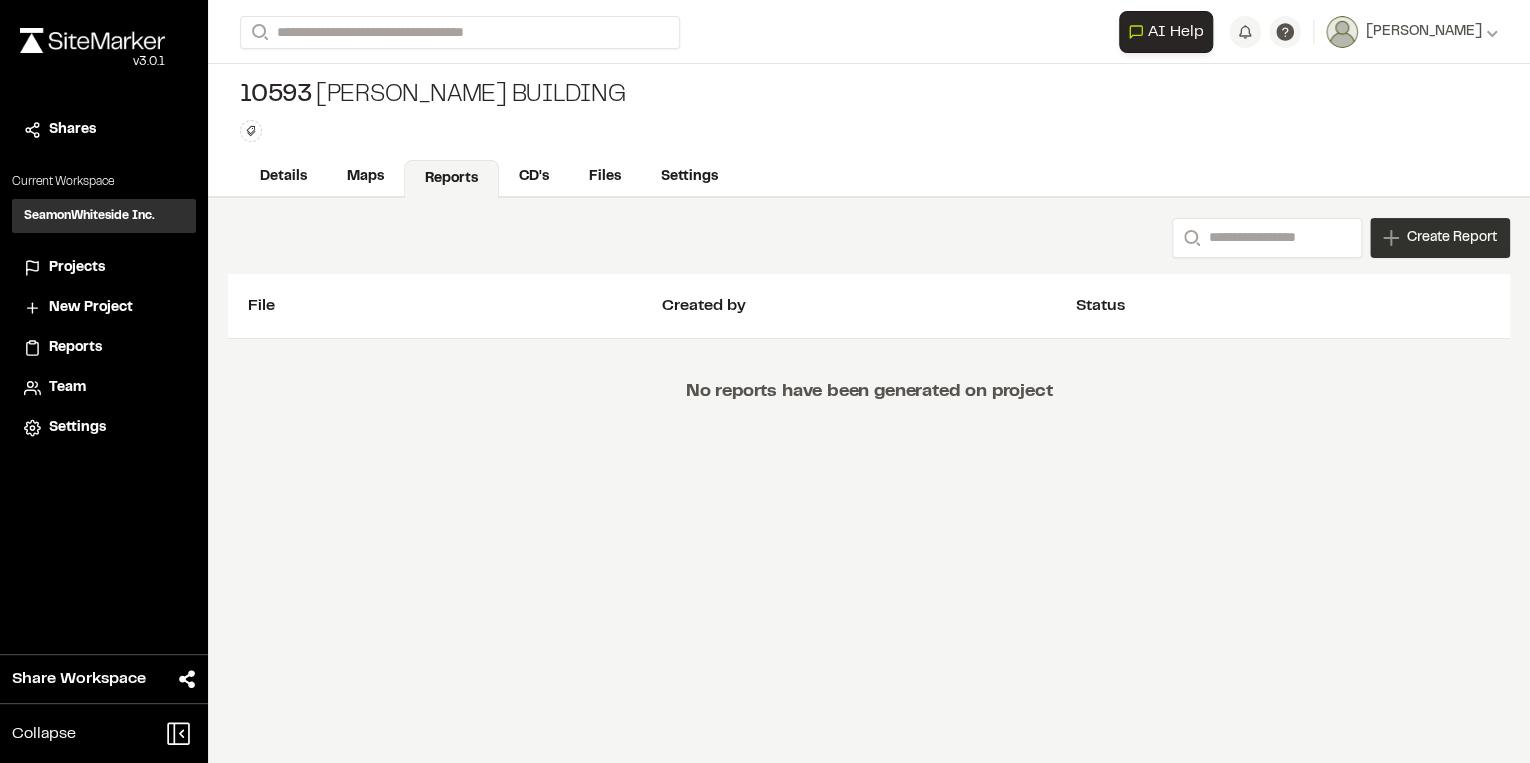 click on "Create Report" at bounding box center (1440, 238) 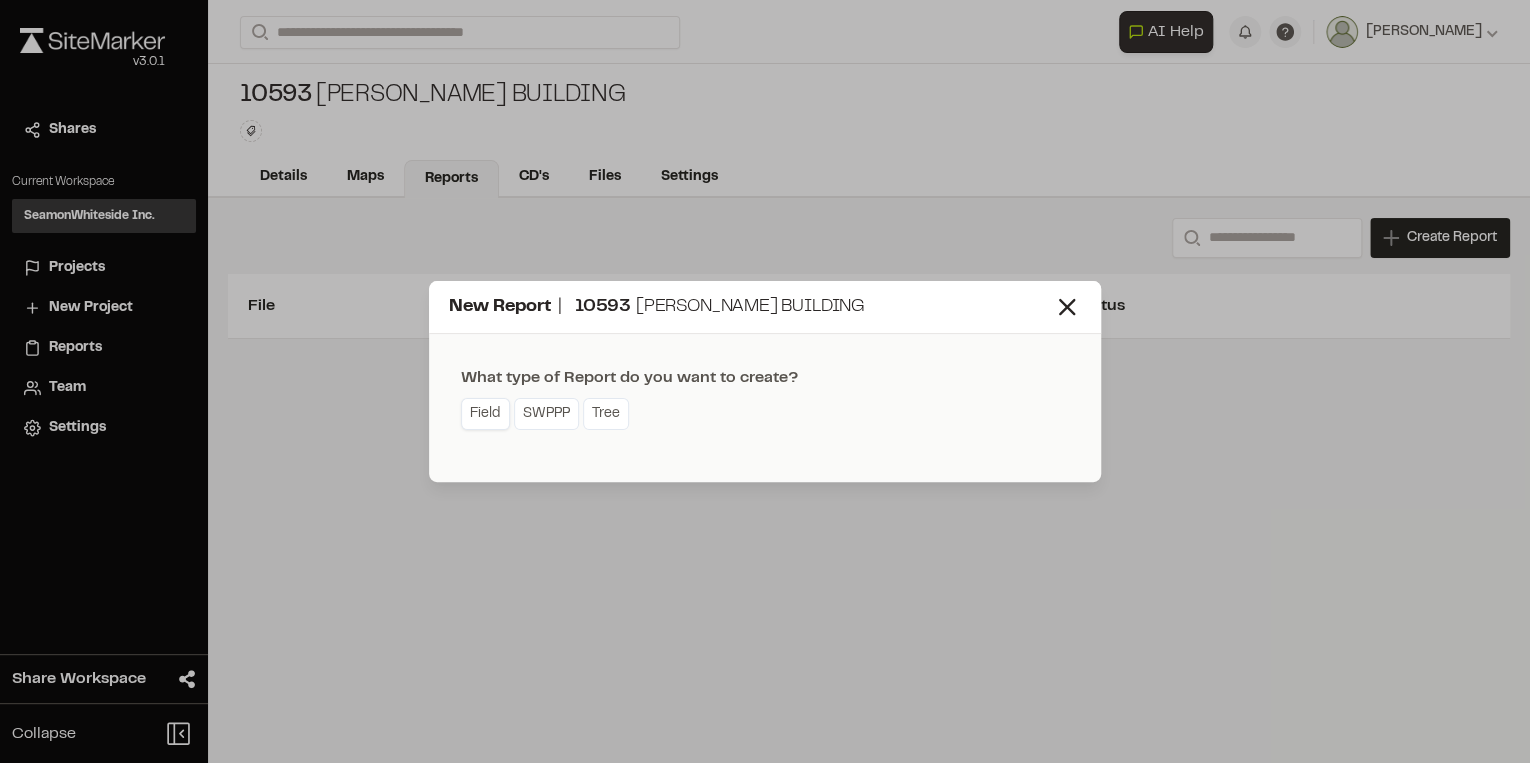 click on "Field" at bounding box center [485, 414] 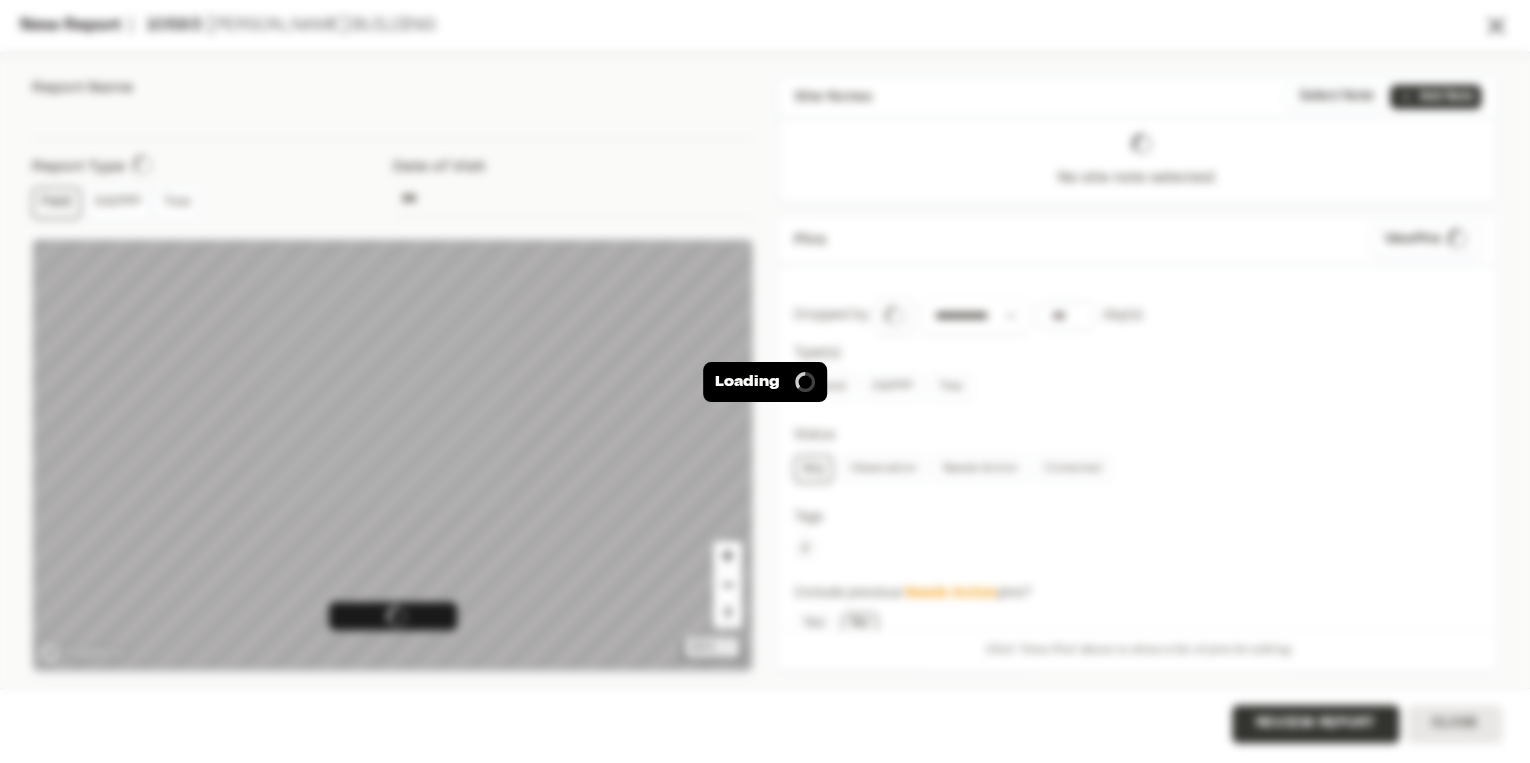 type on "**********" 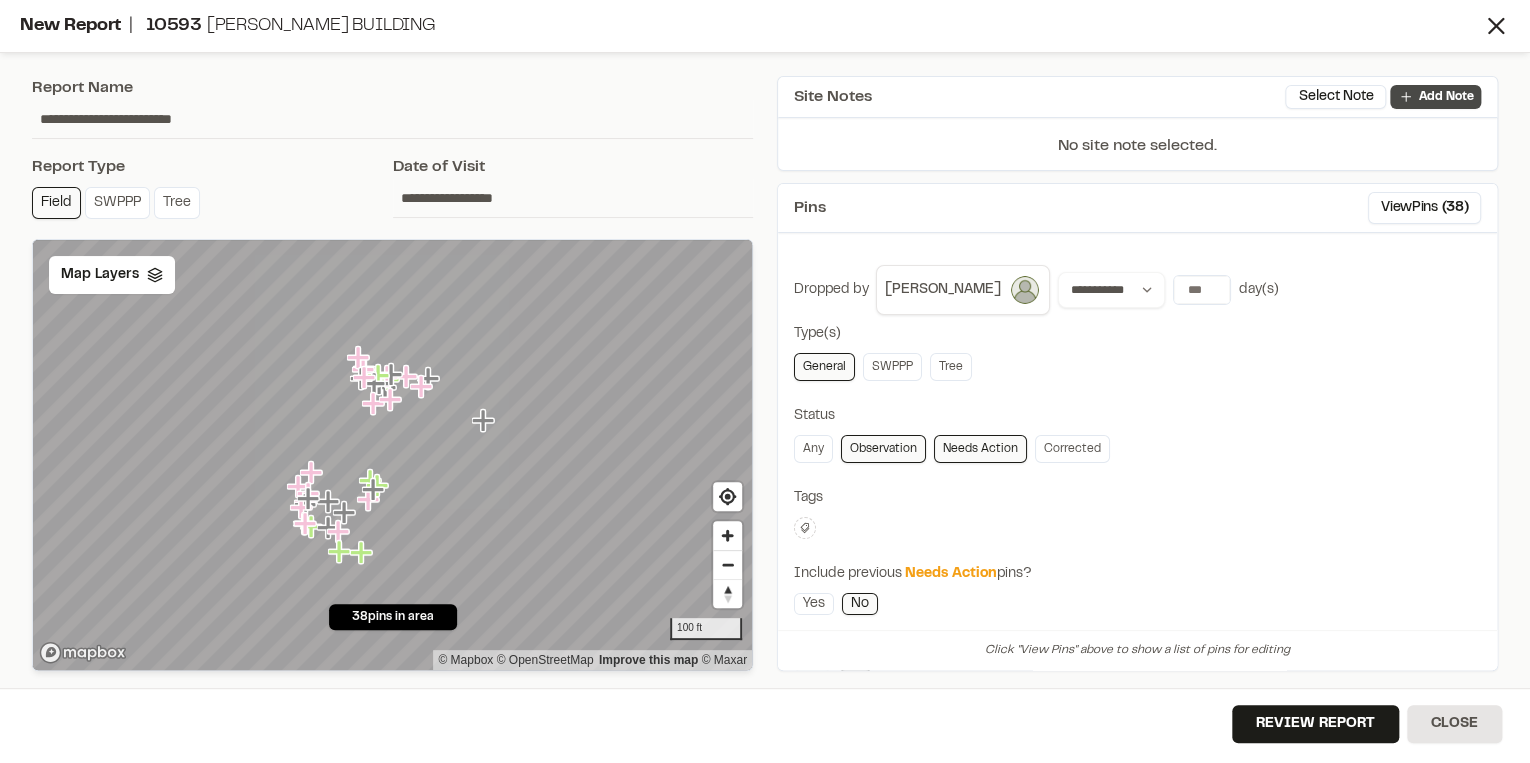 click on "Add Note" at bounding box center [1445, 97] 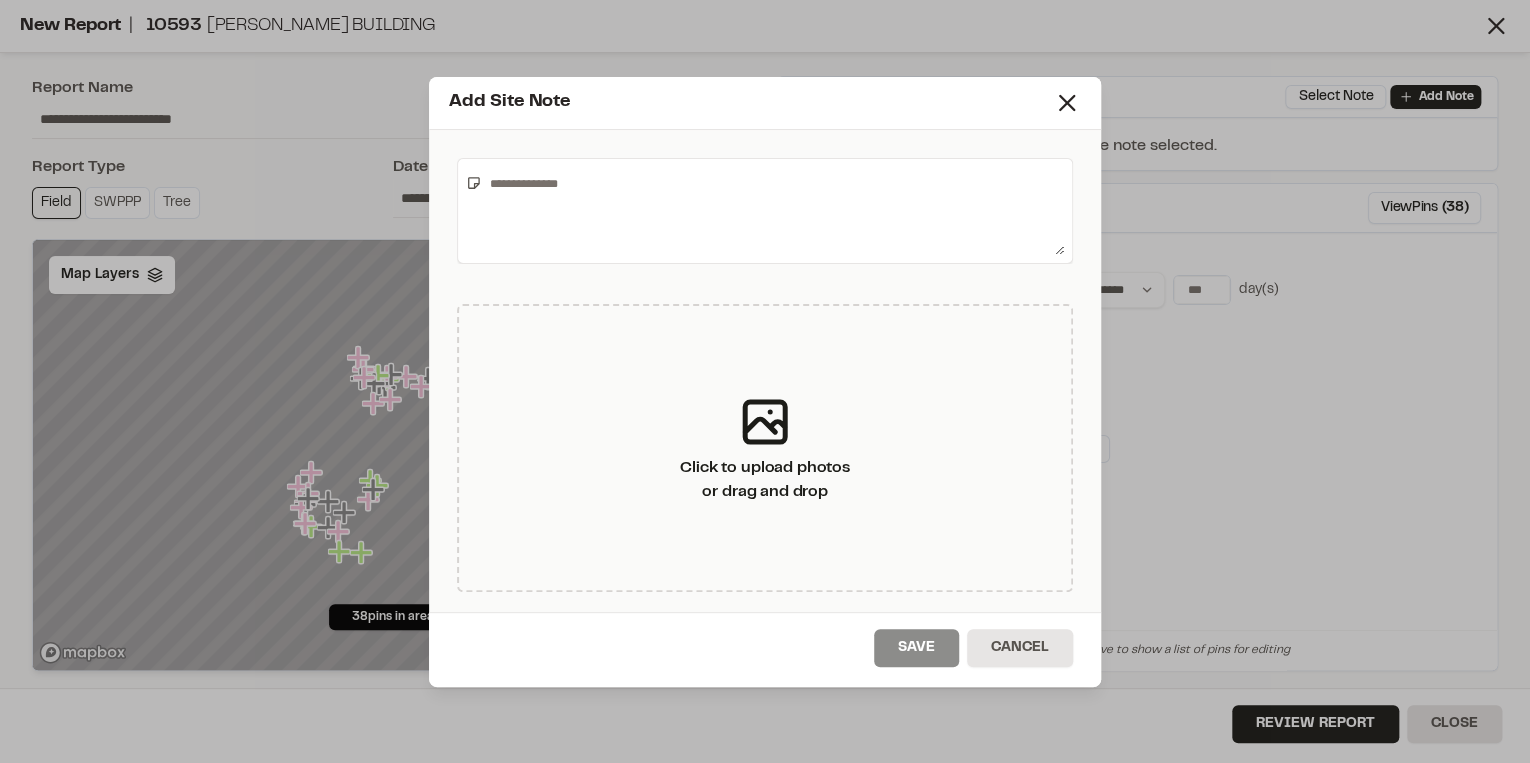 click at bounding box center [773, 211] 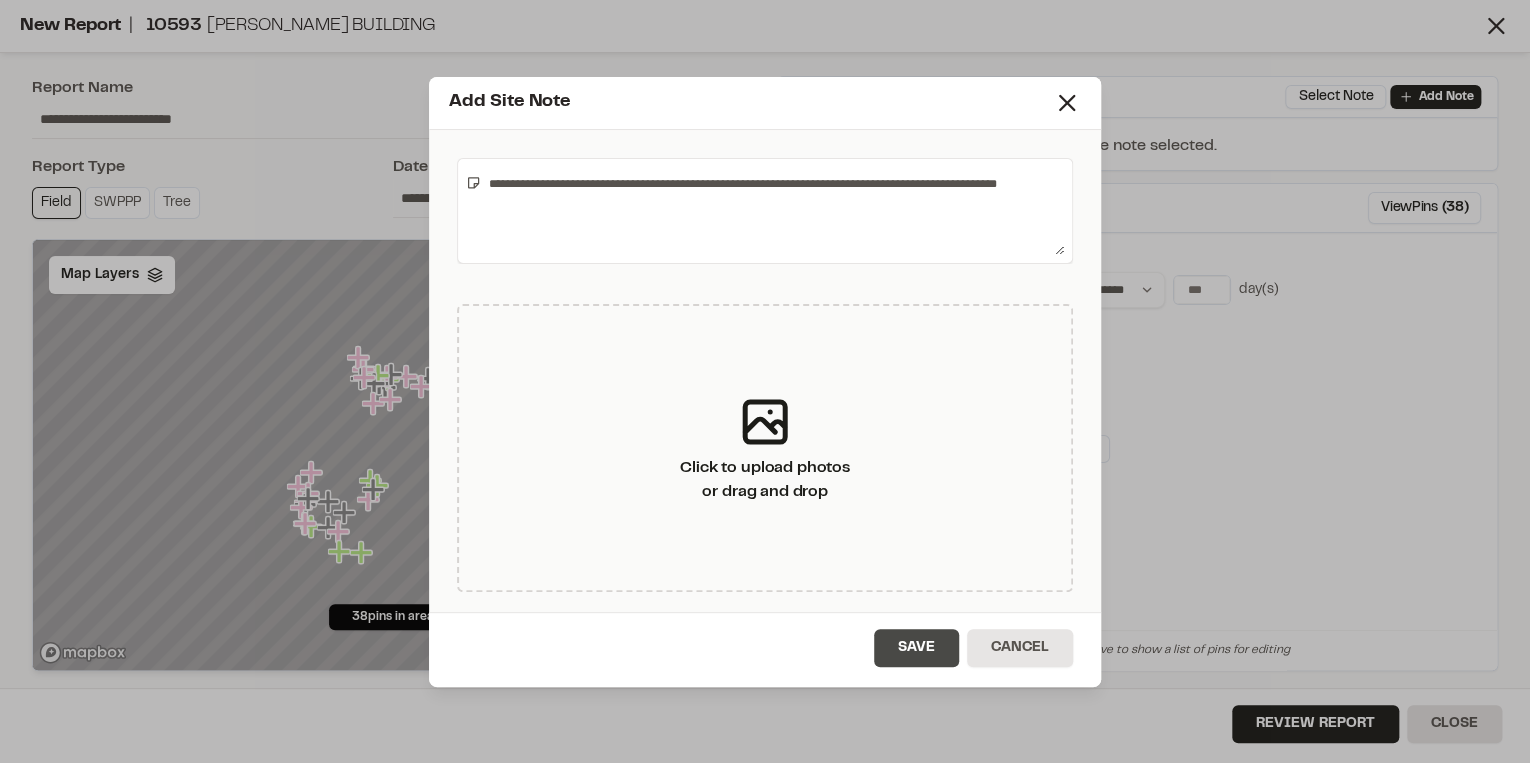 type on "**********" 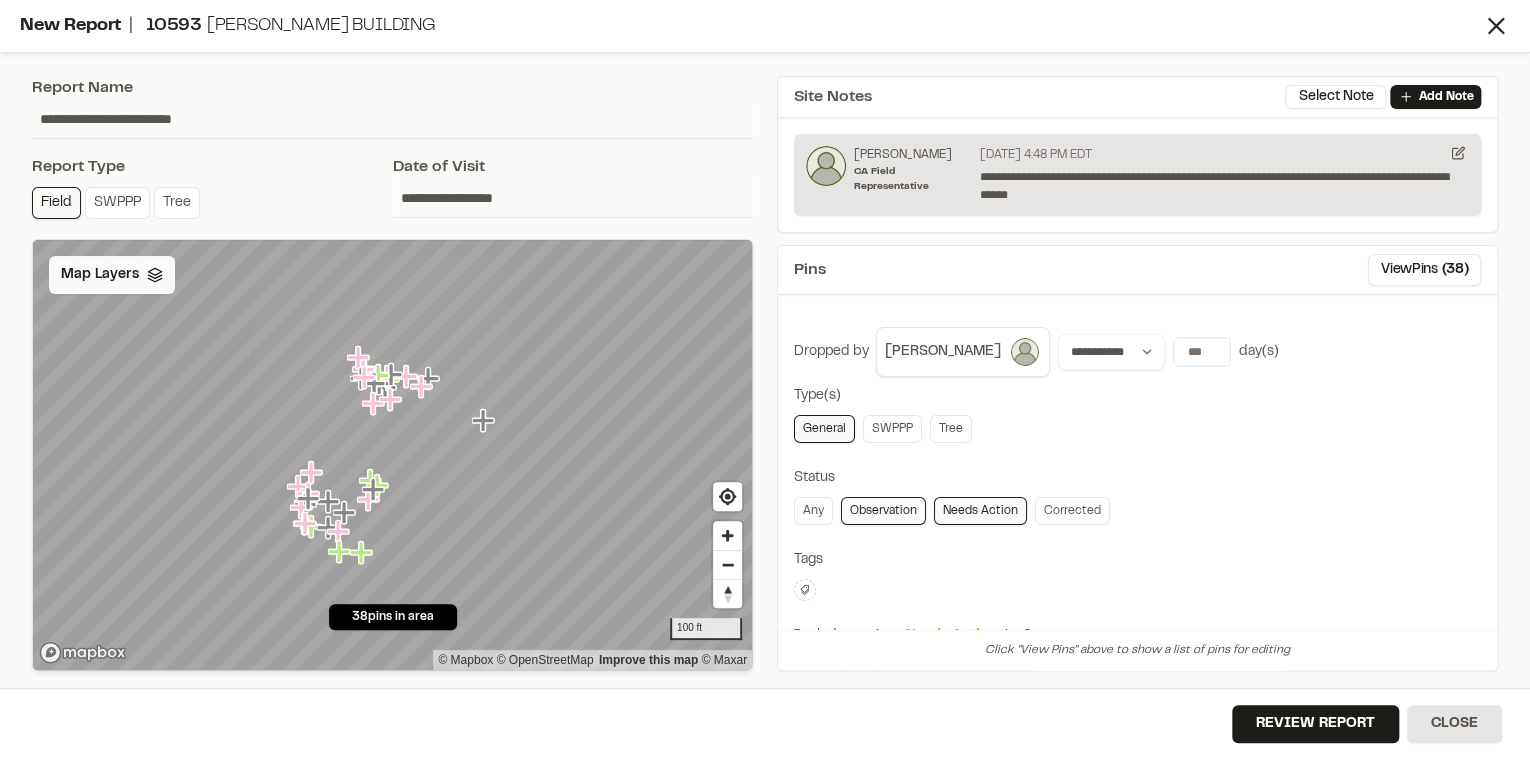 click on "Map Layers" at bounding box center [100, 275] 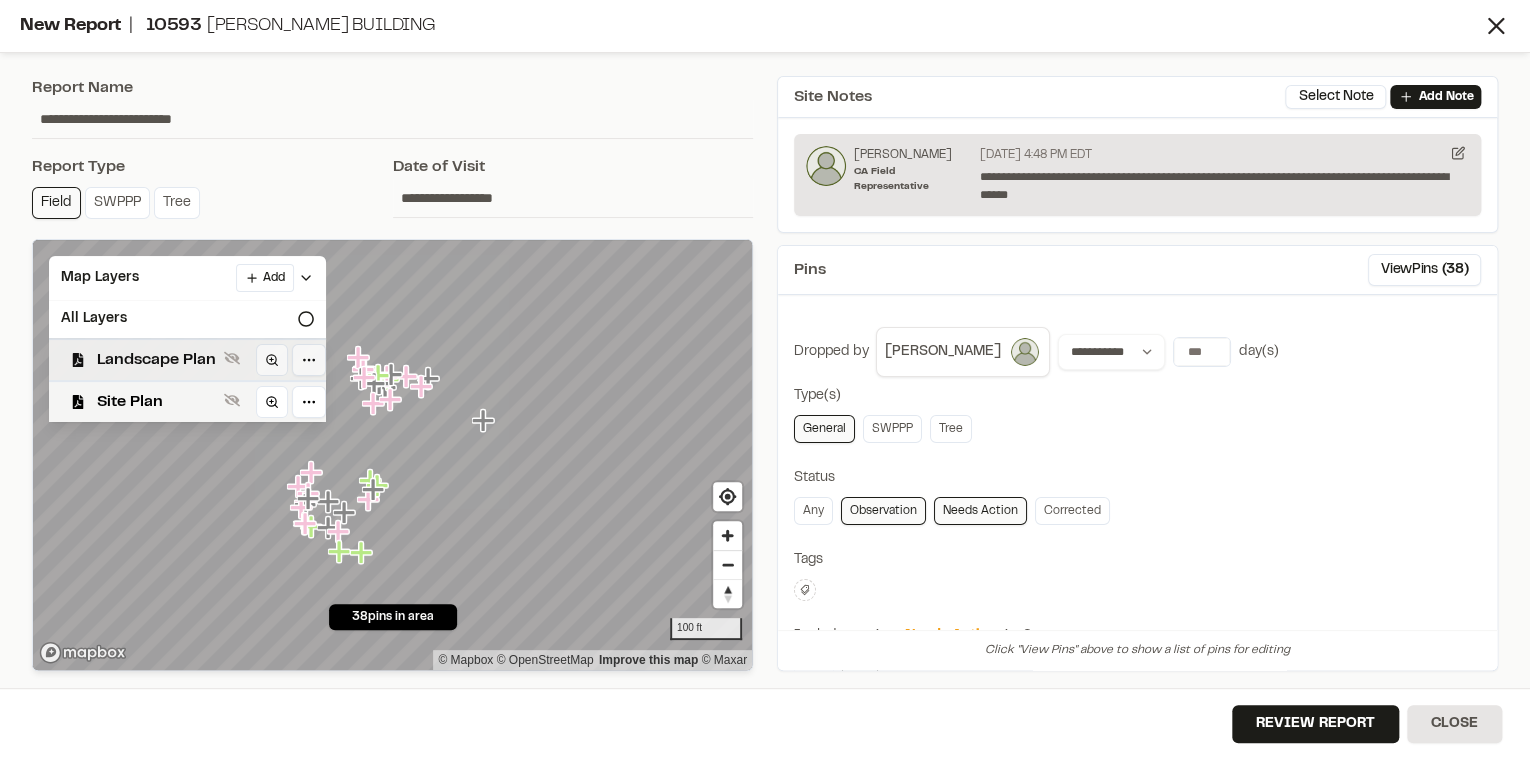 click on "Landscape Plan" at bounding box center [156, 360] 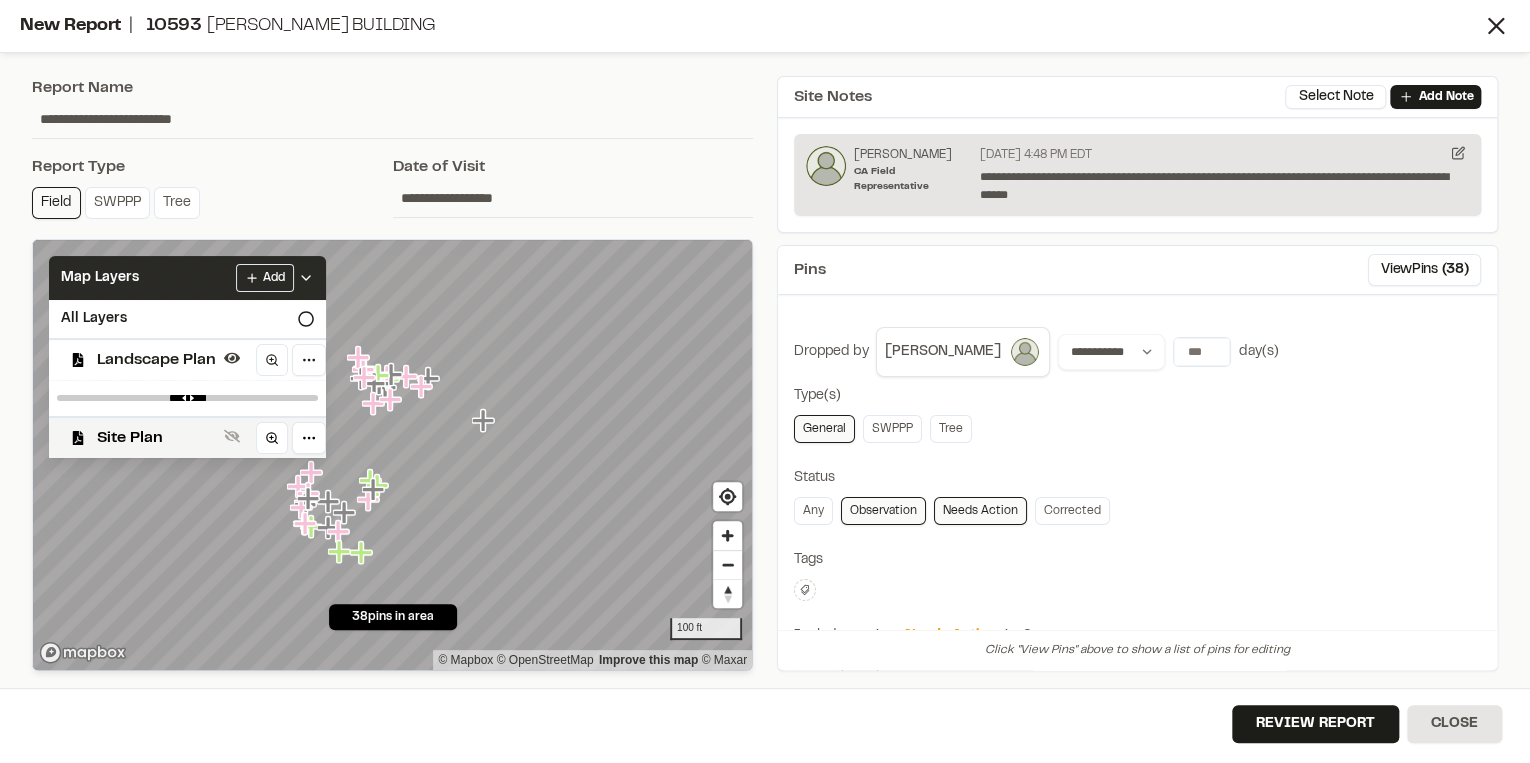 click on "Map Layers Add" at bounding box center [187, 278] 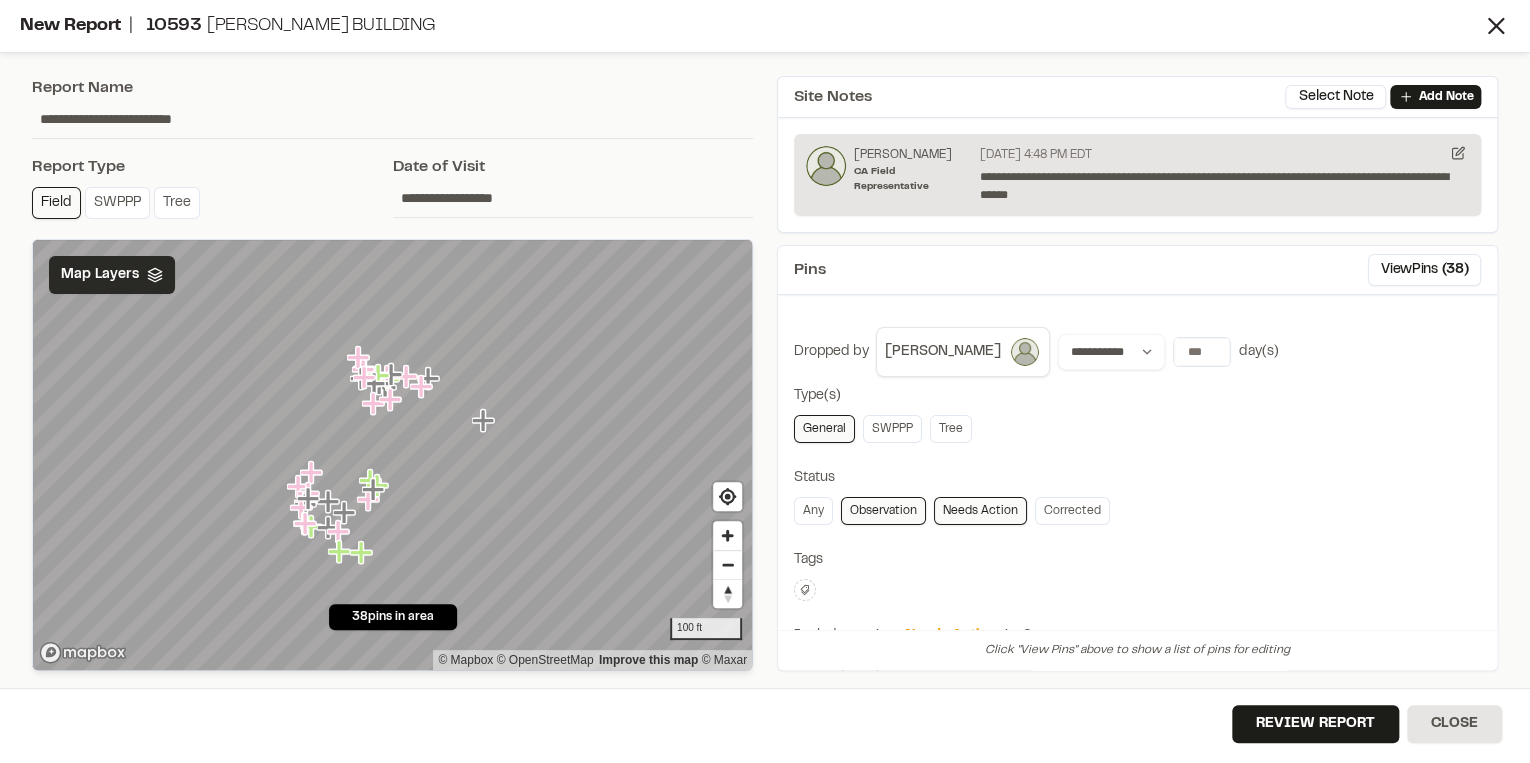 click on "Map Layers" at bounding box center (100, 275) 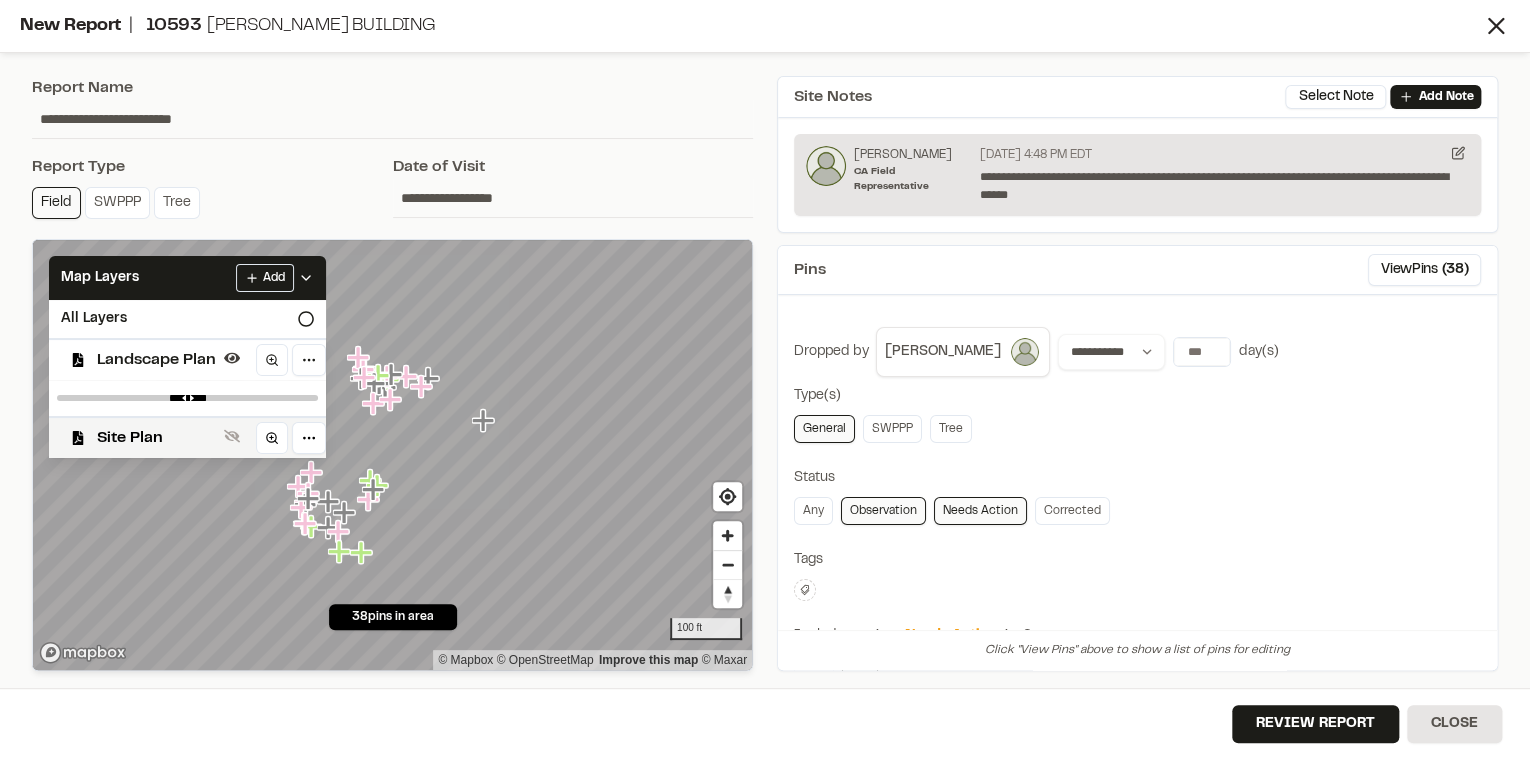 click on "Landscape Plan" at bounding box center [156, 360] 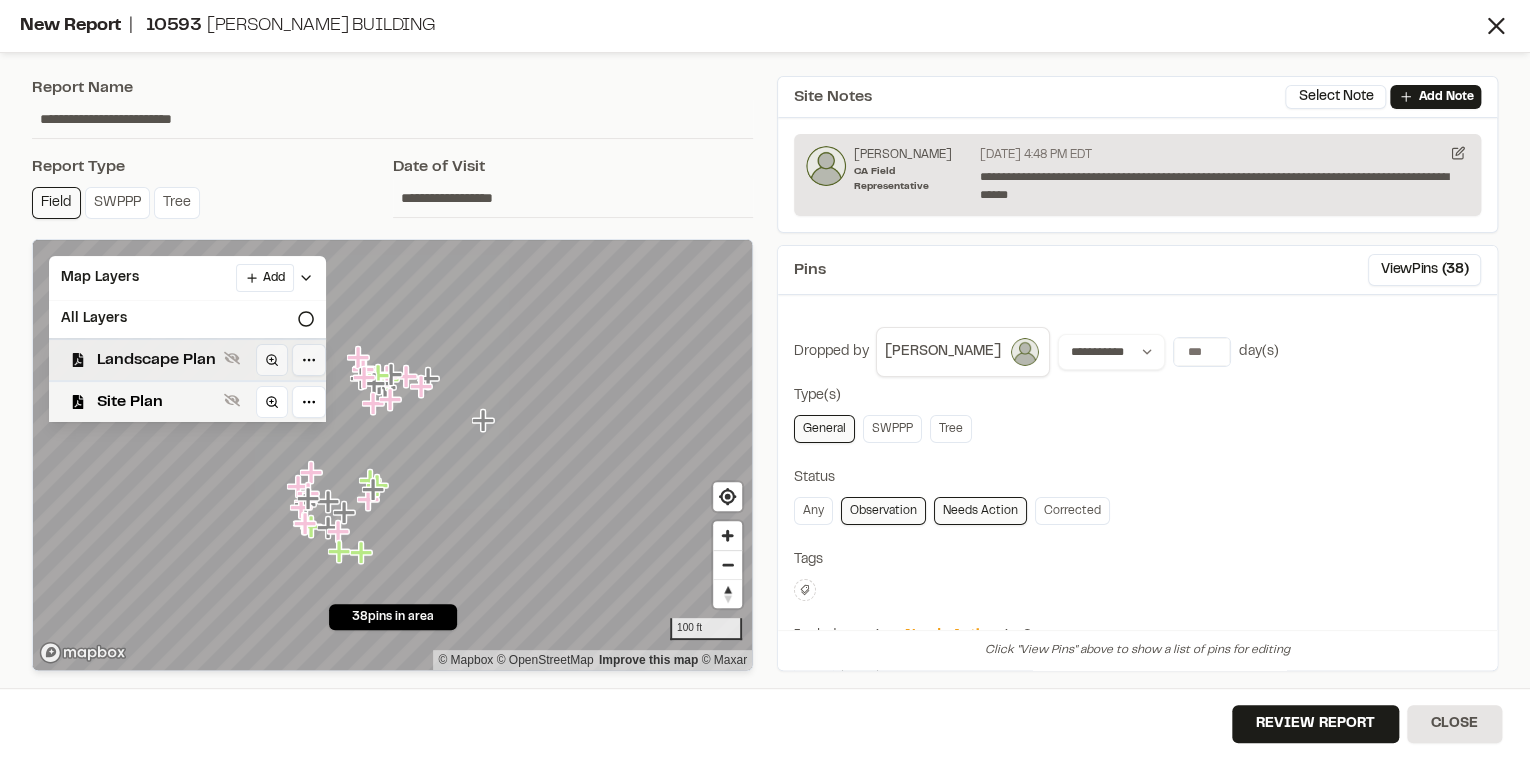 click on "Landscape Plan" at bounding box center [156, 360] 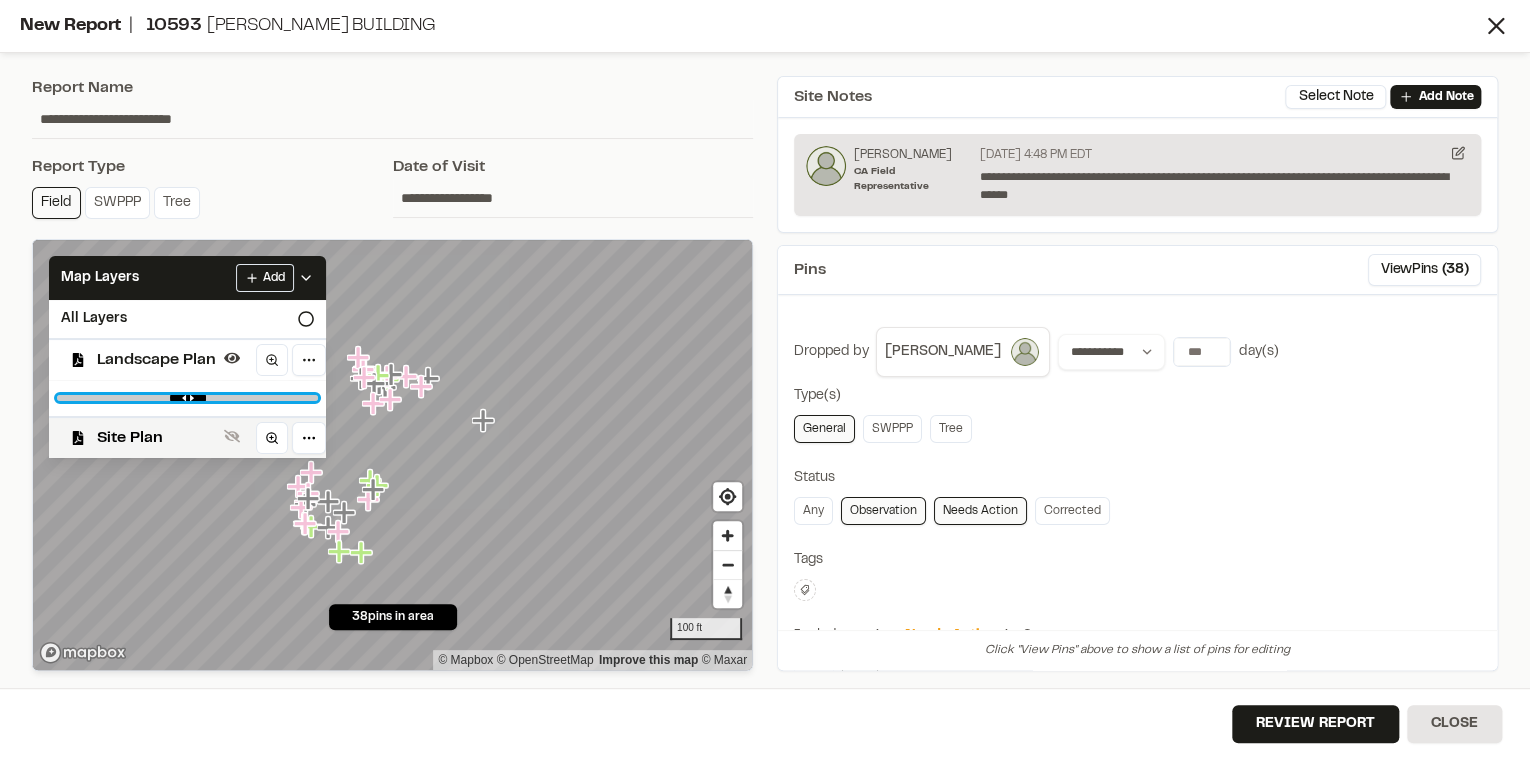 type on "*" 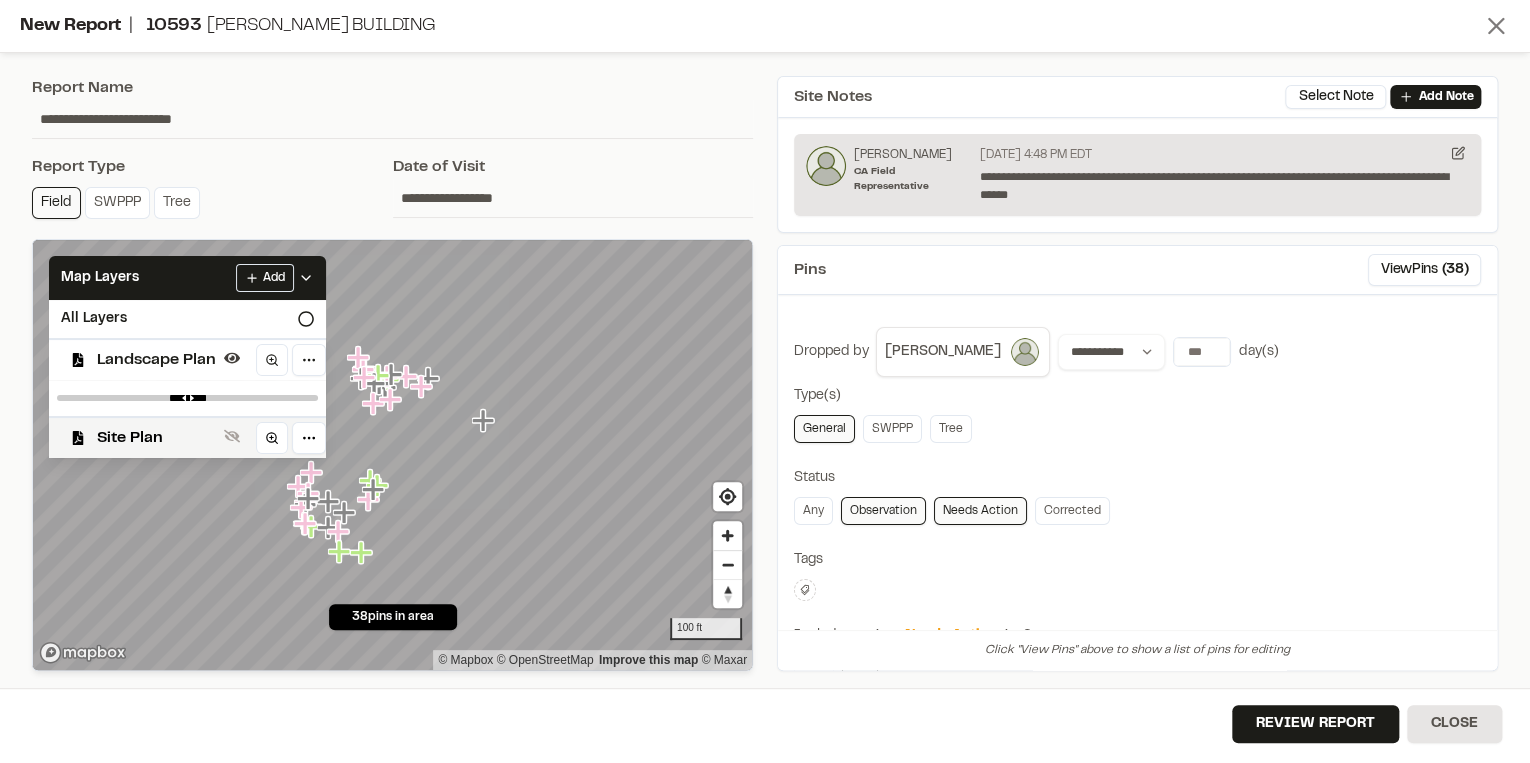 click 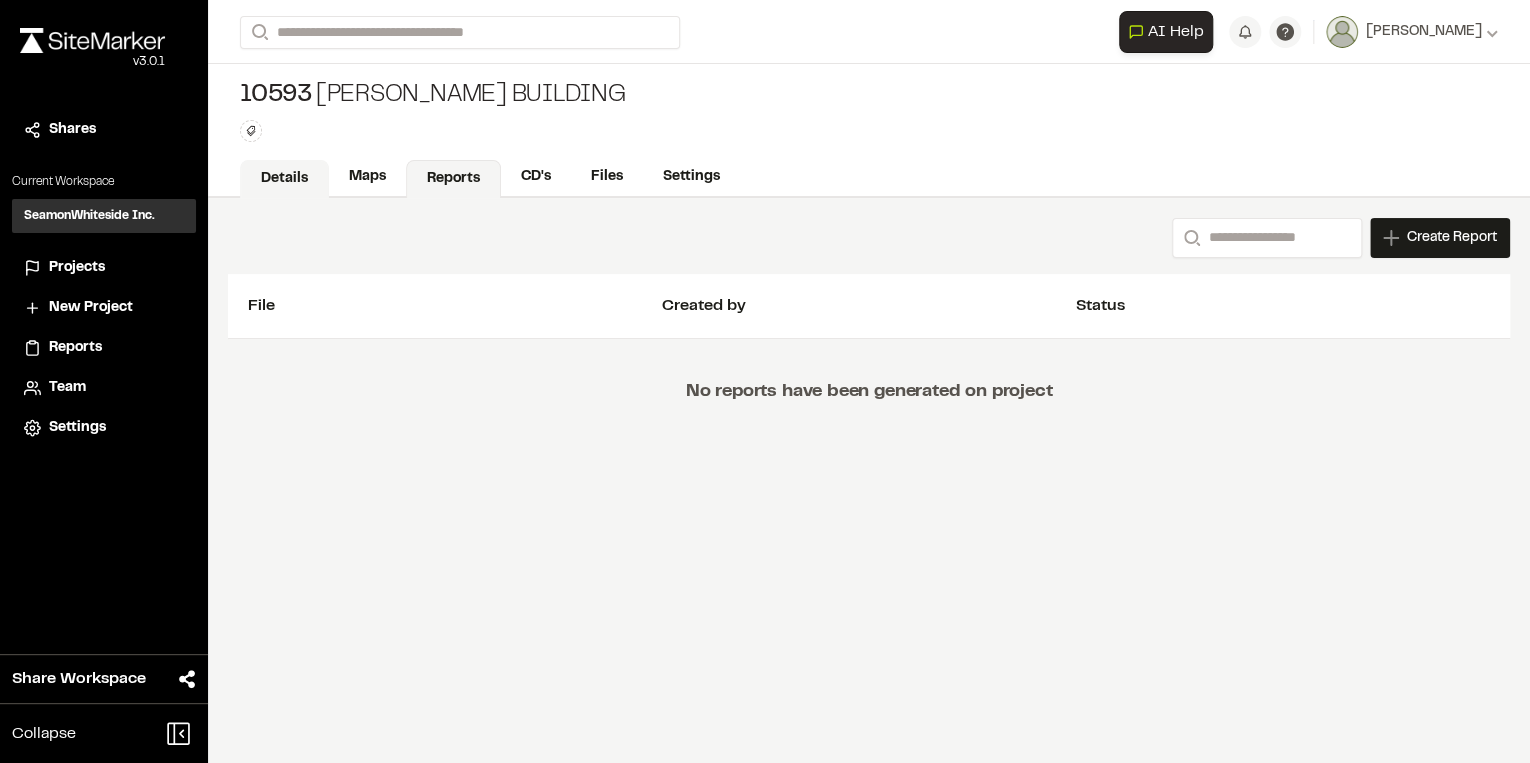 click on "Details" at bounding box center [284, 179] 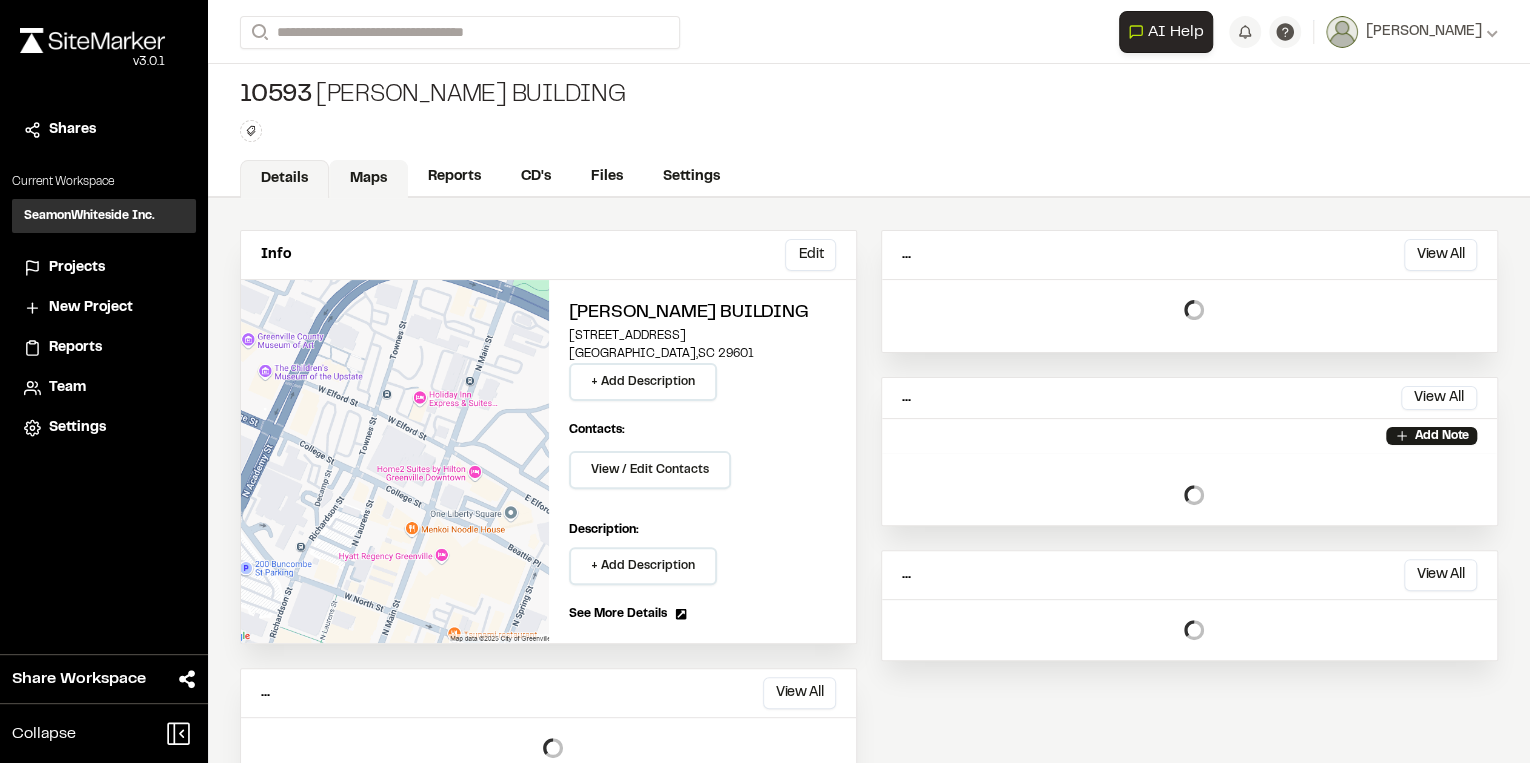 click on "Maps" at bounding box center [368, 179] 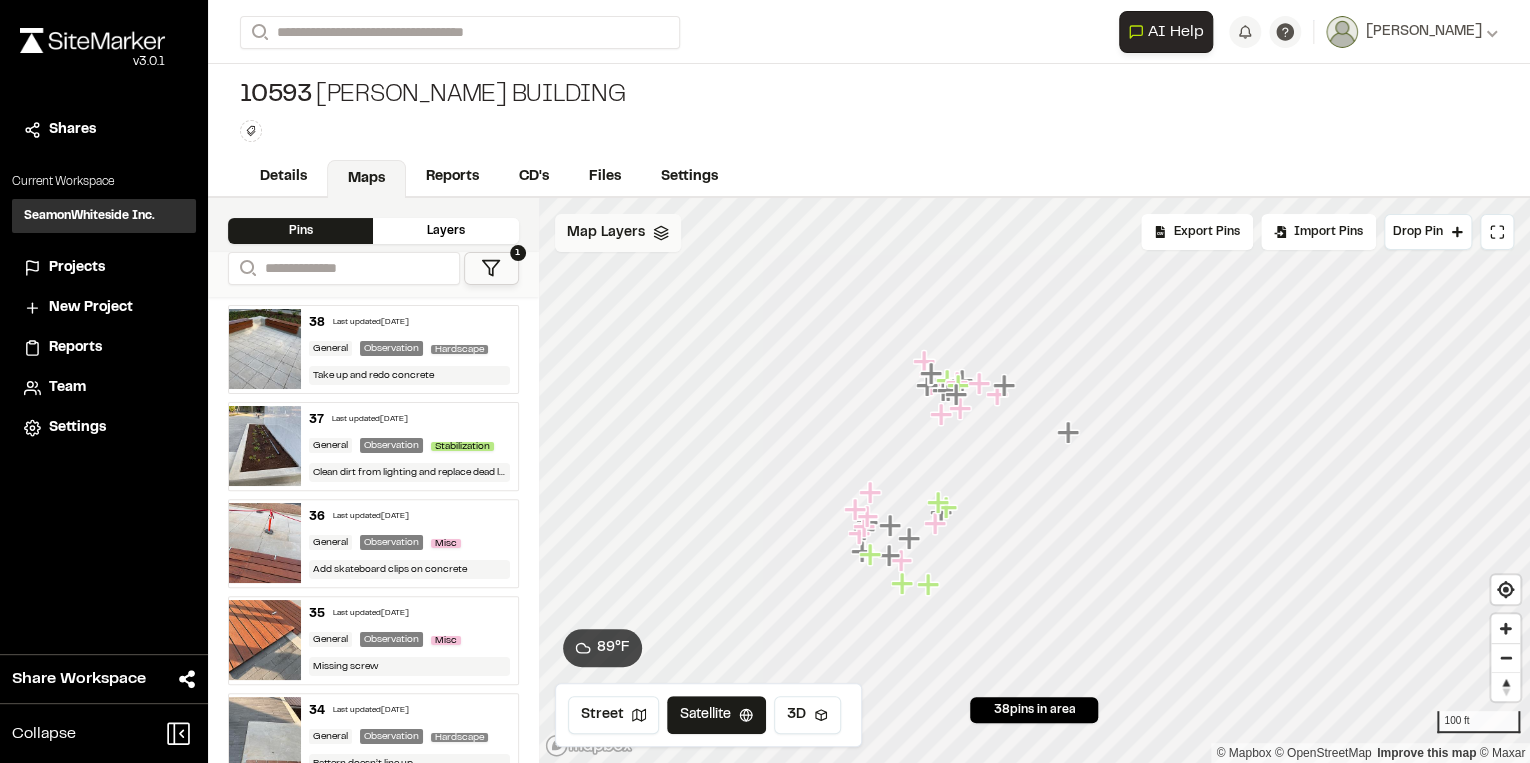 click on "Map Layers" at bounding box center [606, 233] 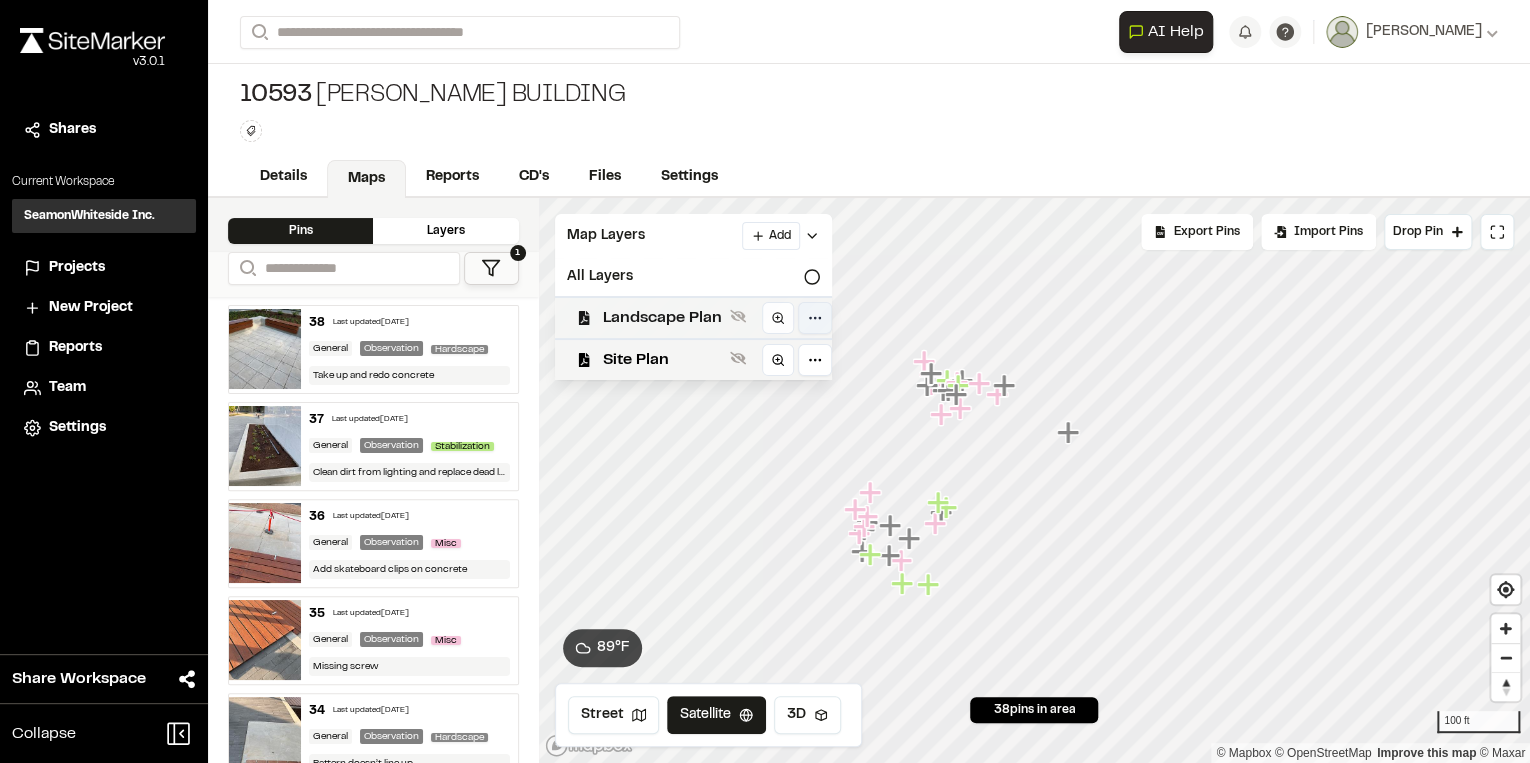 click on "Close sidebar v 3.0.1 Shares Current Workspace SeamonWhiteside Inc. SI Projects New Project Reports Team Settings Share Workspace Collapse Invite Link Uh oh! You don't currently have acces to invite members to join Sitemarker. Done Open sidebar Search Recently Searched [STREET_ADDRESS][PERSON_NAME]   [GEOGRAPHIC_DATA] - [GEOGRAPHIC_DATA] ,  [GEOGRAPHIC_DATA] Search to see more projects... AI Help AI Assistant Ask about features or construction insights What can I help you with? How can I add pins to a project? How do I invite team members? How do I create a new project?
To pick up a draggable item, press the space bar.
While dragging, use the arrow keys to move the item.
Press space again to drop the item in its new position, or press escape to cancel.
Join project Ready to join  ? You were invited to join  project    by   . Accept Decline Need help? Need help? FAQ Support Site Request a Feature Submit Bug Report [PERSON_NAME] Settings * *" at bounding box center (765, 381) 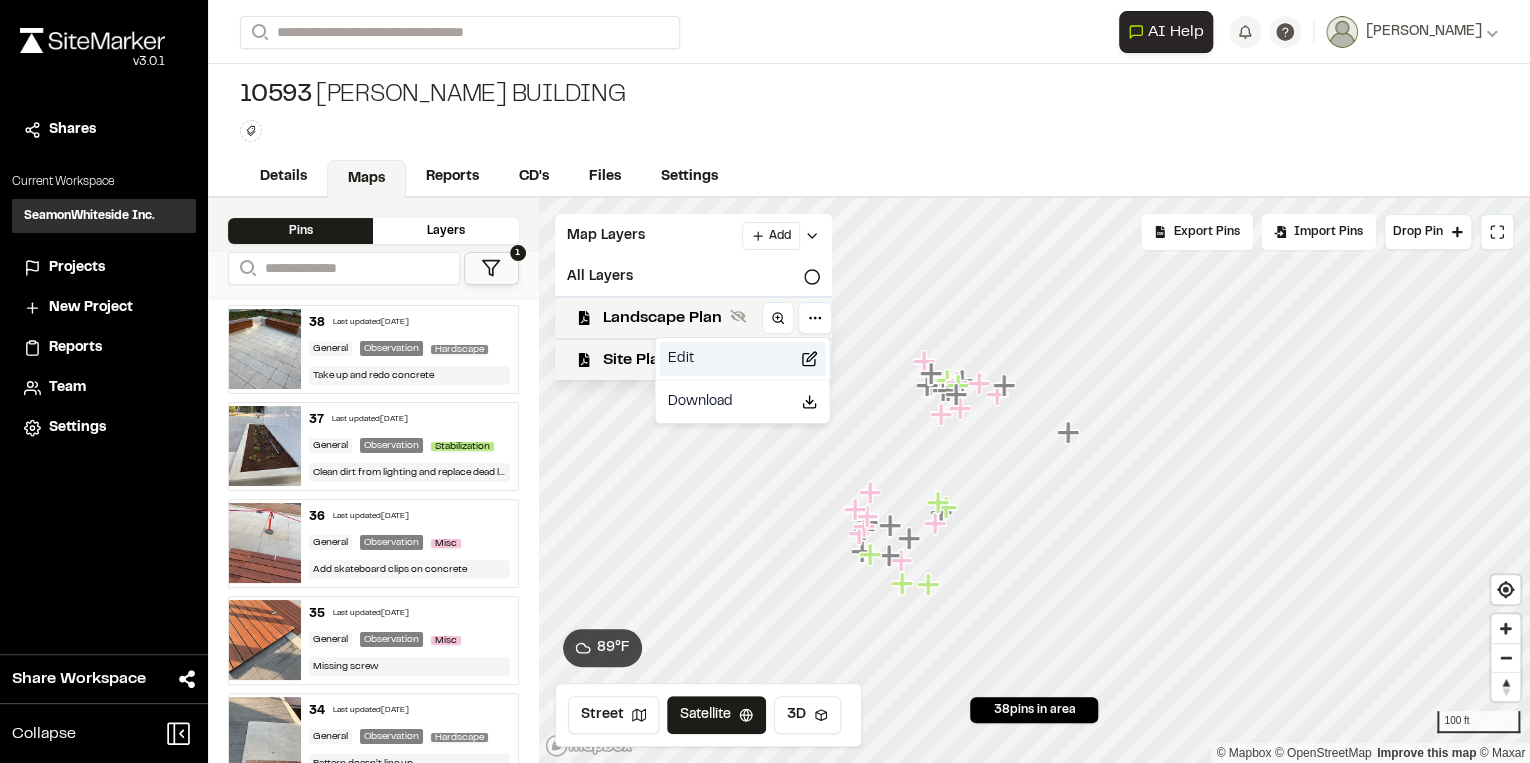 click on "Edit" at bounding box center (742, 359) 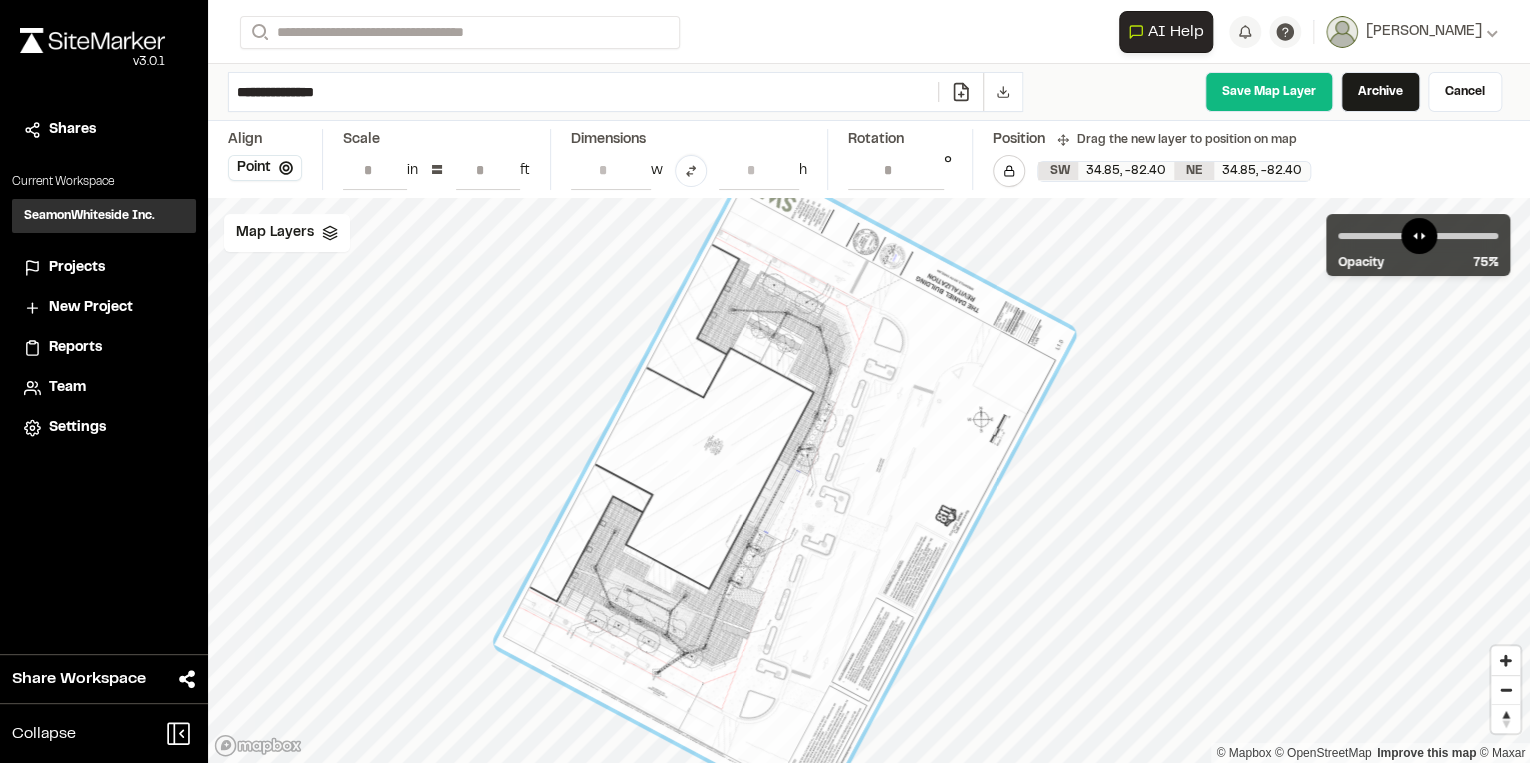 drag, startPoint x: 928, startPoint y: 560, endPoint x: 847, endPoint y: 550, distance: 81.61495 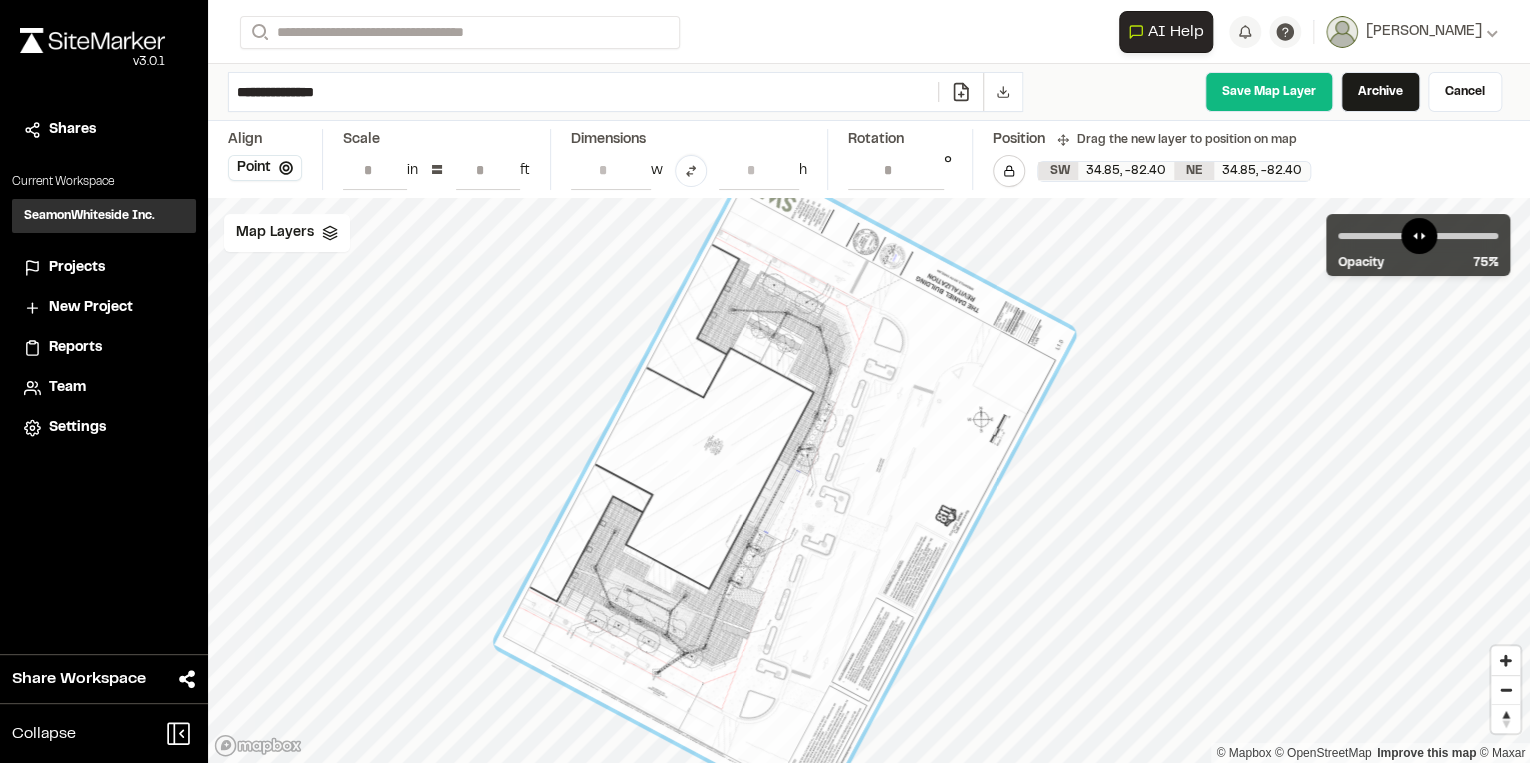 click at bounding box center [784, 488] 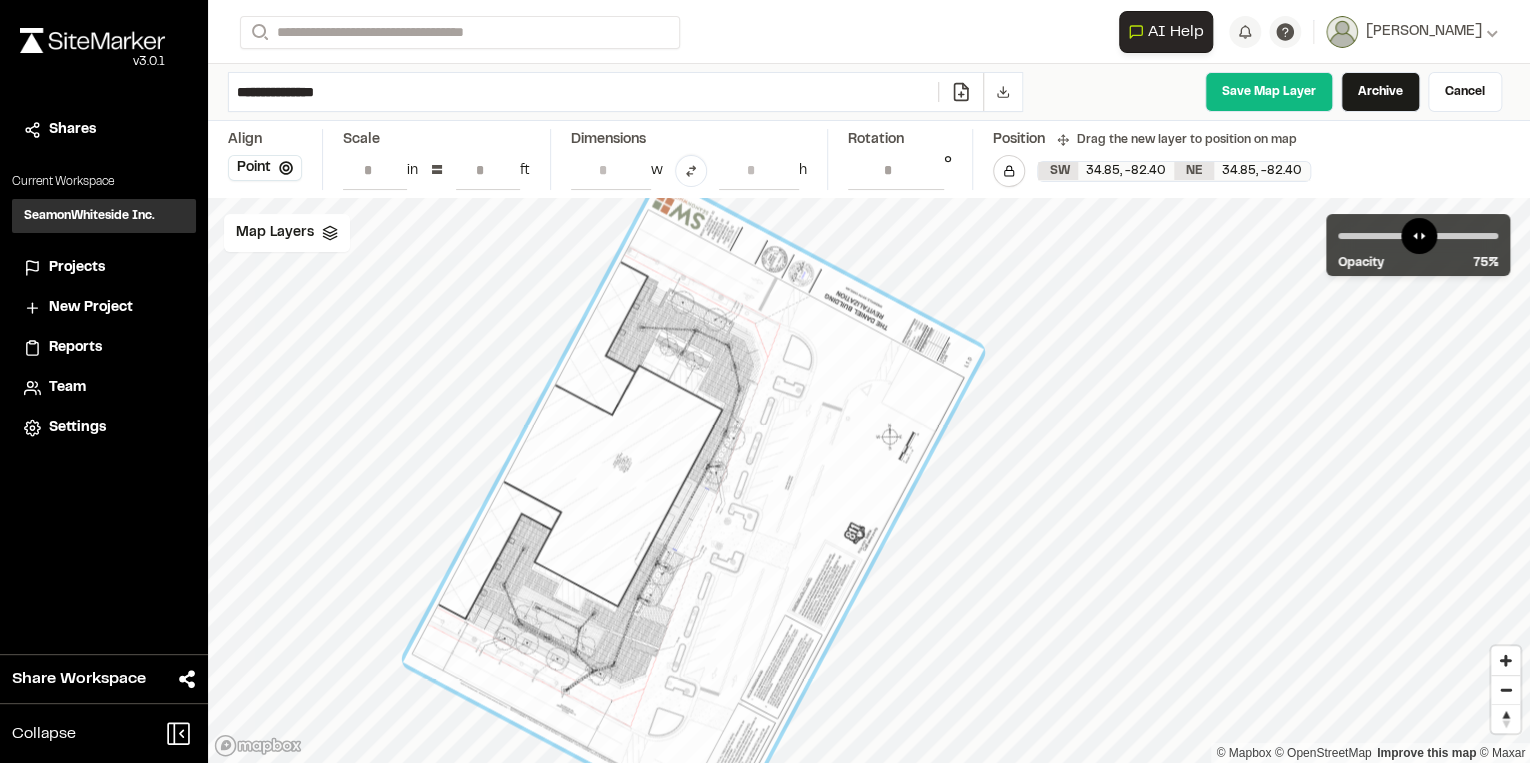 drag, startPoint x: 722, startPoint y: 411, endPoint x: 566, endPoint y: 380, distance: 159.05031 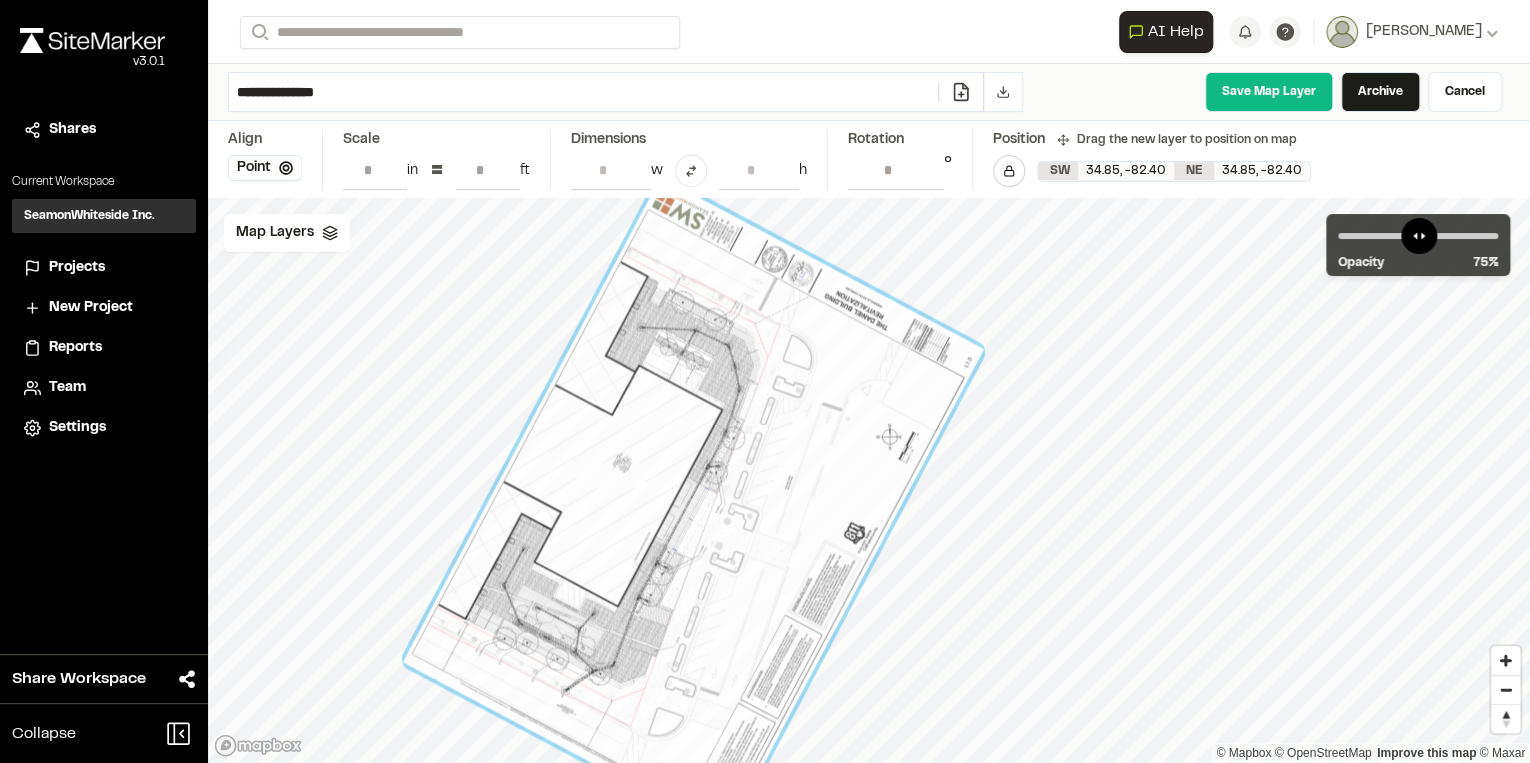 click at bounding box center (693, 505) 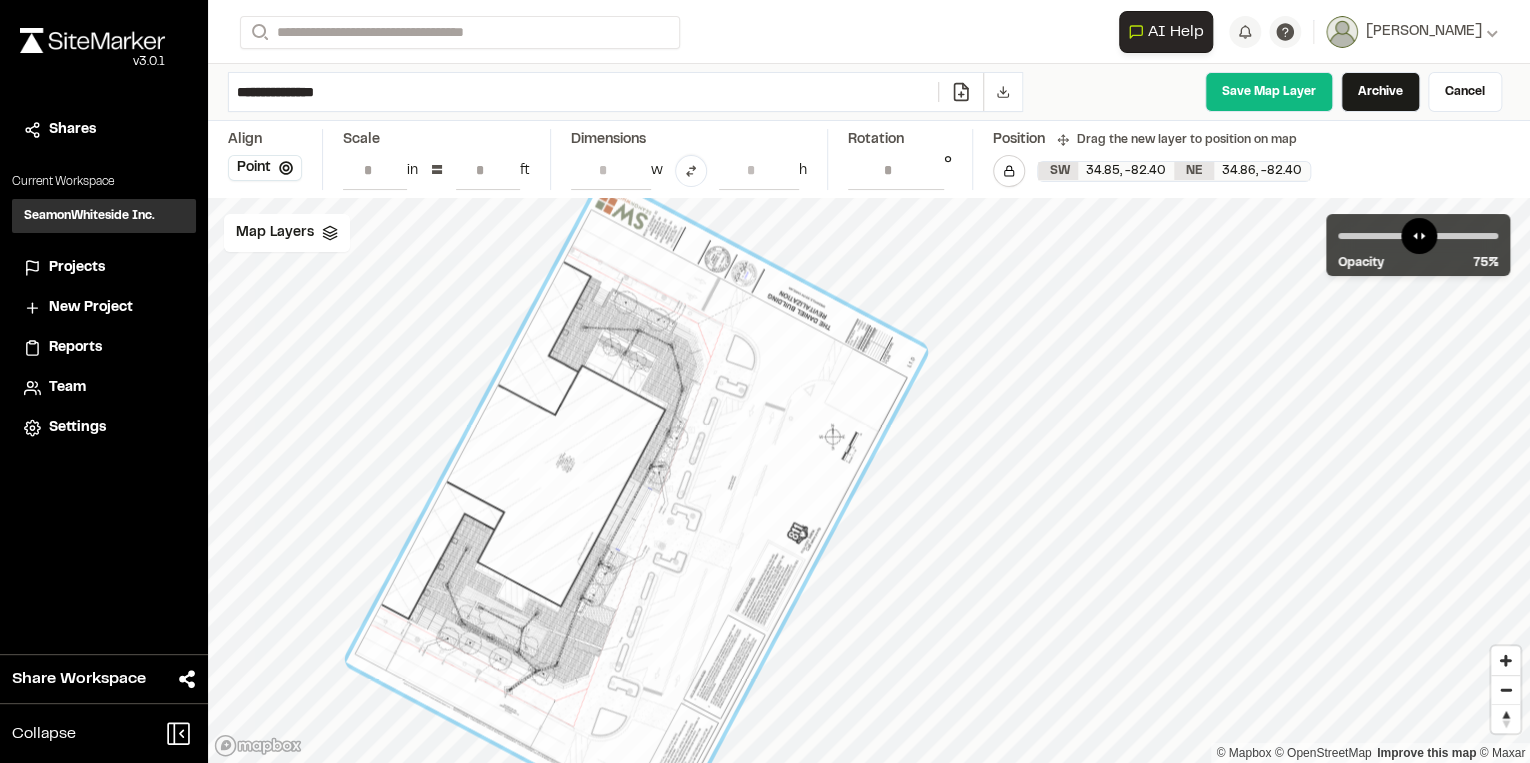 drag, startPoint x: 648, startPoint y: 436, endPoint x: 708, endPoint y: 460, distance: 64.62198 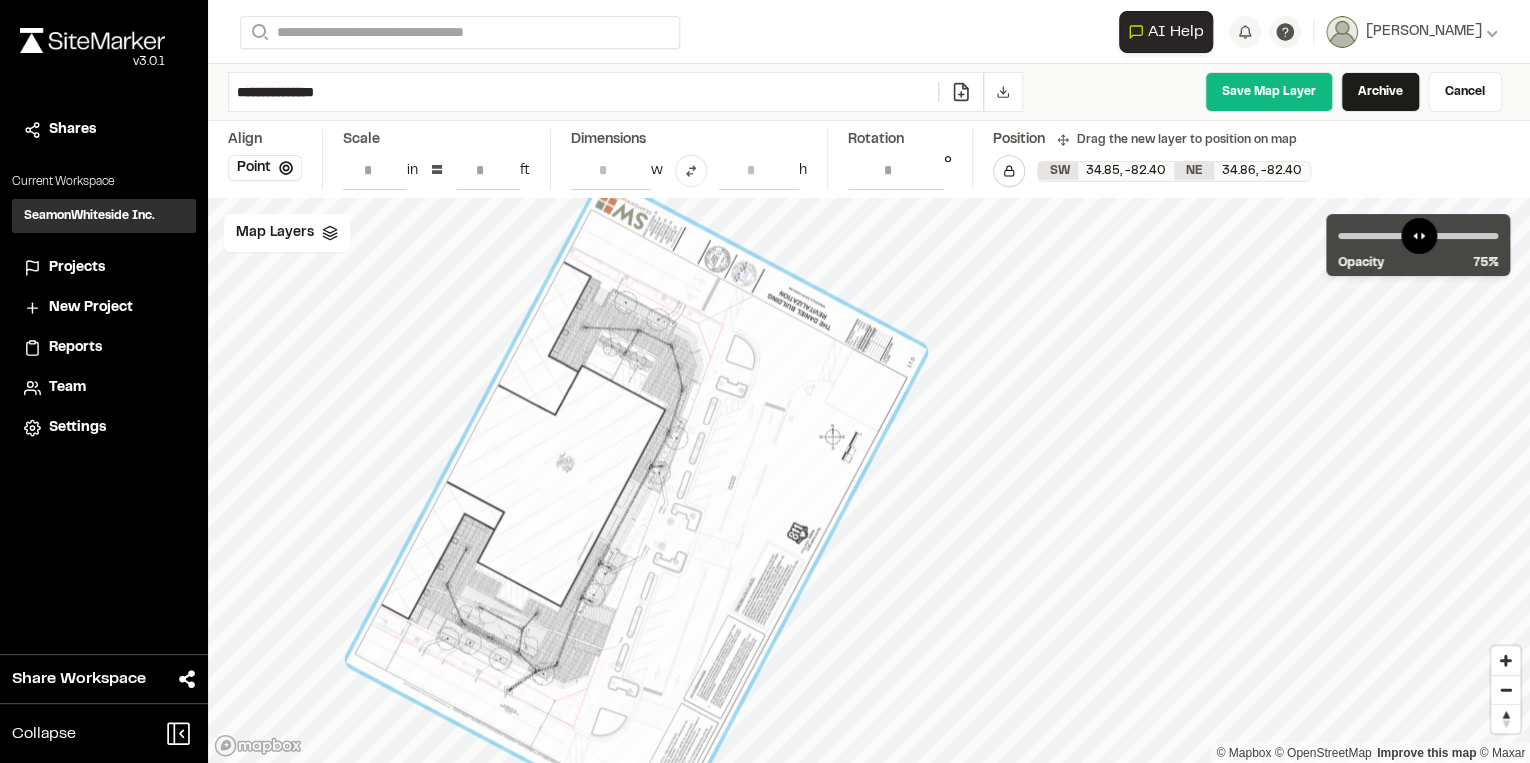 click at bounding box center [636, 505] 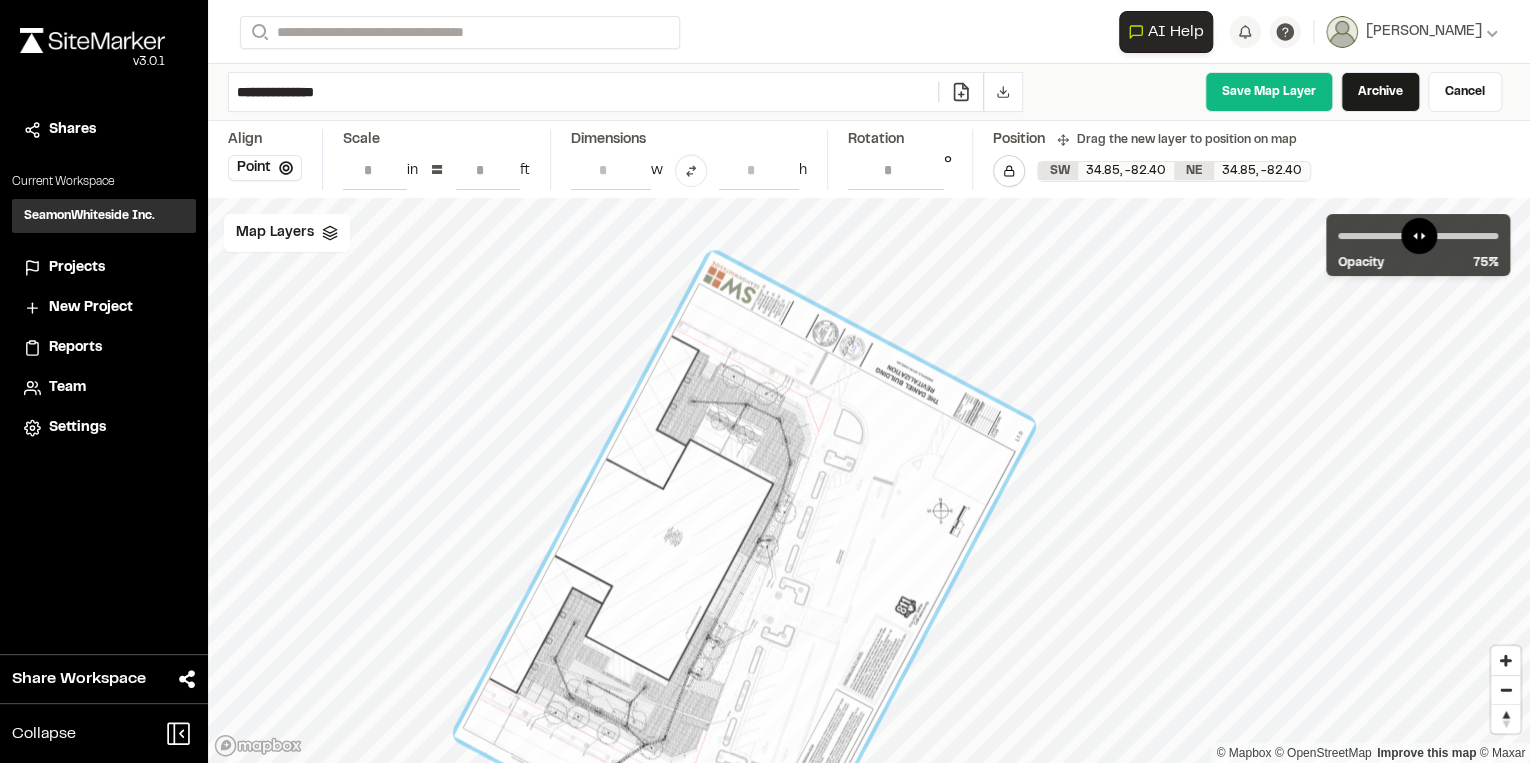 drag, startPoint x: 859, startPoint y: 473, endPoint x: 840, endPoint y: 533, distance: 62.936478 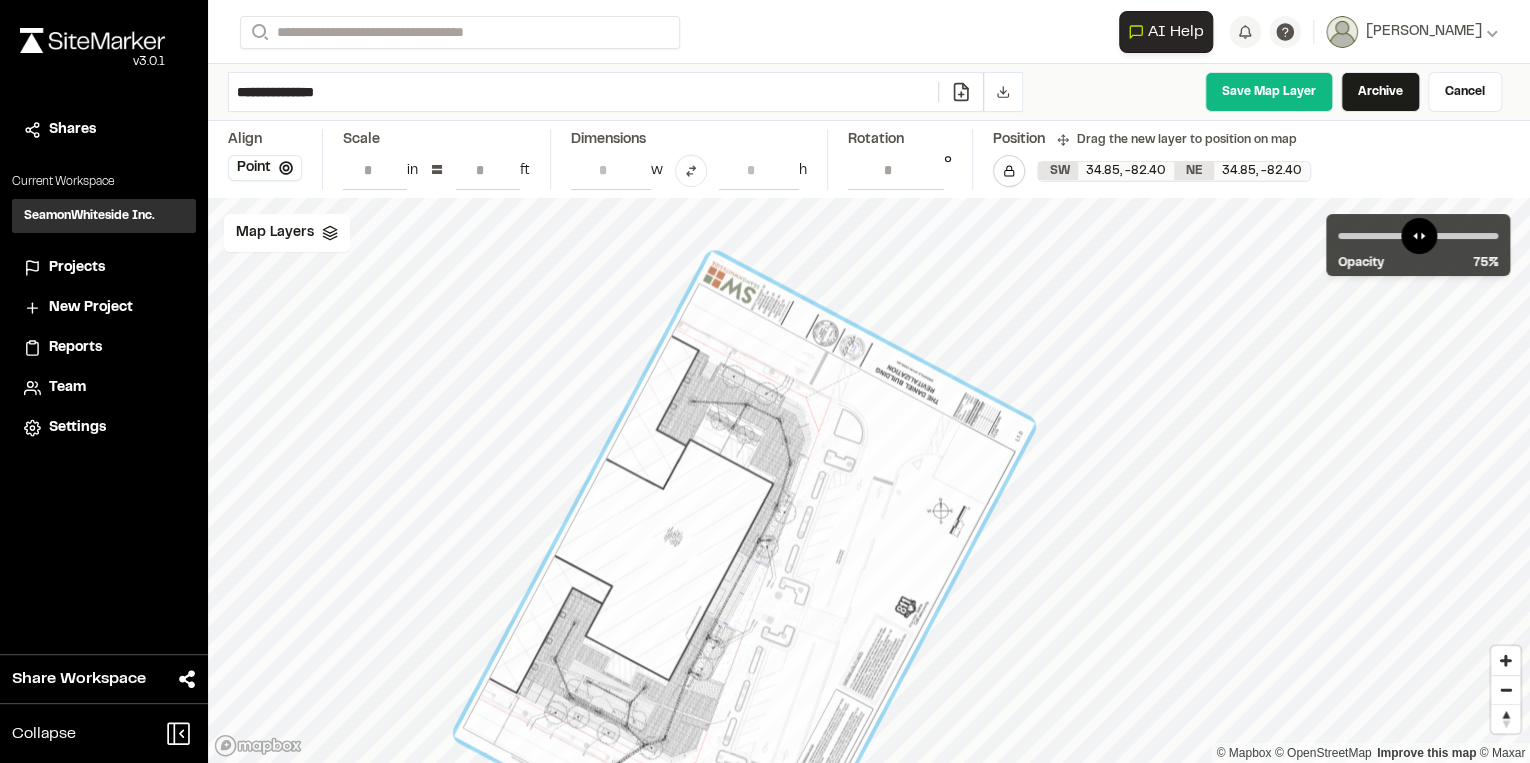 click at bounding box center [744, 579] 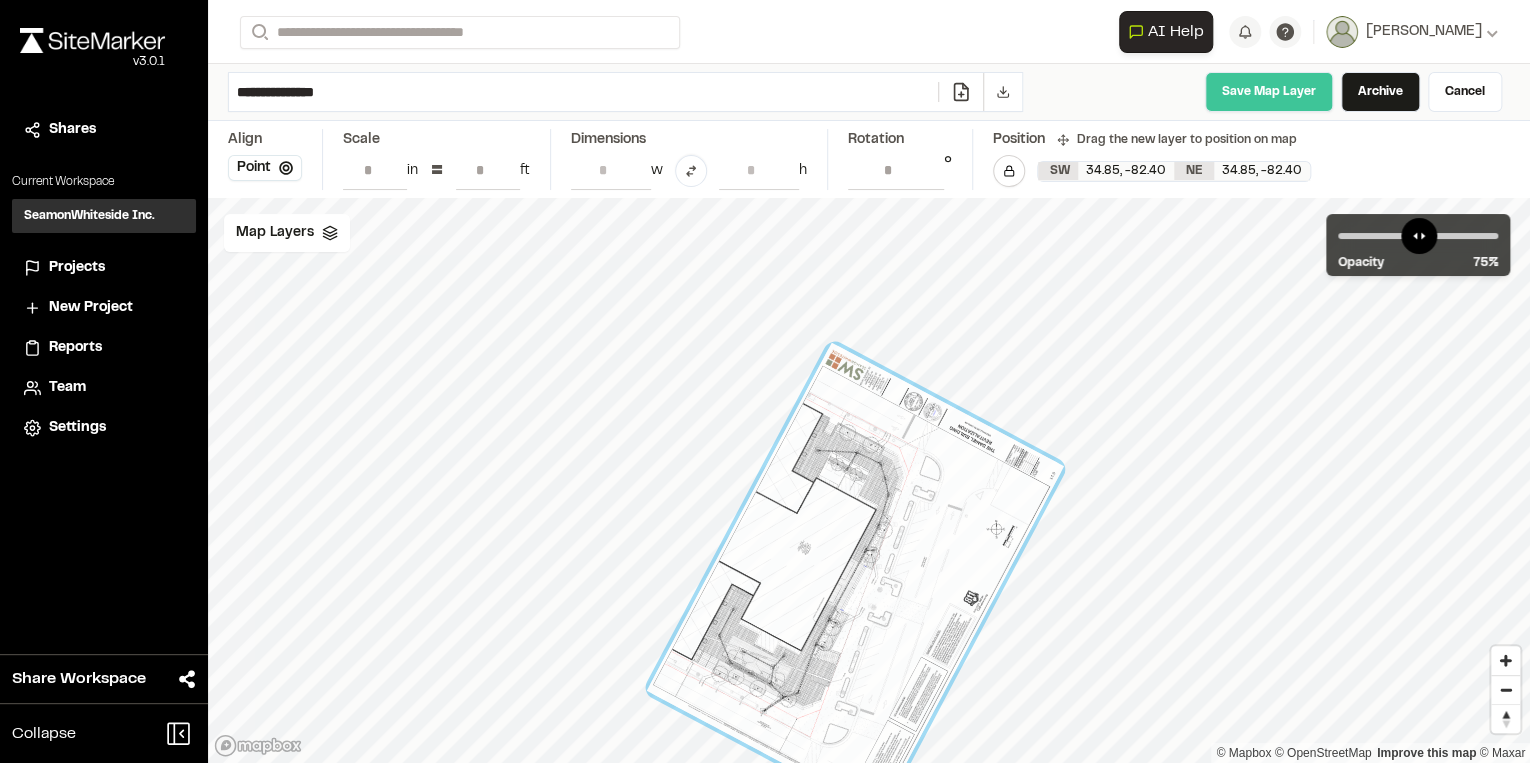 click on "Save Map Layer" at bounding box center [1269, 92] 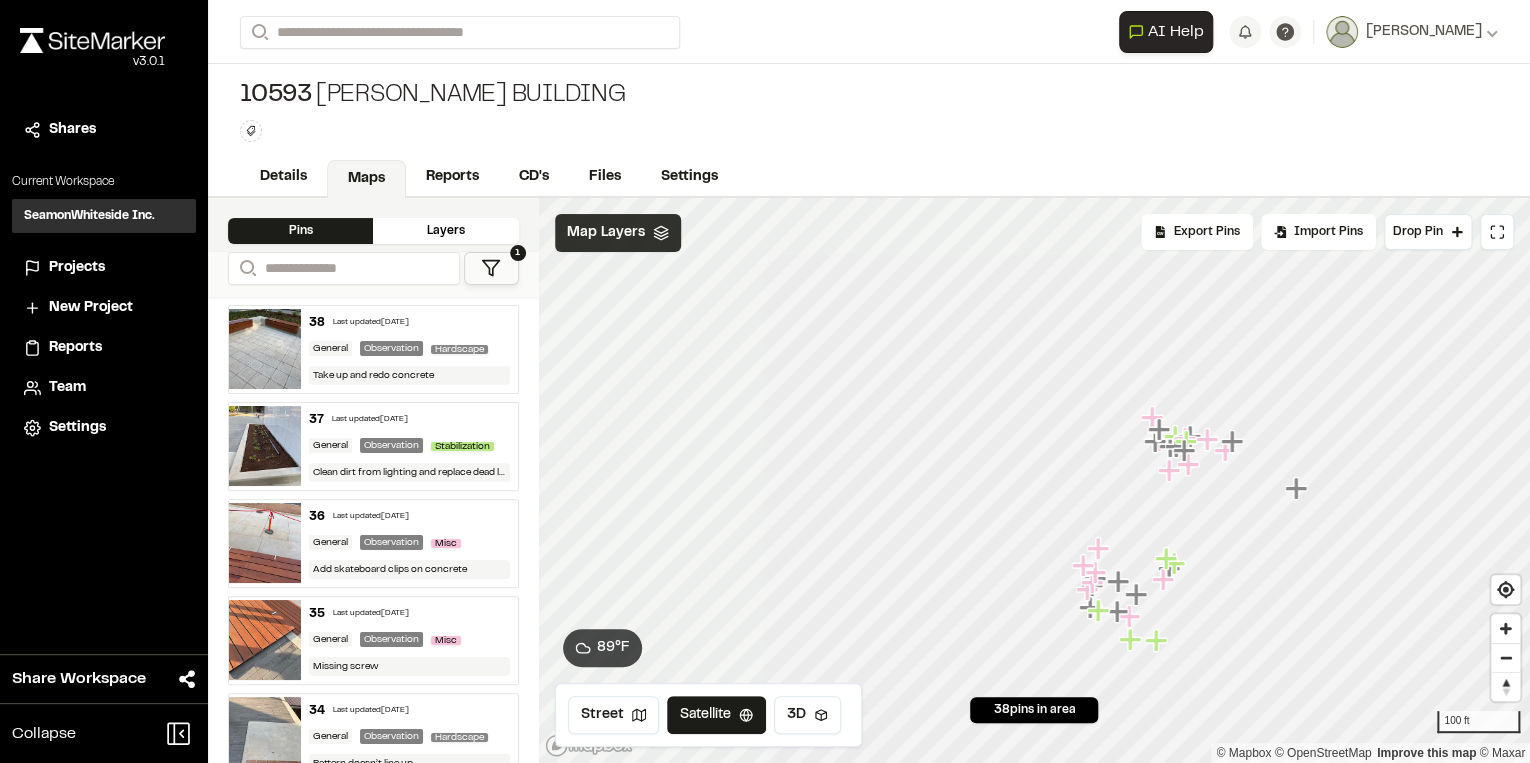 click on "Map Layers" at bounding box center [606, 233] 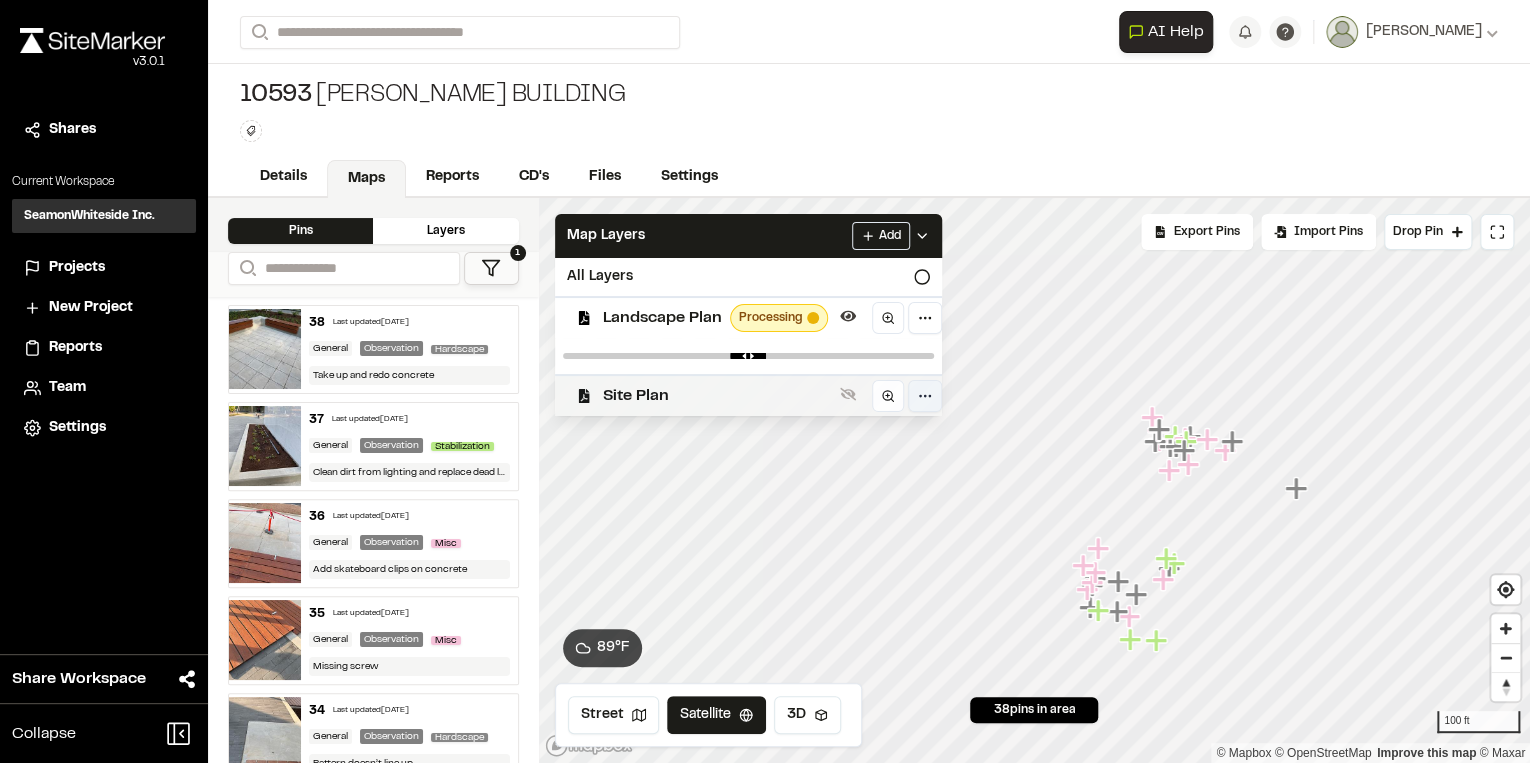 click on "Close sidebar v 3.0.1 Shares Current Workspace SeamonWhiteside Inc. SI Projects New Project Reports Team Settings Share Workspace Collapse Invite Link Uh oh! You don't currently have acces to invite members to join Sitemarker. Done Open sidebar Search Recently Searched [STREET_ADDRESS][PERSON_NAME]   [GEOGRAPHIC_DATA] - [GEOGRAPHIC_DATA] ,  [GEOGRAPHIC_DATA] Search to see more projects... AI Help AI Assistant Ask about features or construction insights What can I help you with? How can I add pins to a project? How do I invite team members? How do I create a new project?
To pick up a draggable item, press the space bar.
While dragging, use the arrow keys to move the item.
Press space again to drop the item in its new position, or press escape to cancel.
Join project Ready to join  ? You were invited to join  project    by   . Accept Decline Need help? Need help? FAQ Support Site Request a Feature Submit Bug Report [PERSON_NAME] Settings * *" at bounding box center (765, 381) 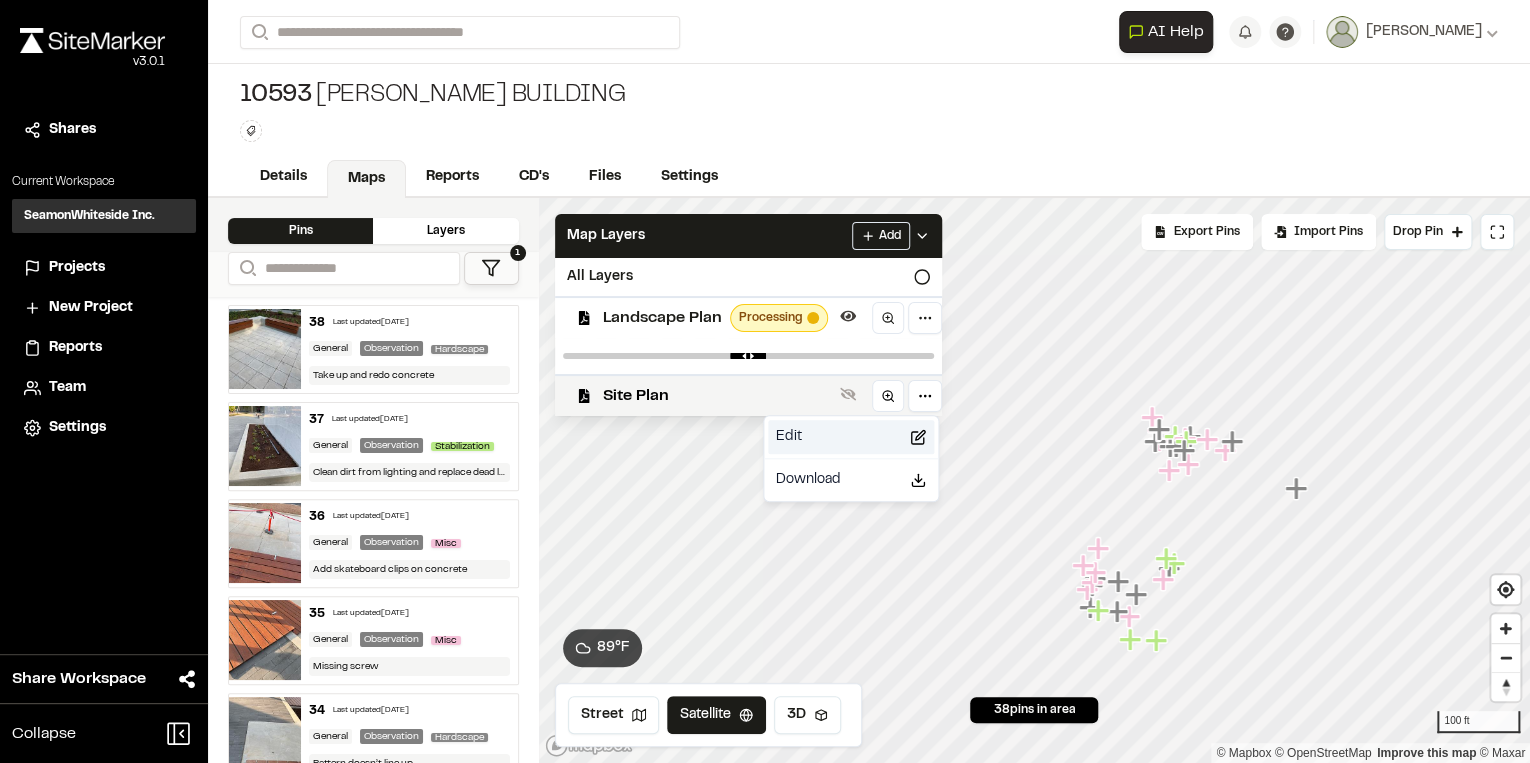 drag, startPoint x: 855, startPoint y: 438, endPoint x: 824, endPoint y: 450, distance: 33.24154 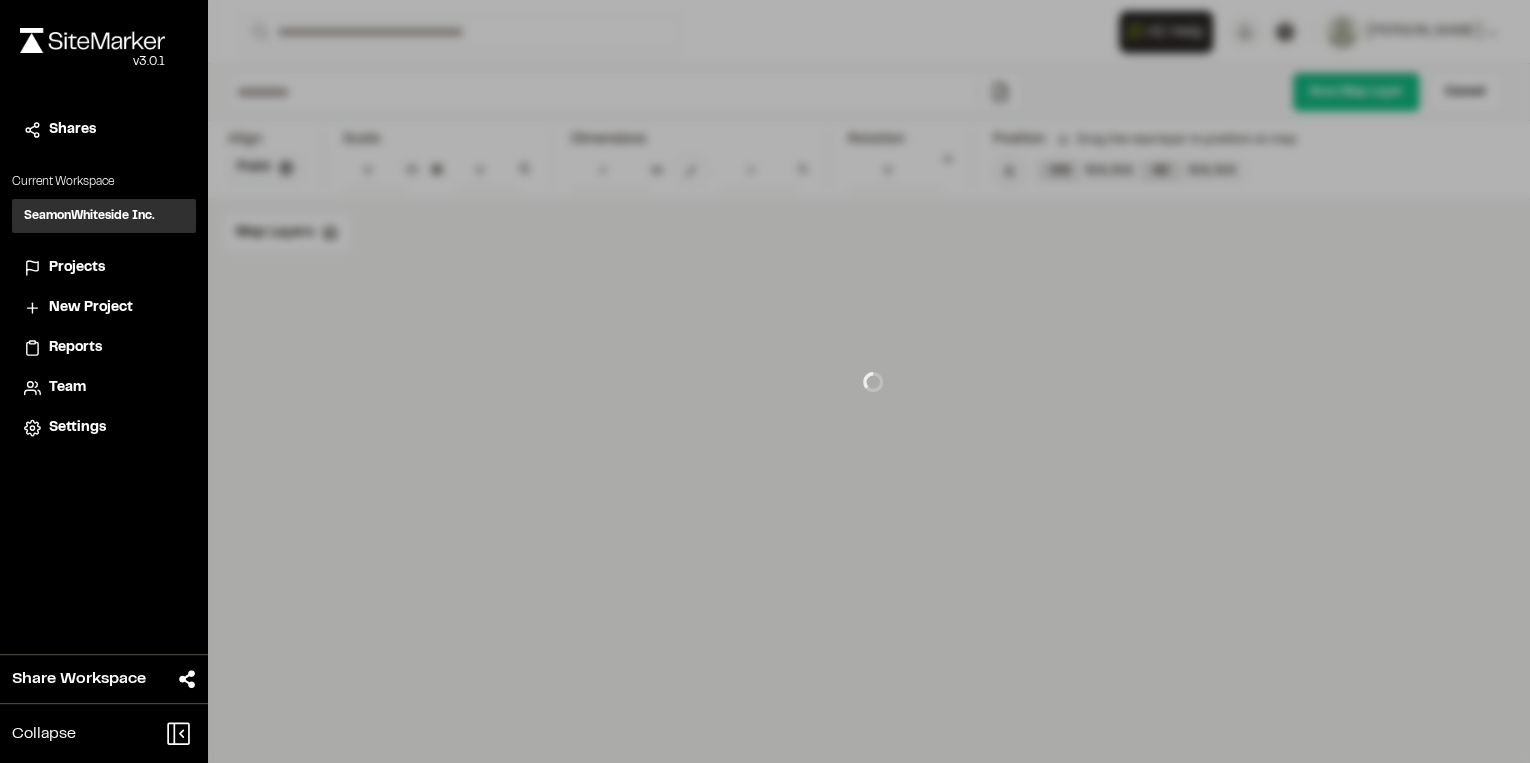type on "*********" 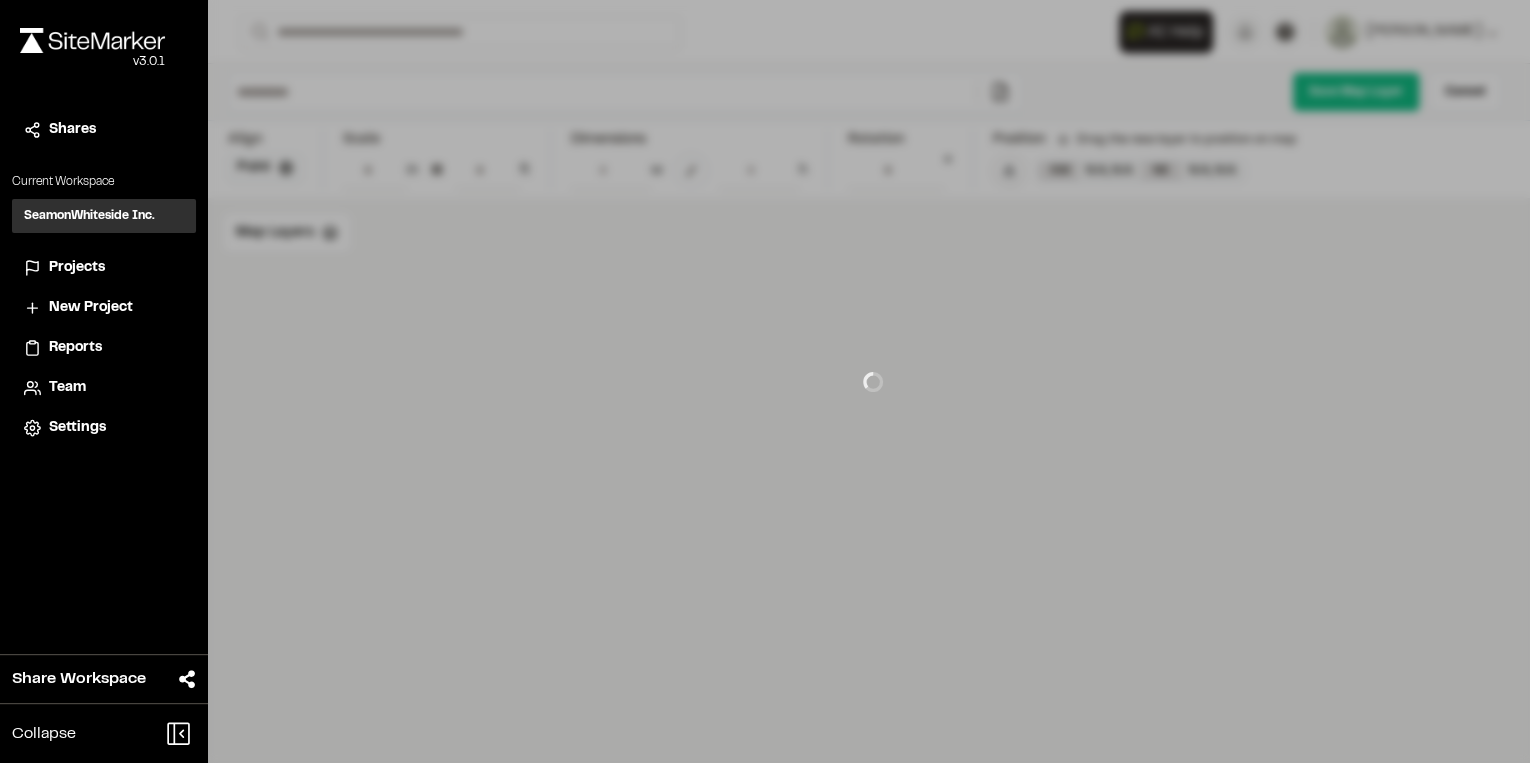 type on "**" 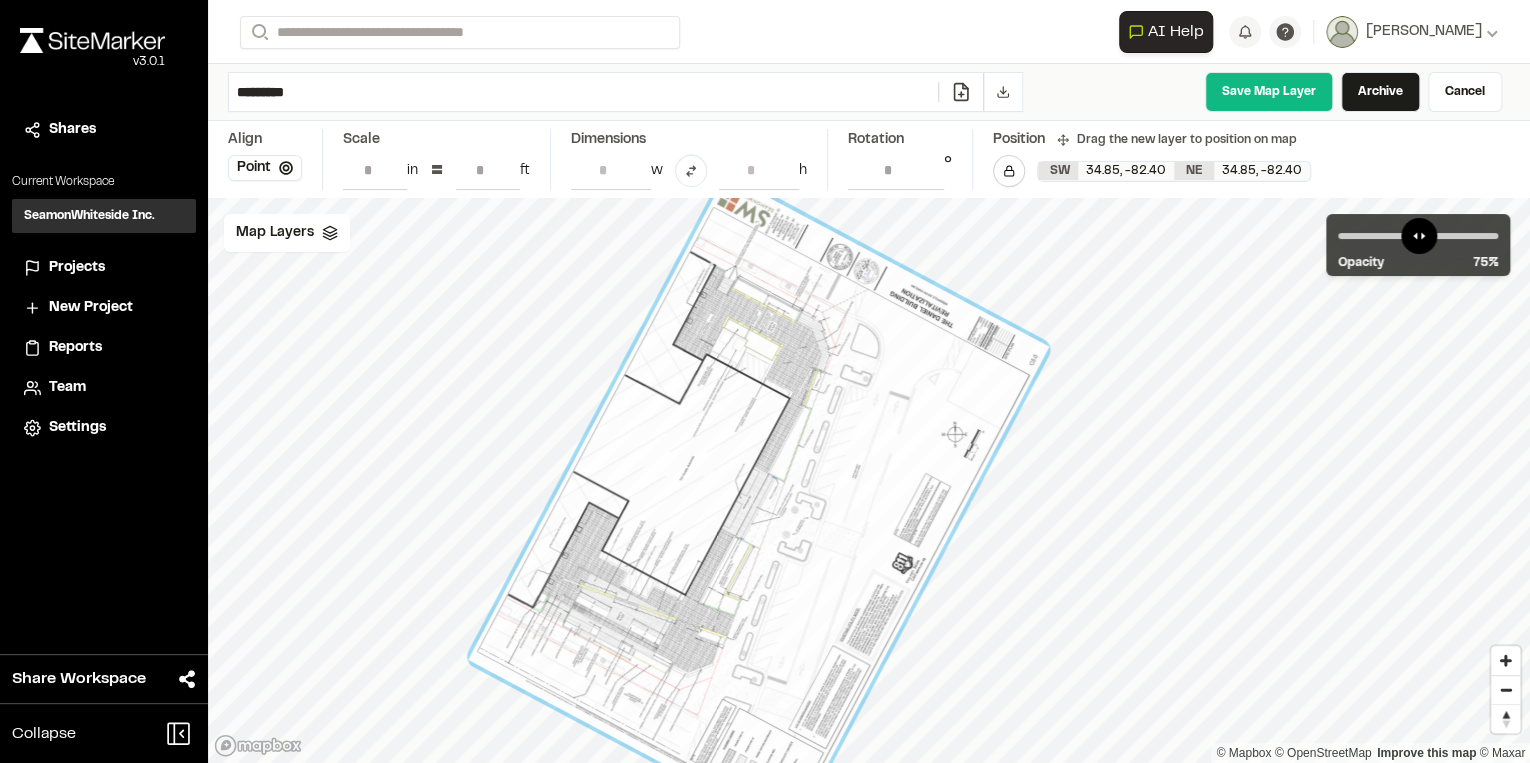 drag, startPoint x: 868, startPoint y: 549, endPoint x: 758, endPoint y: 571, distance: 112.17843 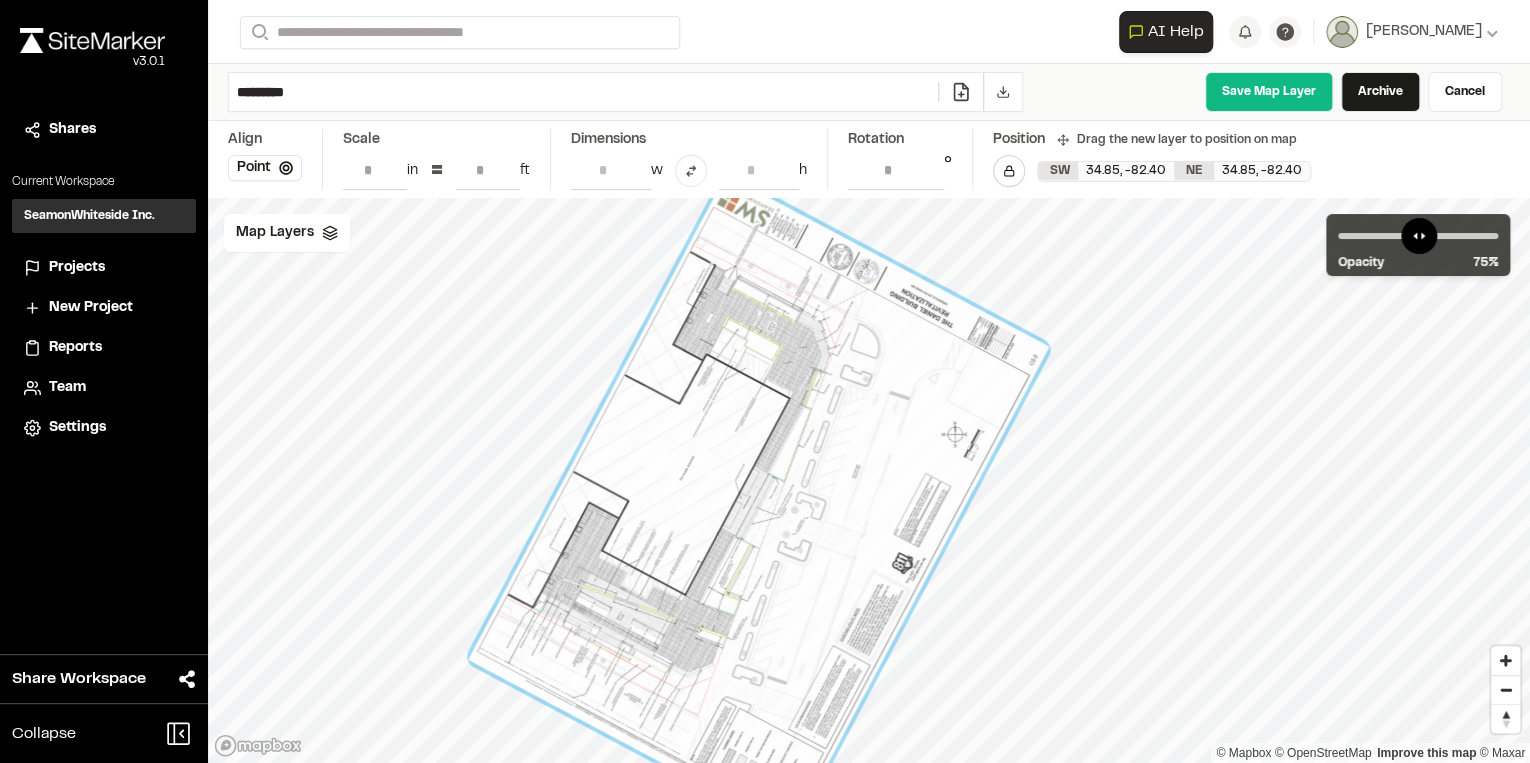 click at bounding box center [758, 503] 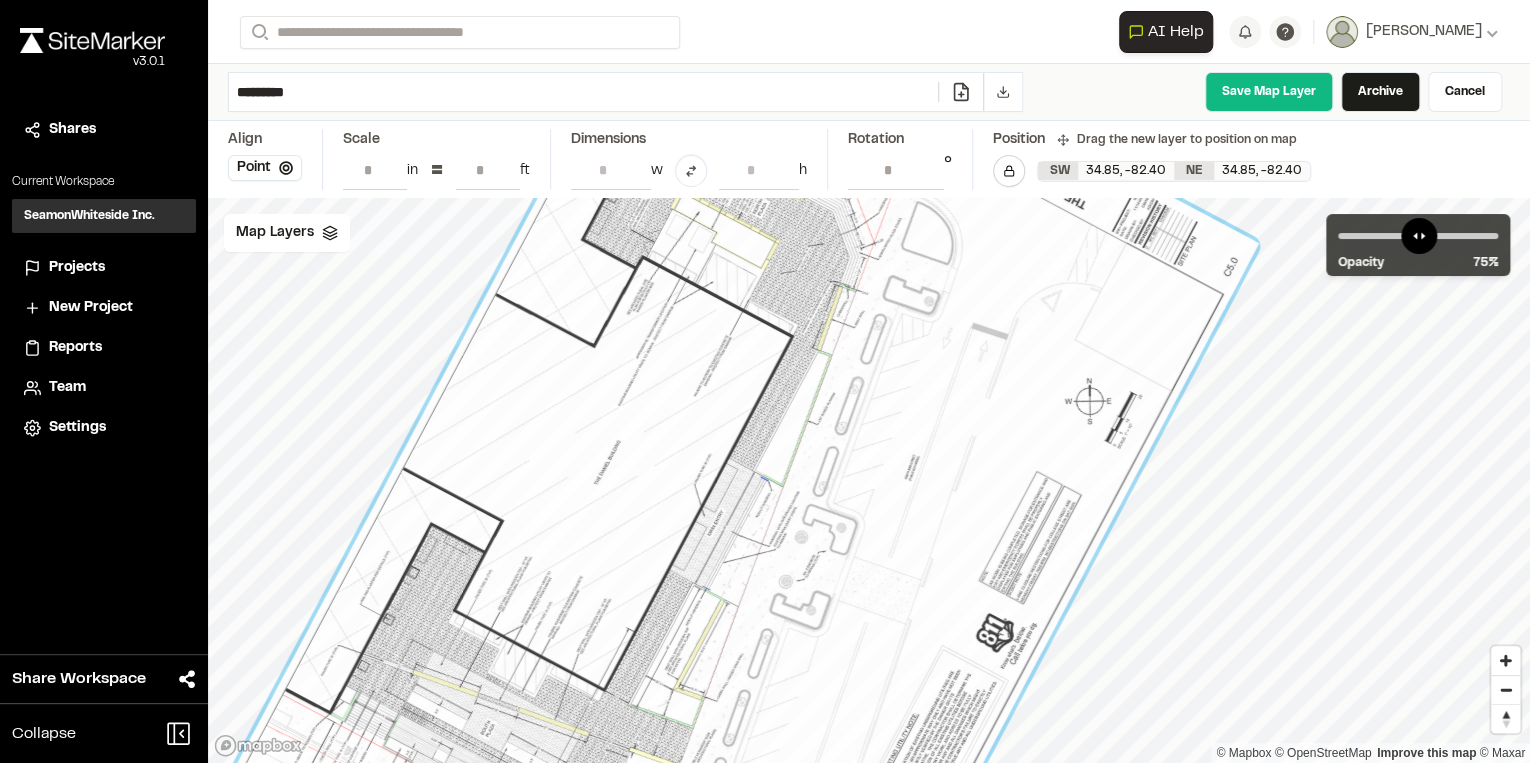 click at bounding box center (736, 525) 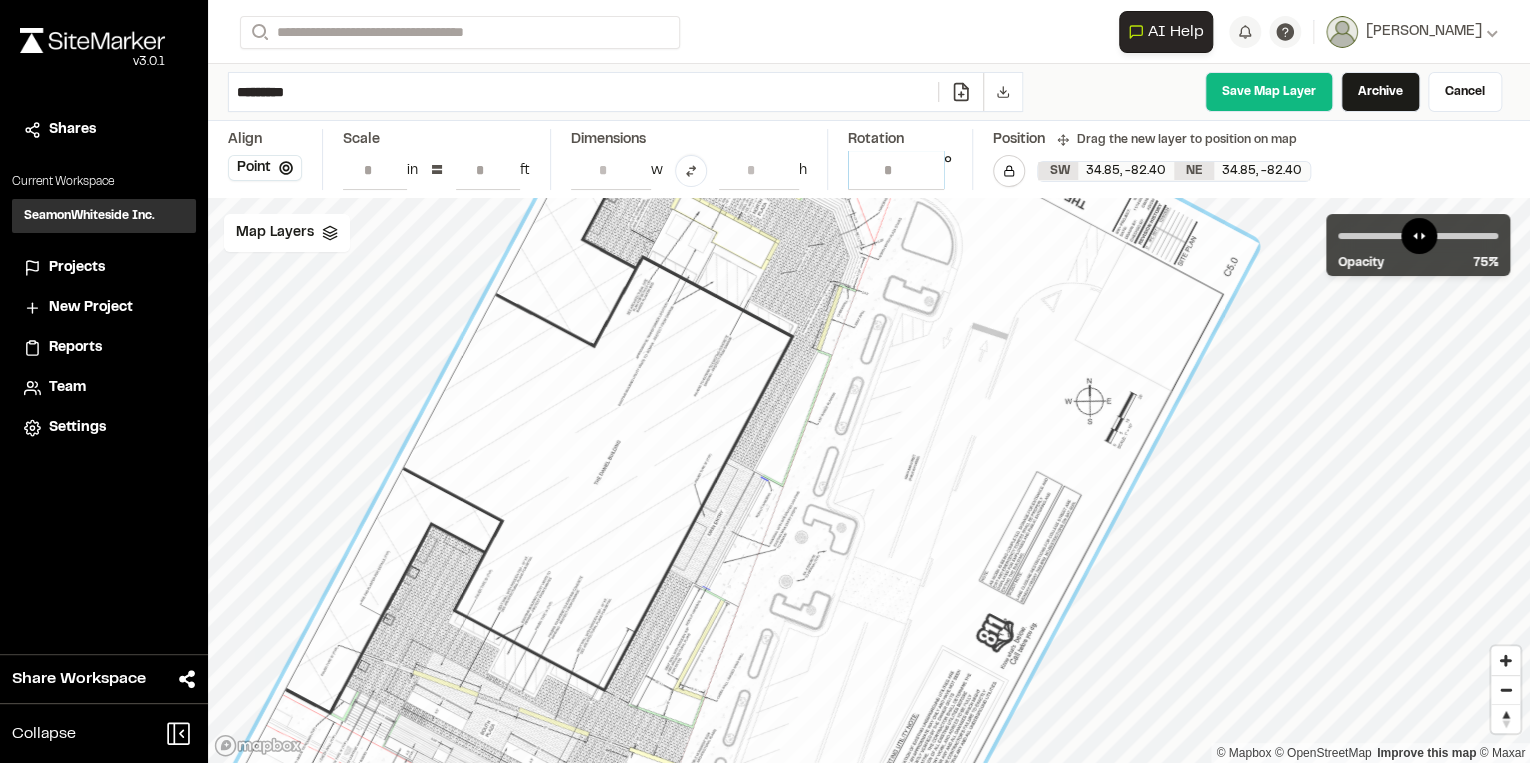 click on "******" at bounding box center (896, 170) 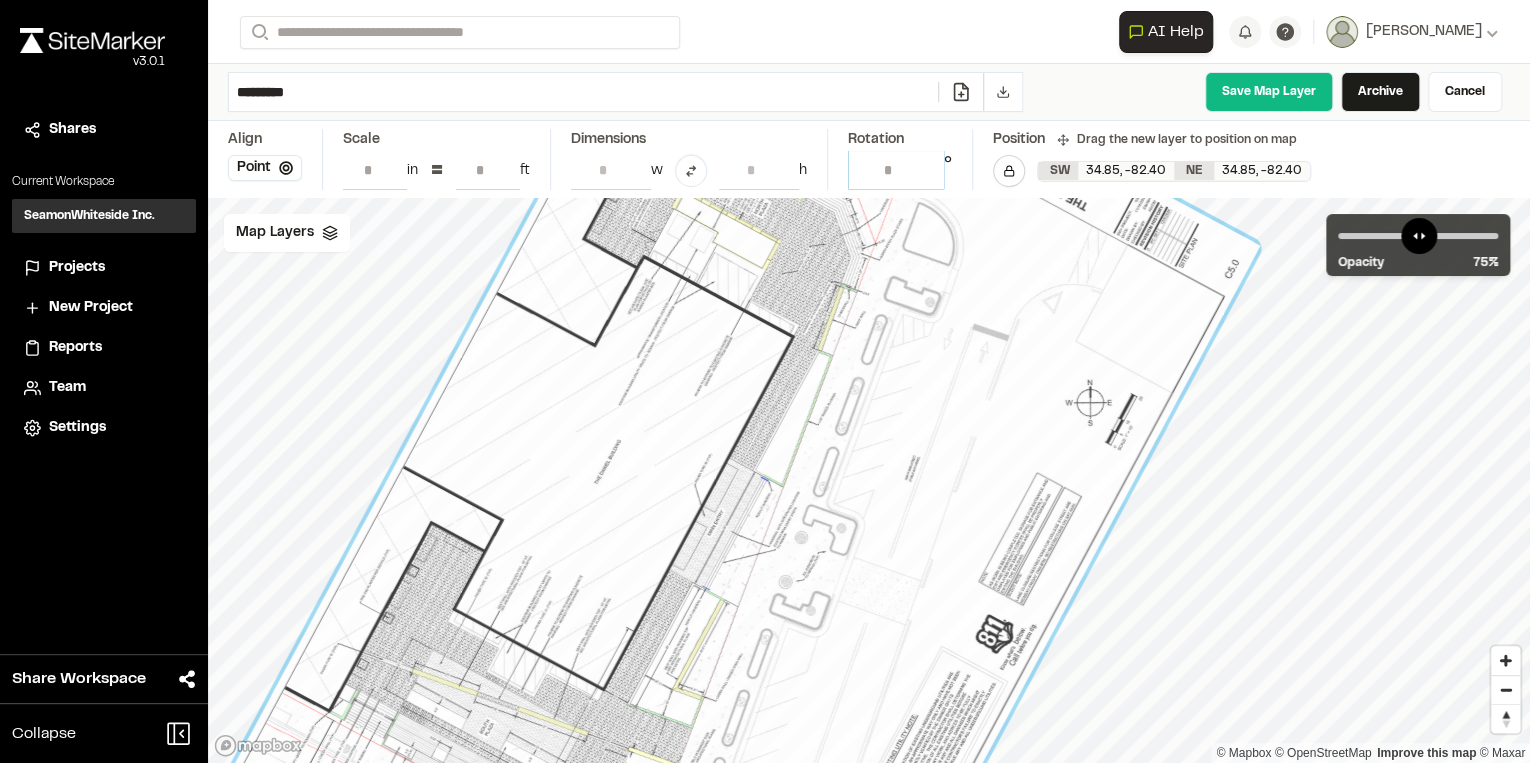 click on "*****" at bounding box center [896, 170] 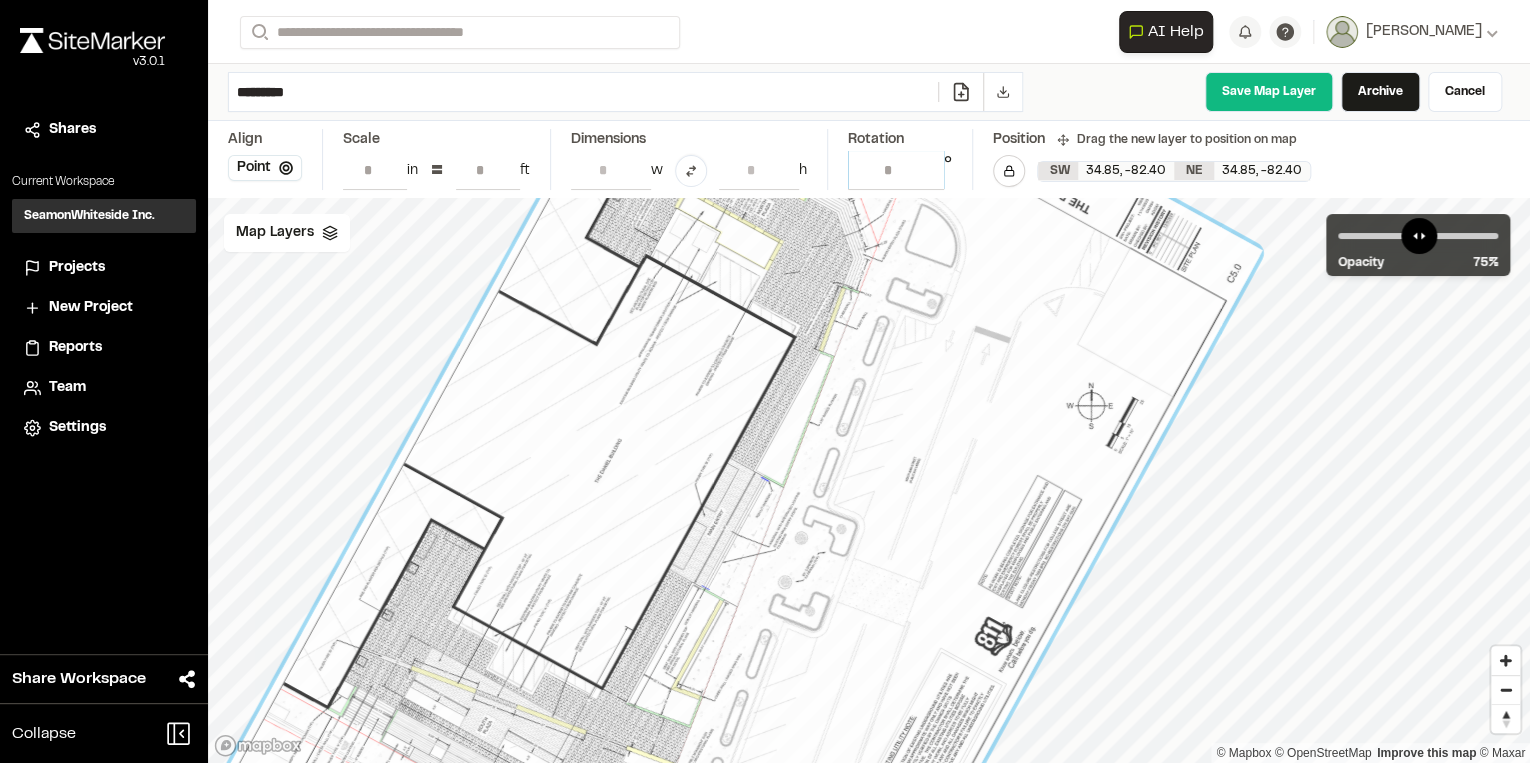 click on "******" at bounding box center (896, 170) 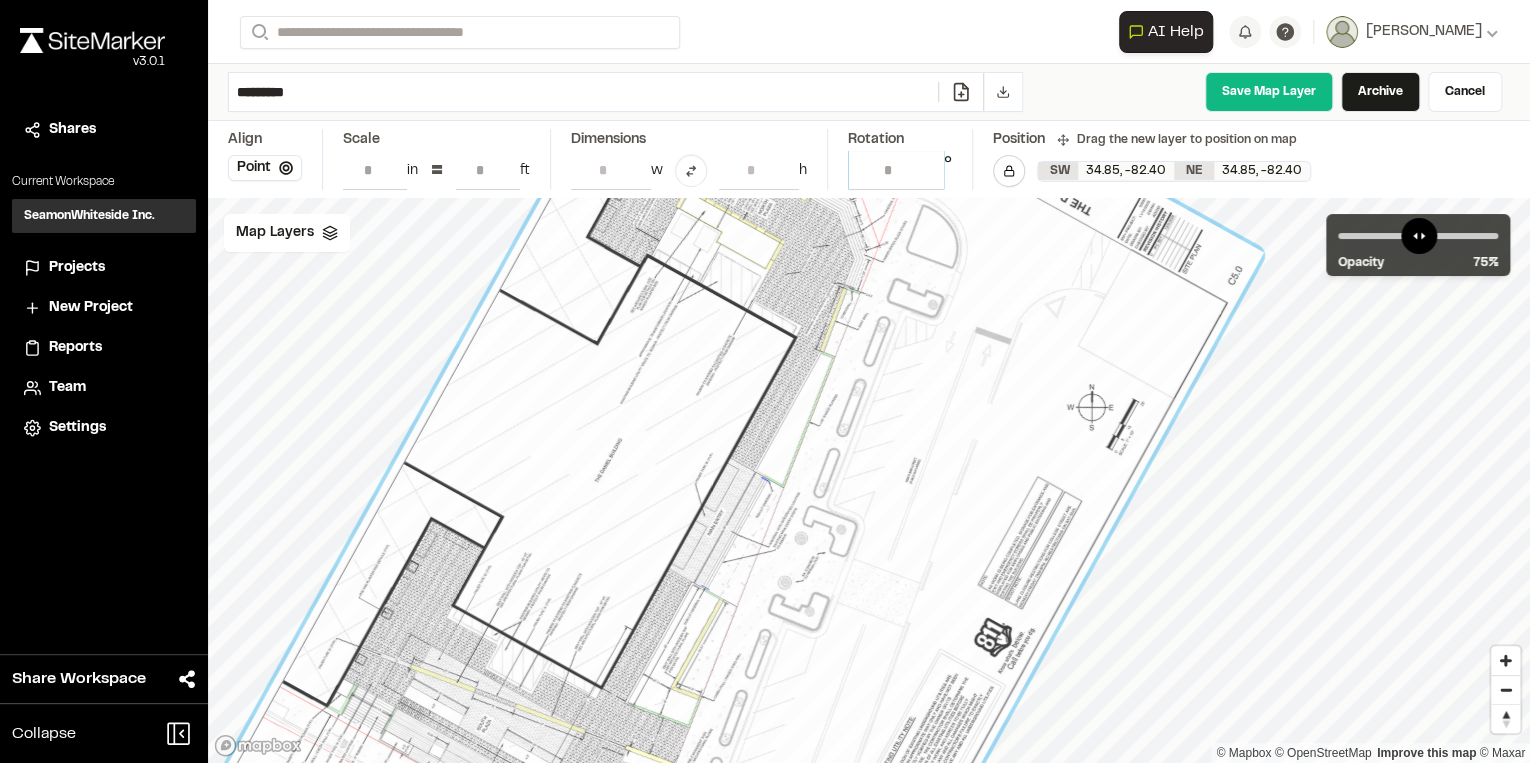 click on "***" at bounding box center (896, 170) 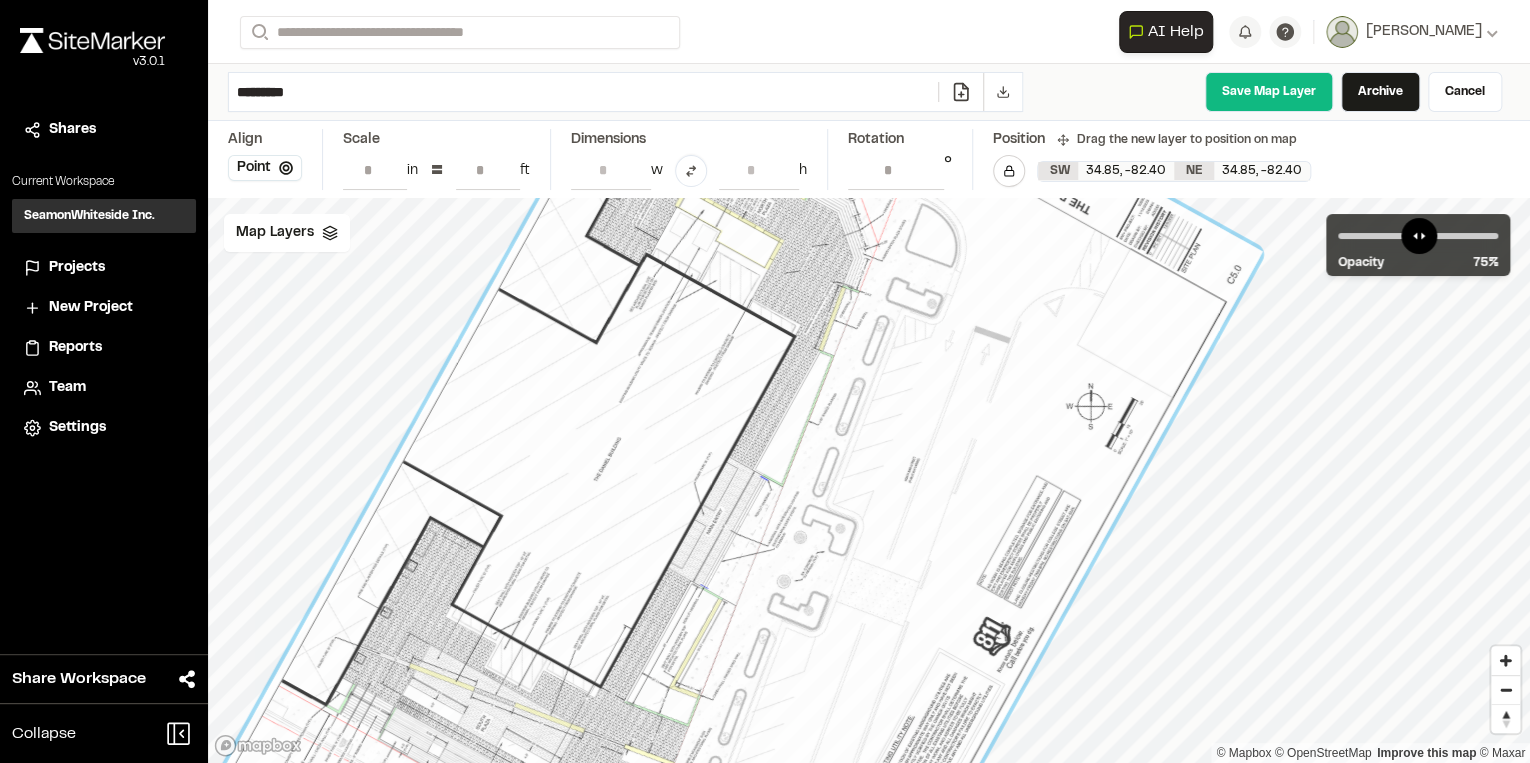 click at bounding box center [735, 524] 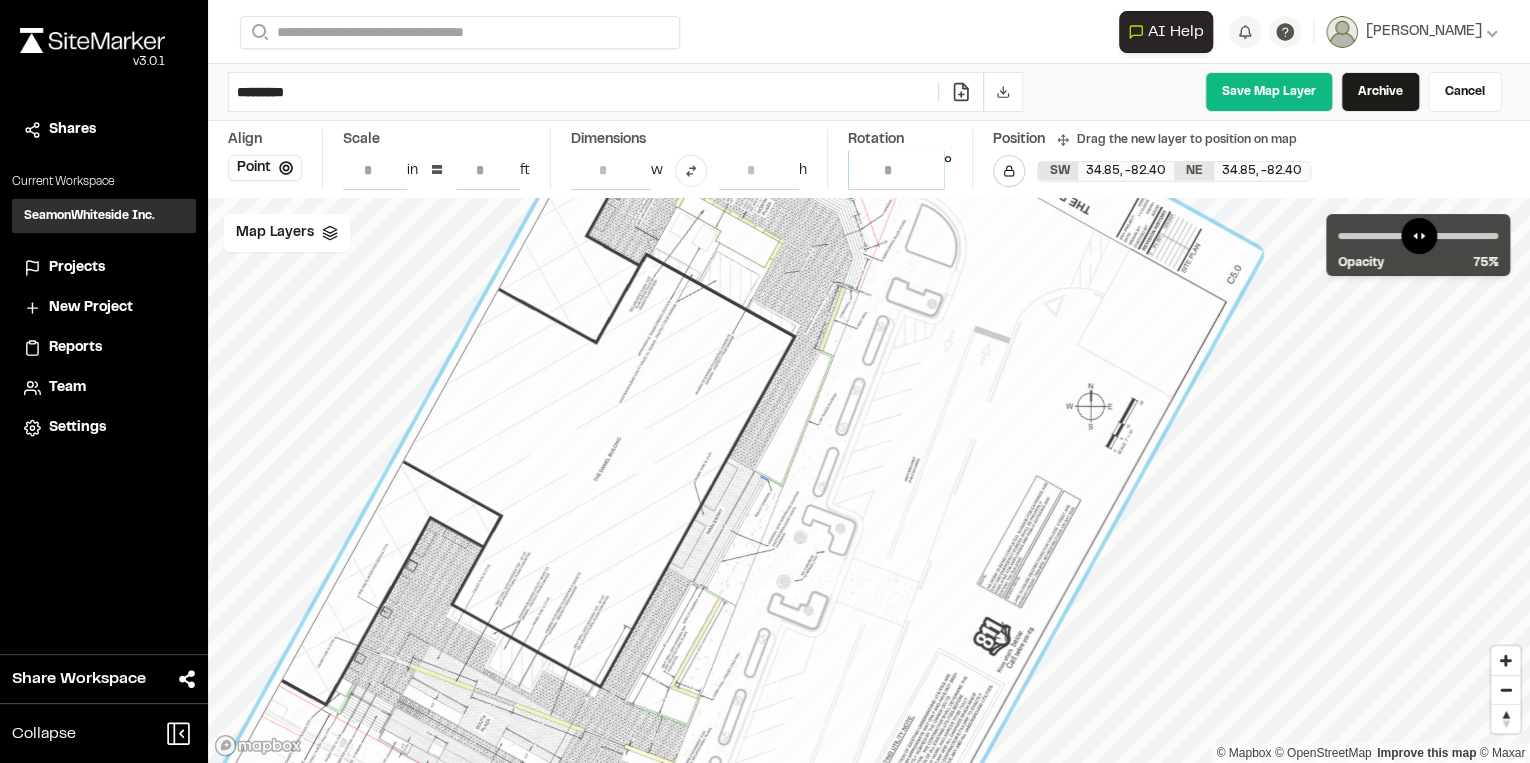 click on "******" at bounding box center (896, 170) 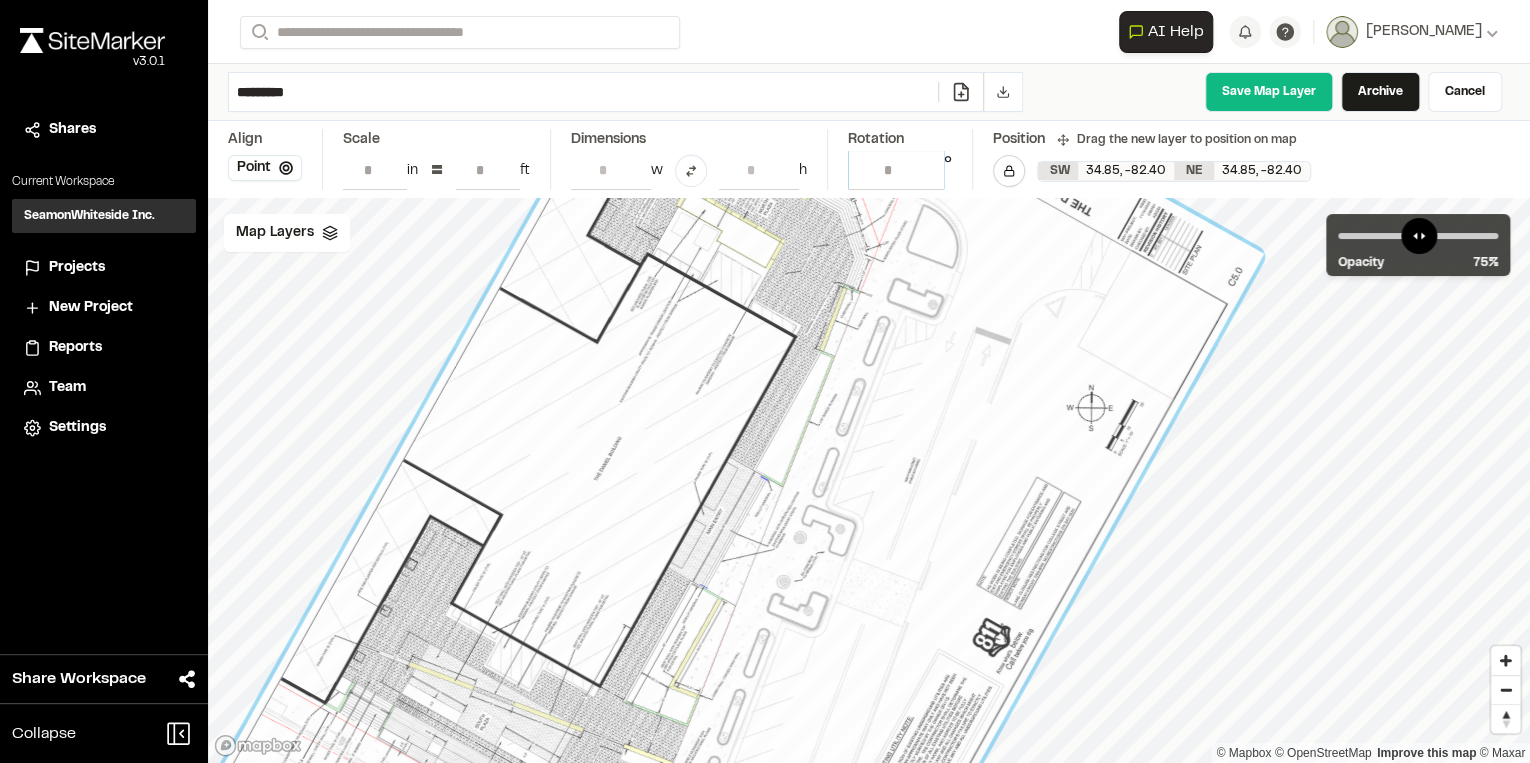 click on "*****" at bounding box center (896, 170) 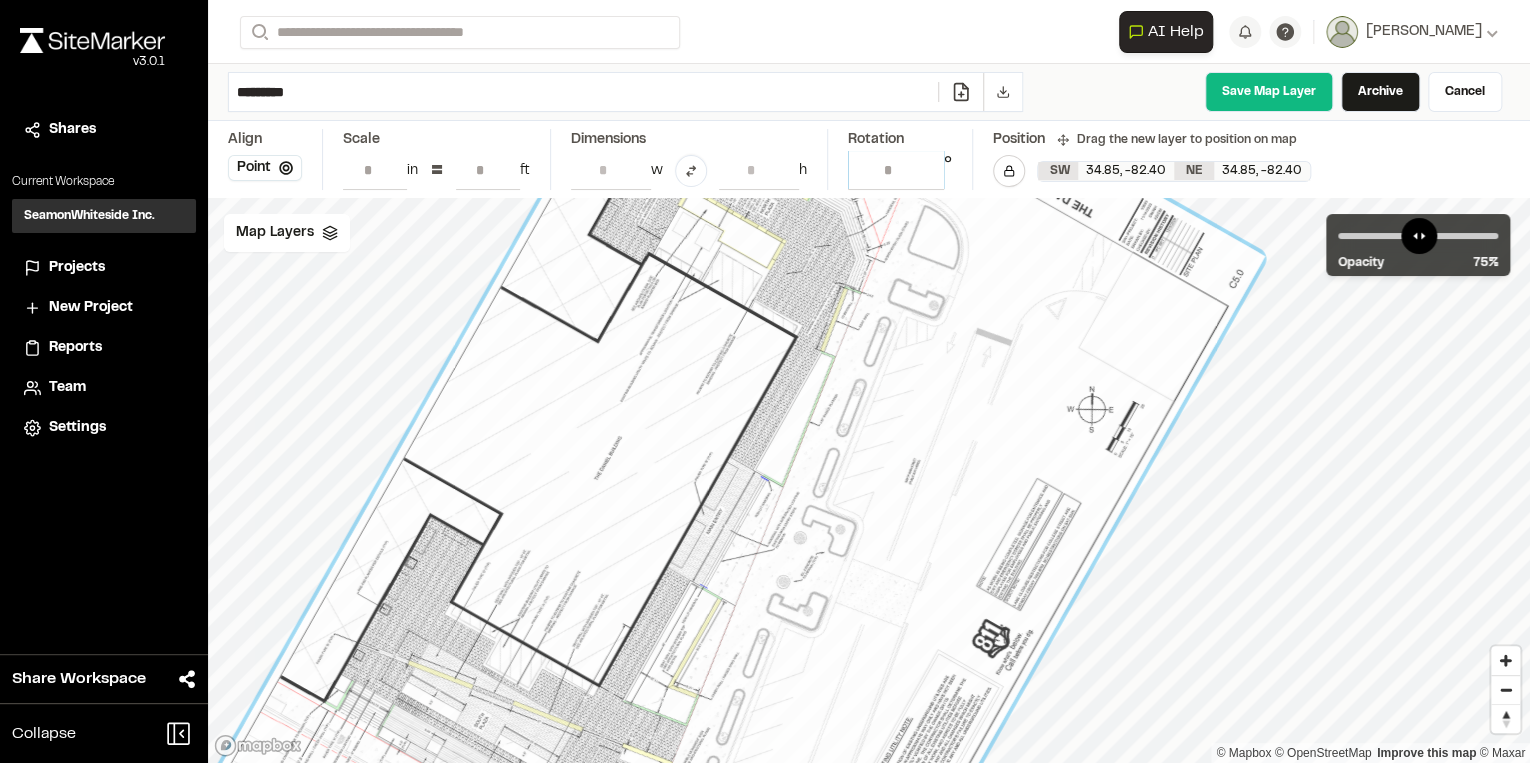 click on "******" at bounding box center (896, 170) 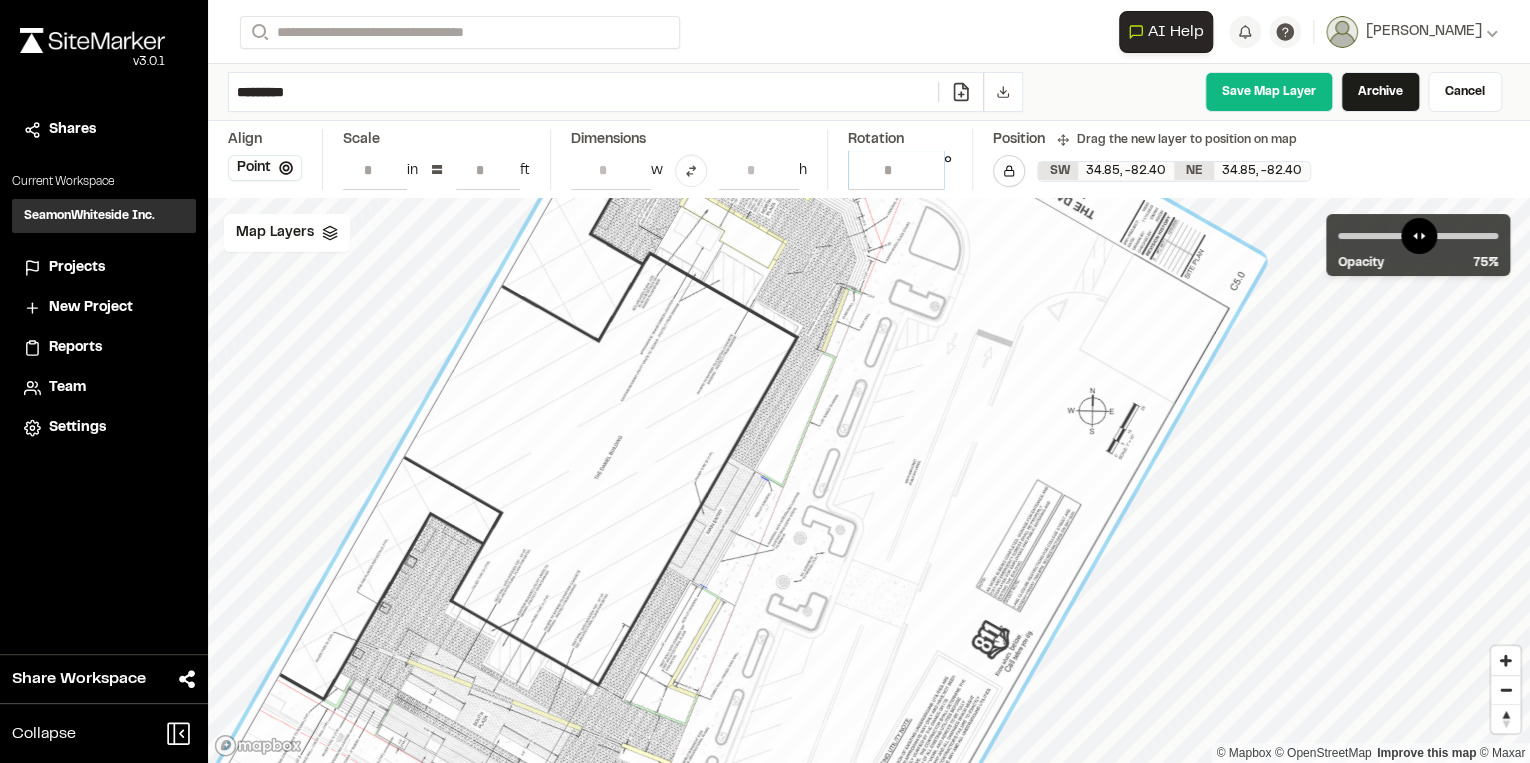 type on "***" 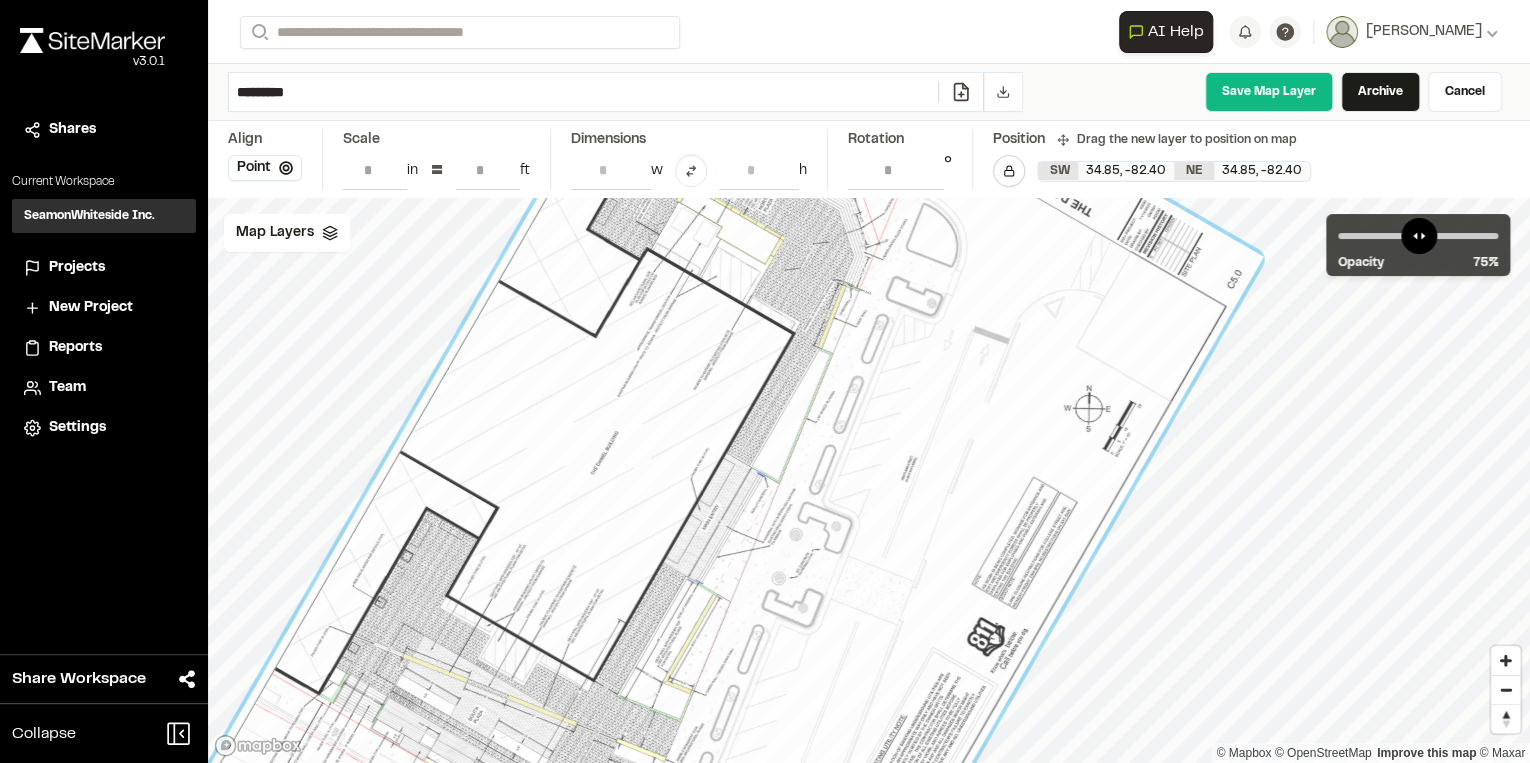 click at bounding box center [731, 520] 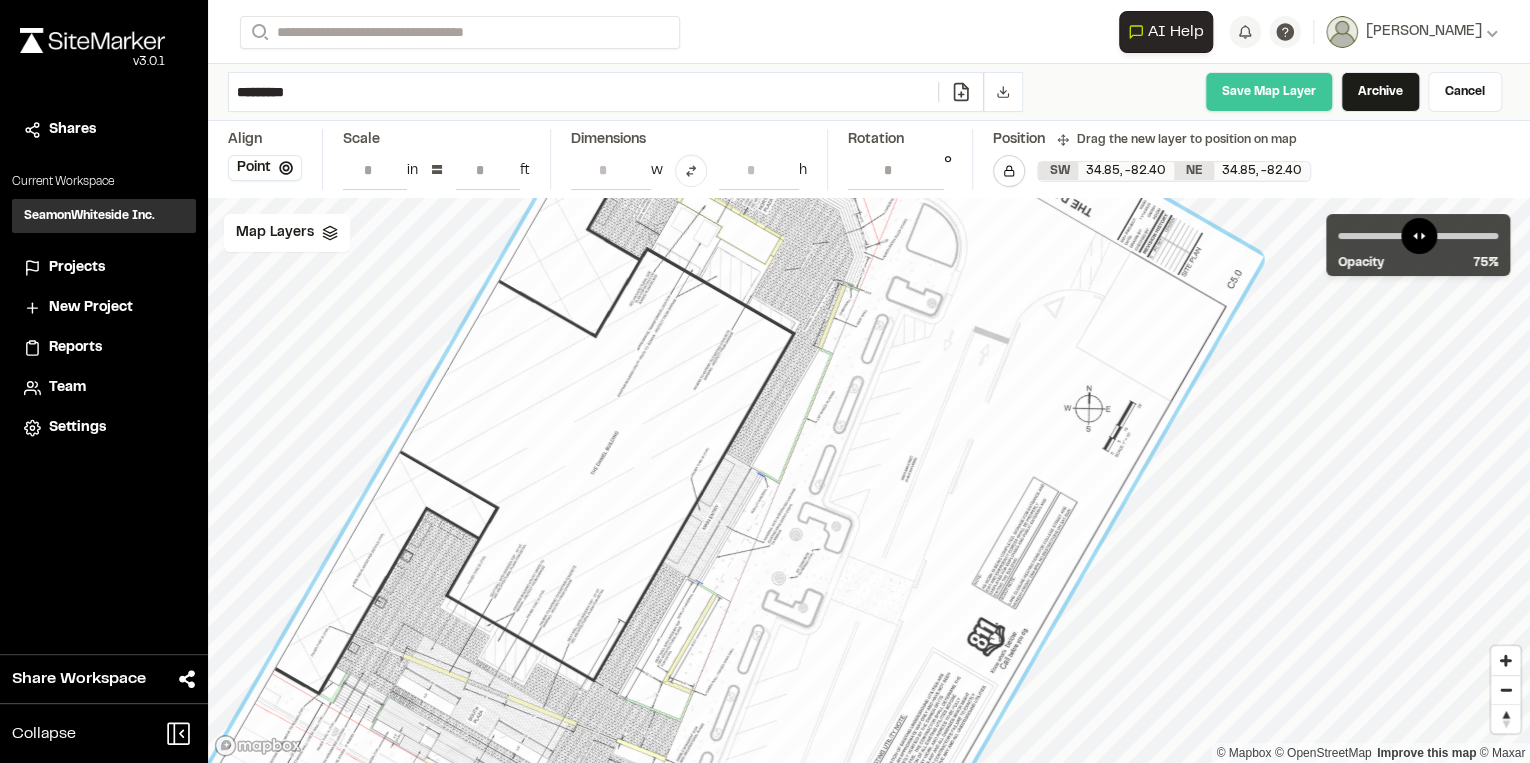 click on "Save Map Layer" at bounding box center [1269, 92] 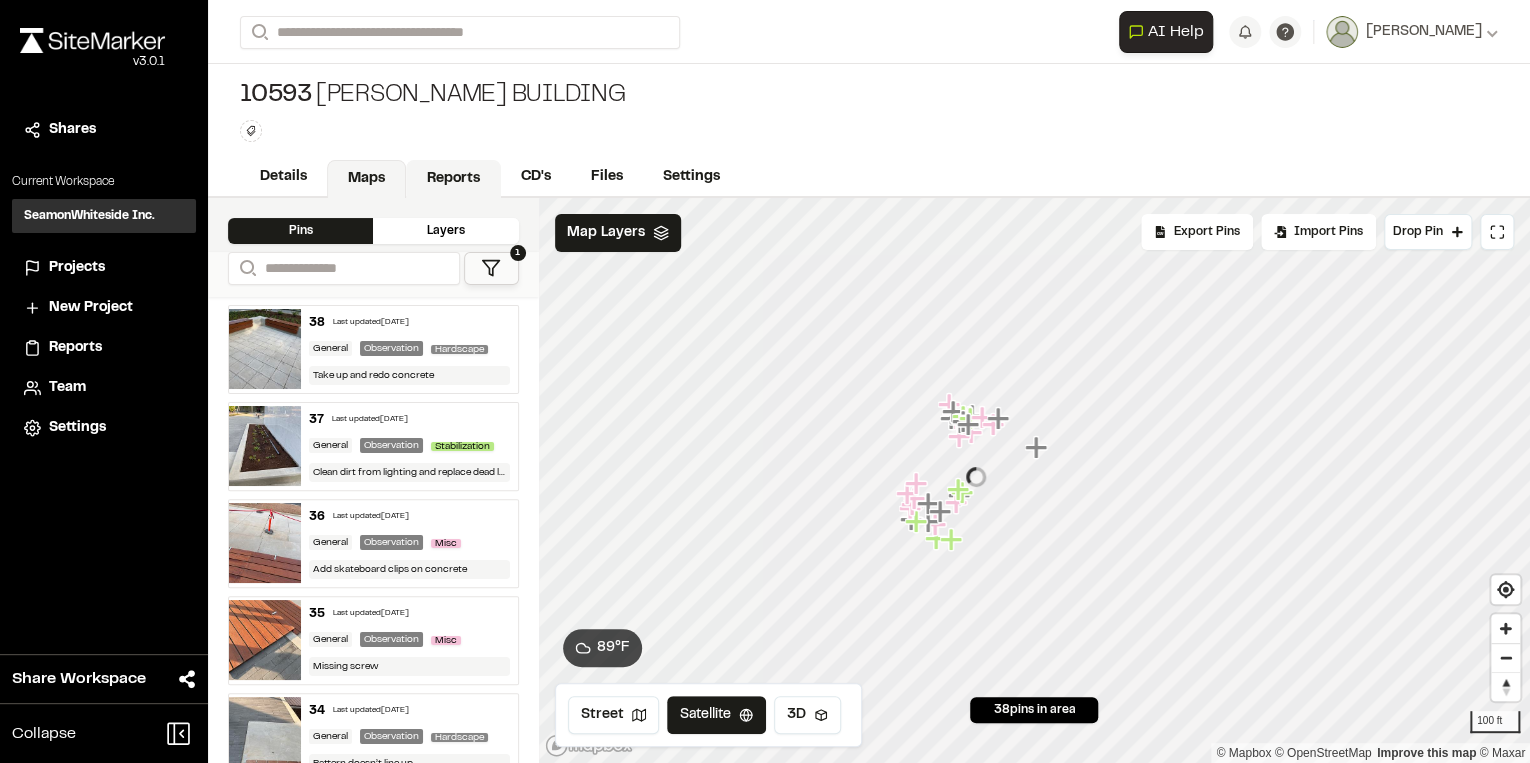 click on "Reports" at bounding box center [453, 179] 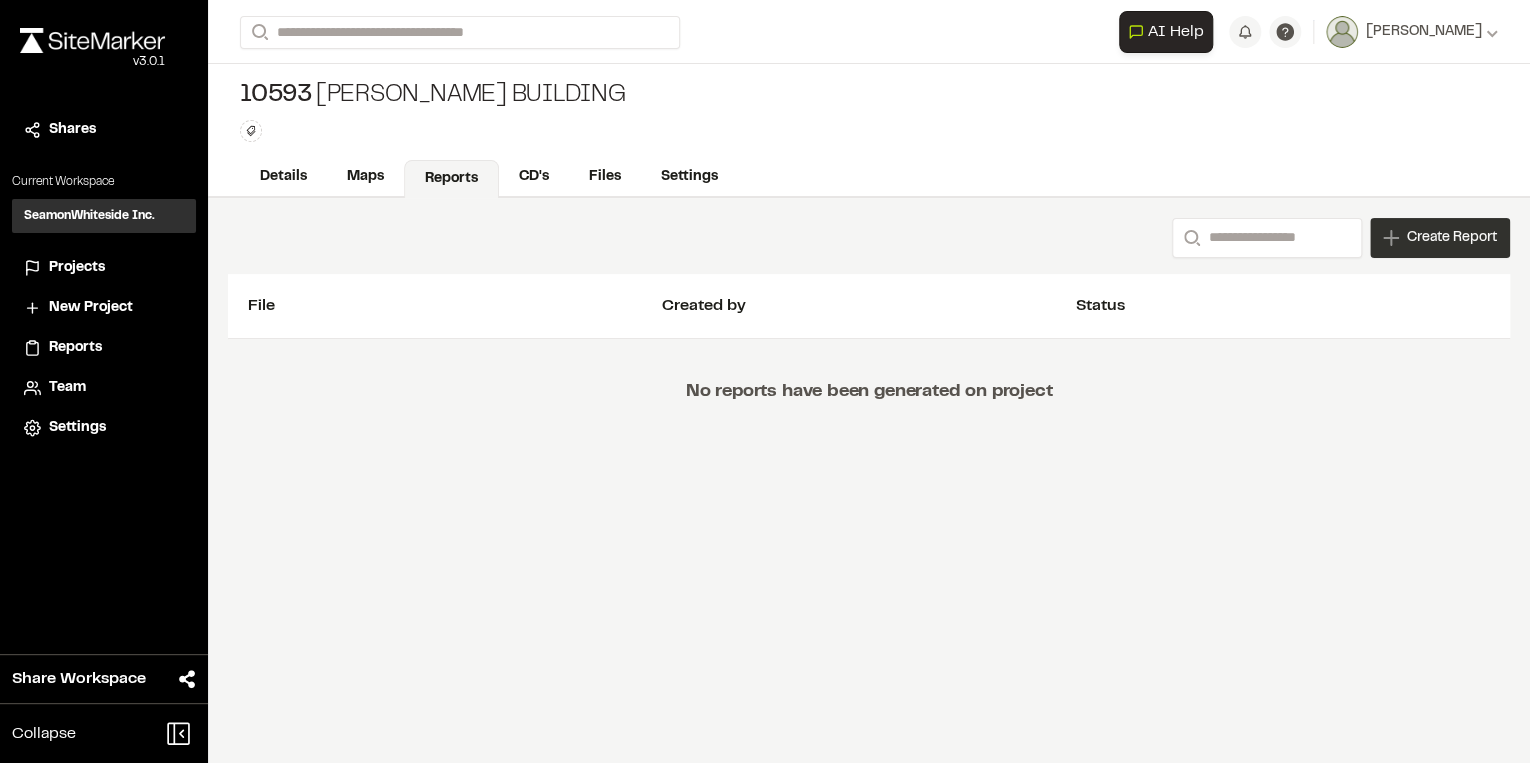 click on "Create Report" at bounding box center [1452, 238] 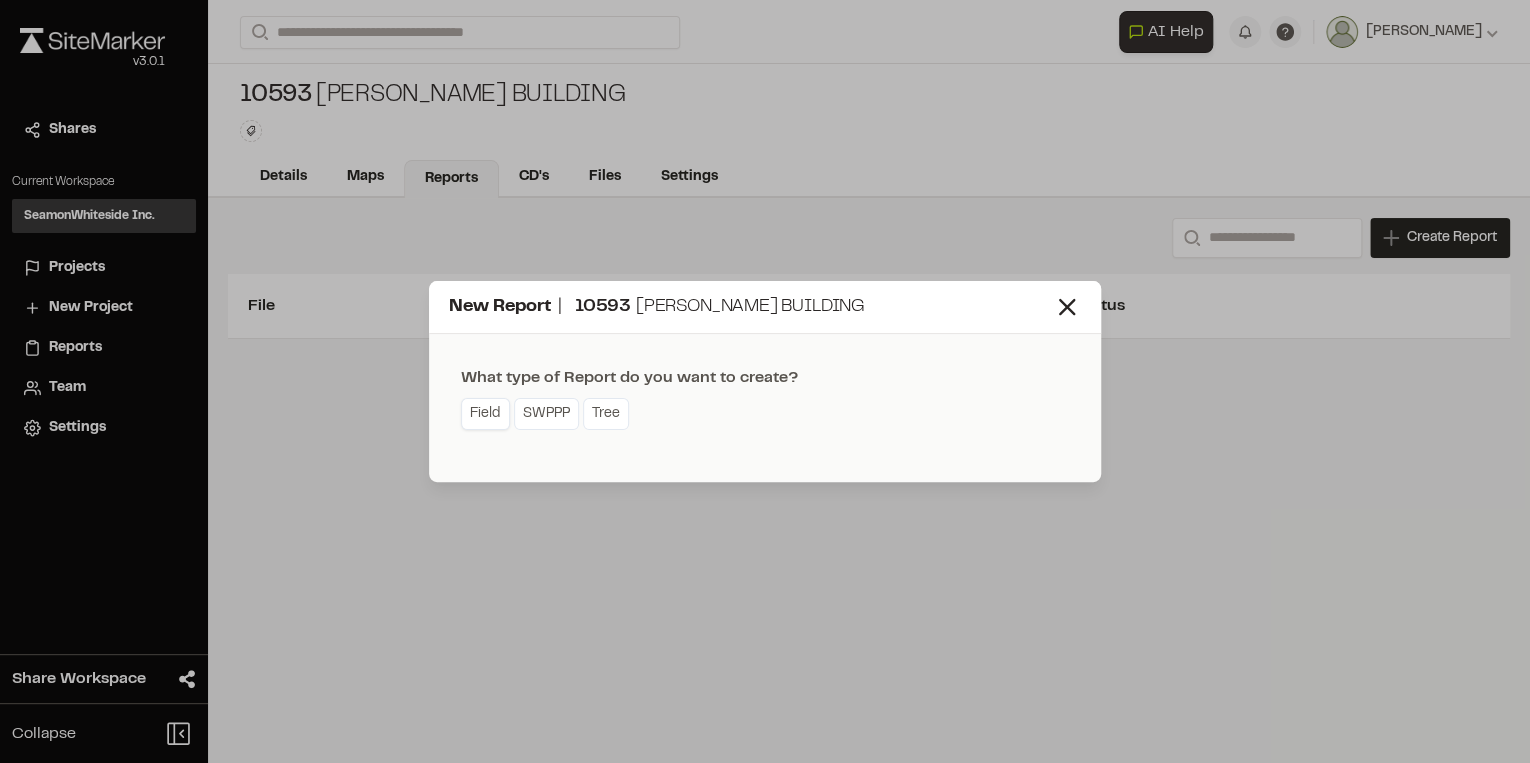 click on "Field" at bounding box center [485, 414] 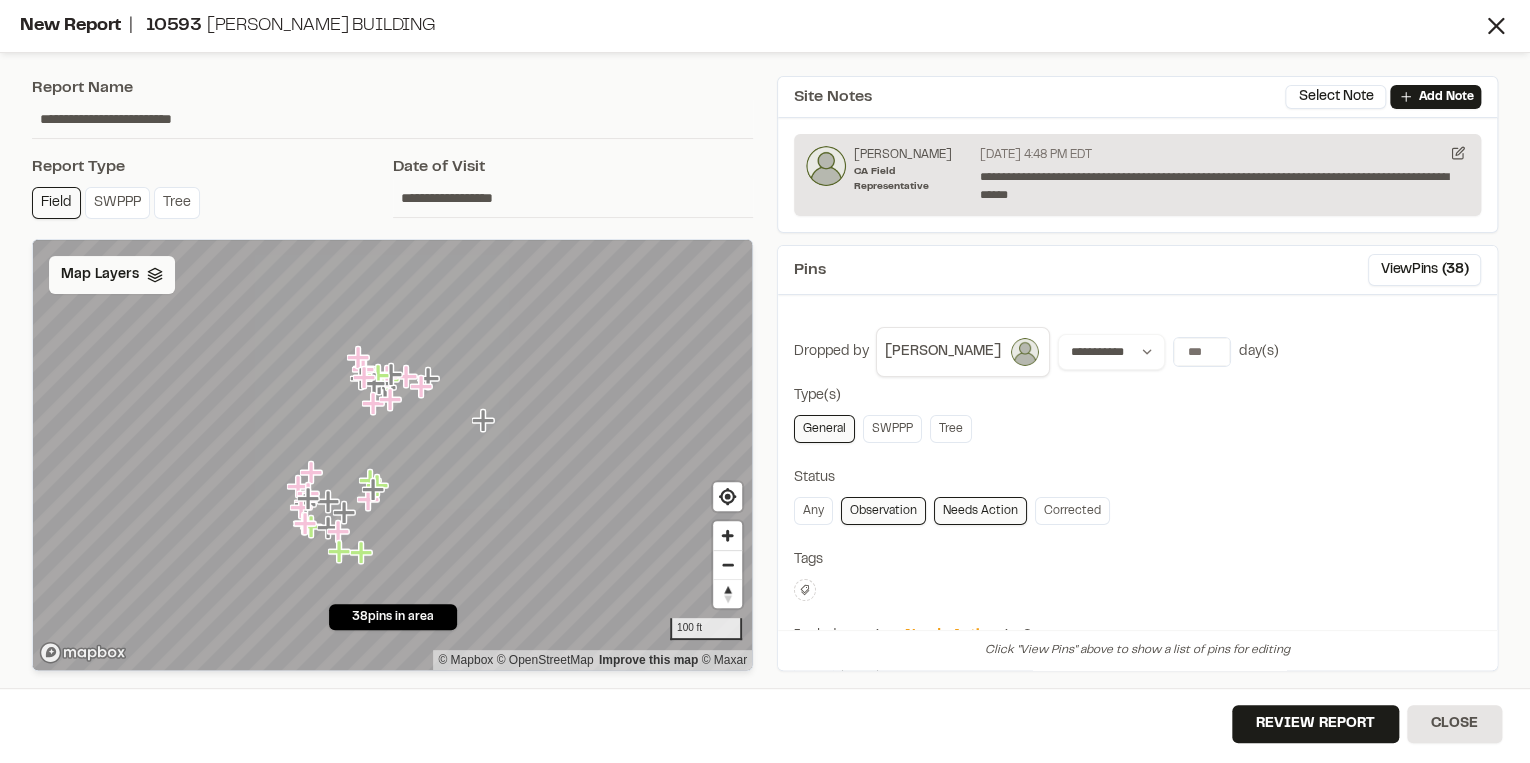 click on "Map Layers" at bounding box center [100, 275] 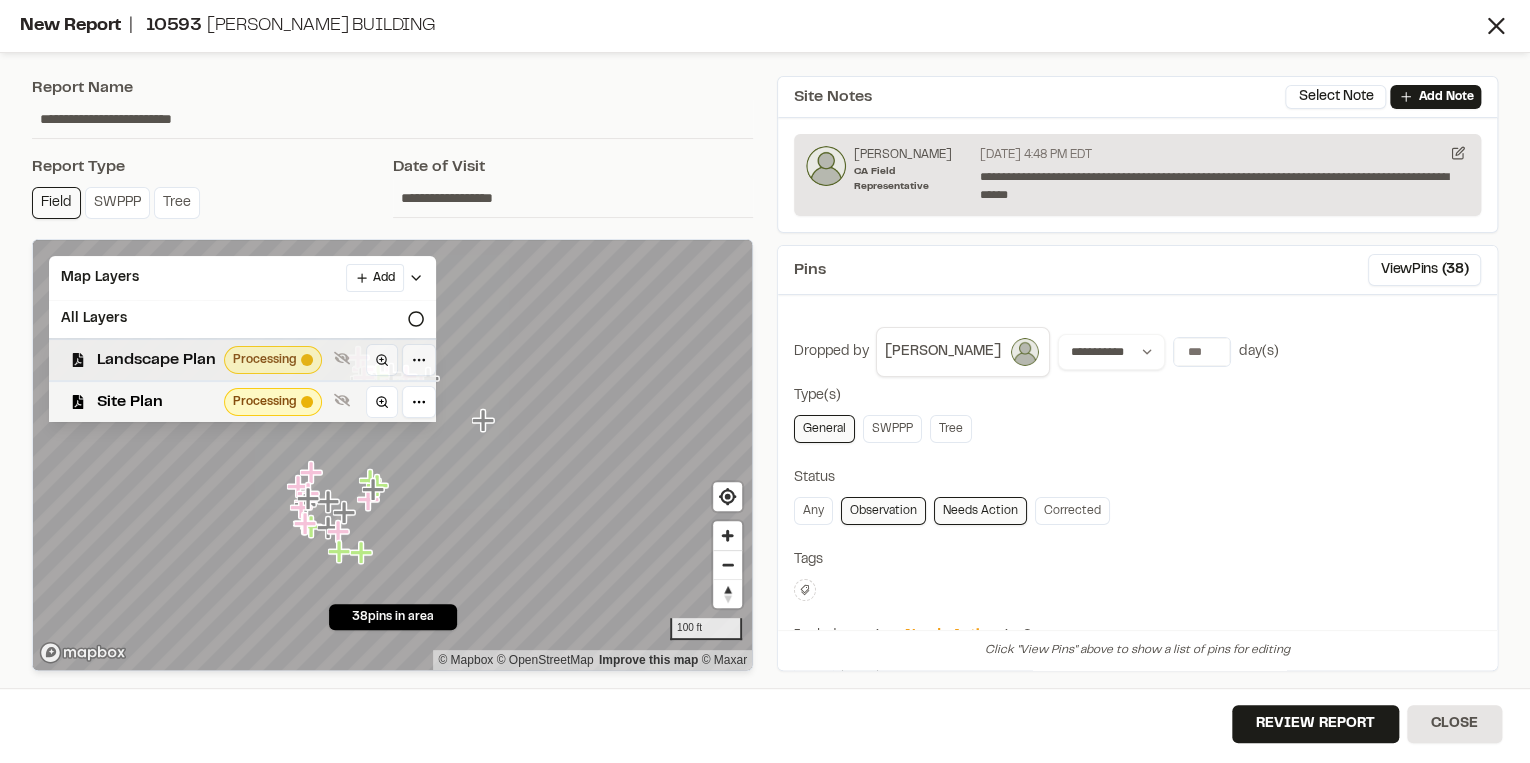 click on "Landscape Plan" at bounding box center [156, 360] 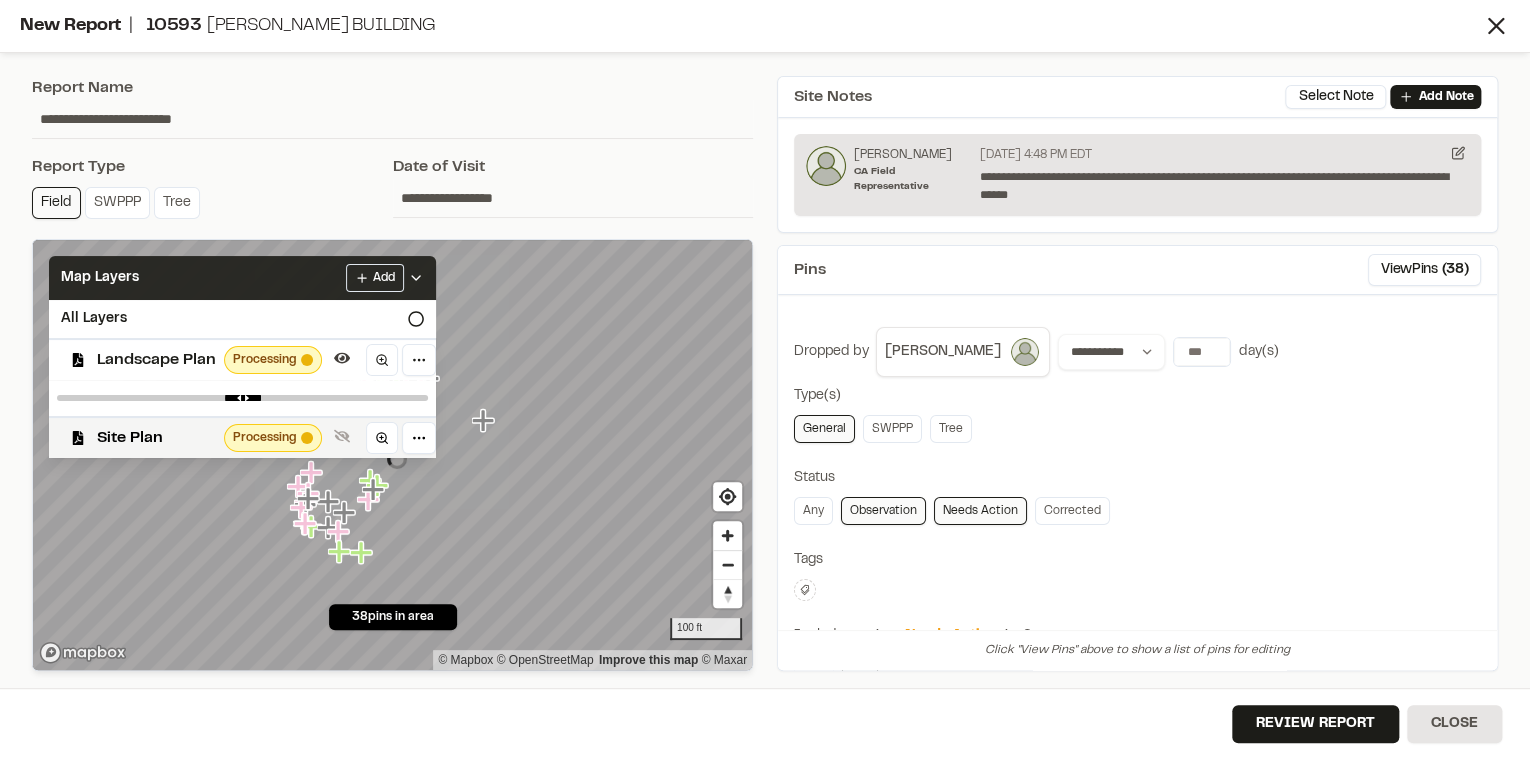 click on "Map Layers" at bounding box center [100, 278] 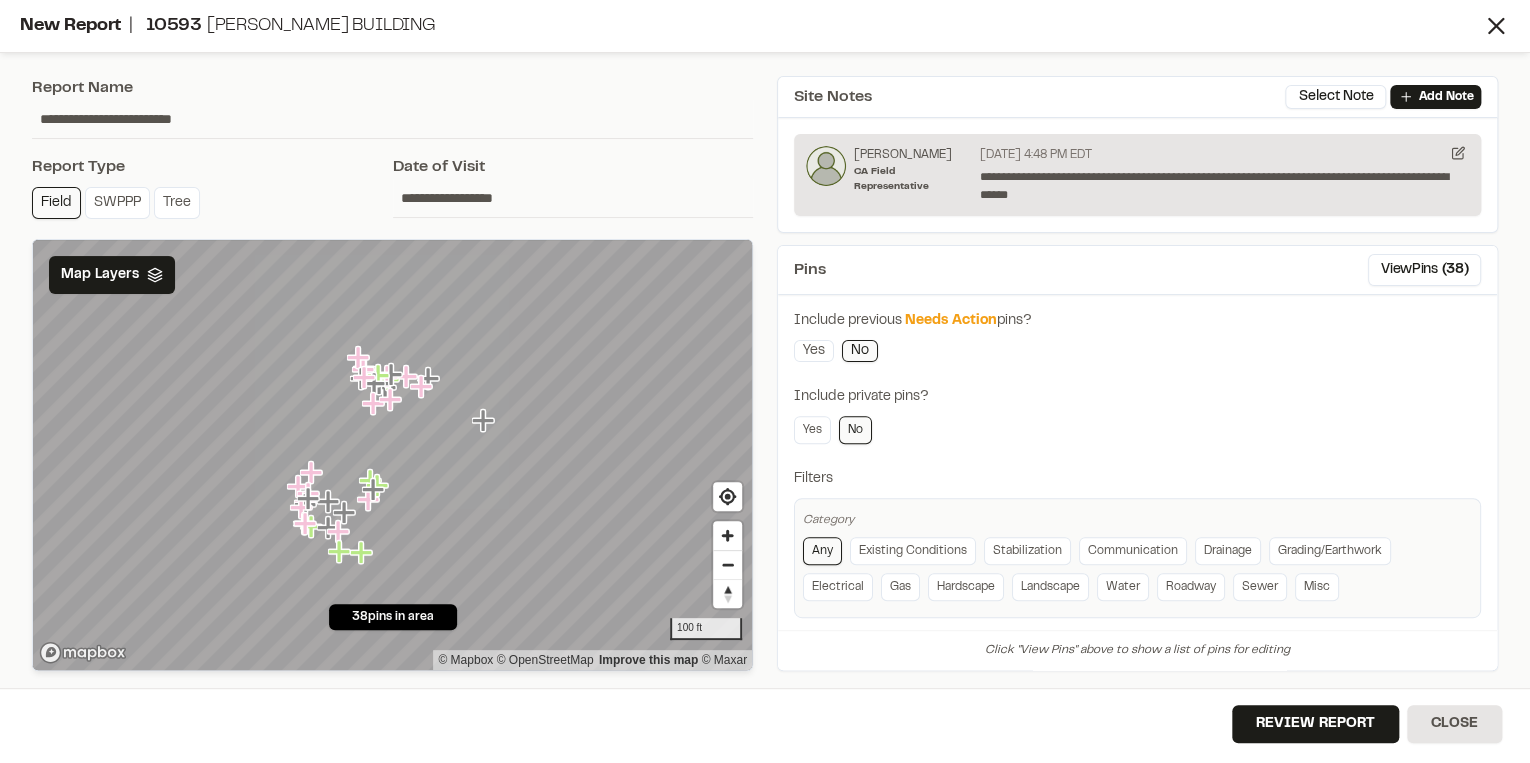 scroll, scrollTop: 324, scrollLeft: 0, axis: vertical 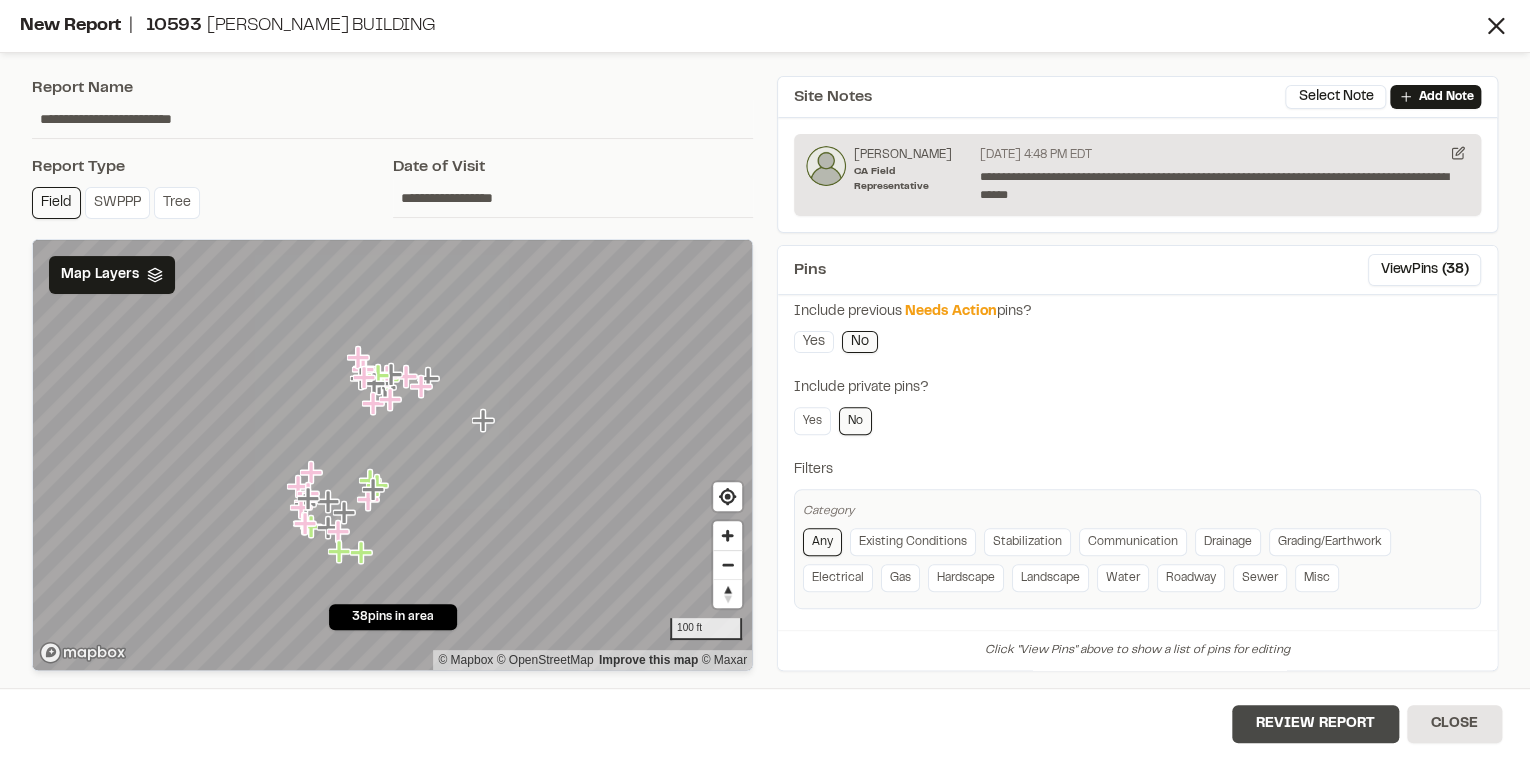 click on "Review Report" at bounding box center (1315, 724) 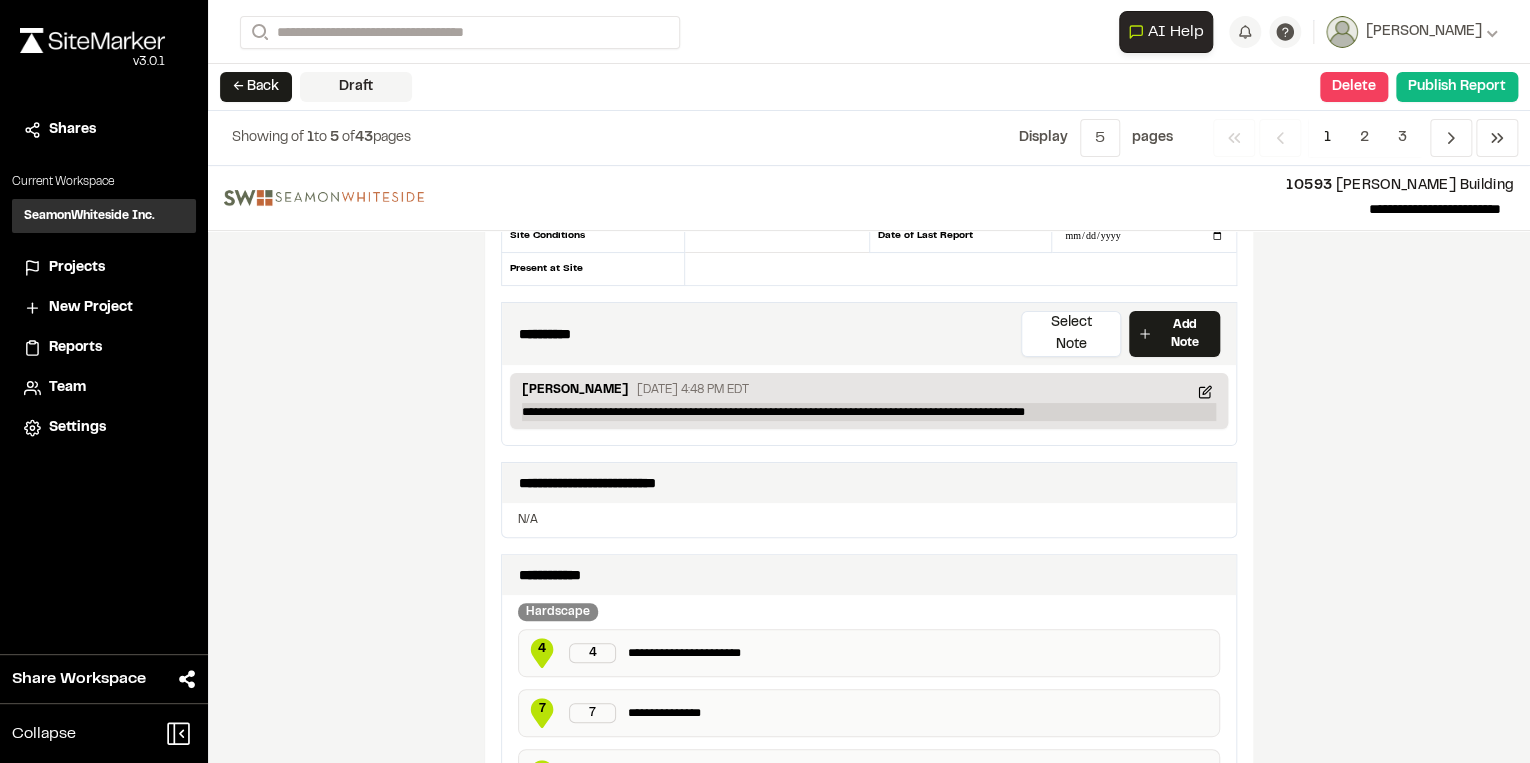 scroll, scrollTop: 240, scrollLeft: 0, axis: vertical 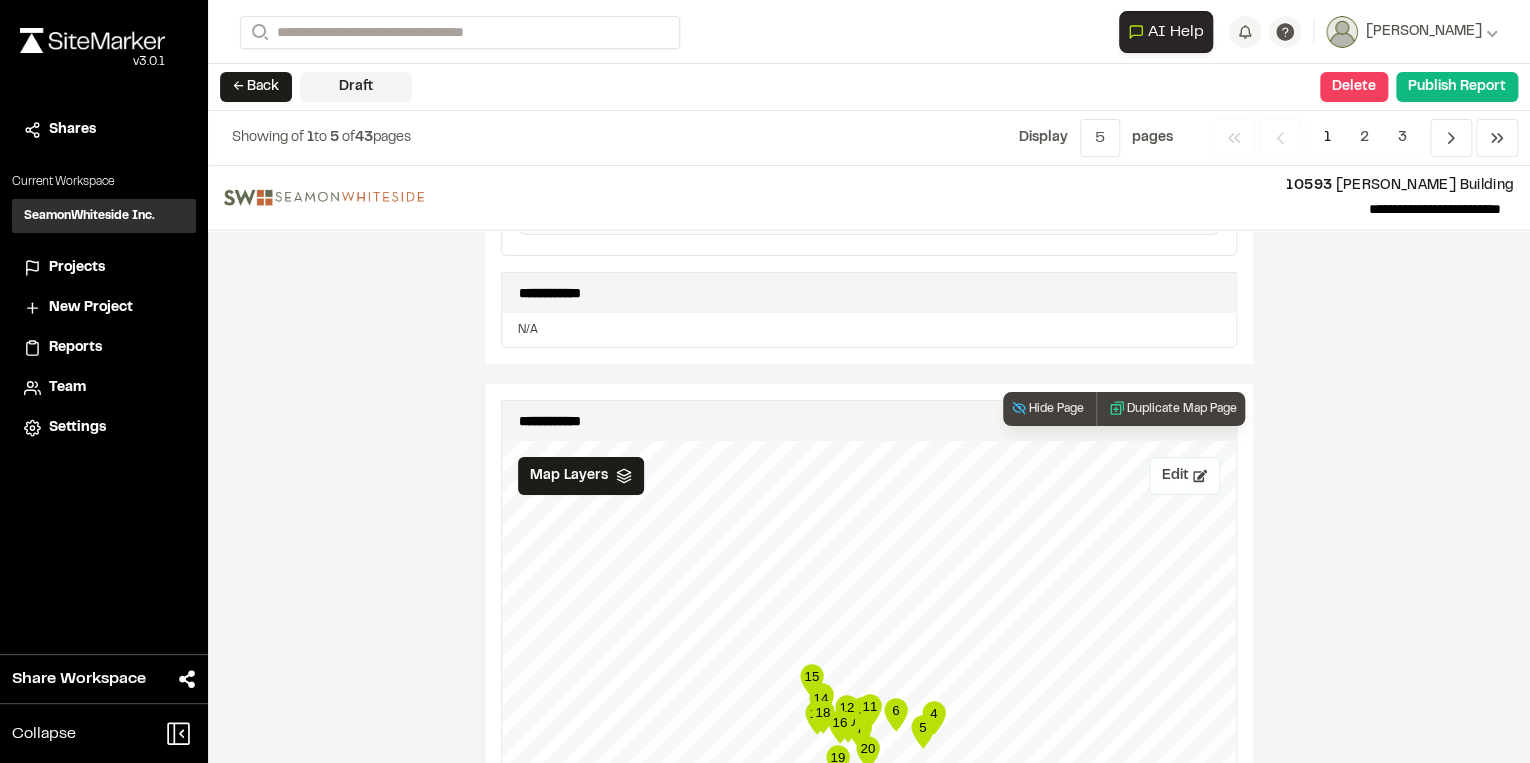 click on "Edit" at bounding box center (1184, 476) 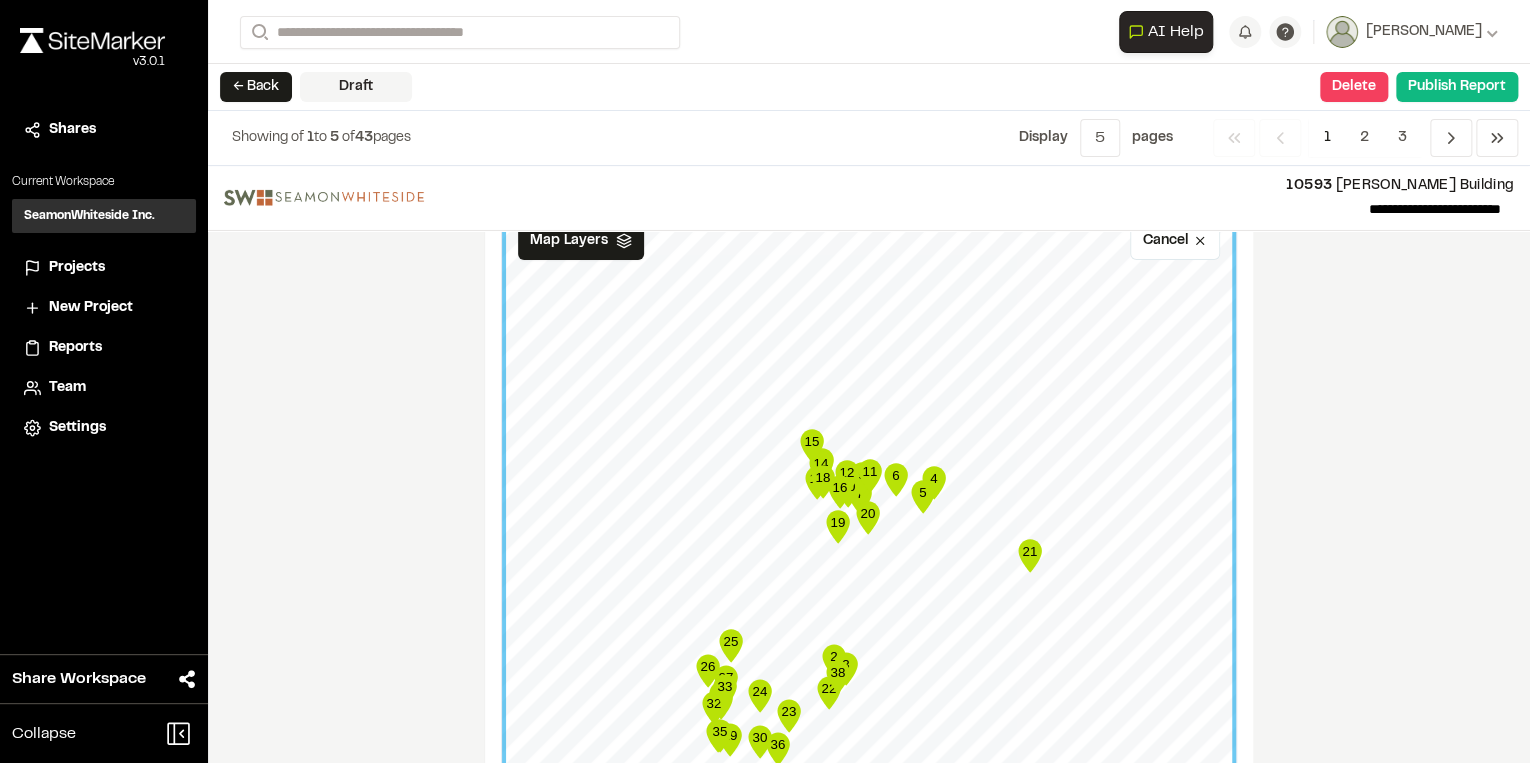 scroll, scrollTop: 3520, scrollLeft: 0, axis: vertical 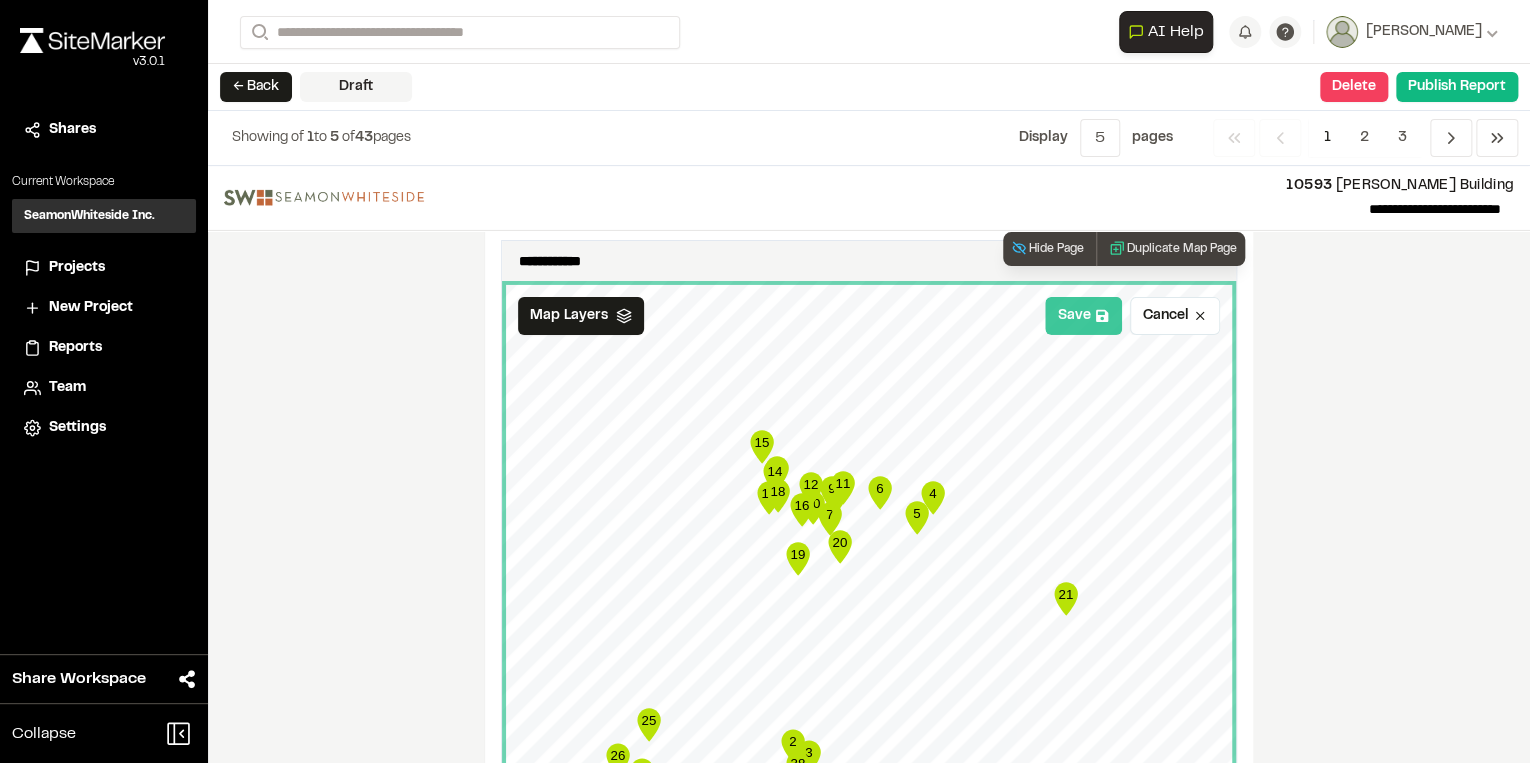 click on "Save" at bounding box center [1083, 316] 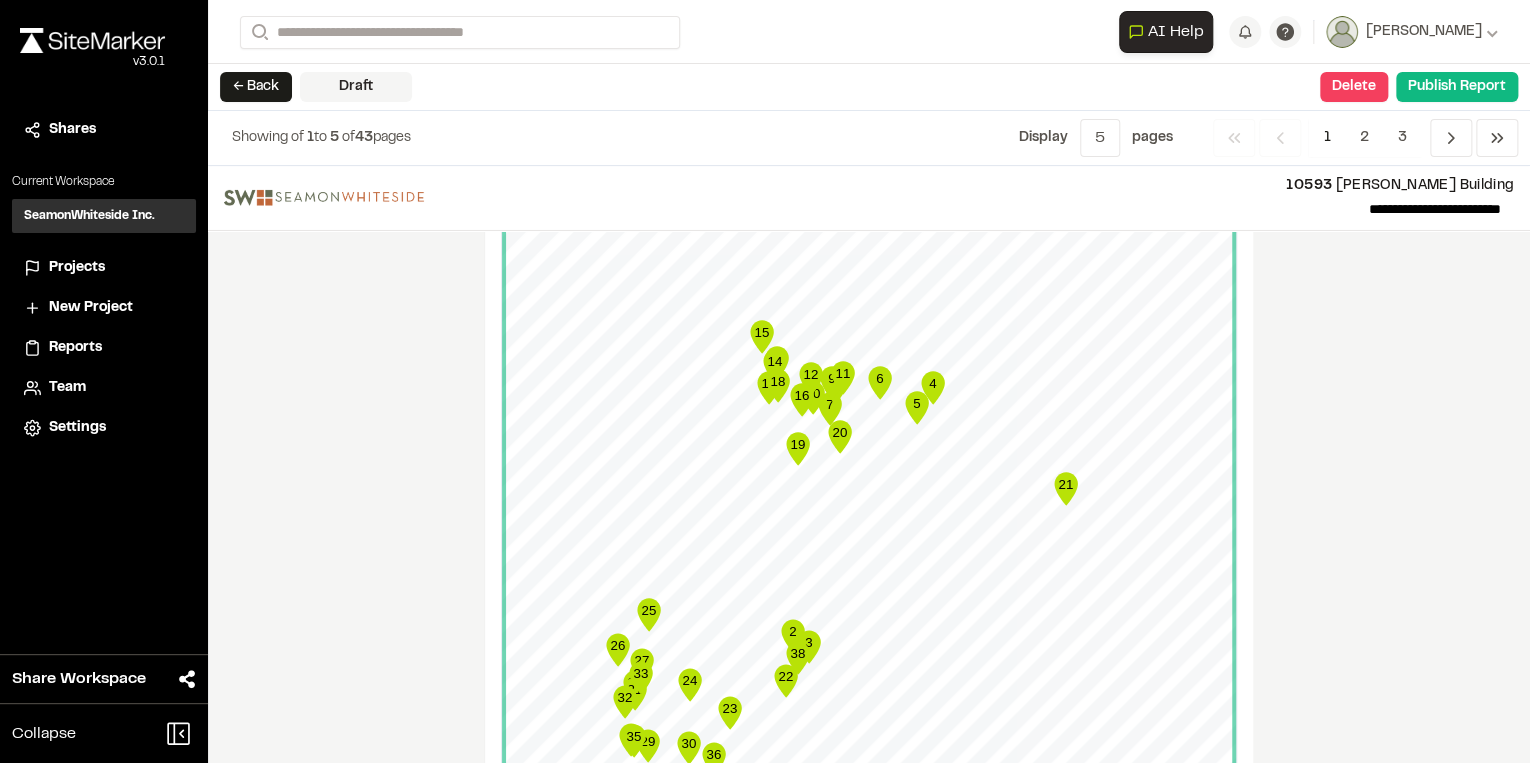 scroll, scrollTop: 3811, scrollLeft: 0, axis: vertical 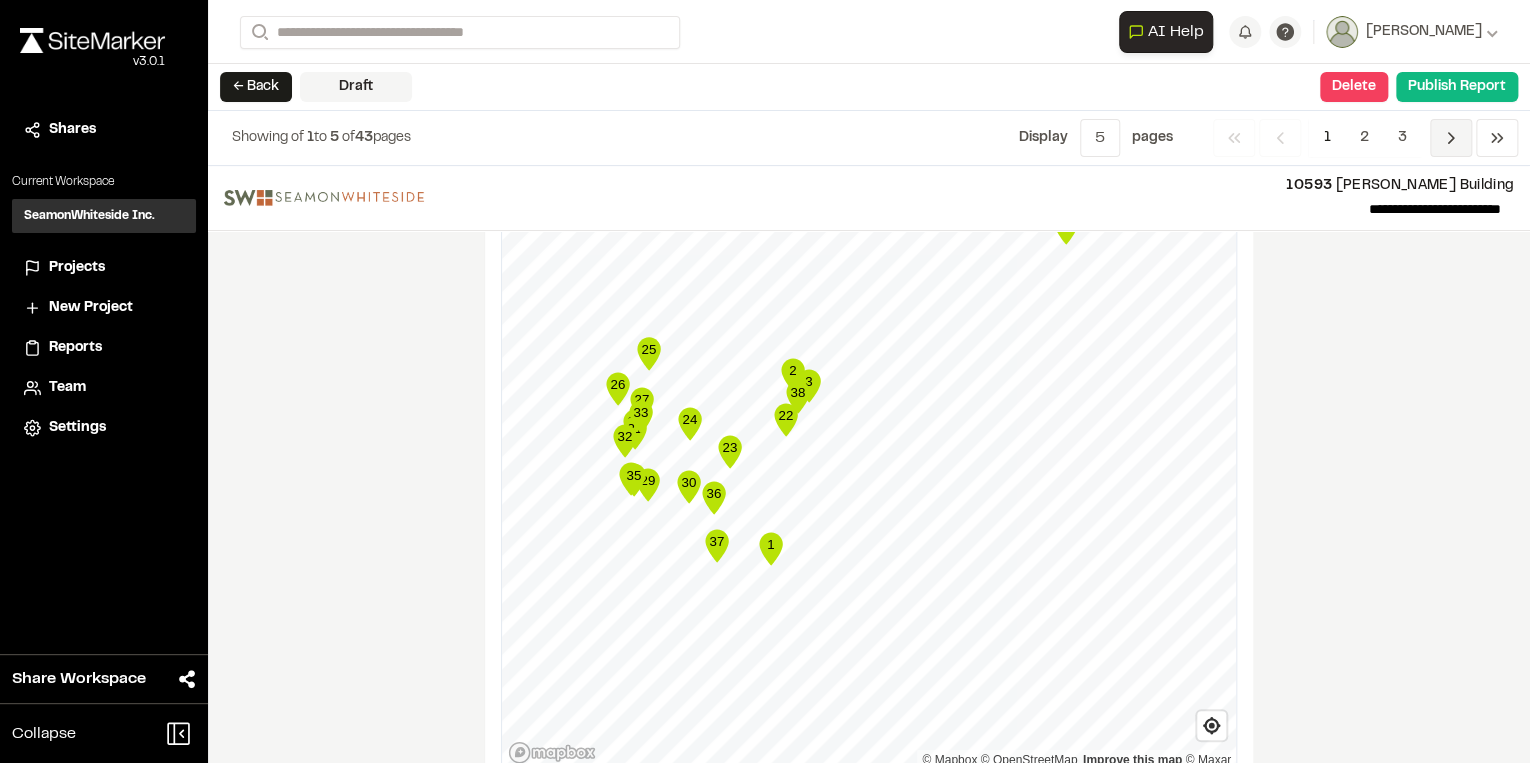 click 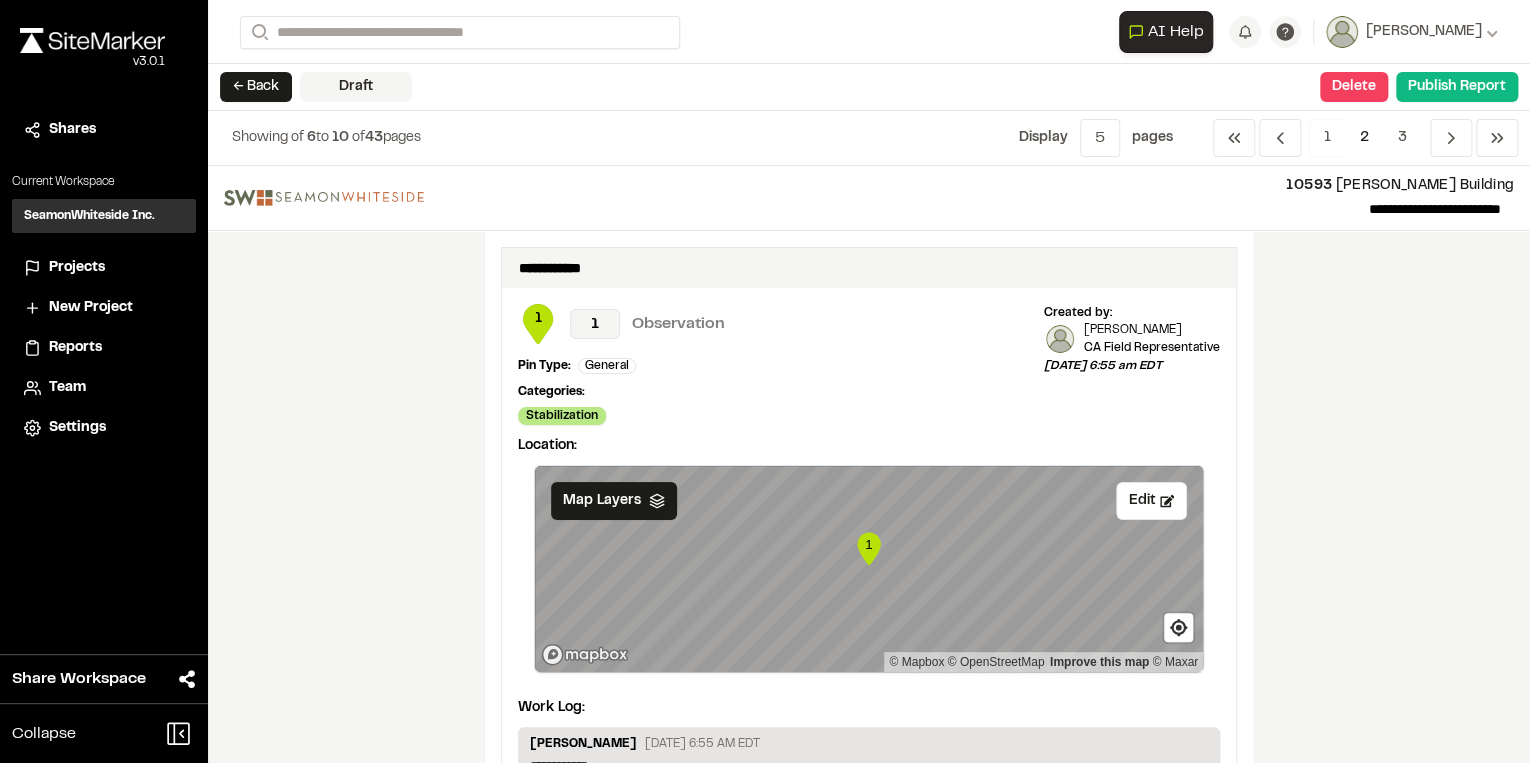 scroll, scrollTop: 720, scrollLeft: 0, axis: vertical 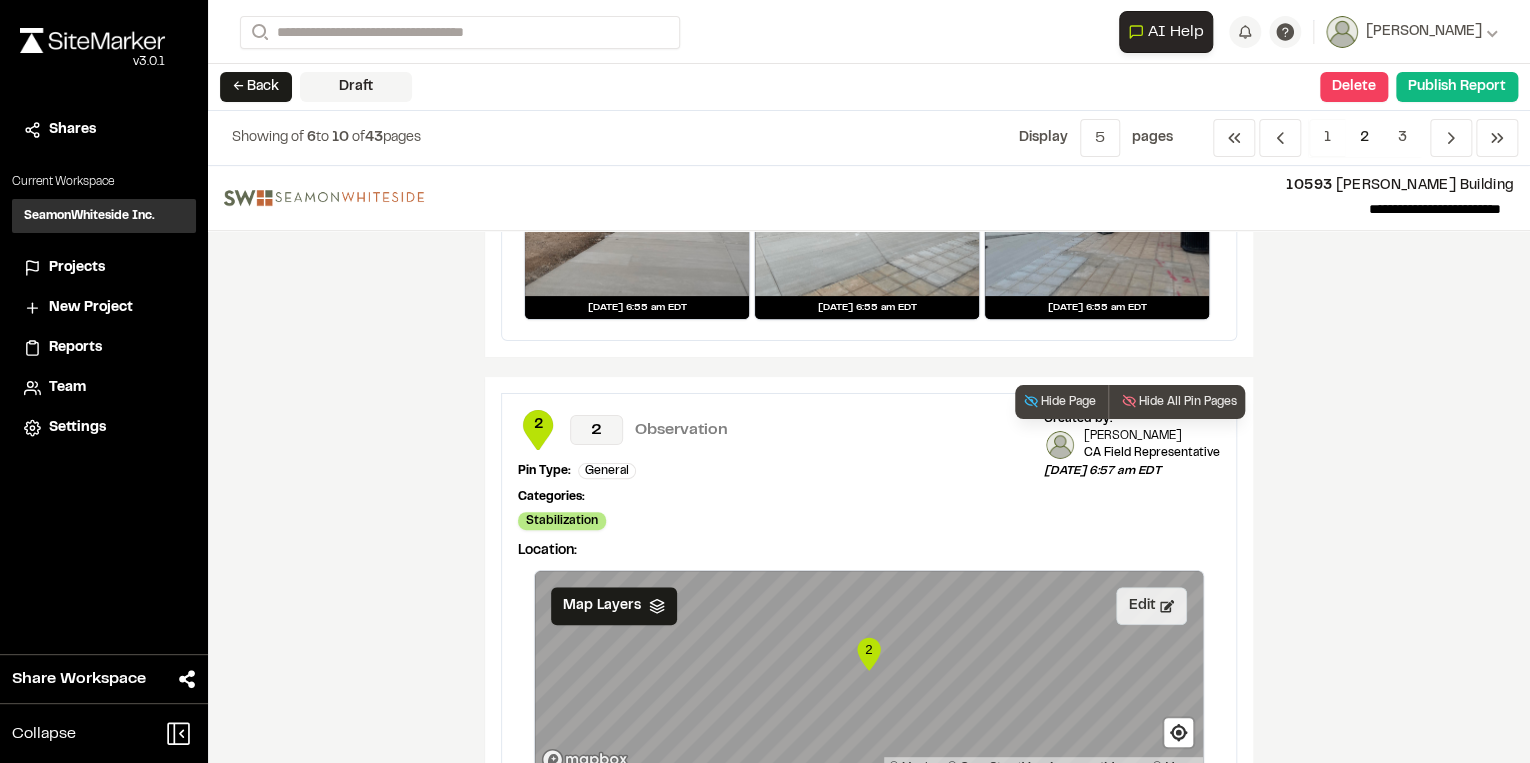 click on "Edit" at bounding box center [1151, 606] 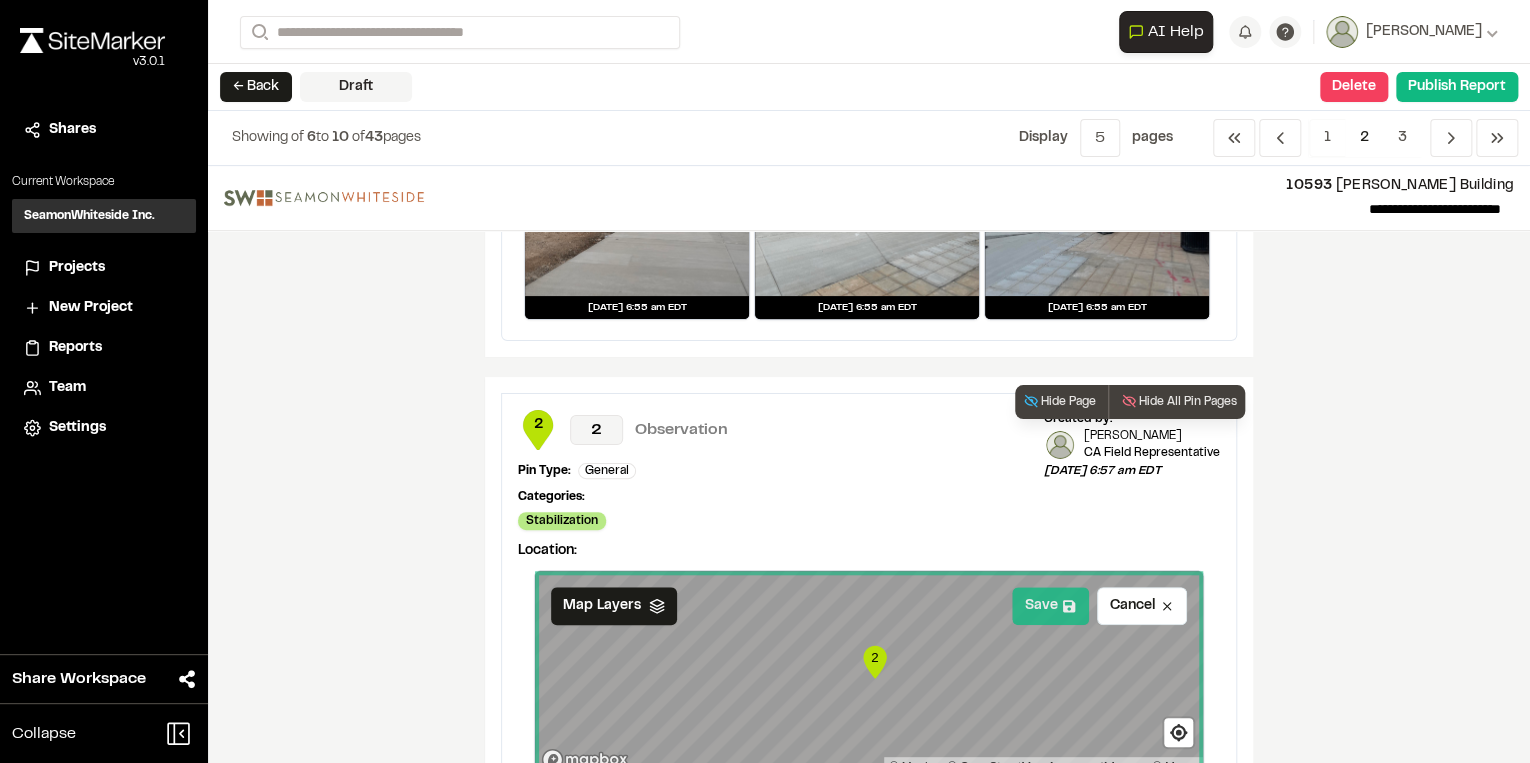 click on "Save" at bounding box center (1050, 606) 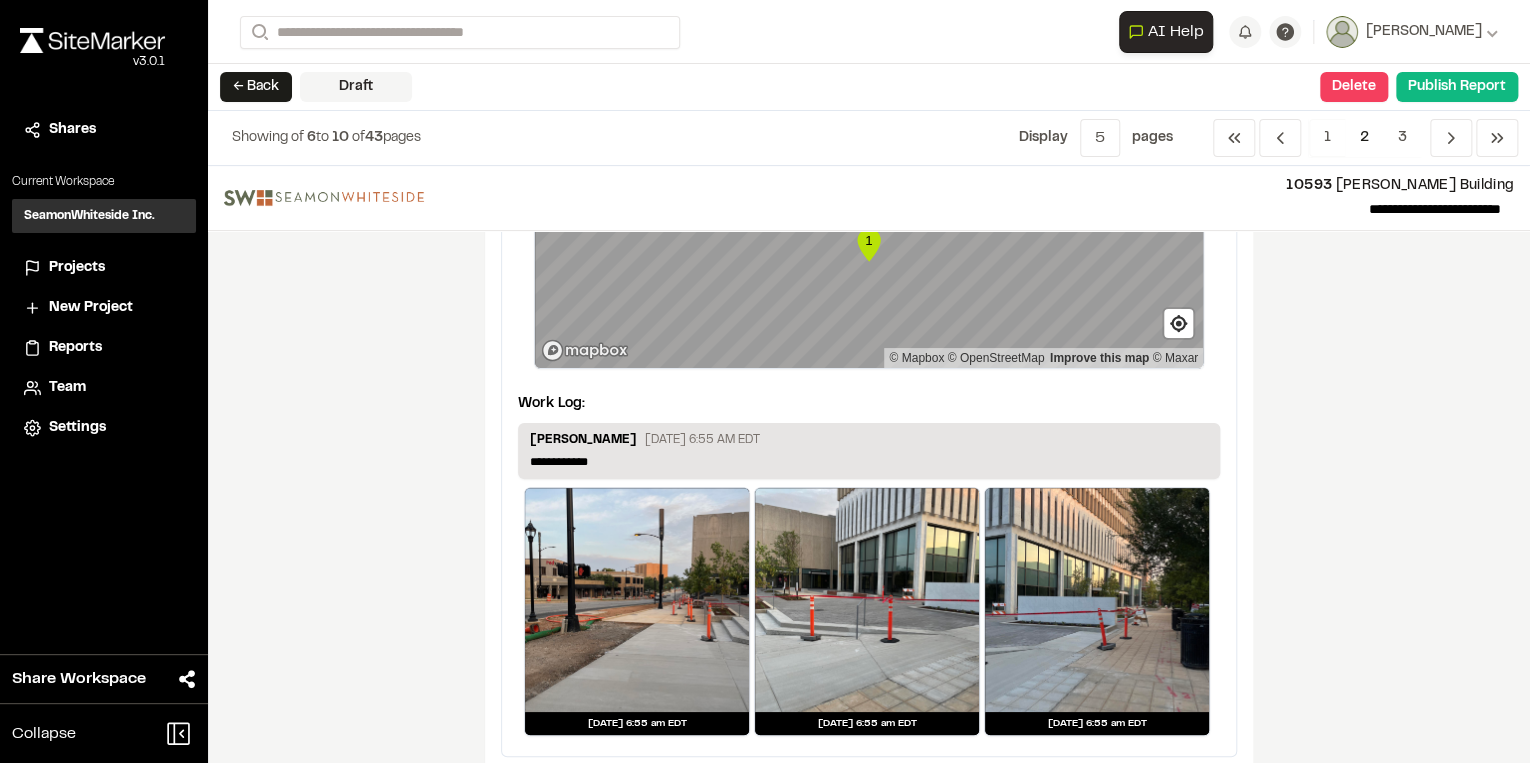 scroll, scrollTop: 80, scrollLeft: 0, axis: vertical 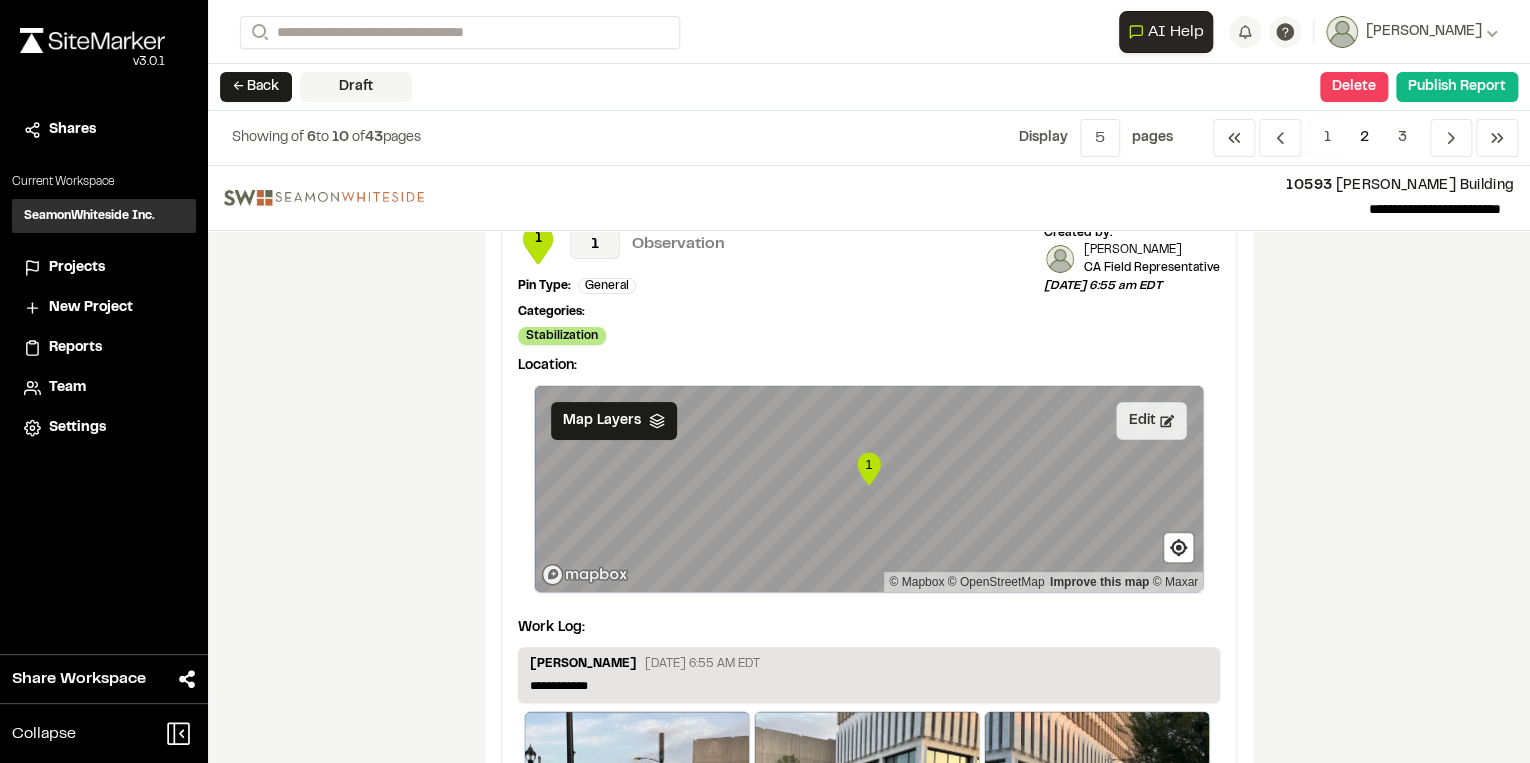 click on "Edit" at bounding box center [1151, 421] 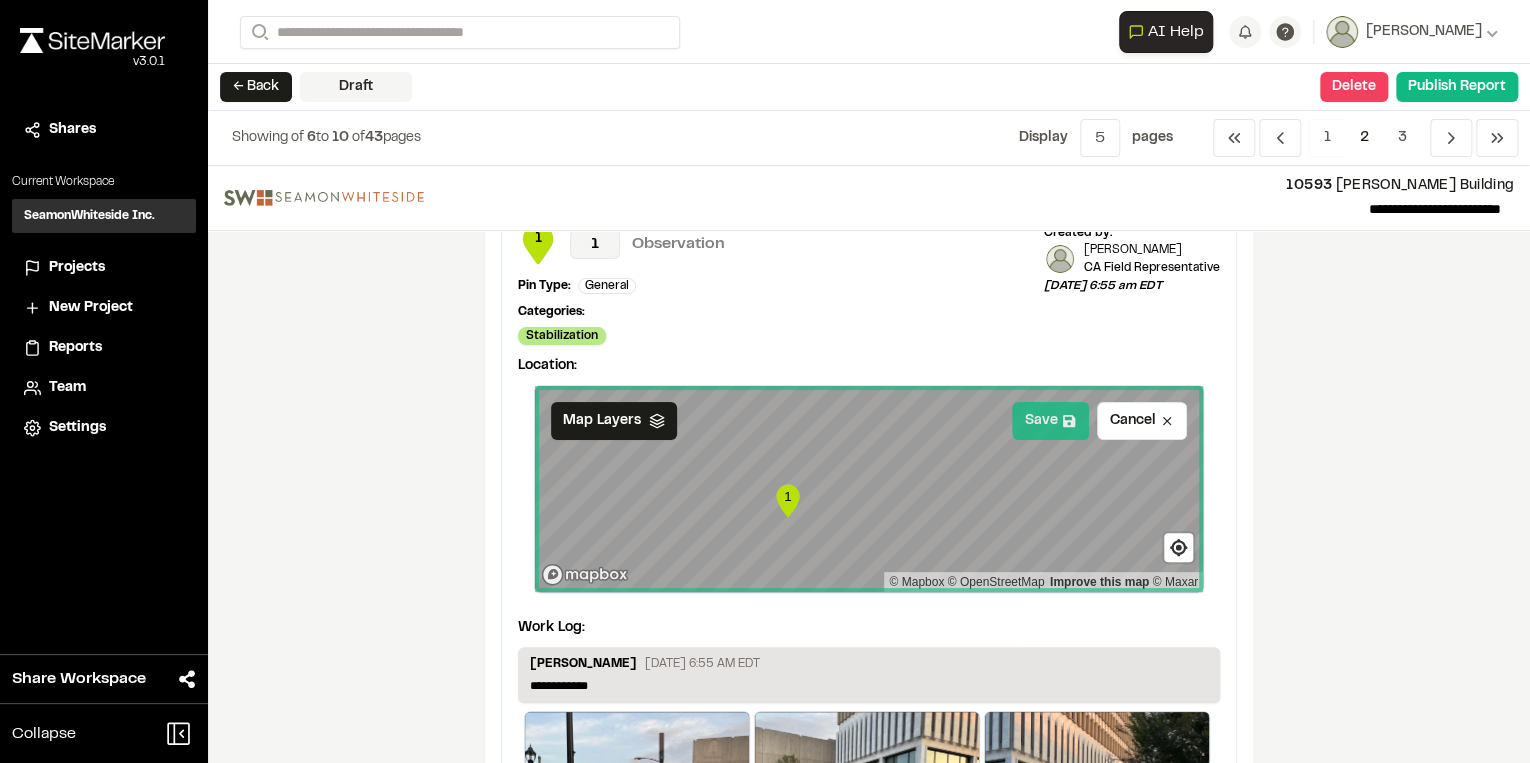 click on "Save" at bounding box center (1050, 421) 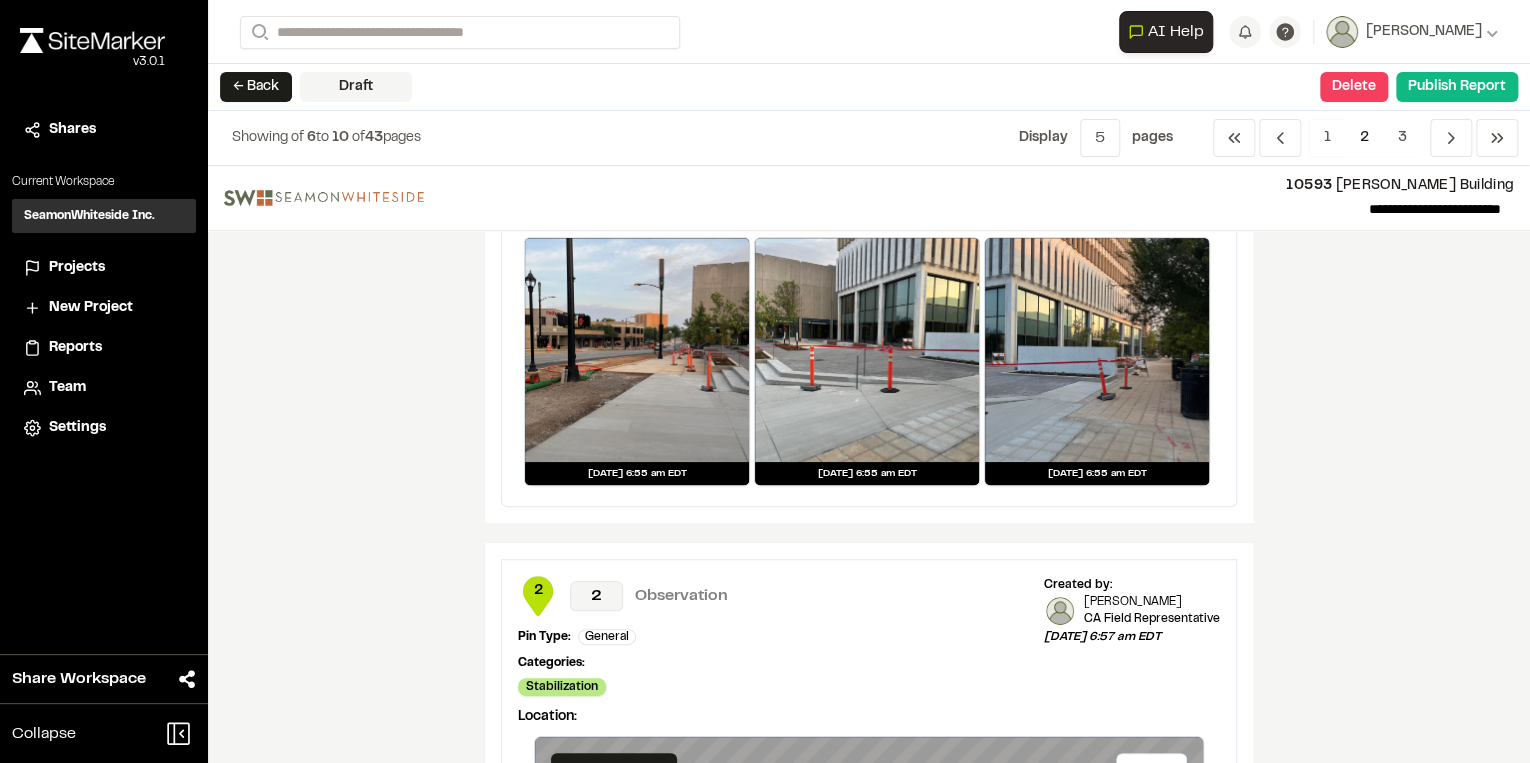 scroll, scrollTop: 400, scrollLeft: 0, axis: vertical 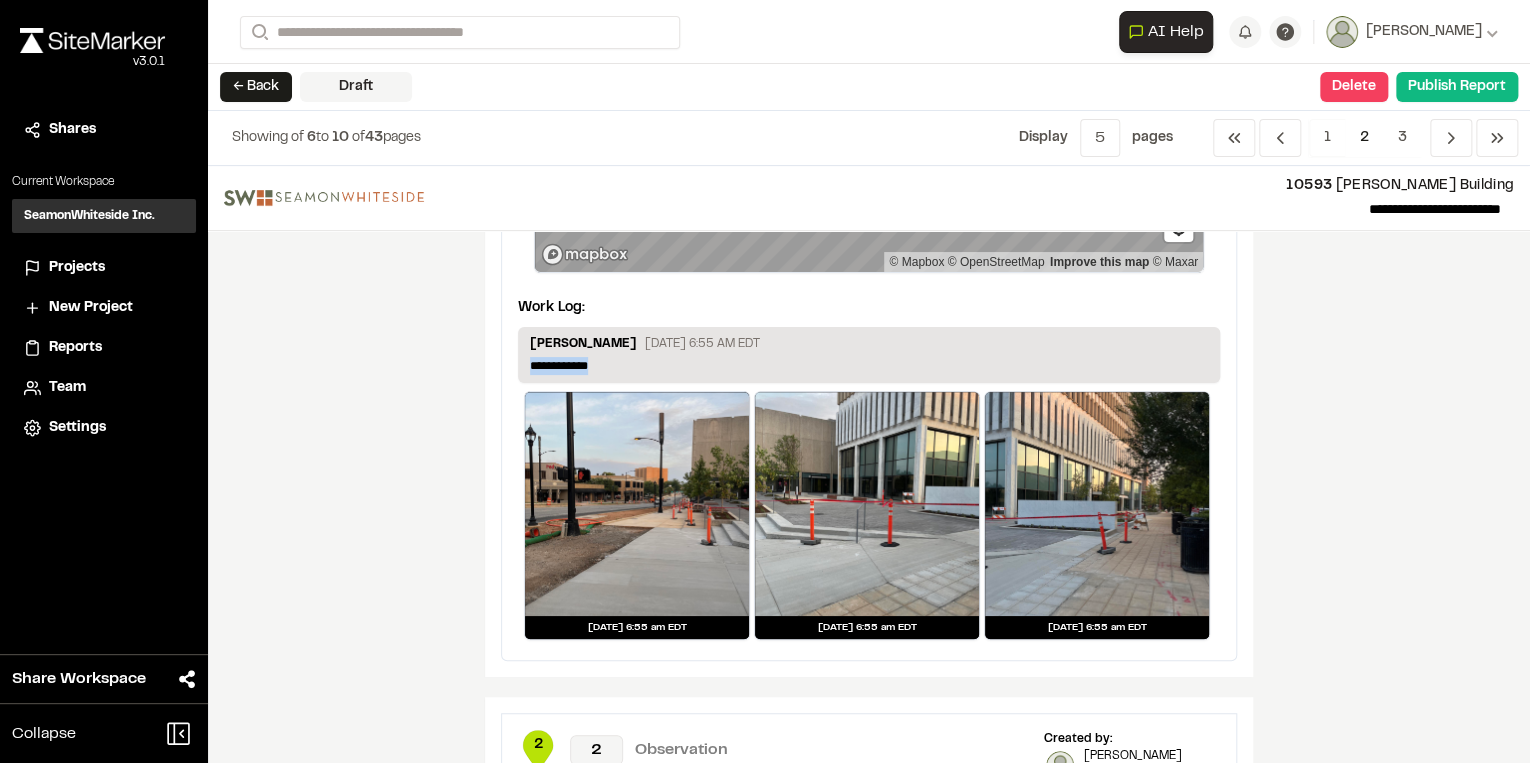 drag, startPoint x: 607, startPoint y: 363, endPoint x: 421, endPoint y: 362, distance: 186.00269 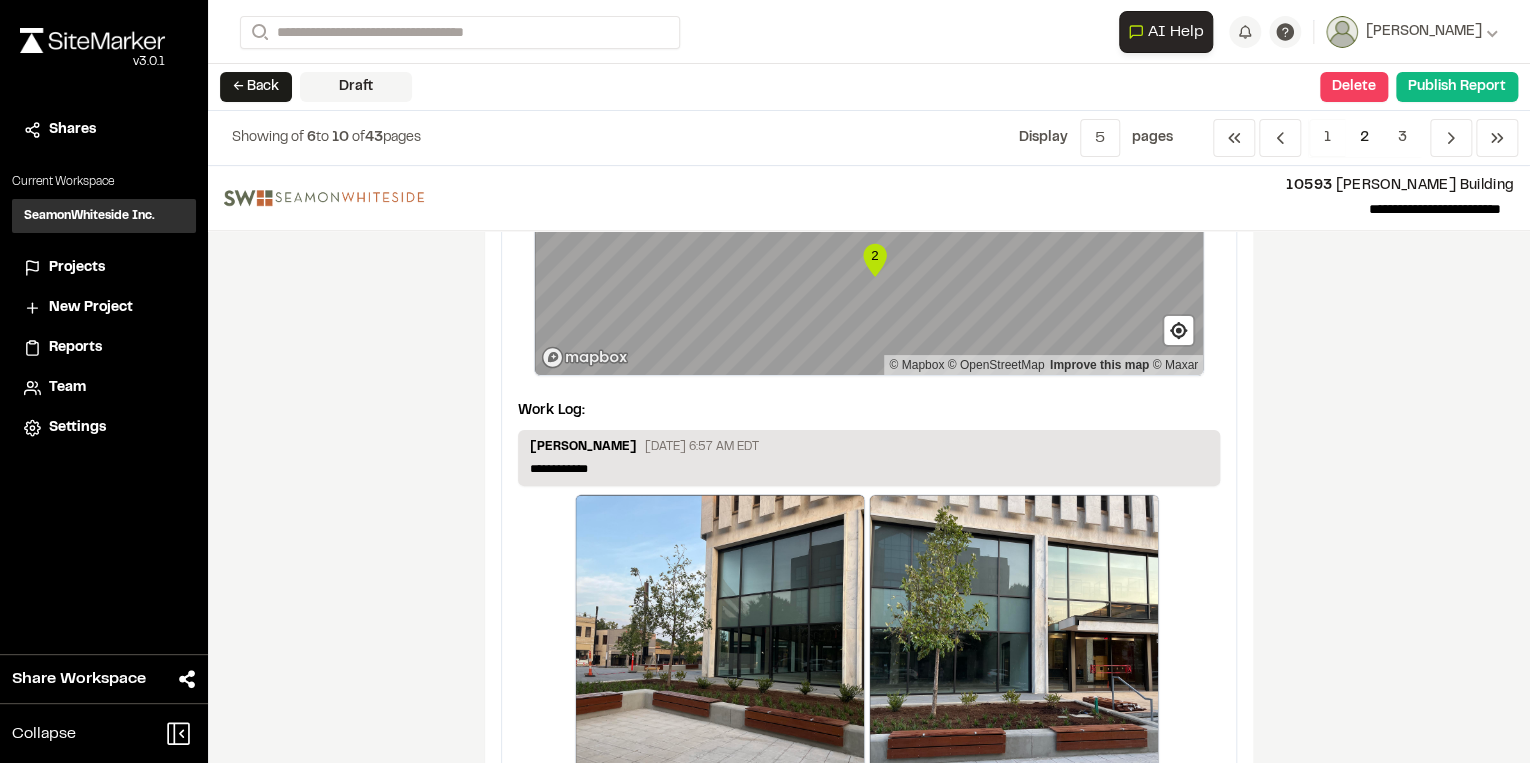 scroll, scrollTop: 1200, scrollLeft: 0, axis: vertical 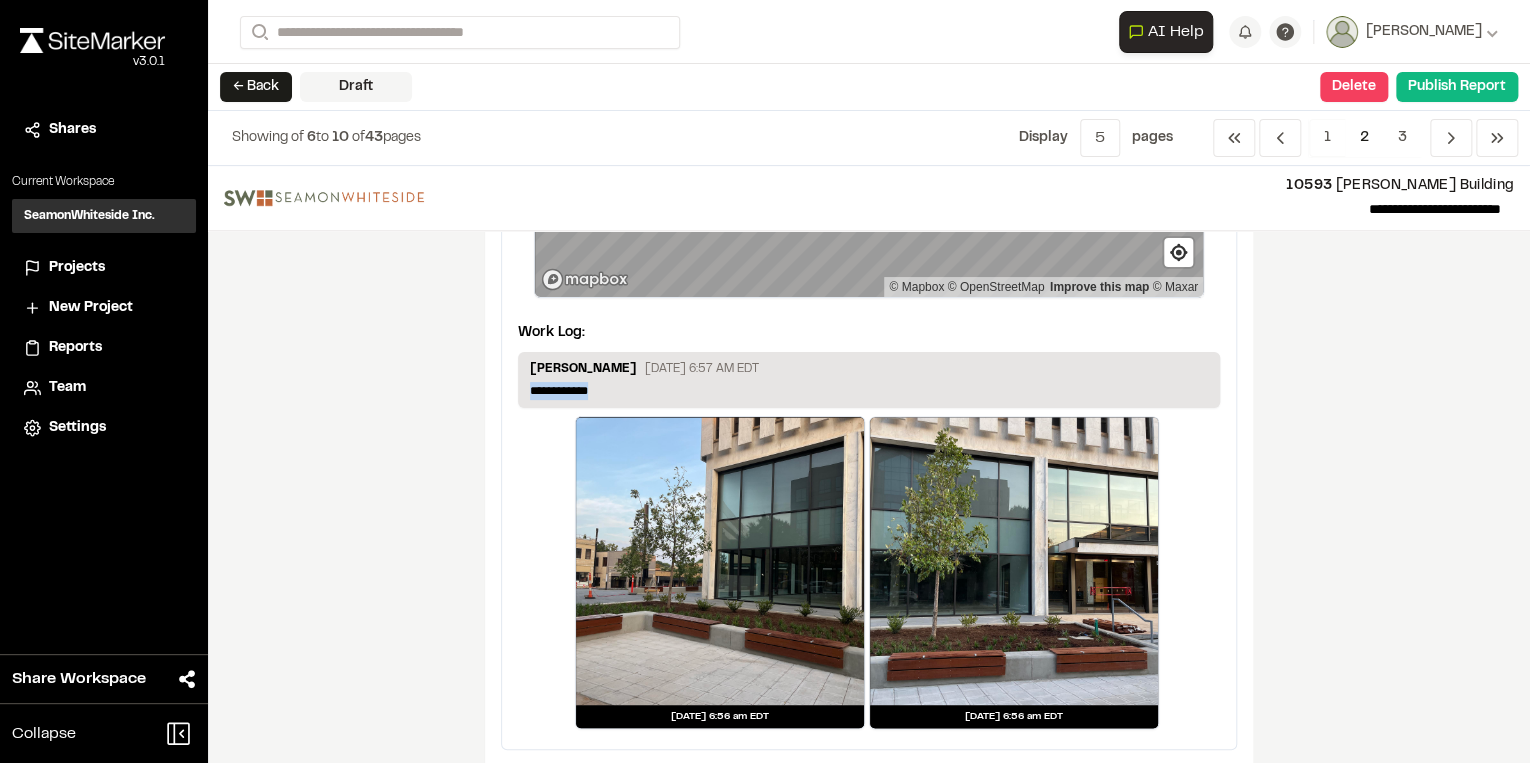 drag, startPoint x: 597, startPoint y: 386, endPoint x: 406, endPoint y: 359, distance: 192.89894 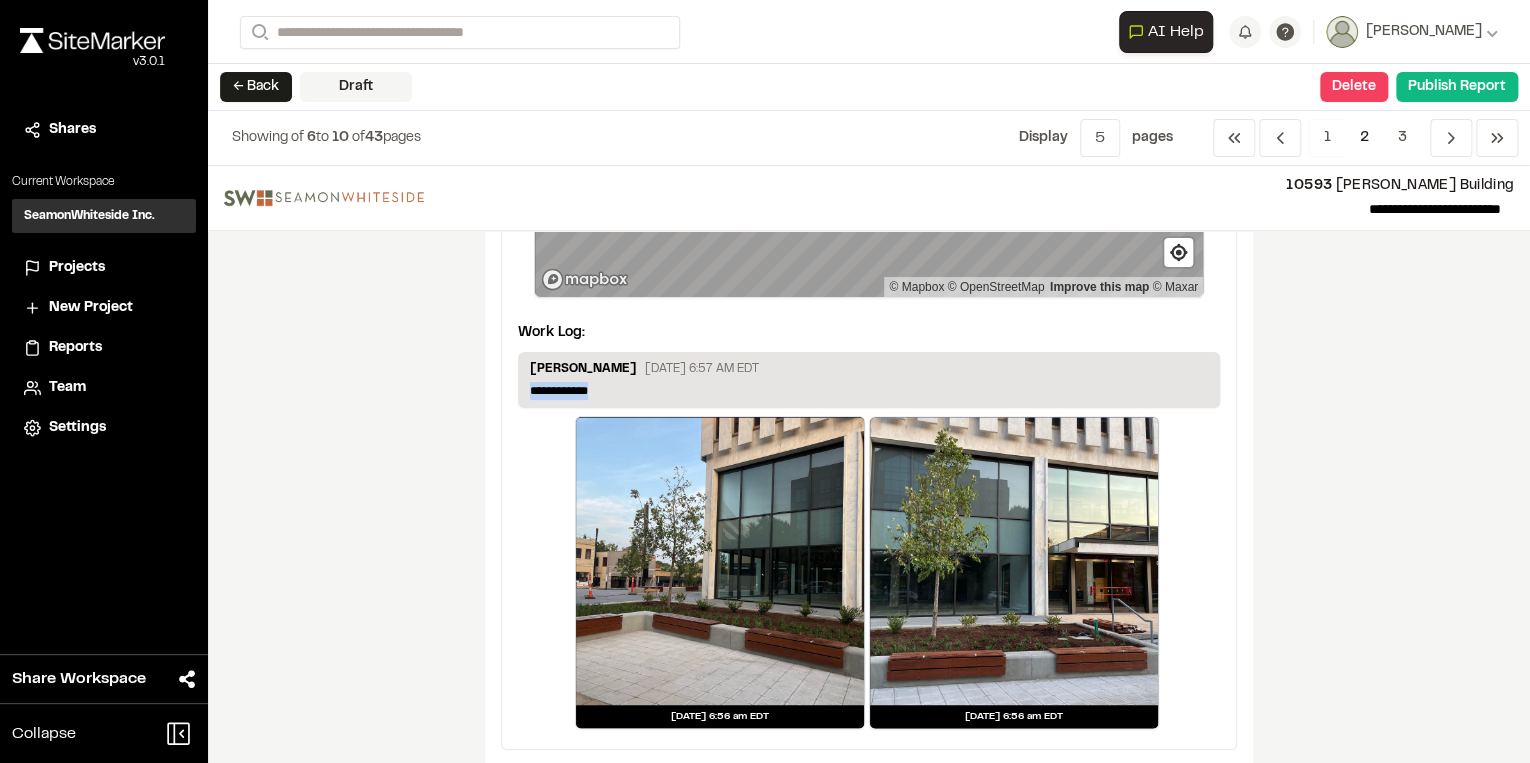 type 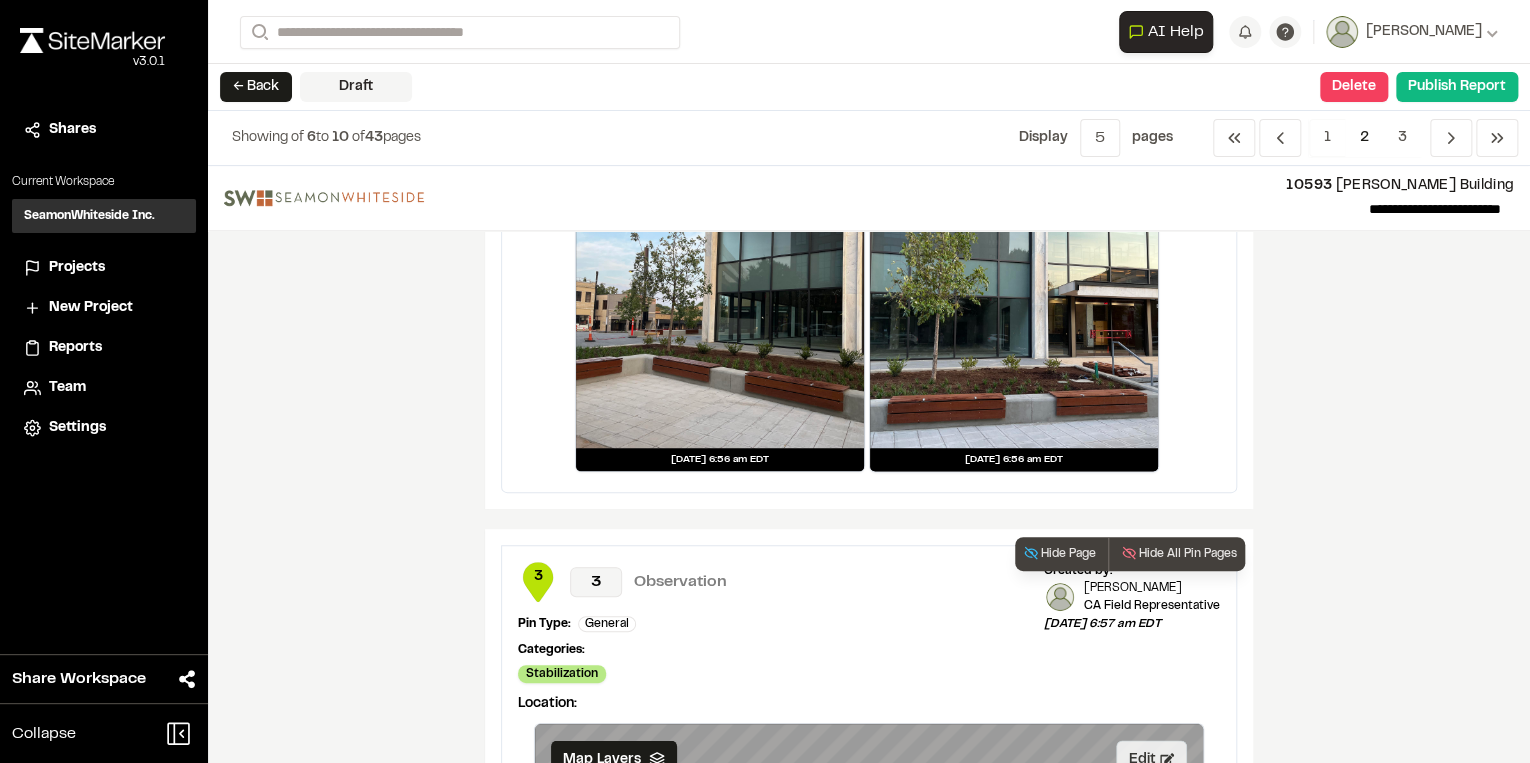 scroll, scrollTop: 1680, scrollLeft: 0, axis: vertical 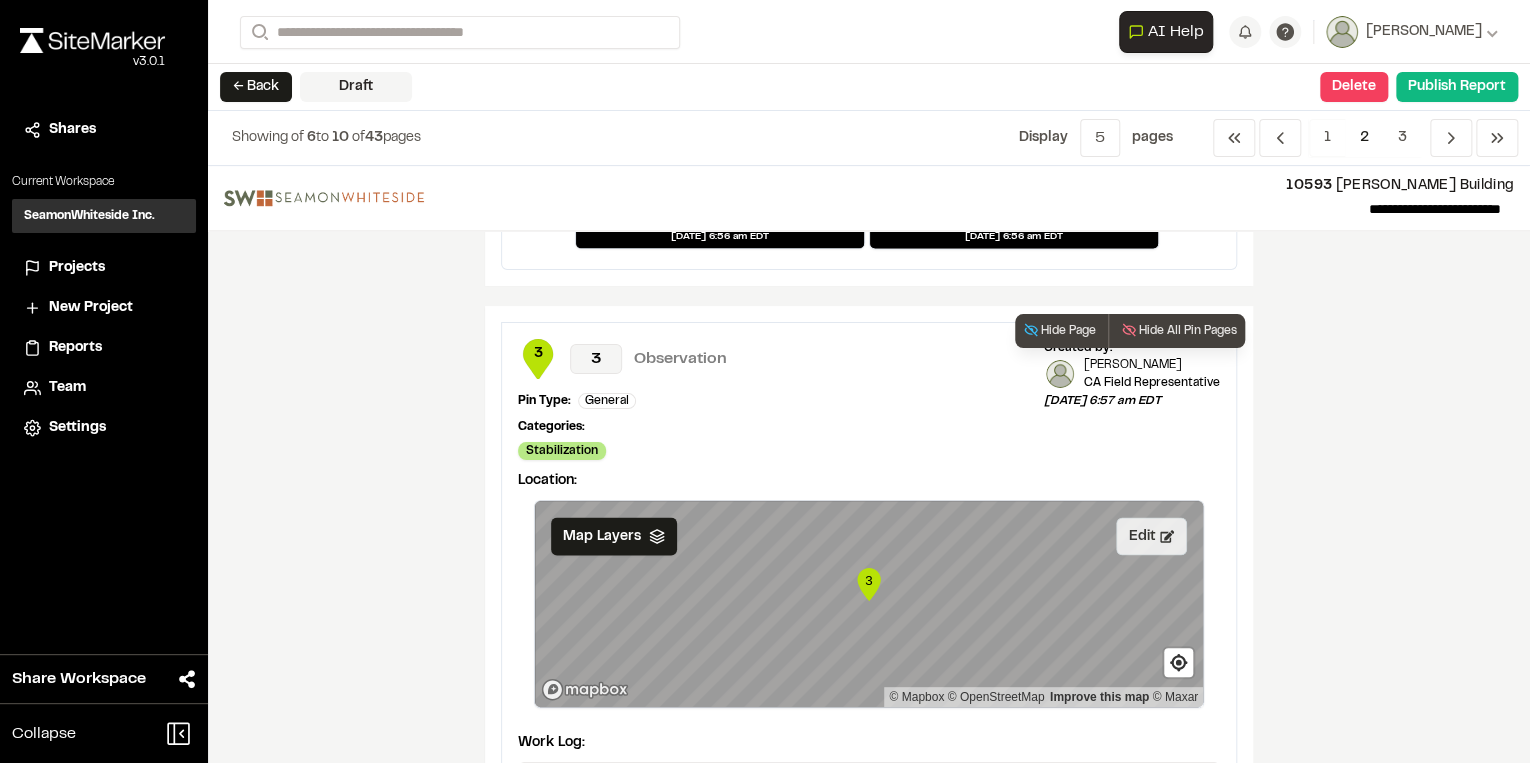 click on "Edit" at bounding box center [1151, 536] 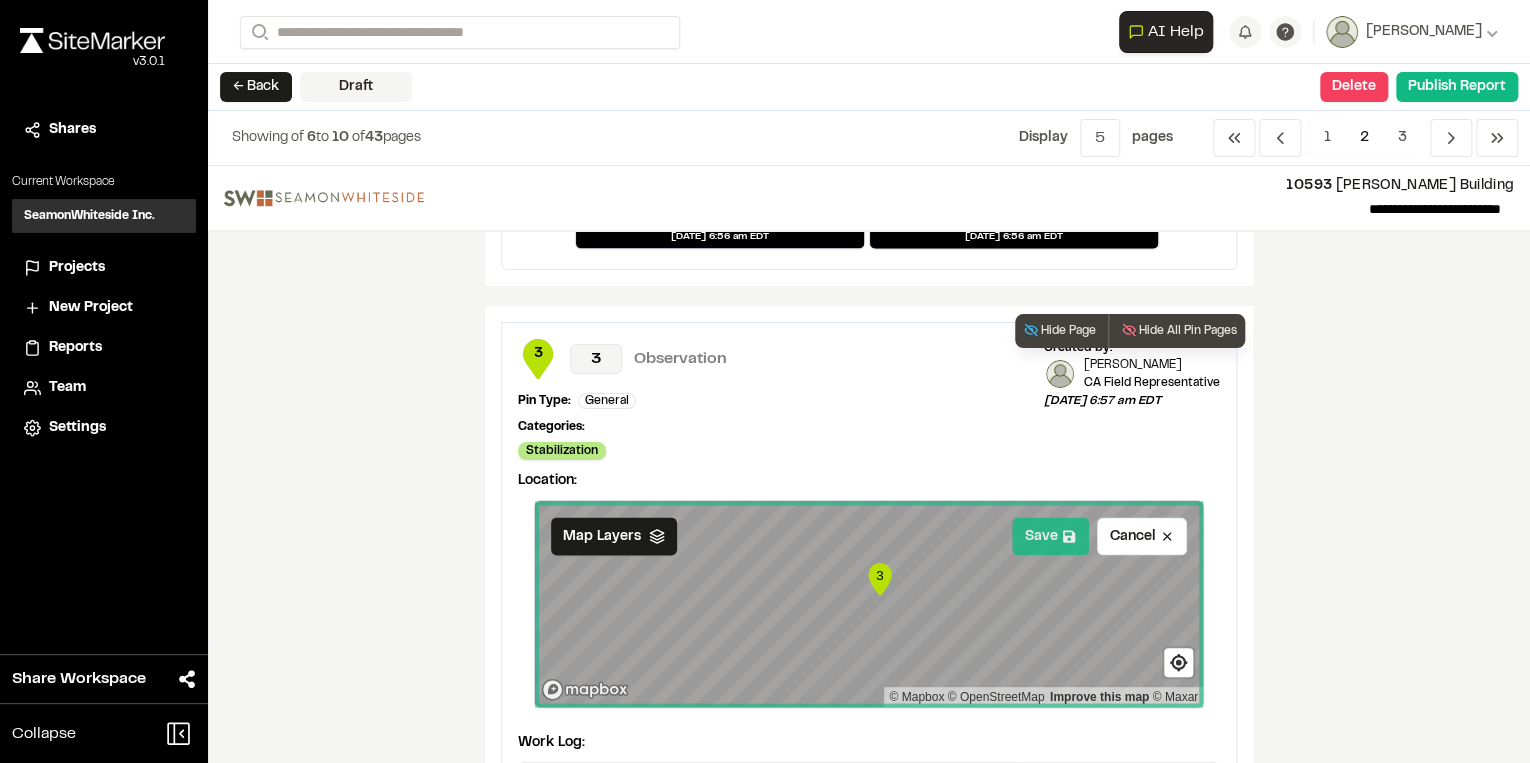 click on "Save" at bounding box center [1050, 536] 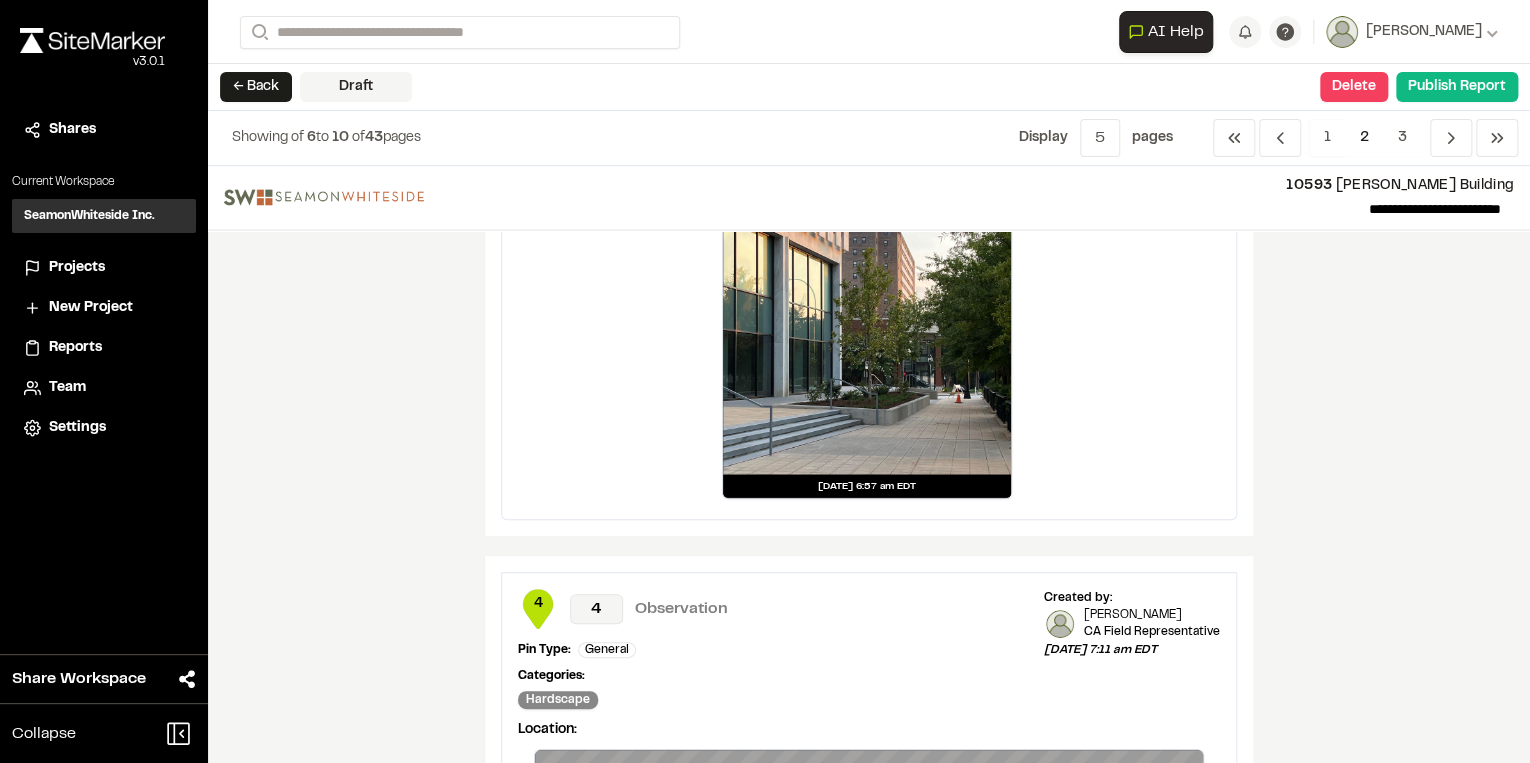 scroll, scrollTop: 2160, scrollLeft: 0, axis: vertical 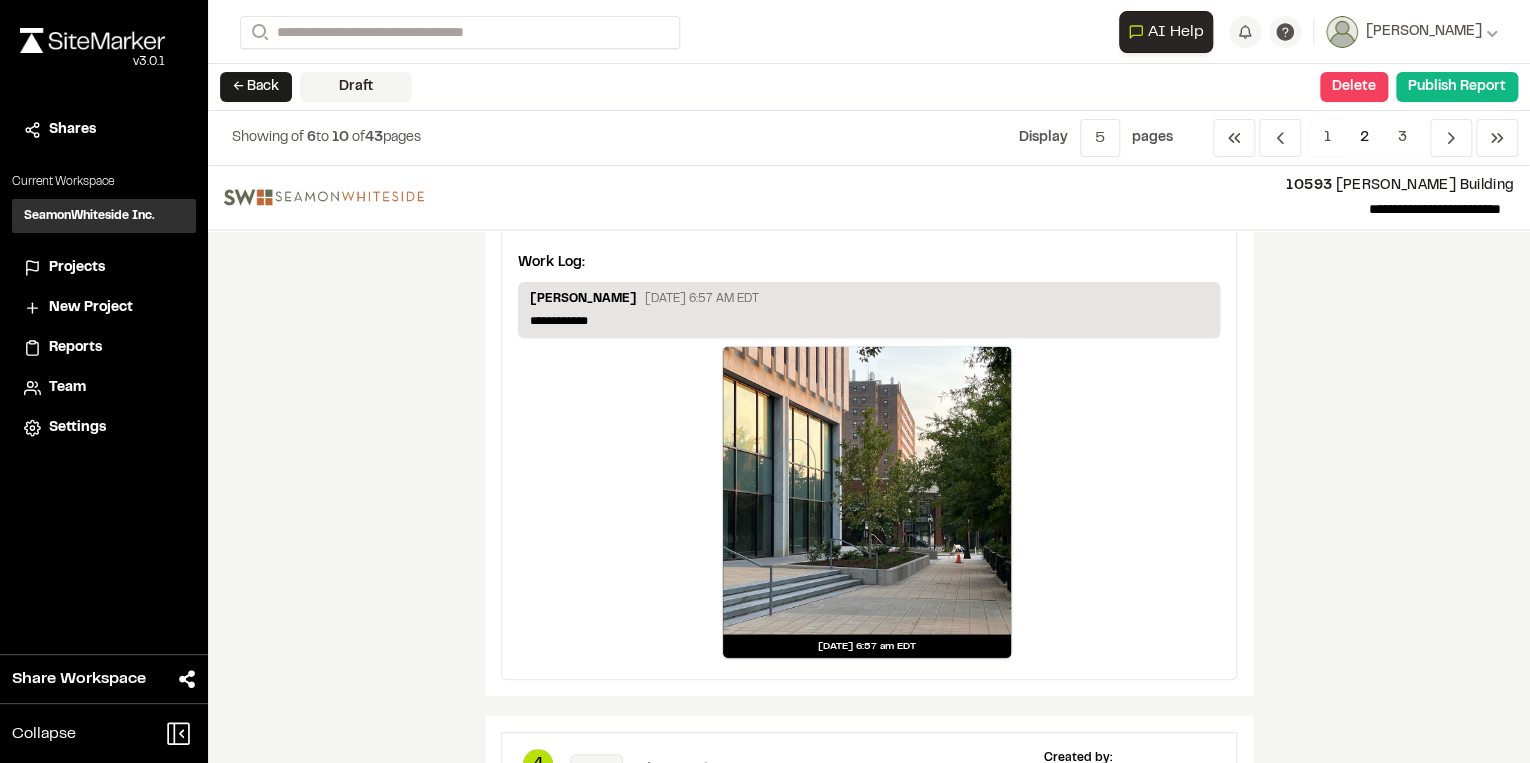 click on "[PERSON_NAME]" at bounding box center [583, 301] 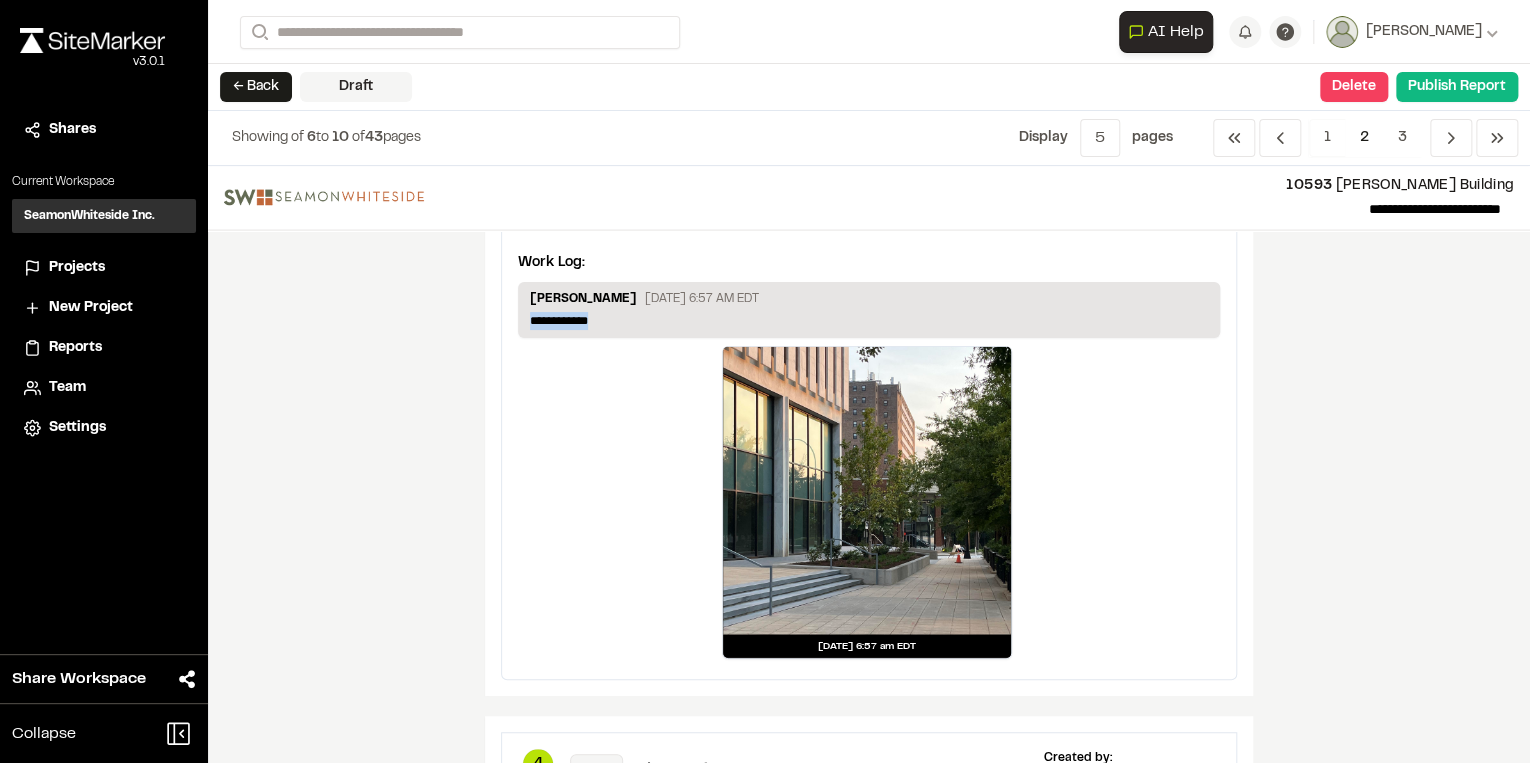drag, startPoint x: 608, startPoint y: 321, endPoint x: 394, endPoint y: 315, distance: 214.08409 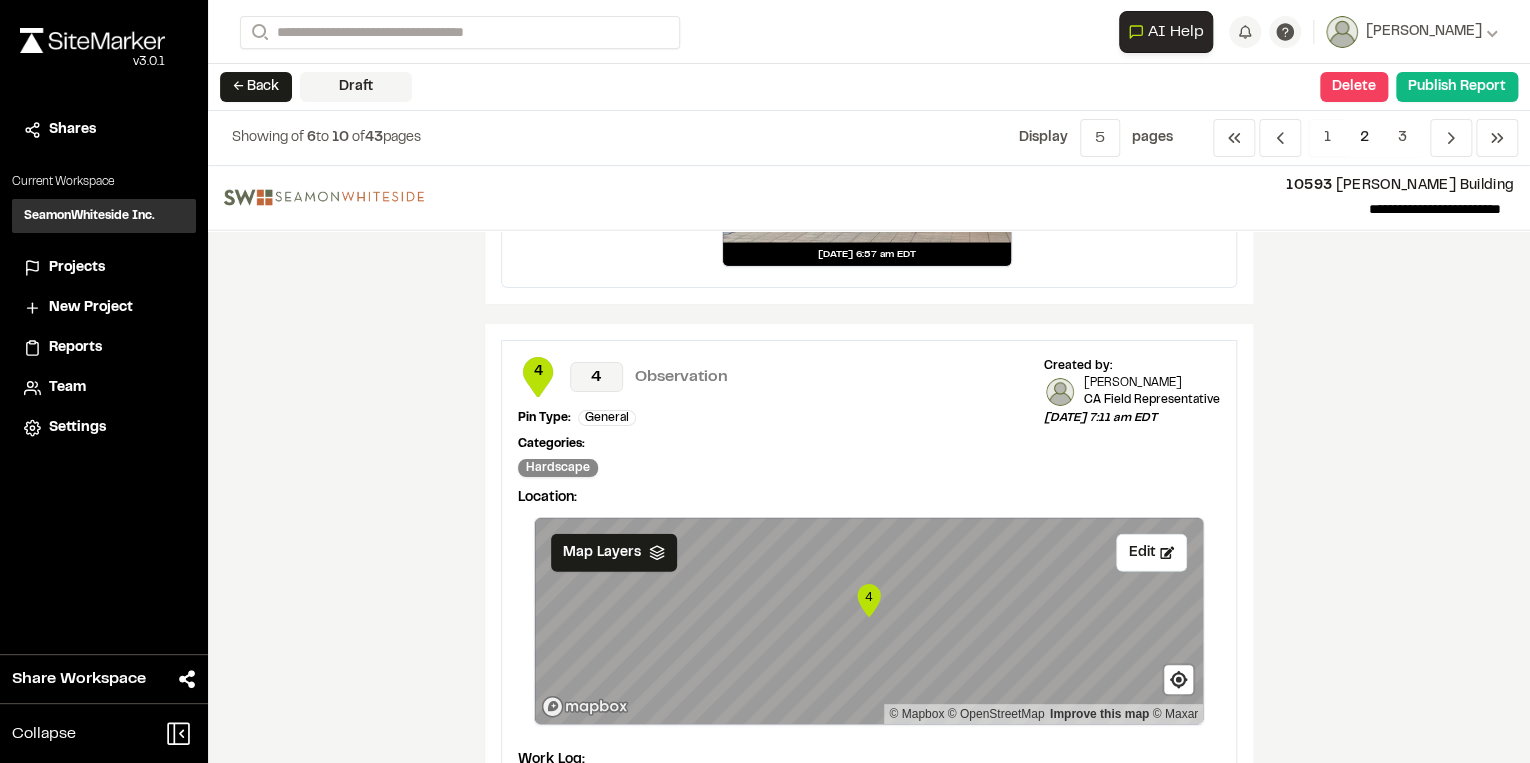 scroll, scrollTop: 2800, scrollLeft: 0, axis: vertical 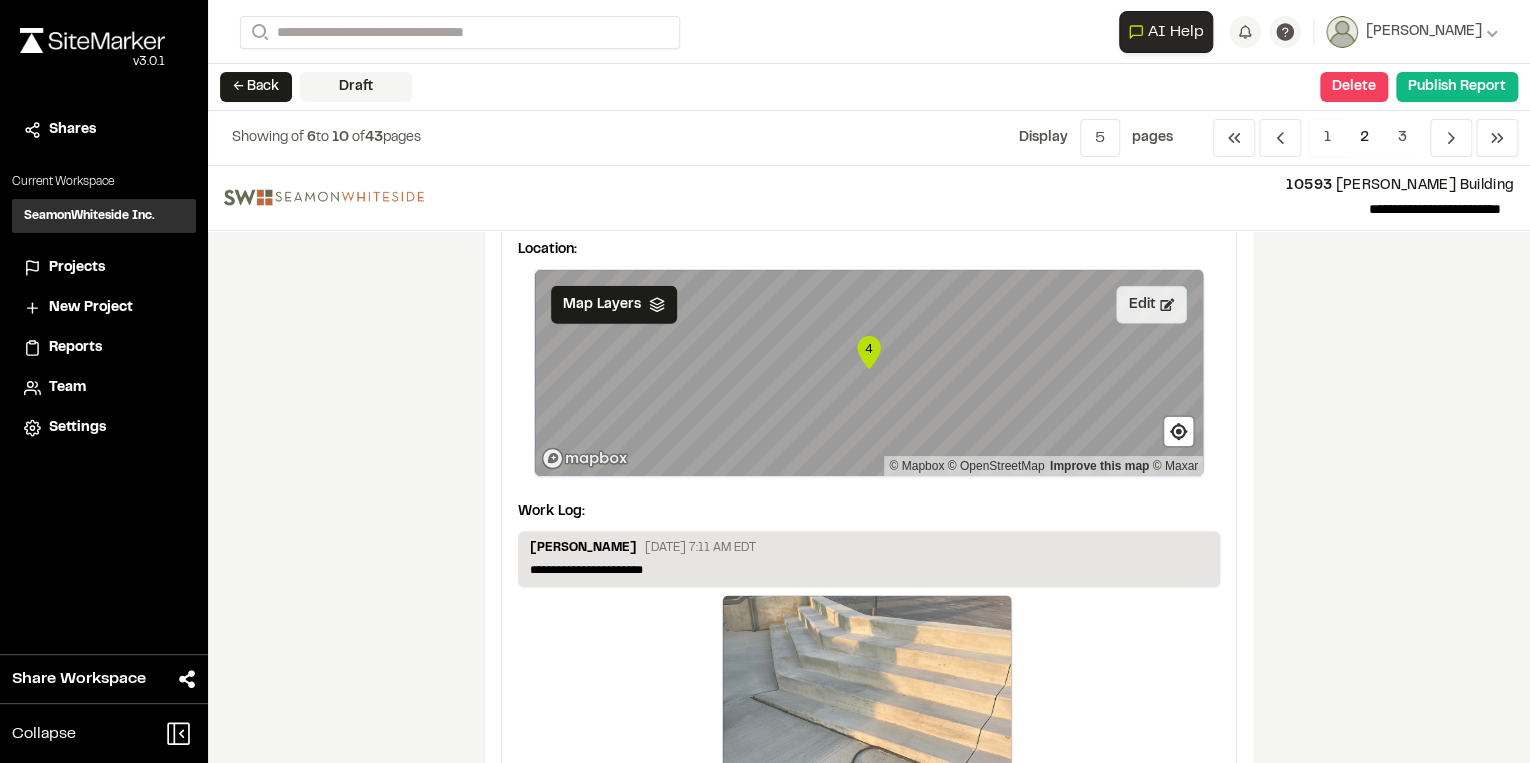 click on "Edit" at bounding box center (1151, 305) 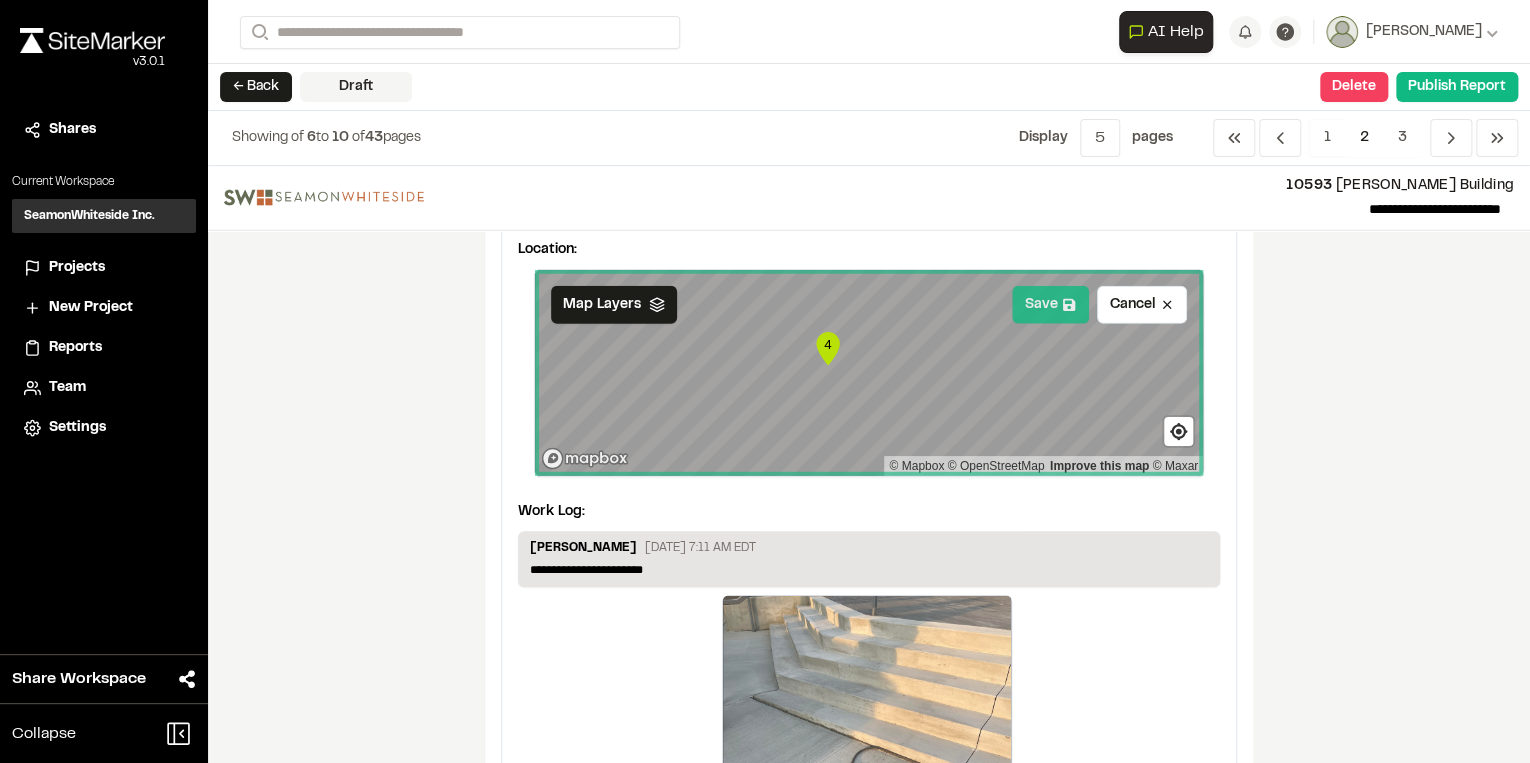 click on "Save" at bounding box center [1050, 305] 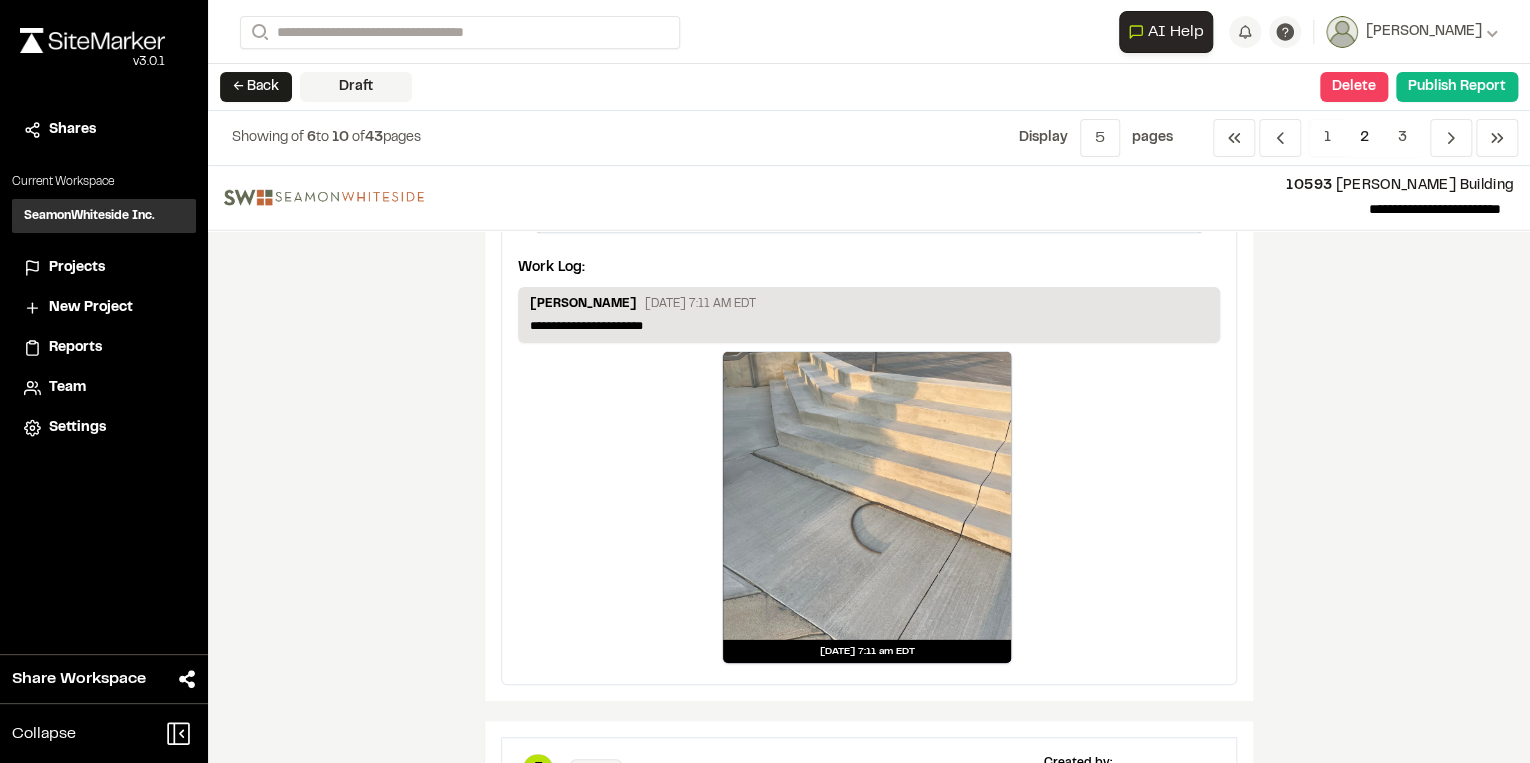 scroll, scrollTop: 3040, scrollLeft: 0, axis: vertical 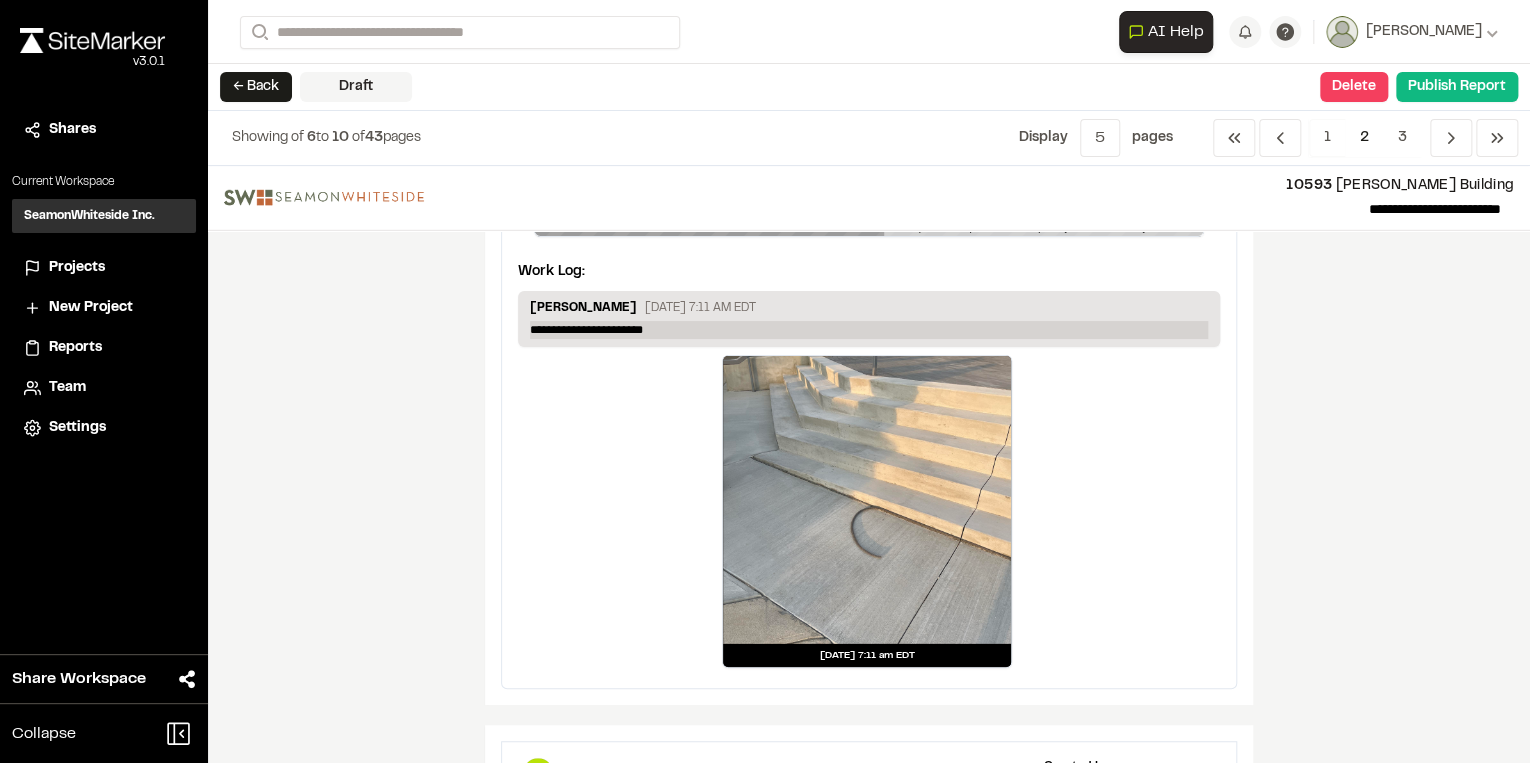 click on "**********" at bounding box center (869, 330) 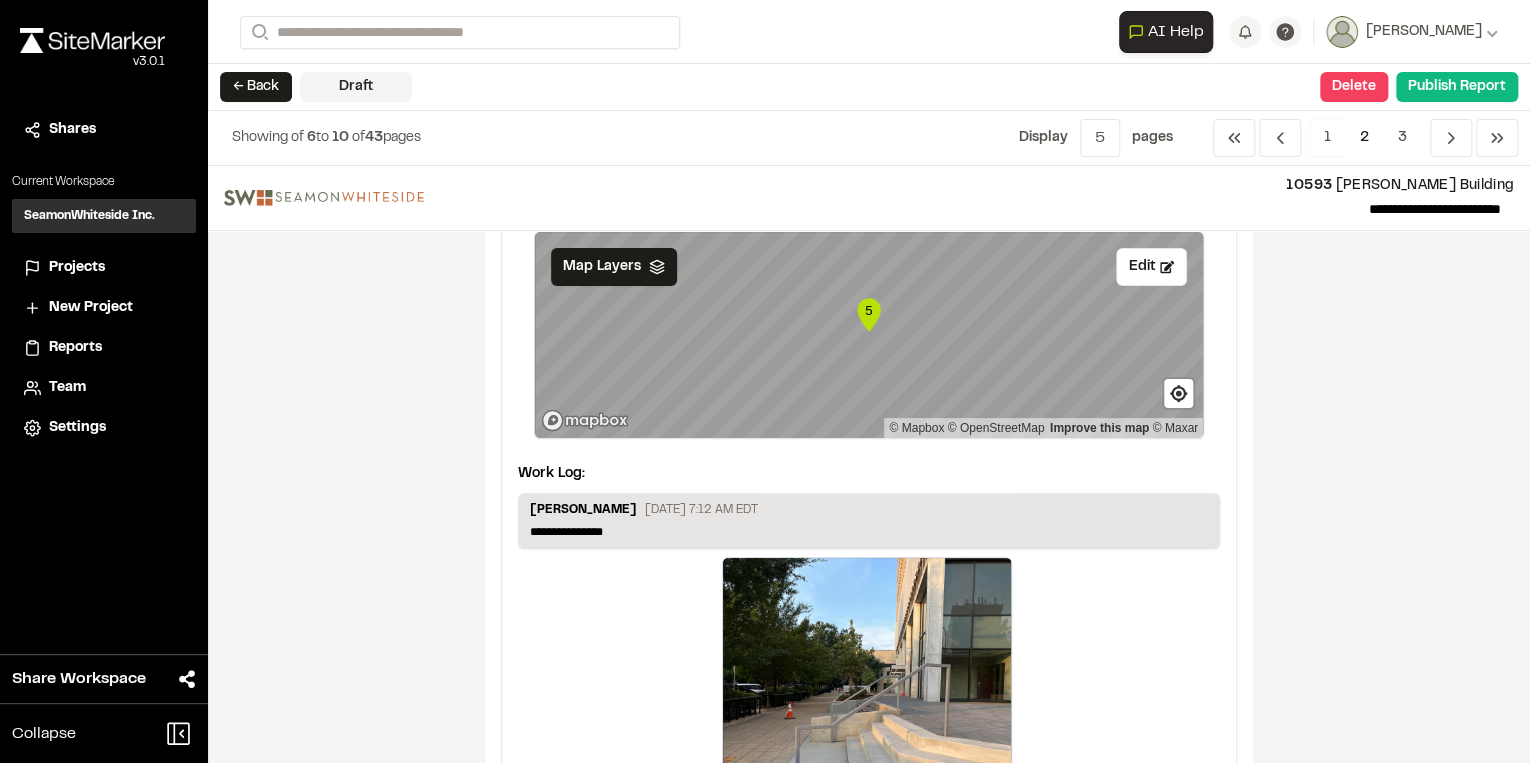 scroll, scrollTop: 3486, scrollLeft: 0, axis: vertical 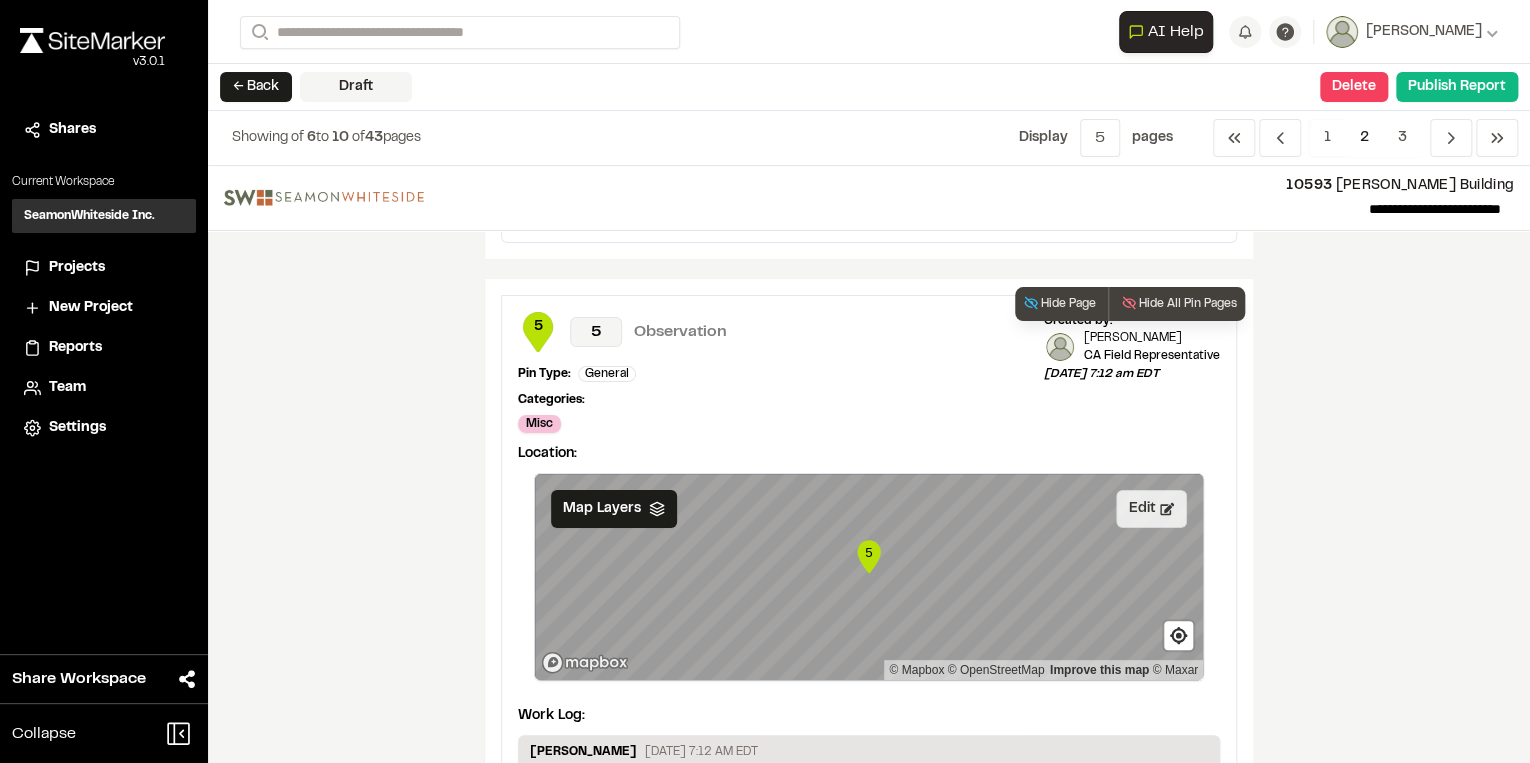 click on "Edit" at bounding box center (1151, 509) 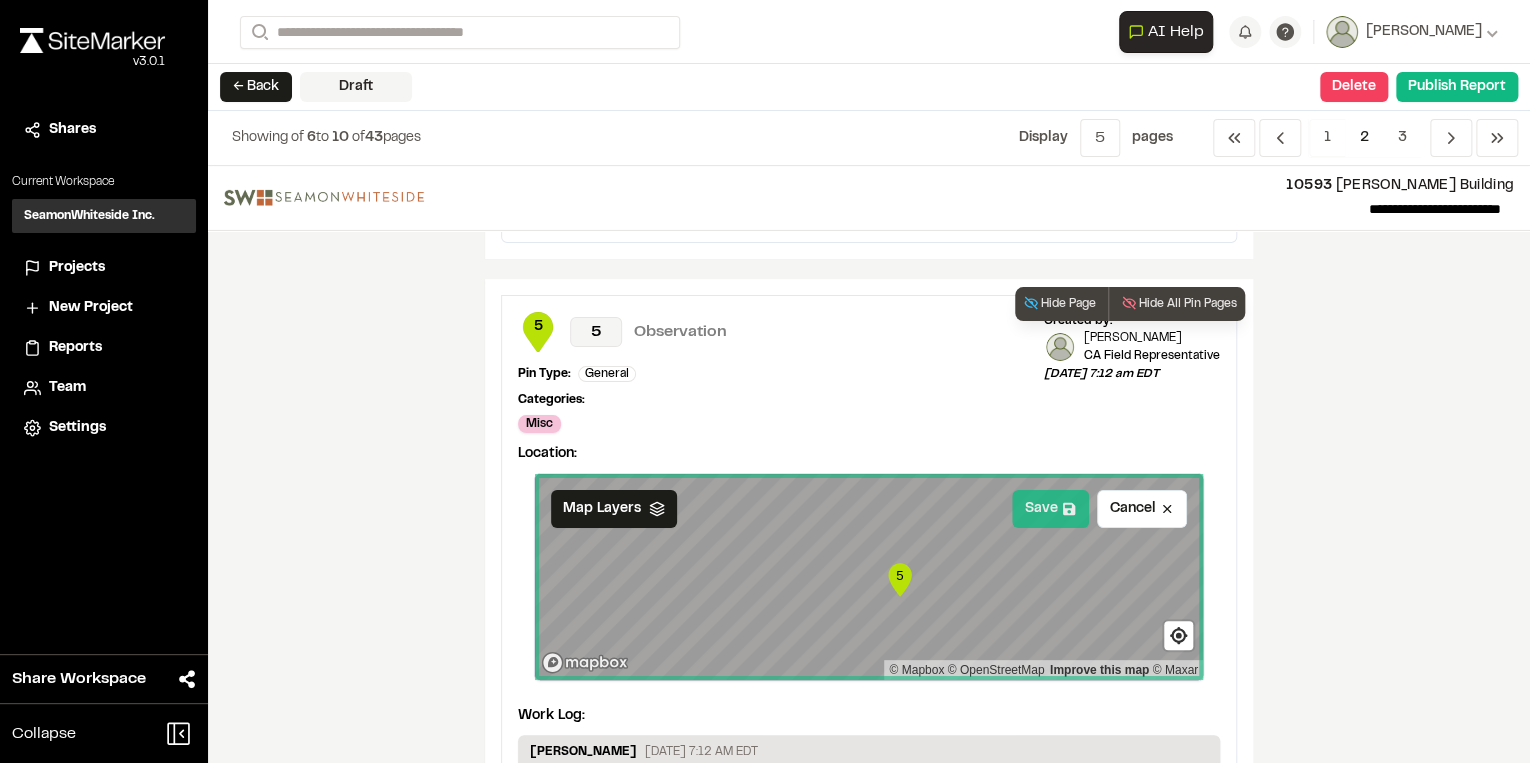 click on "Save" at bounding box center [1050, 509] 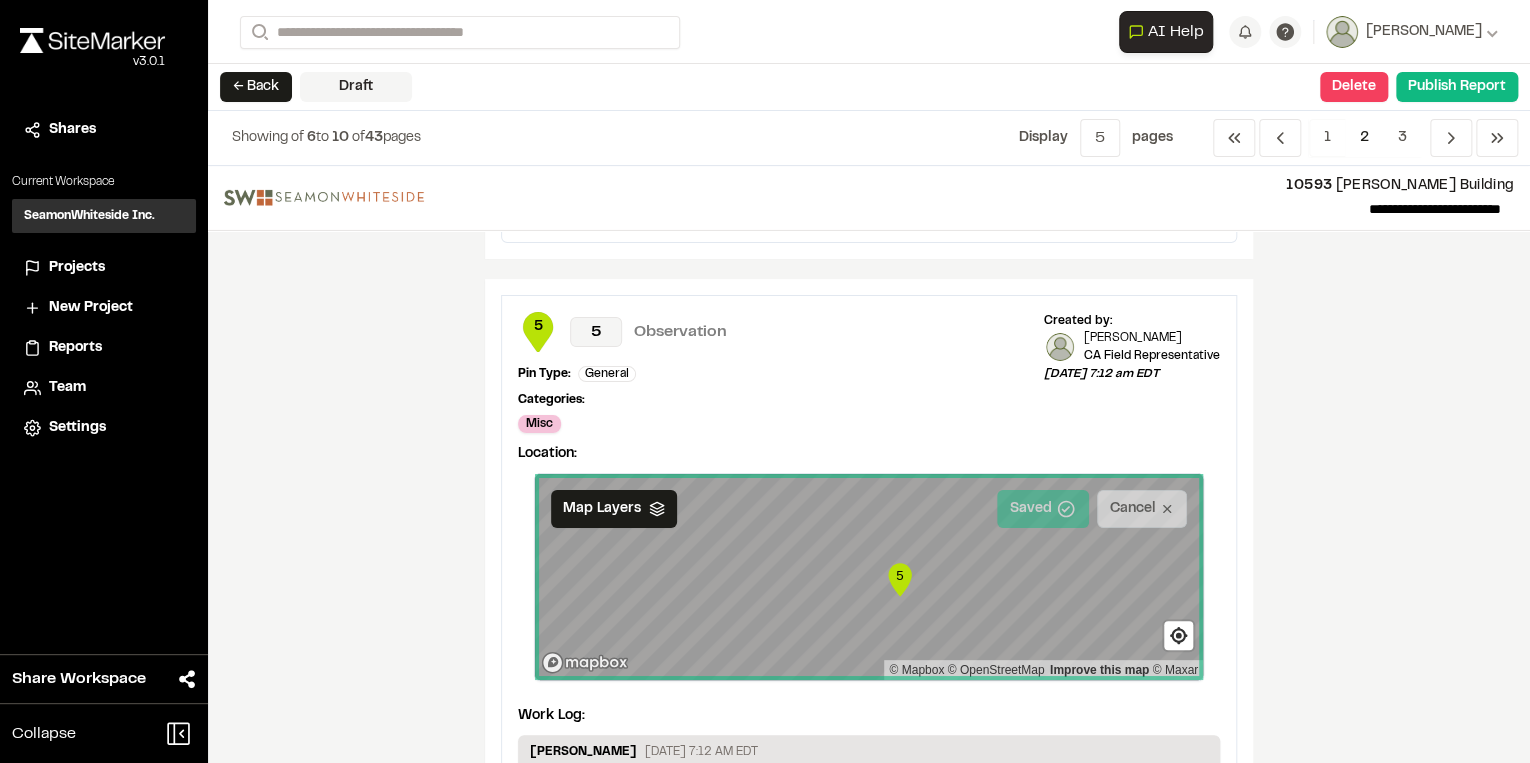 scroll, scrollTop: 3885, scrollLeft: 0, axis: vertical 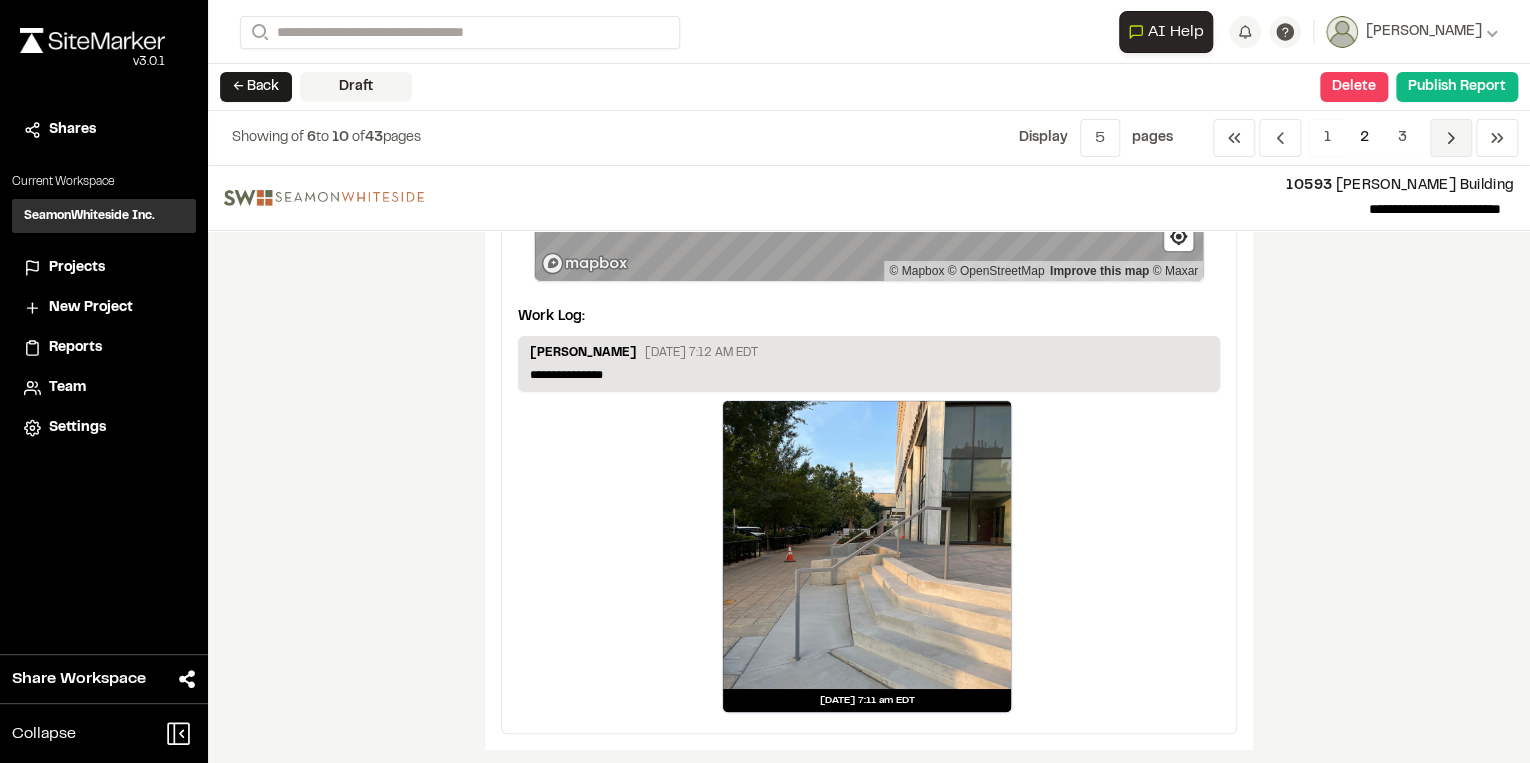 click on "Previous" at bounding box center (1451, 138) 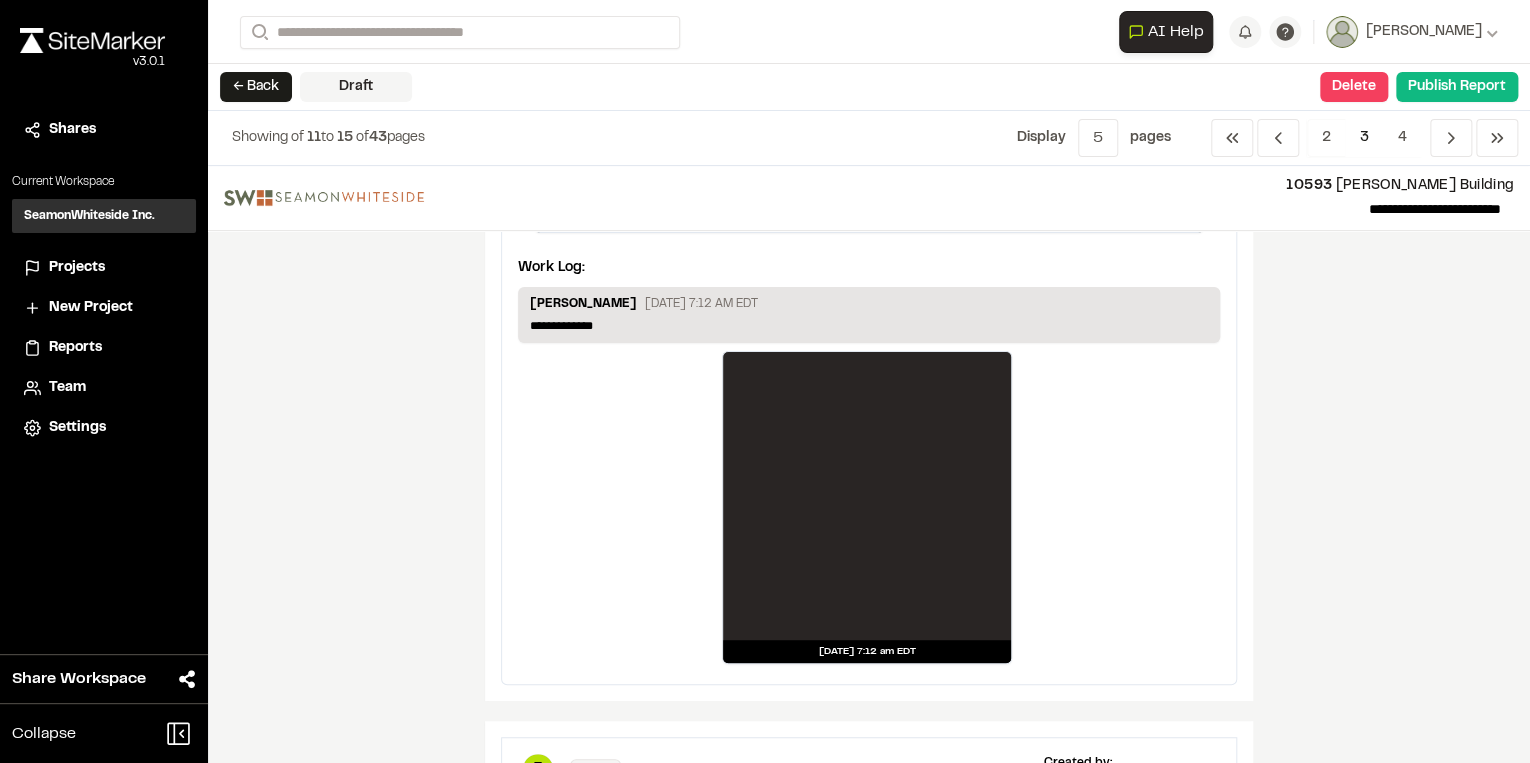 scroll, scrollTop: 240, scrollLeft: 0, axis: vertical 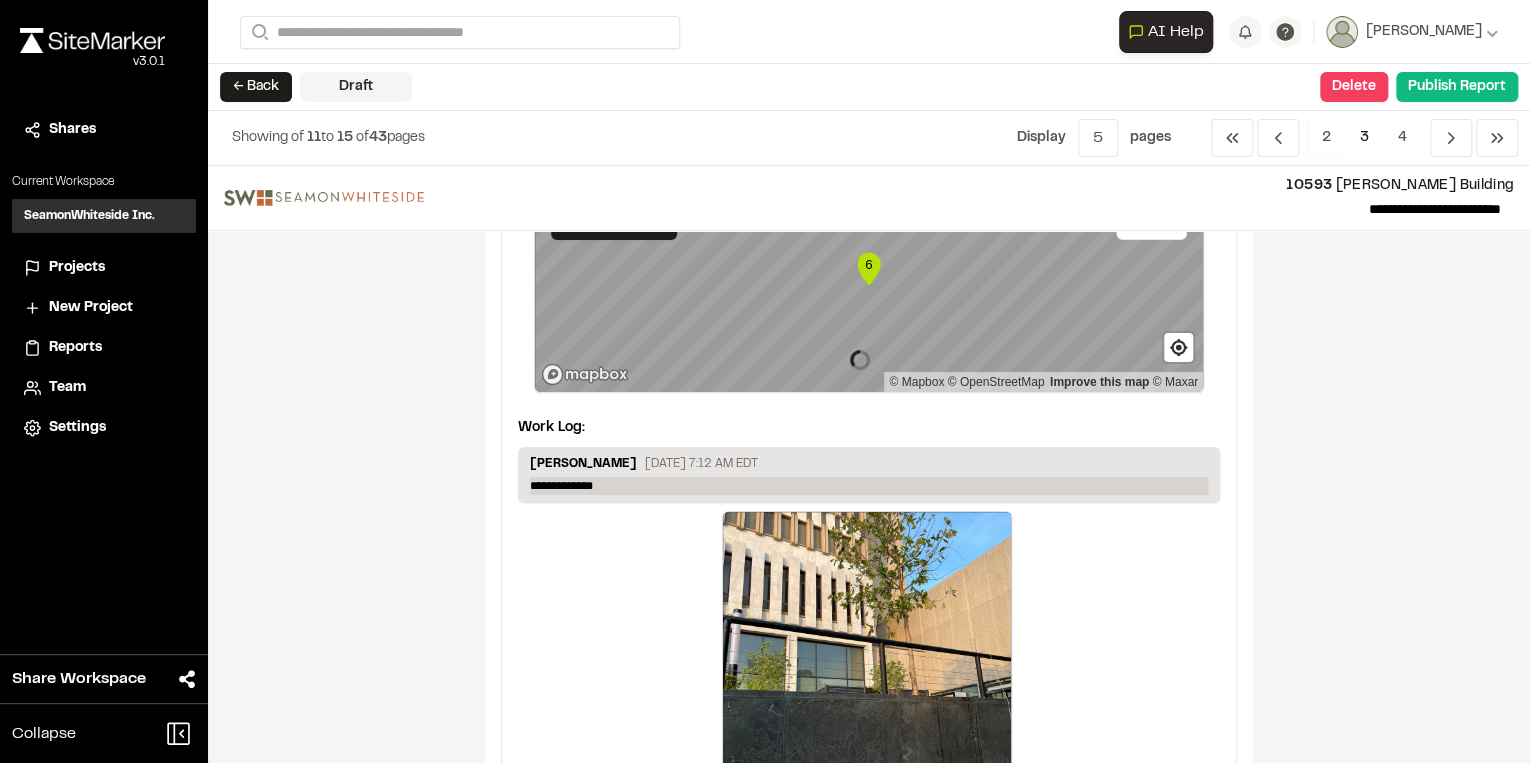 click on "**********" at bounding box center (869, 486) 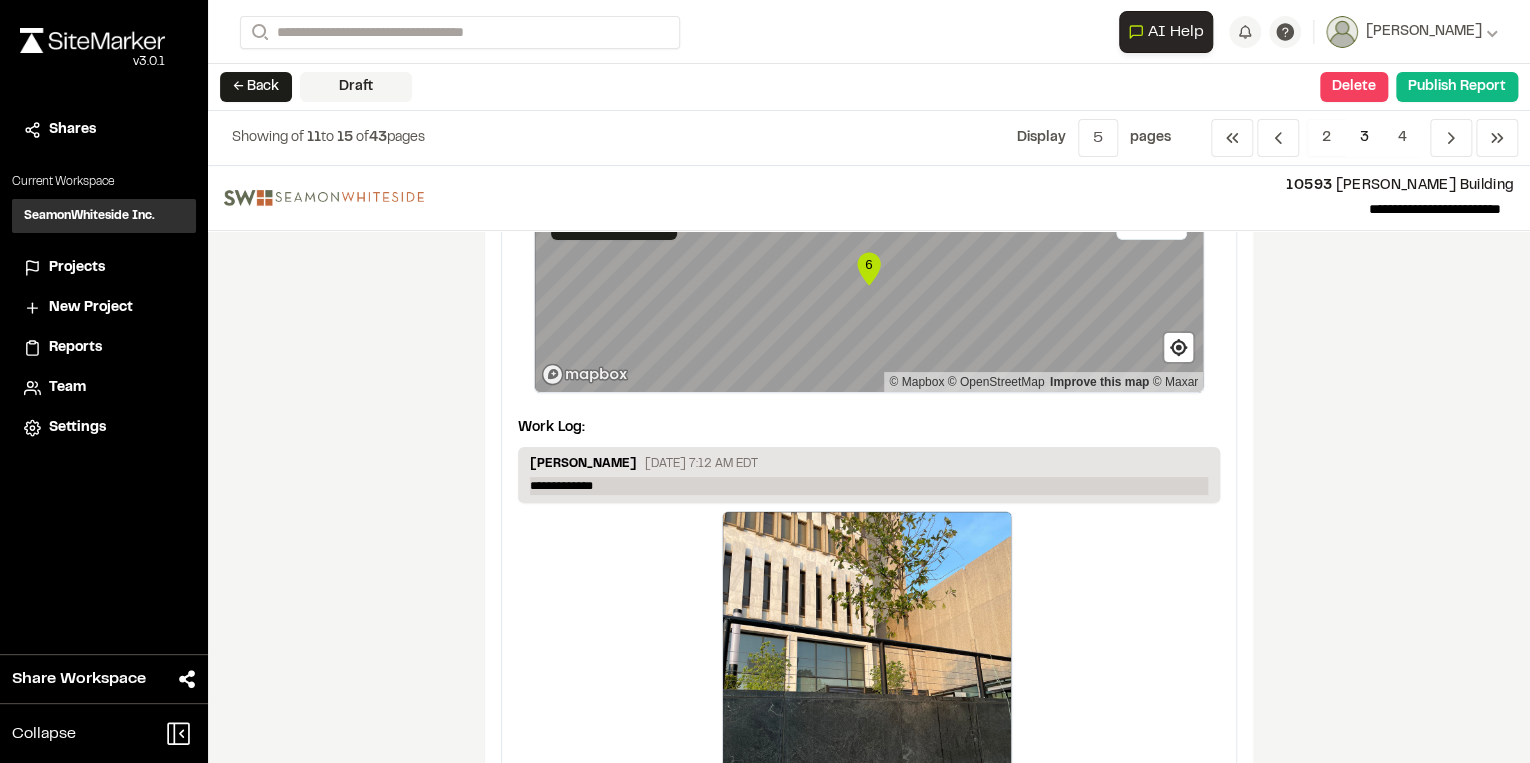 type 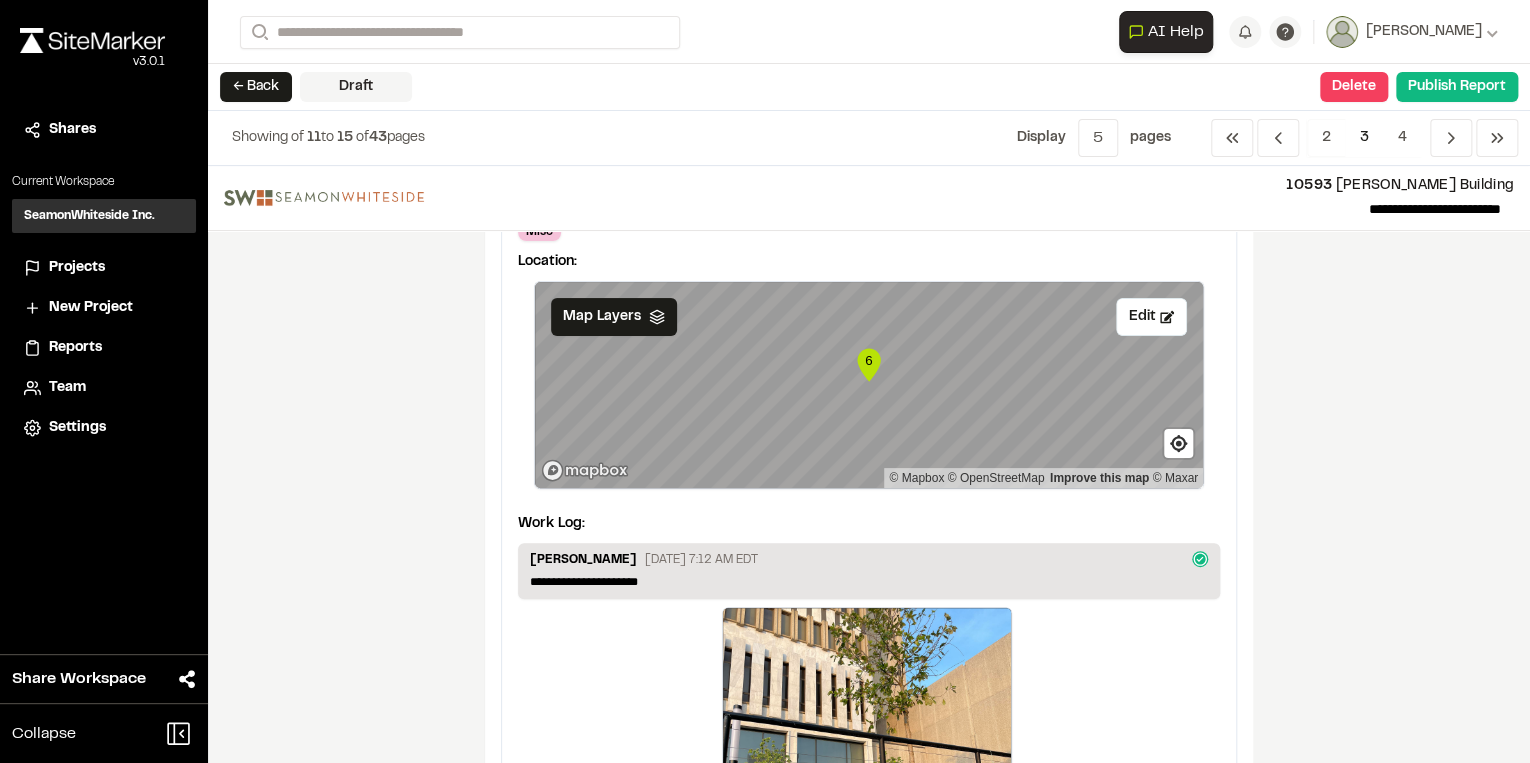 scroll, scrollTop: 0, scrollLeft: 0, axis: both 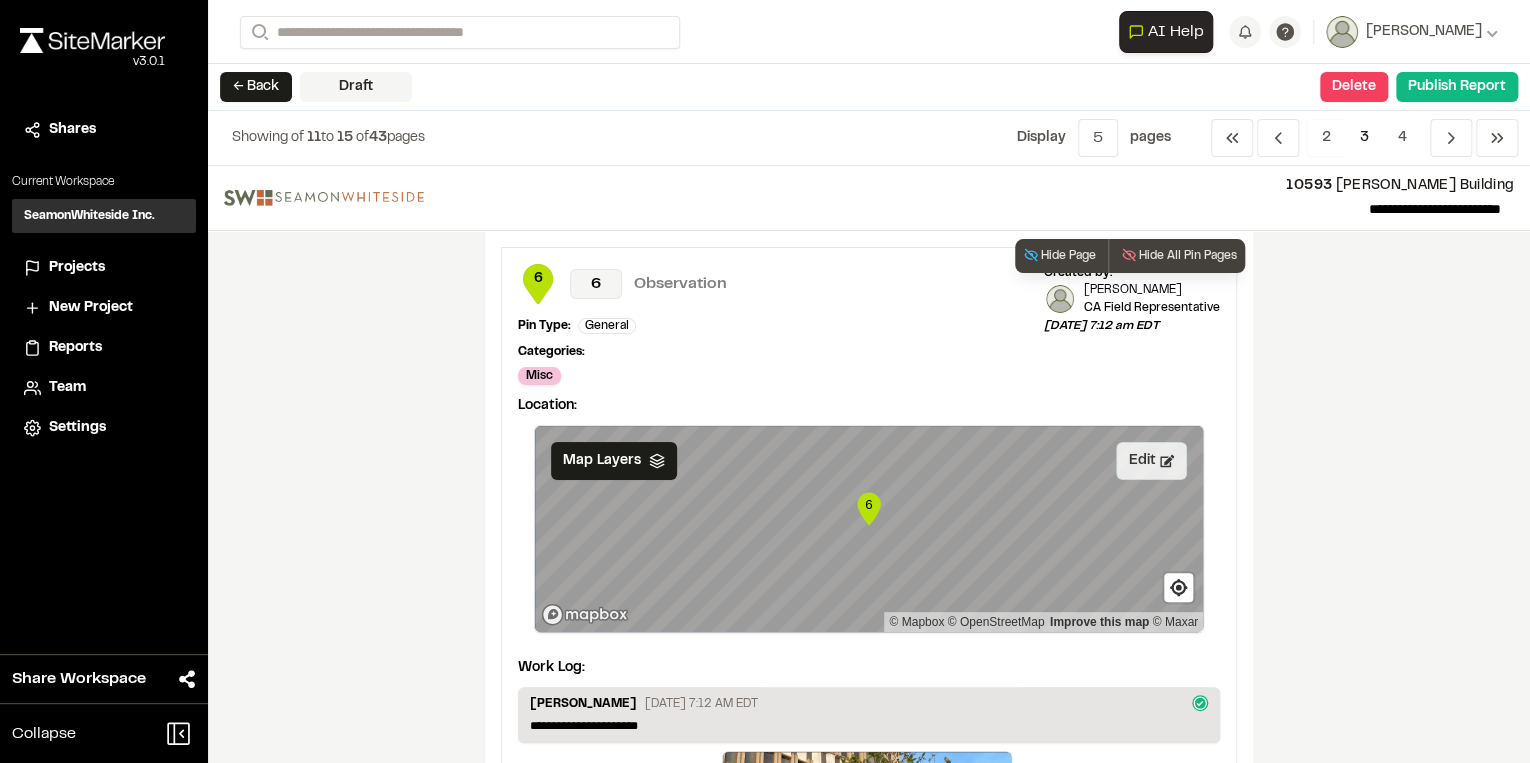 click on "Edit" at bounding box center (1151, 461) 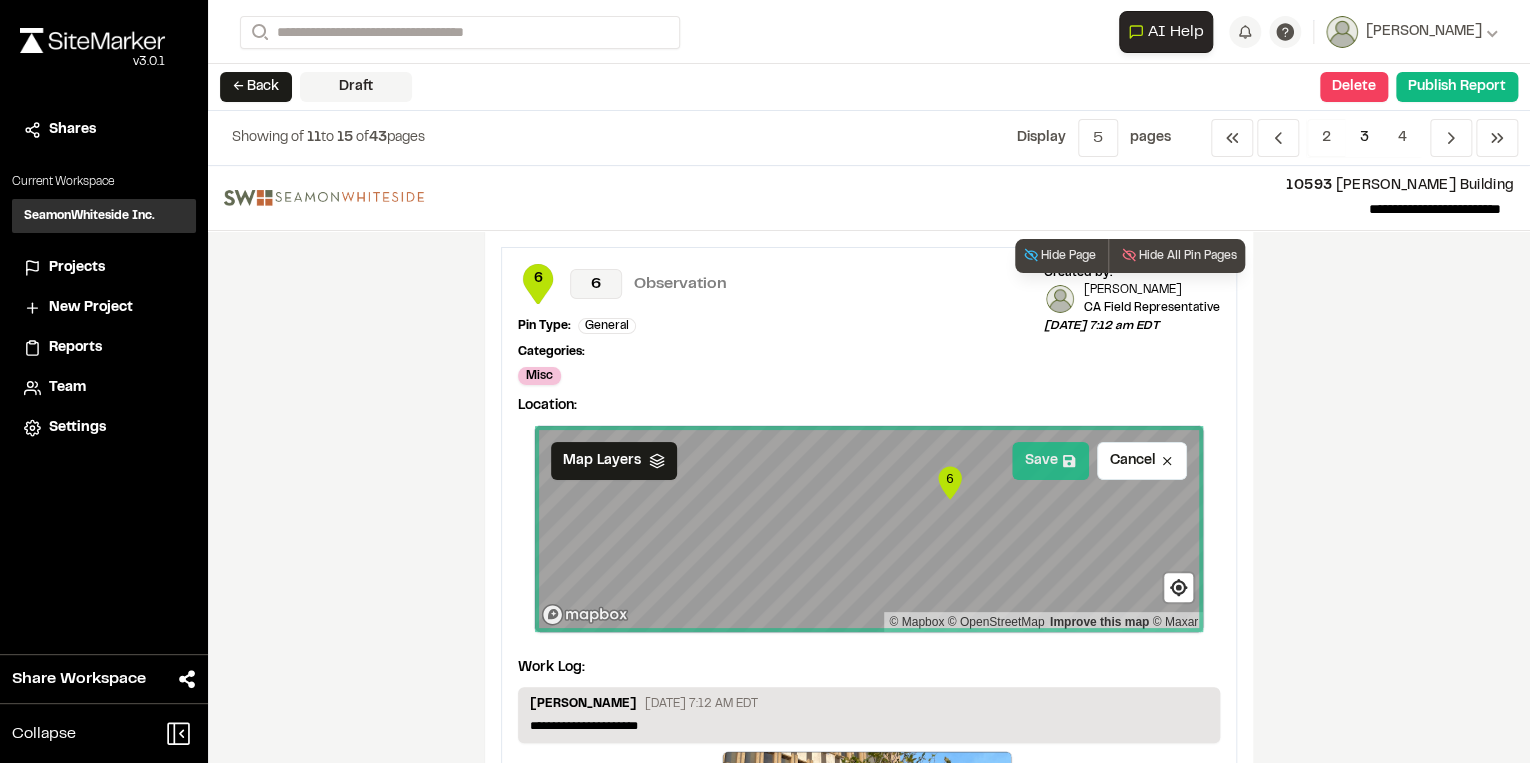 click on "Save" at bounding box center (1050, 461) 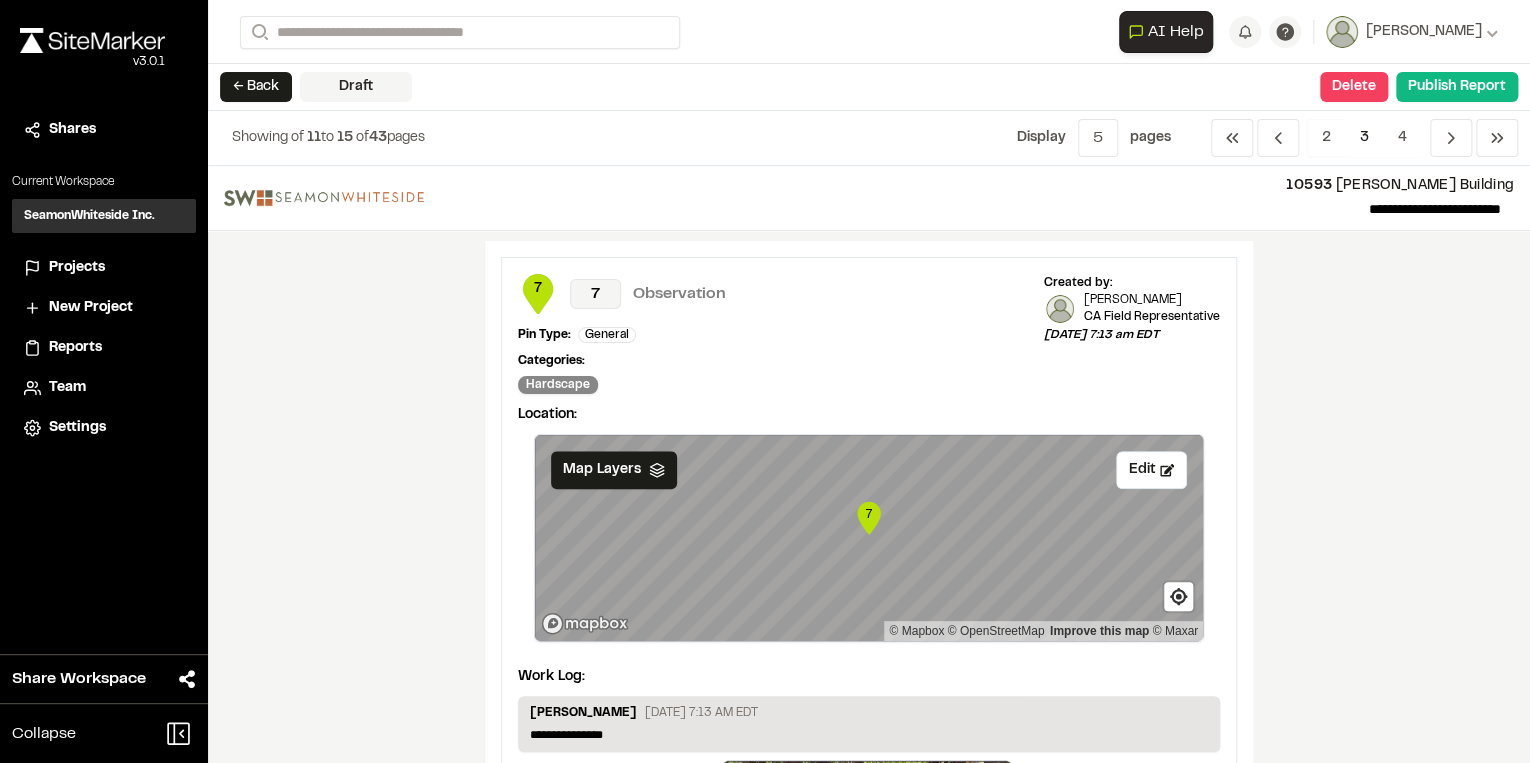 scroll, scrollTop: 800, scrollLeft: 0, axis: vertical 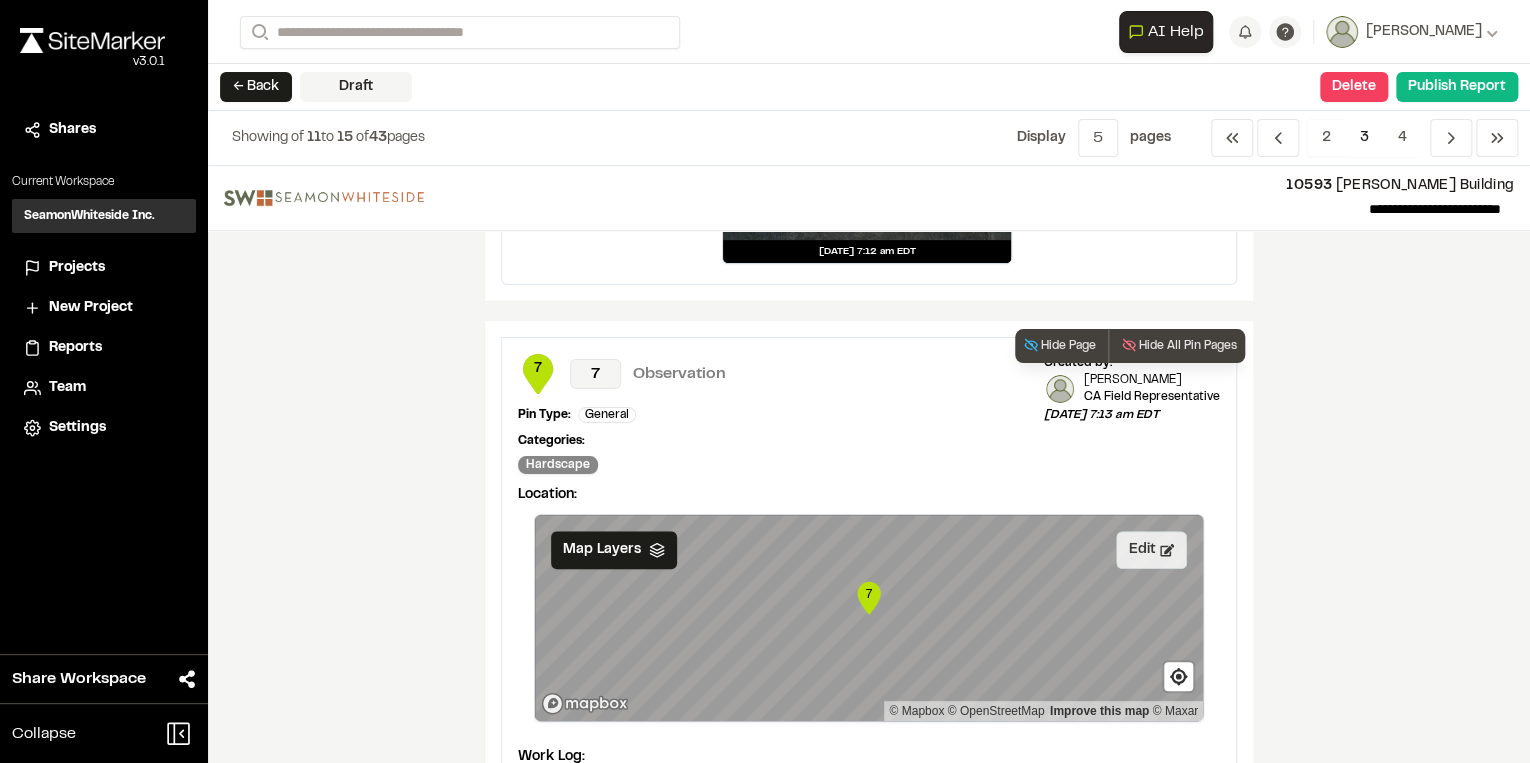 click on "Edit" at bounding box center [1151, 550] 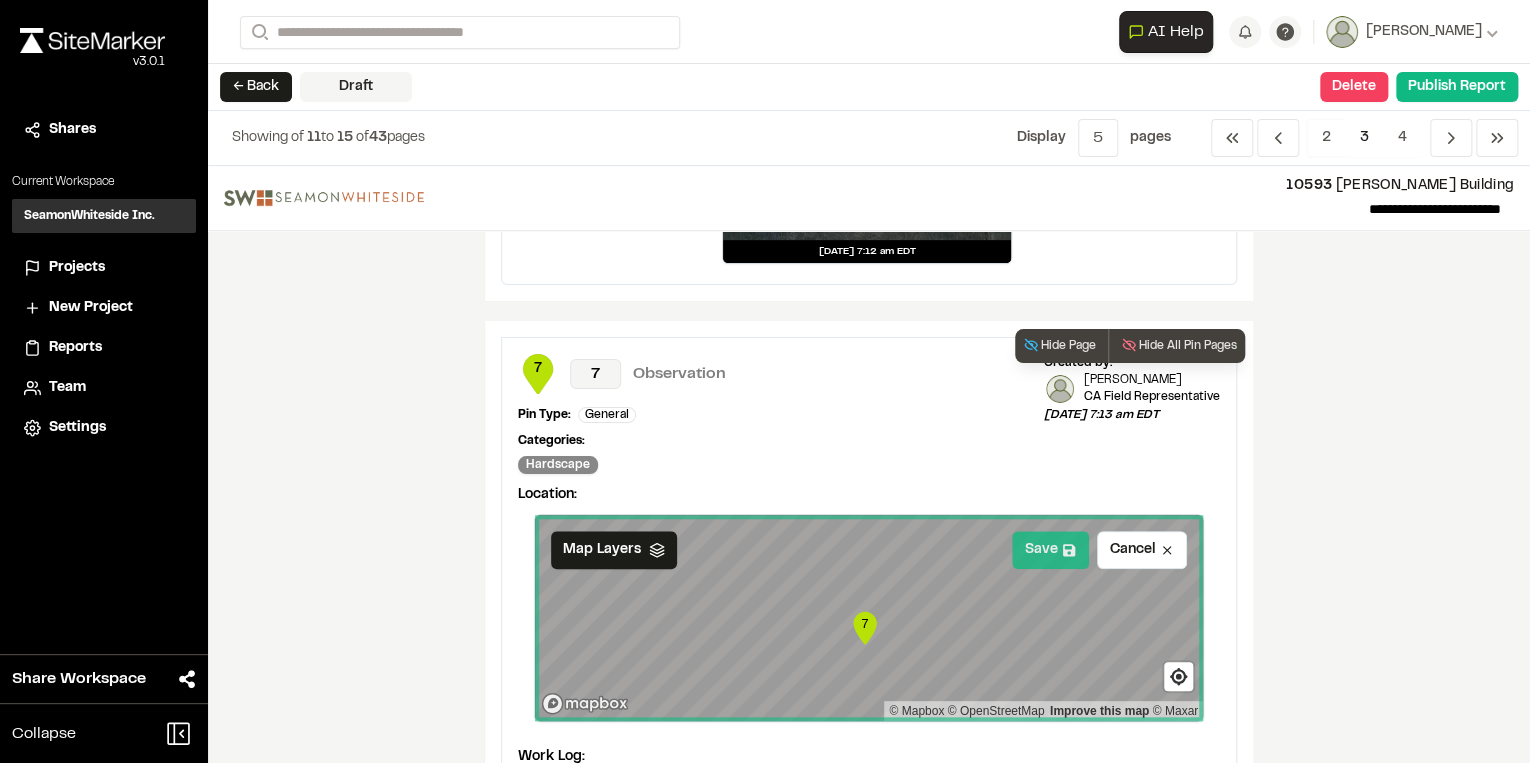 click 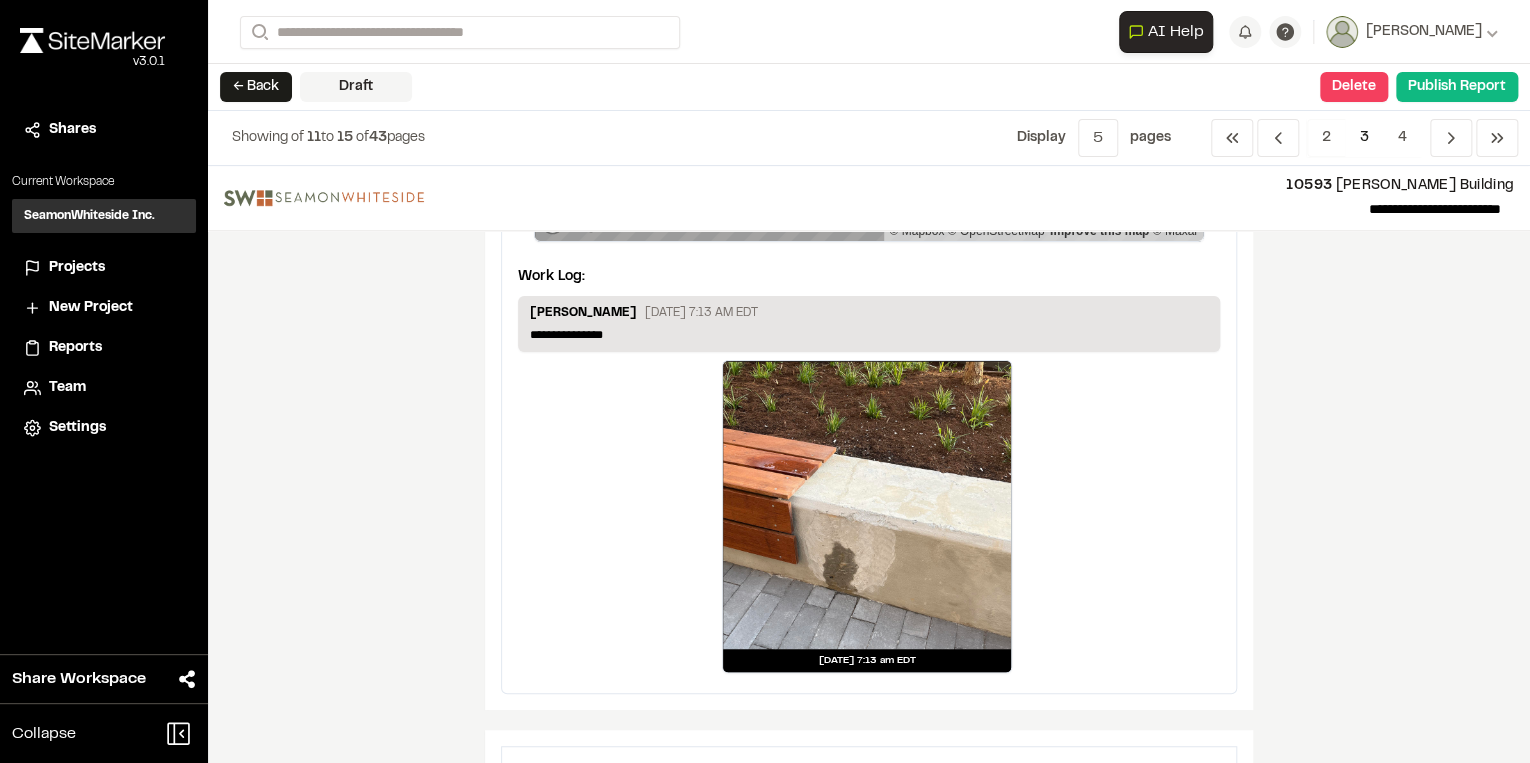 scroll, scrollTop: 1280, scrollLeft: 0, axis: vertical 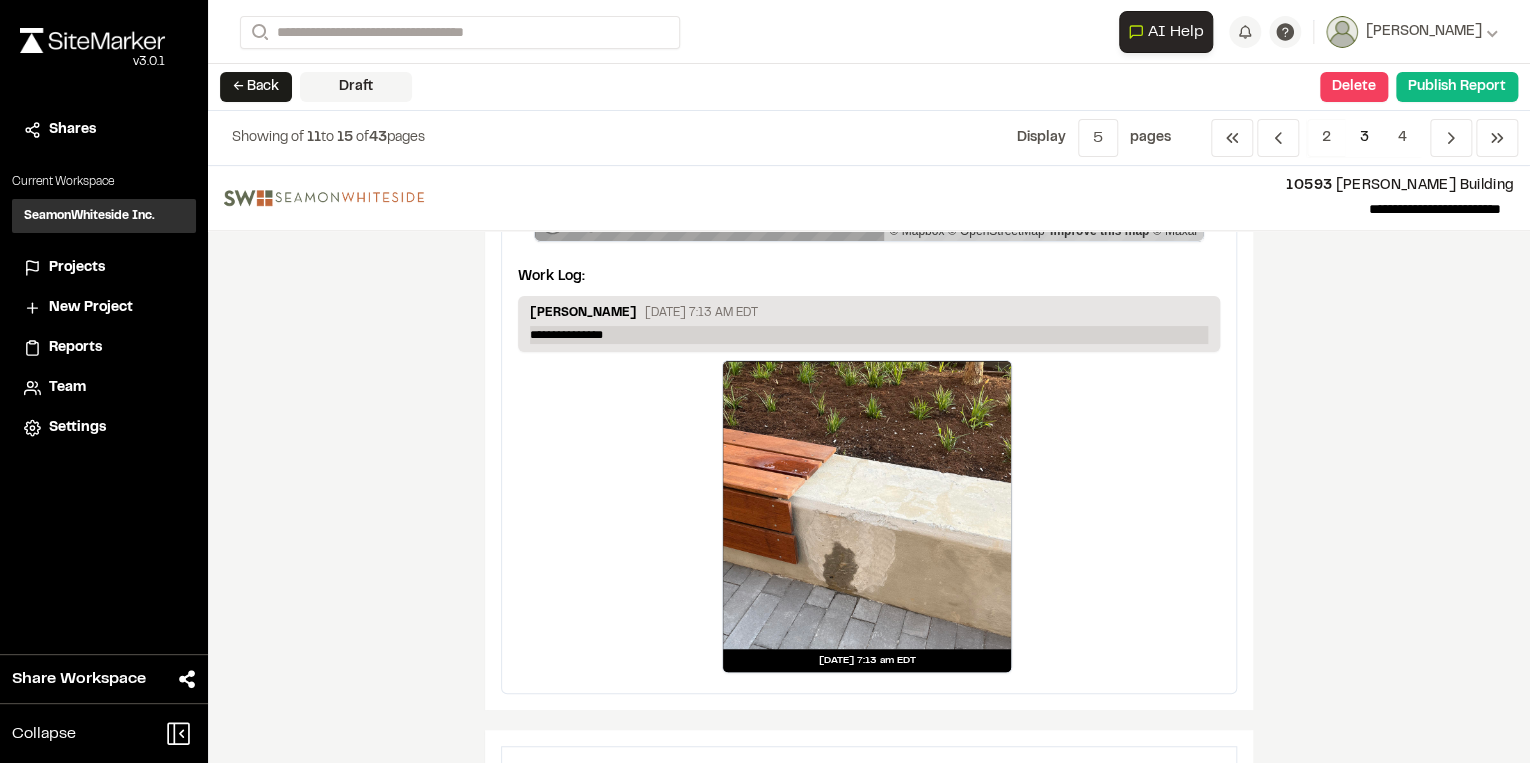 click on "**********" at bounding box center [869, 335] 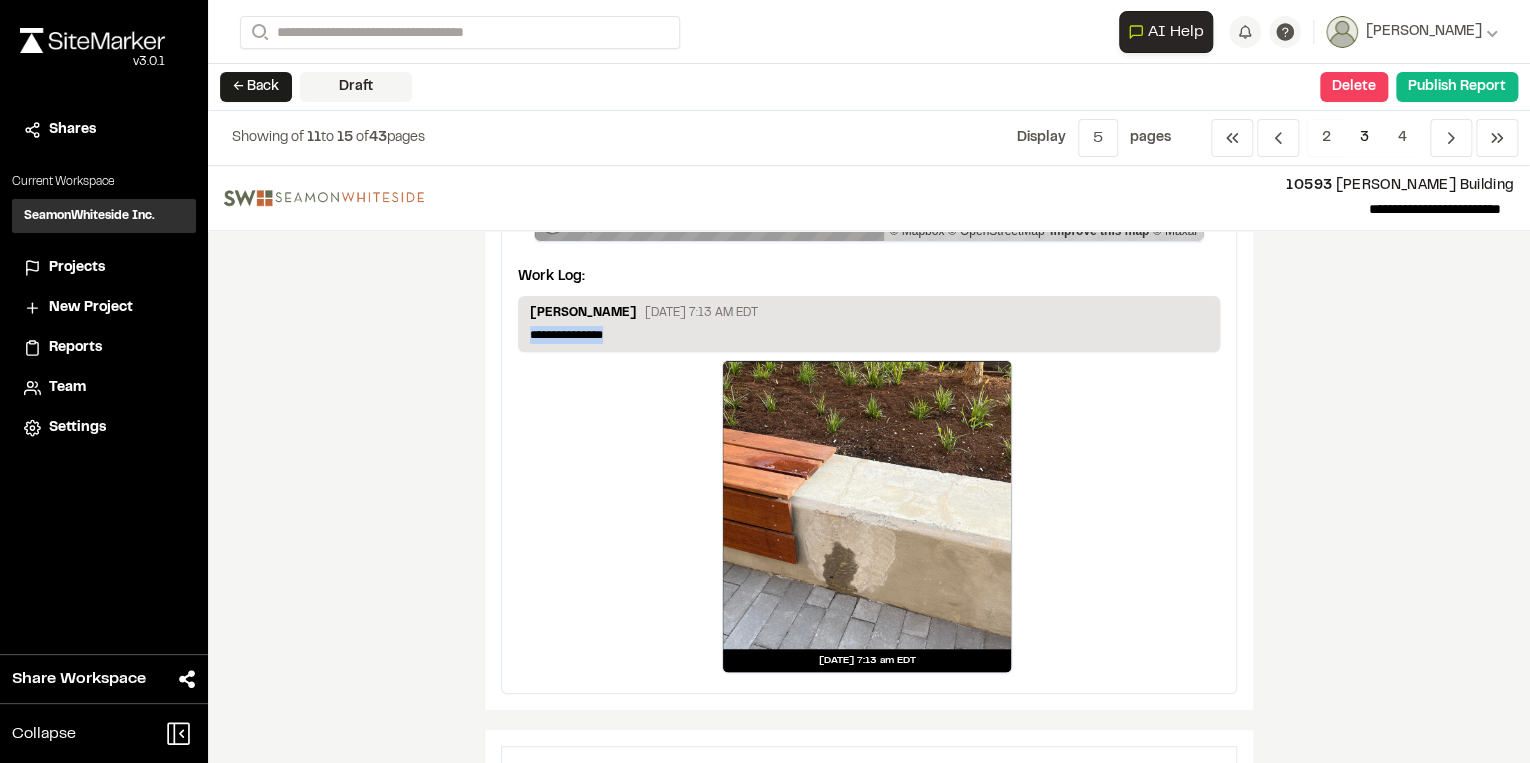 drag, startPoint x: 732, startPoint y: 330, endPoint x: 383, endPoint y: 348, distance: 349.46387 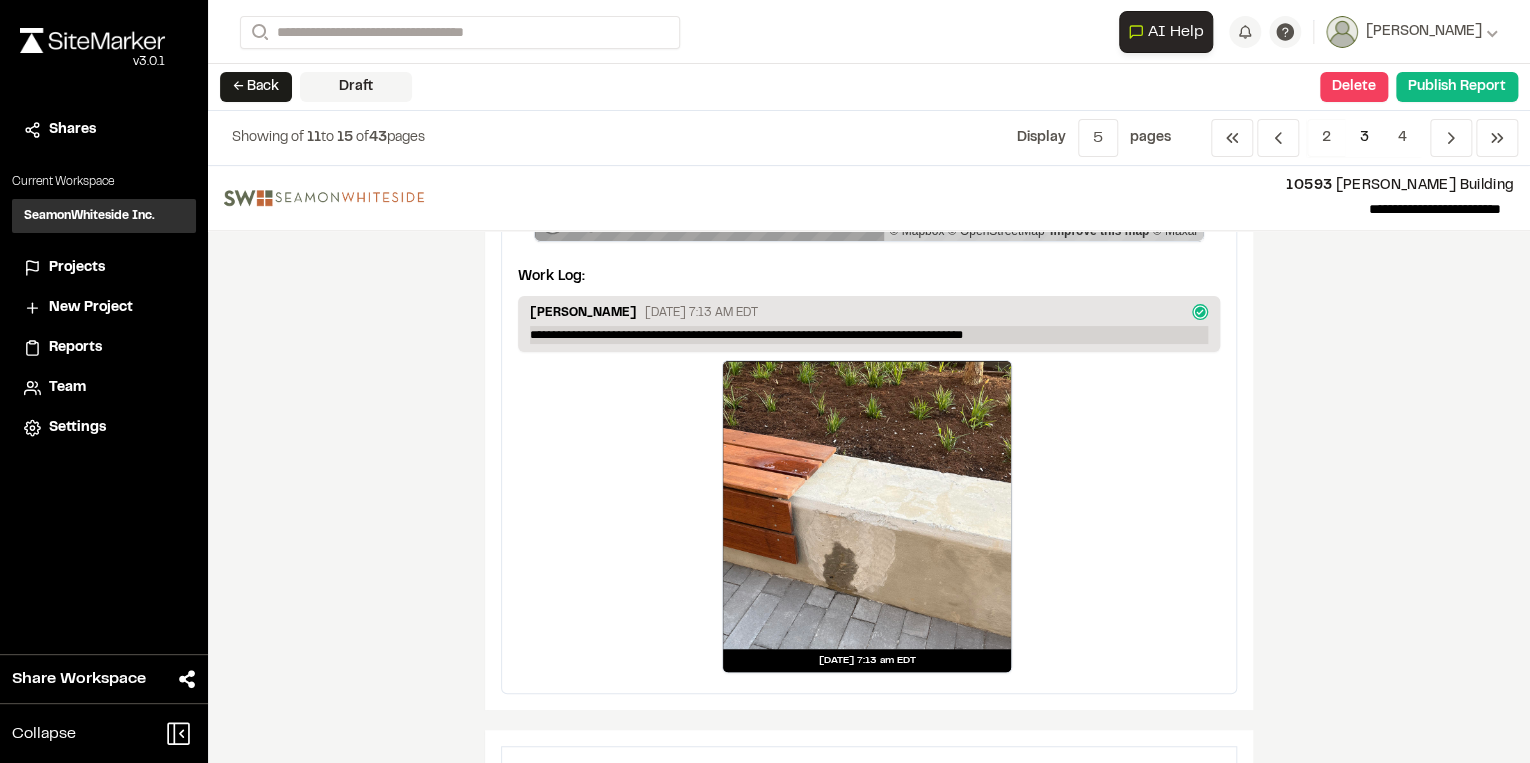click on "**********" at bounding box center (869, 335) 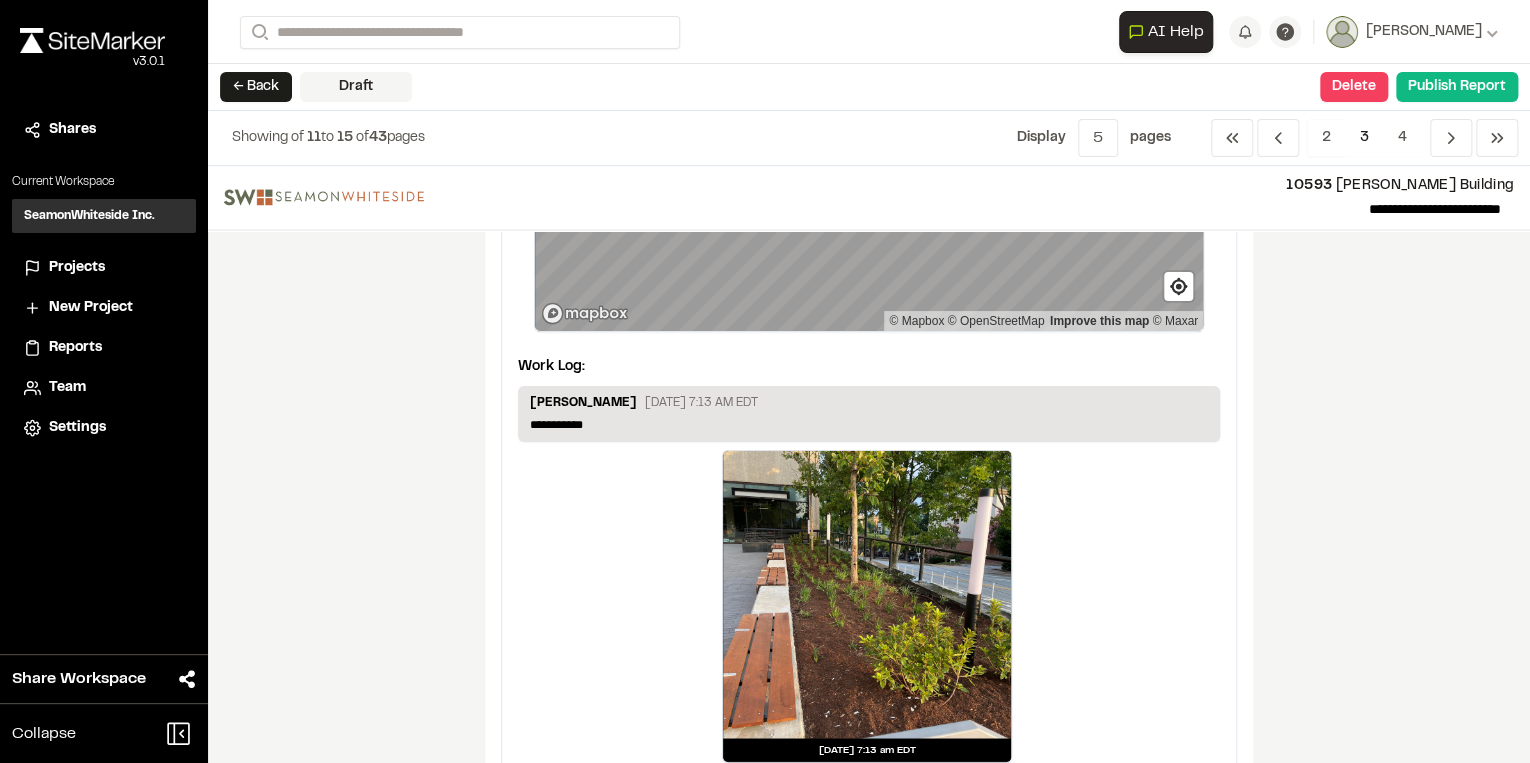 scroll, scrollTop: 2080, scrollLeft: 0, axis: vertical 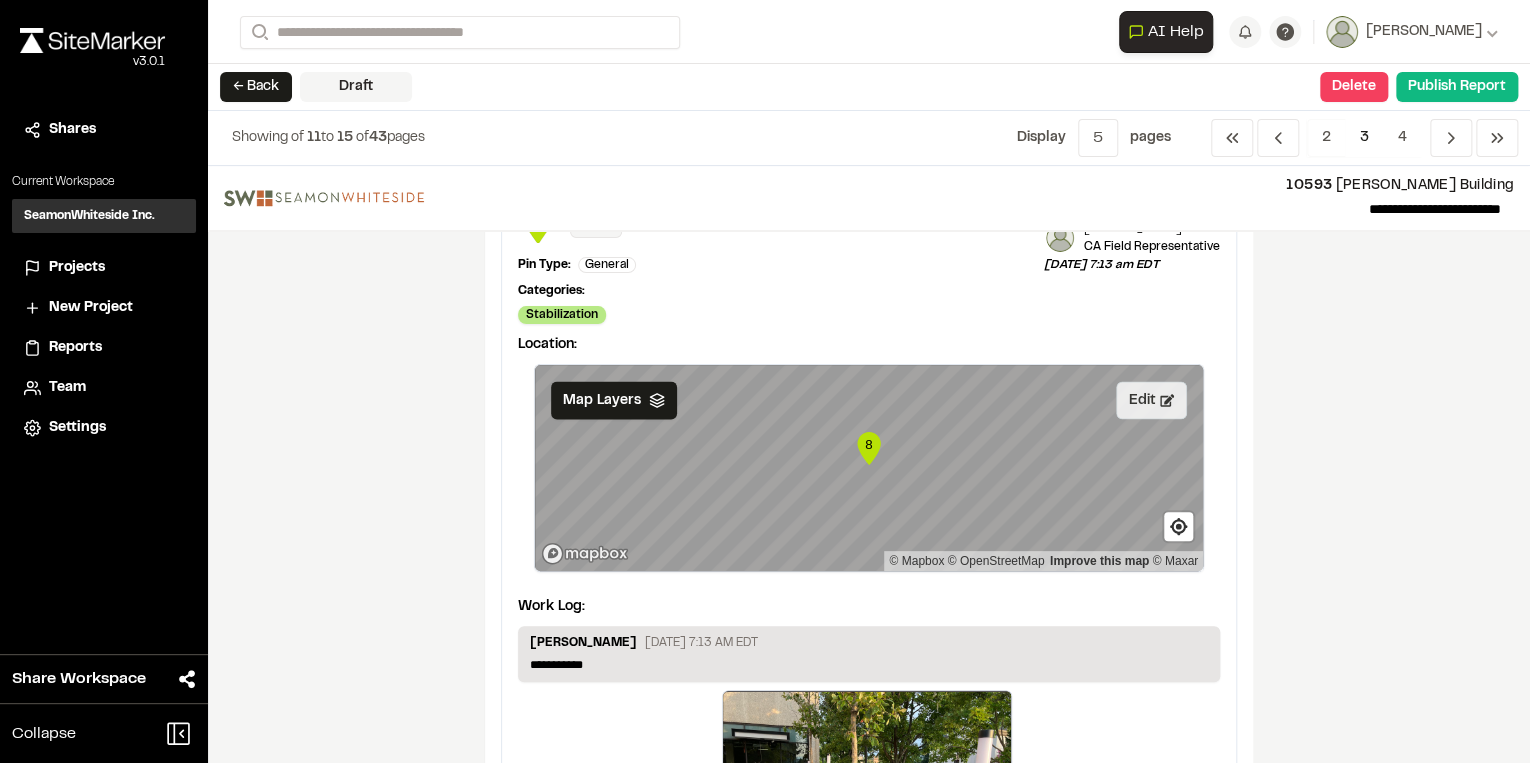 click on "Edit" at bounding box center (1151, 400) 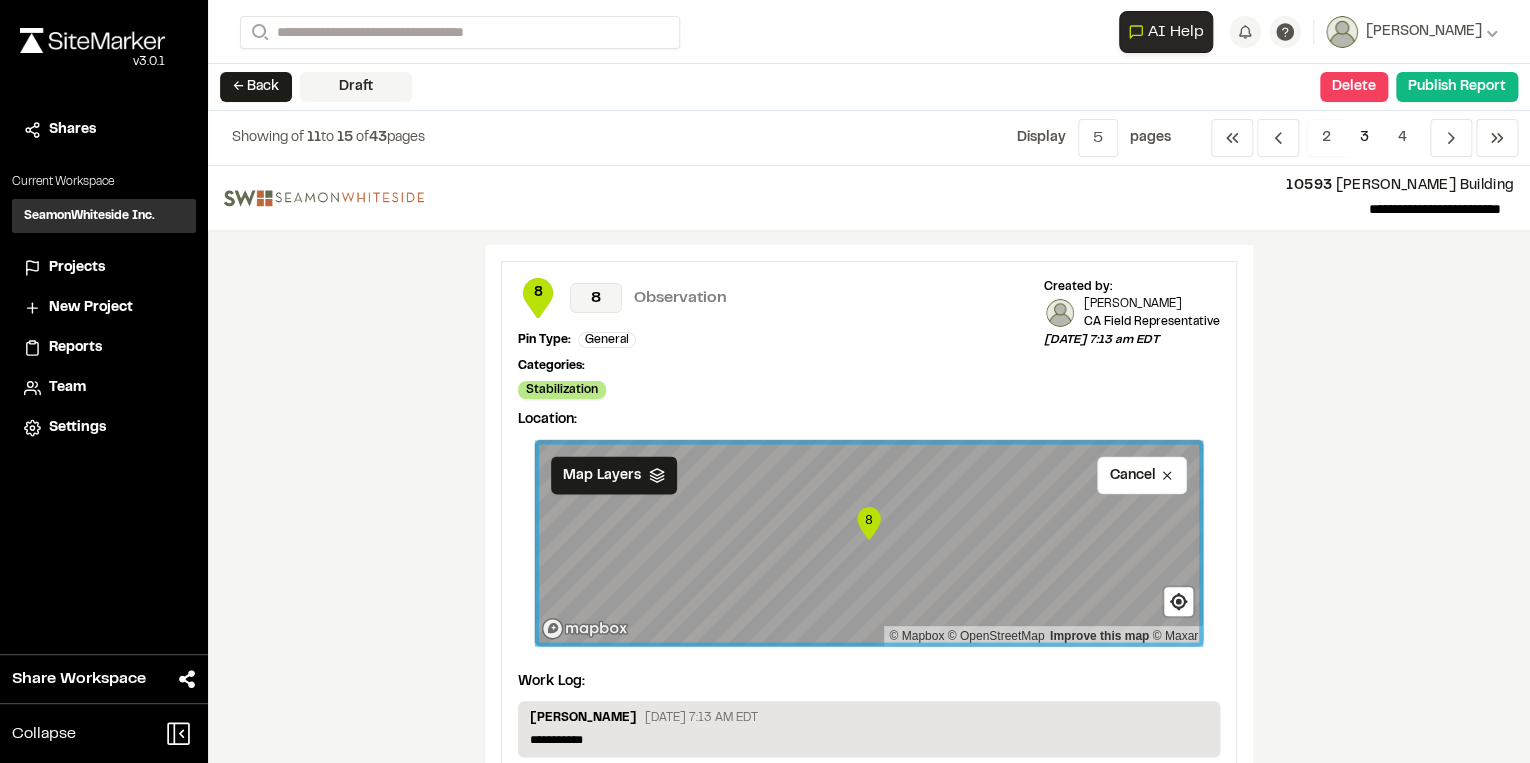 scroll, scrollTop: 1520, scrollLeft: 0, axis: vertical 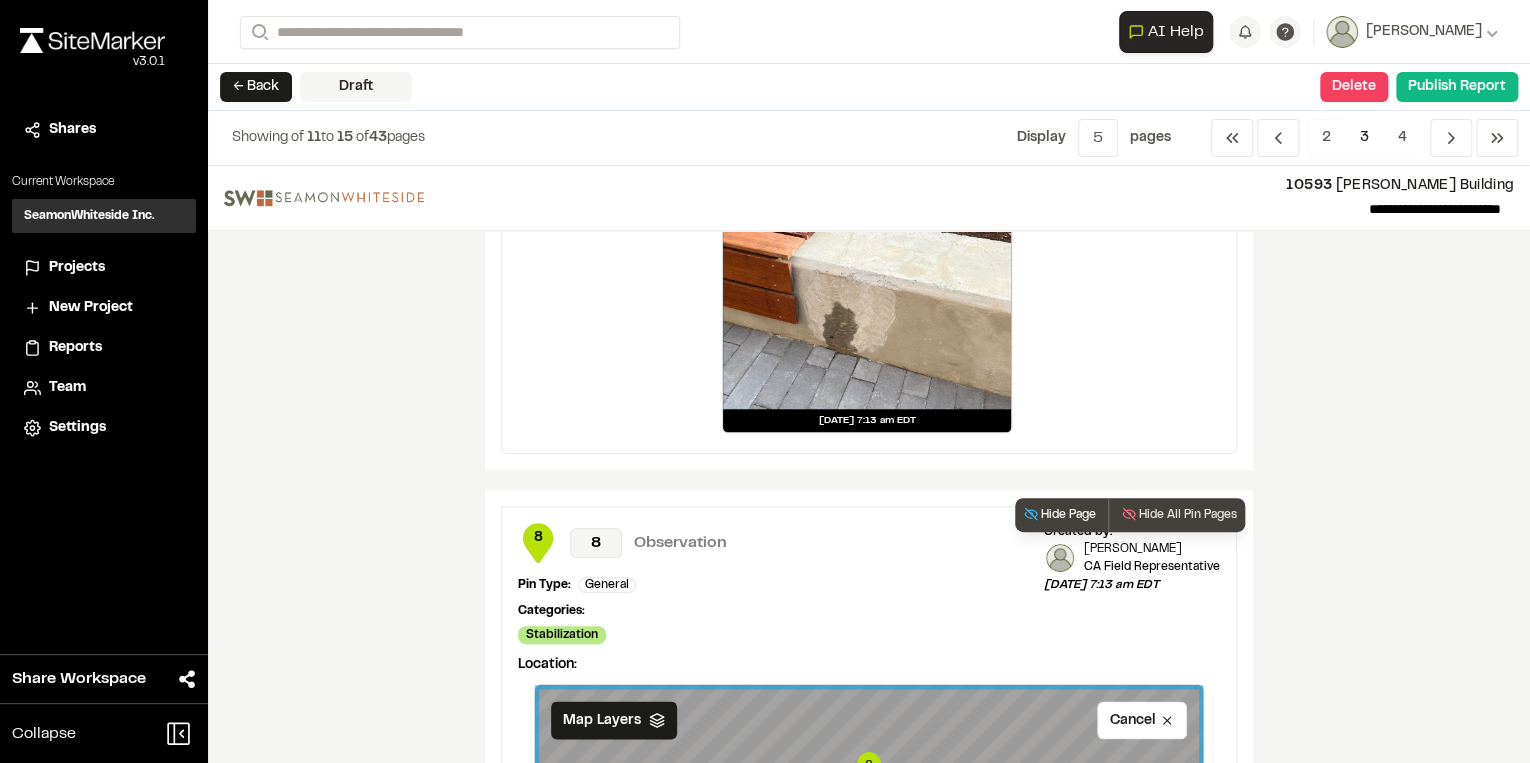 click on "Hide Page" at bounding box center [1059, 515] 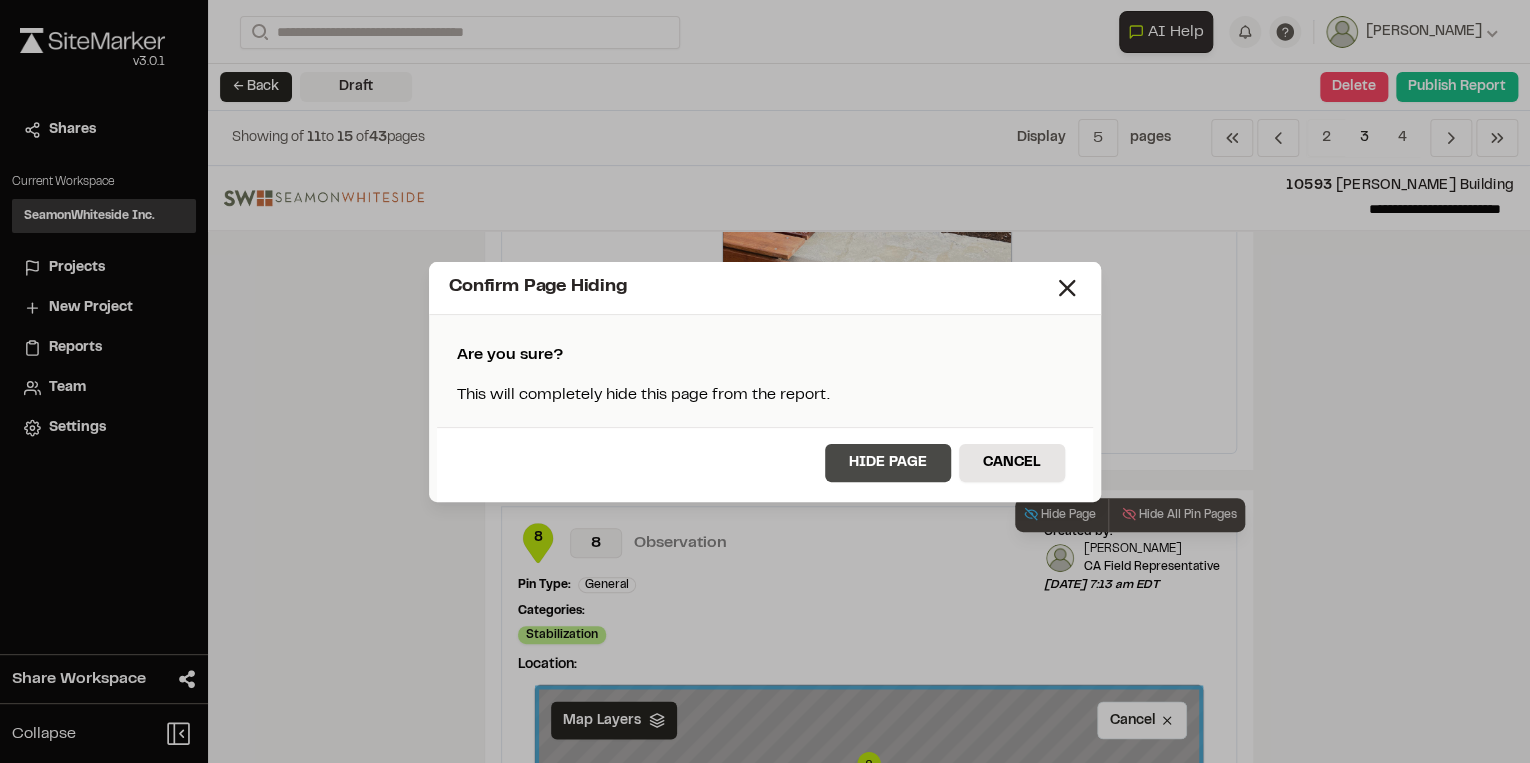 click on "Hide Page" at bounding box center (888, 463) 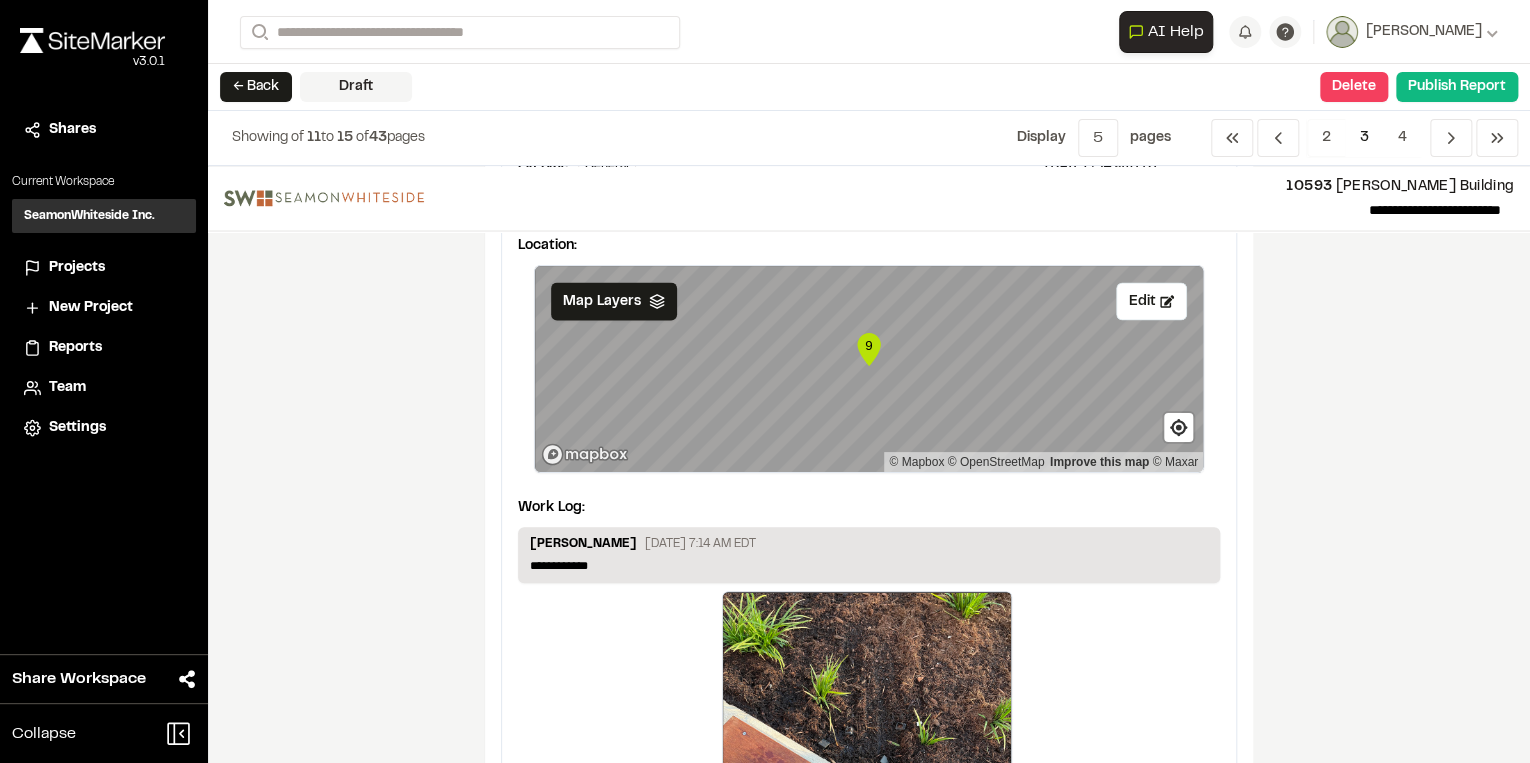 scroll, scrollTop: 1920, scrollLeft: 0, axis: vertical 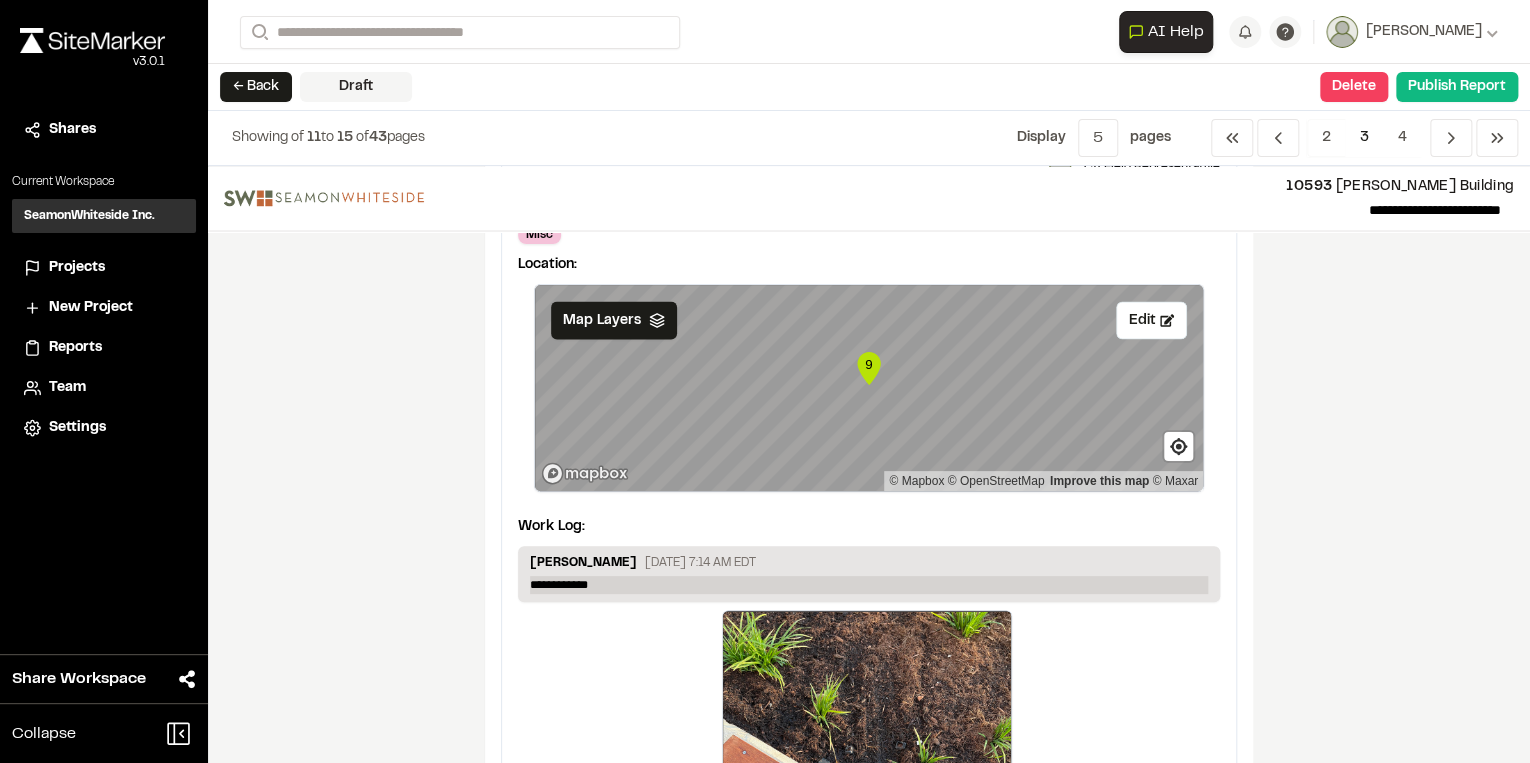 click on "**********" at bounding box center (869, 585) 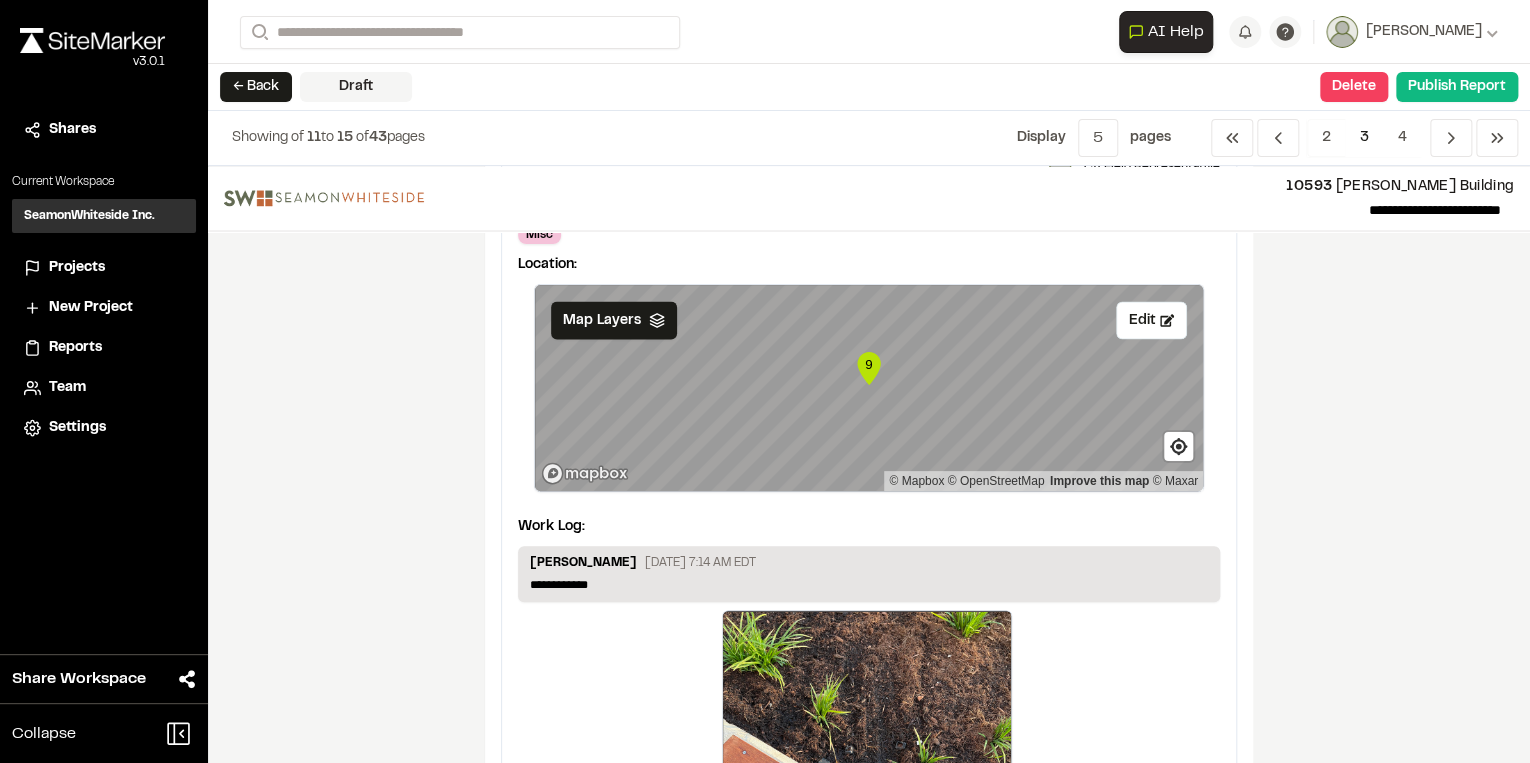 type 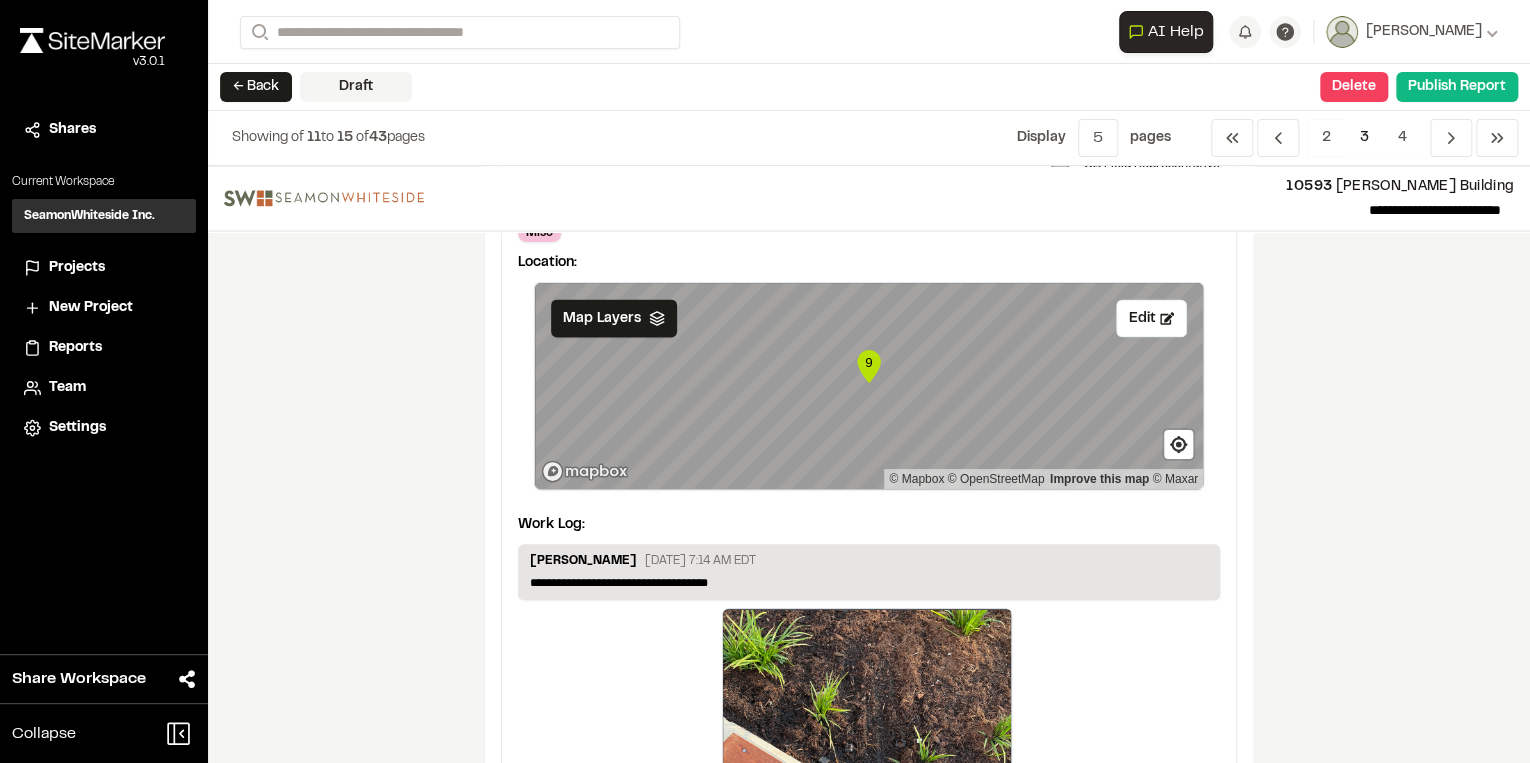 scroll, scrollTop: 1920, scrollLeft: 0, axis: vertical 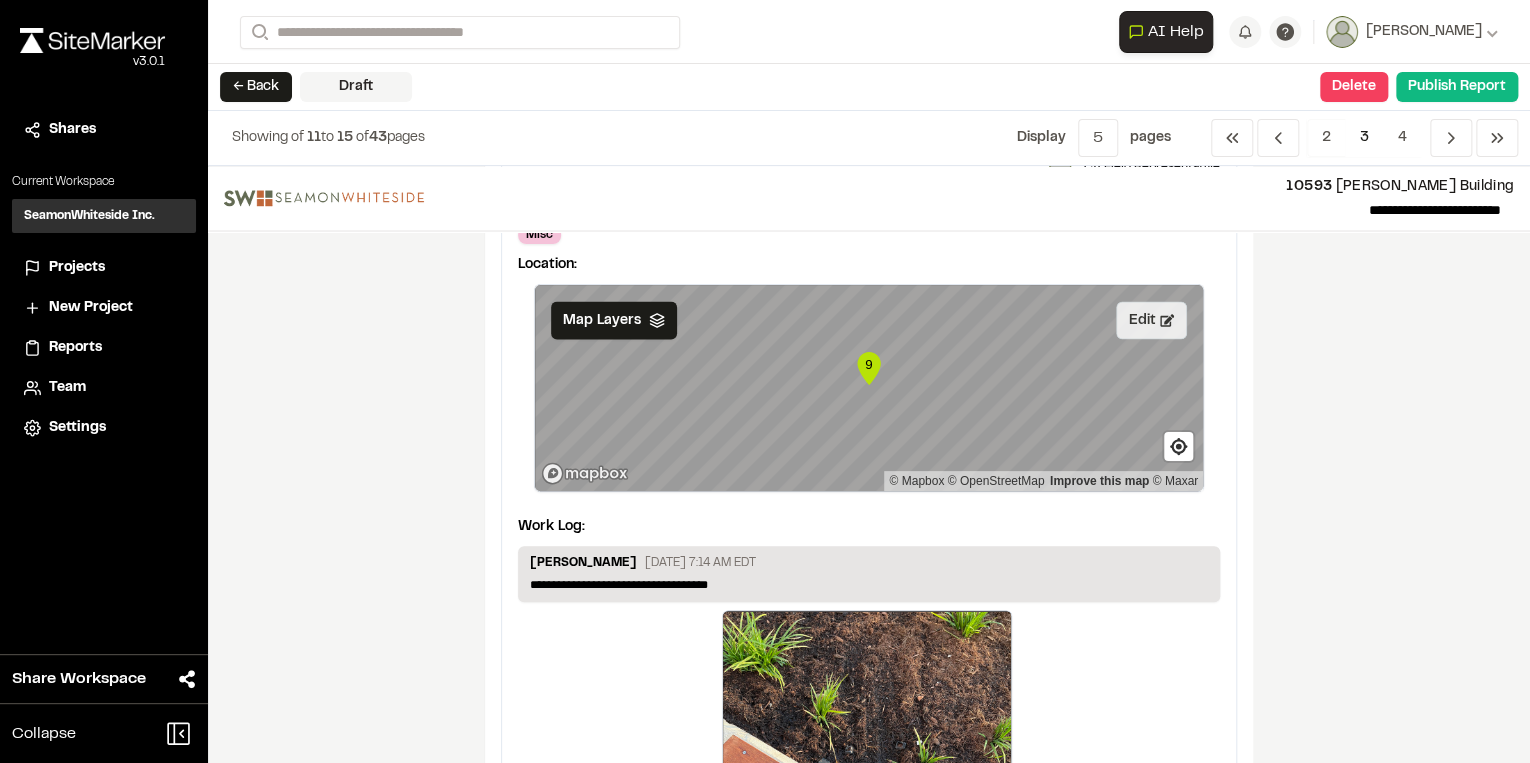 click on "Edit" at bounding box center [1151, 320] 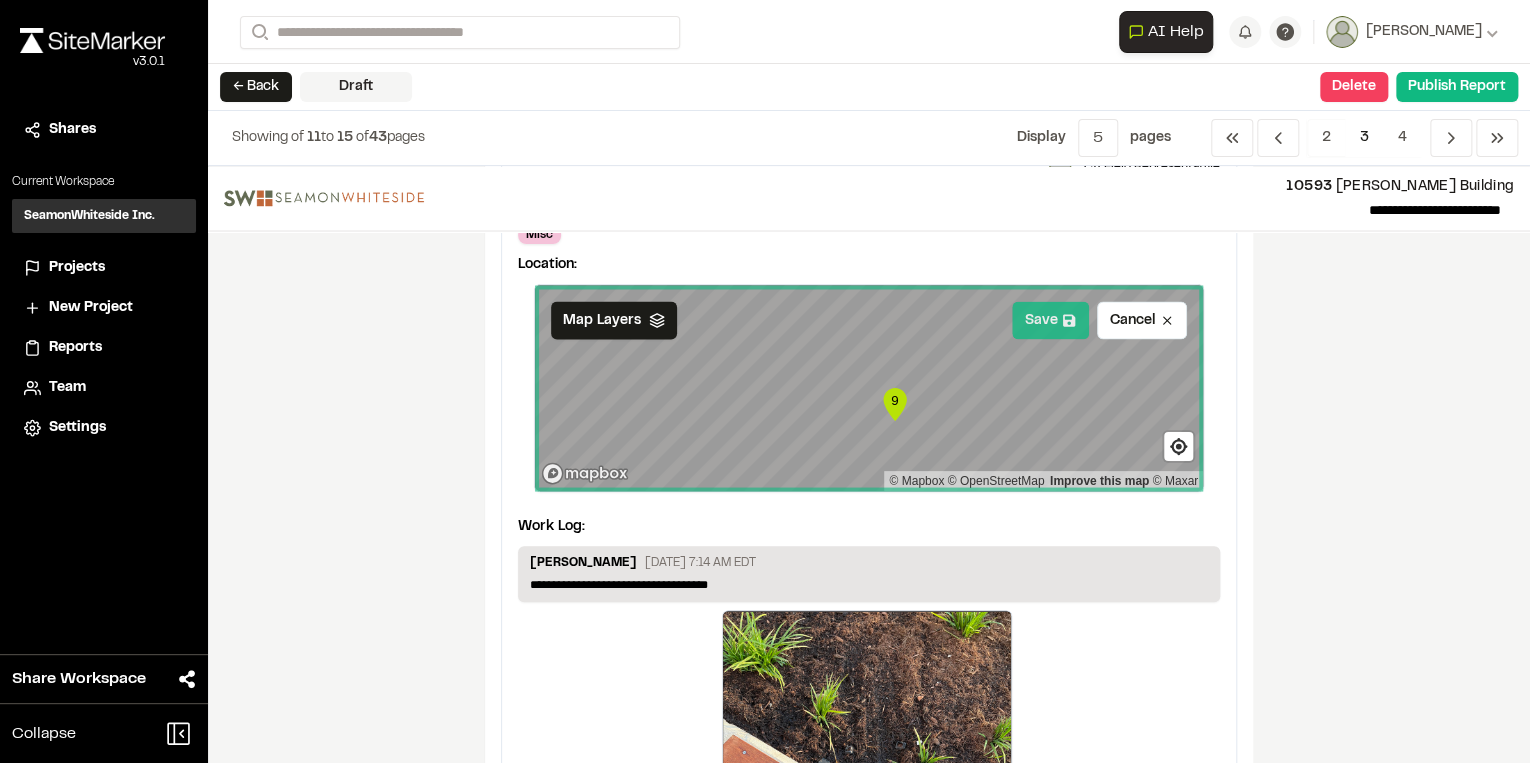click 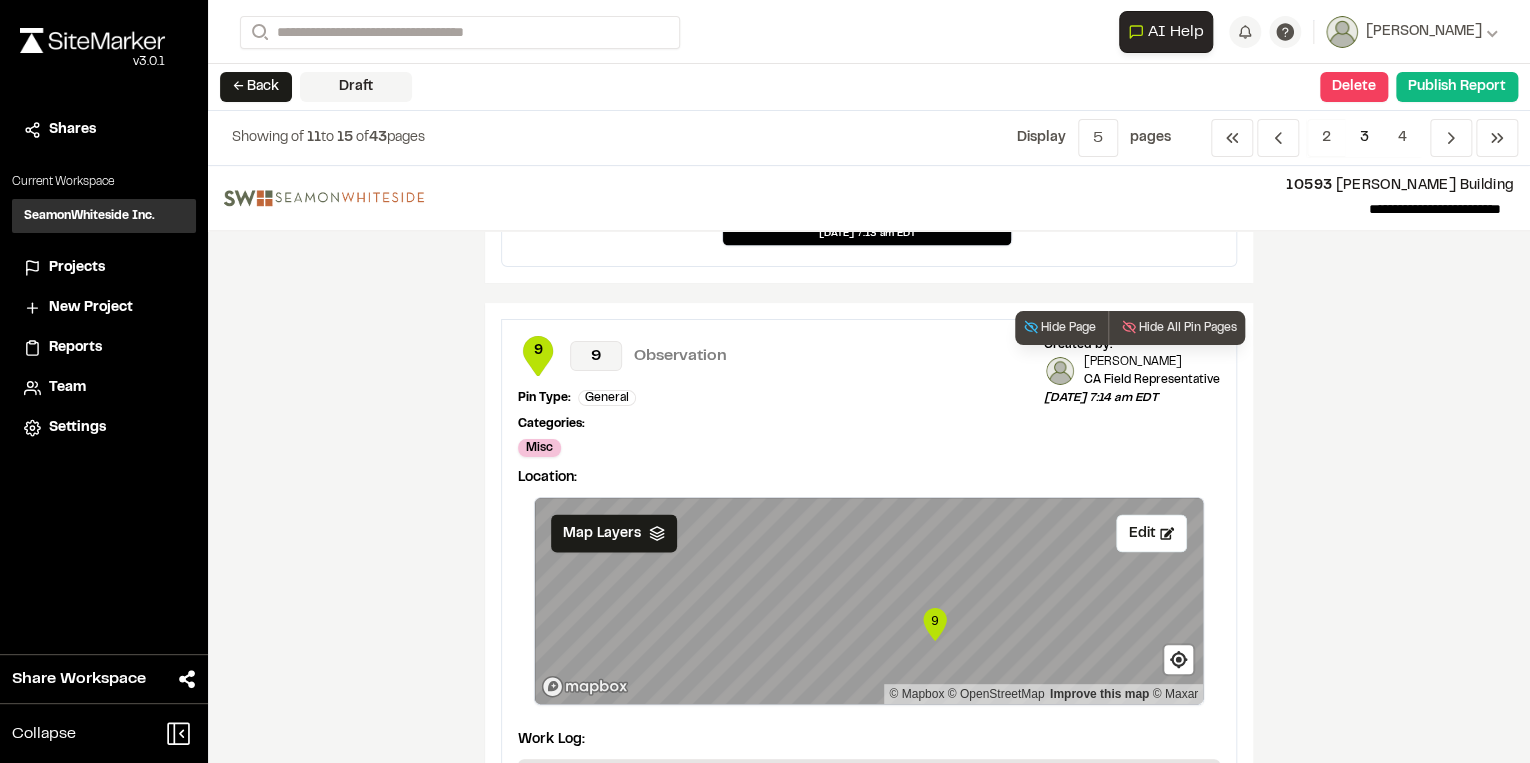 scroll, scrollTop: 1920, scrollLeft: 0, axis: vertical 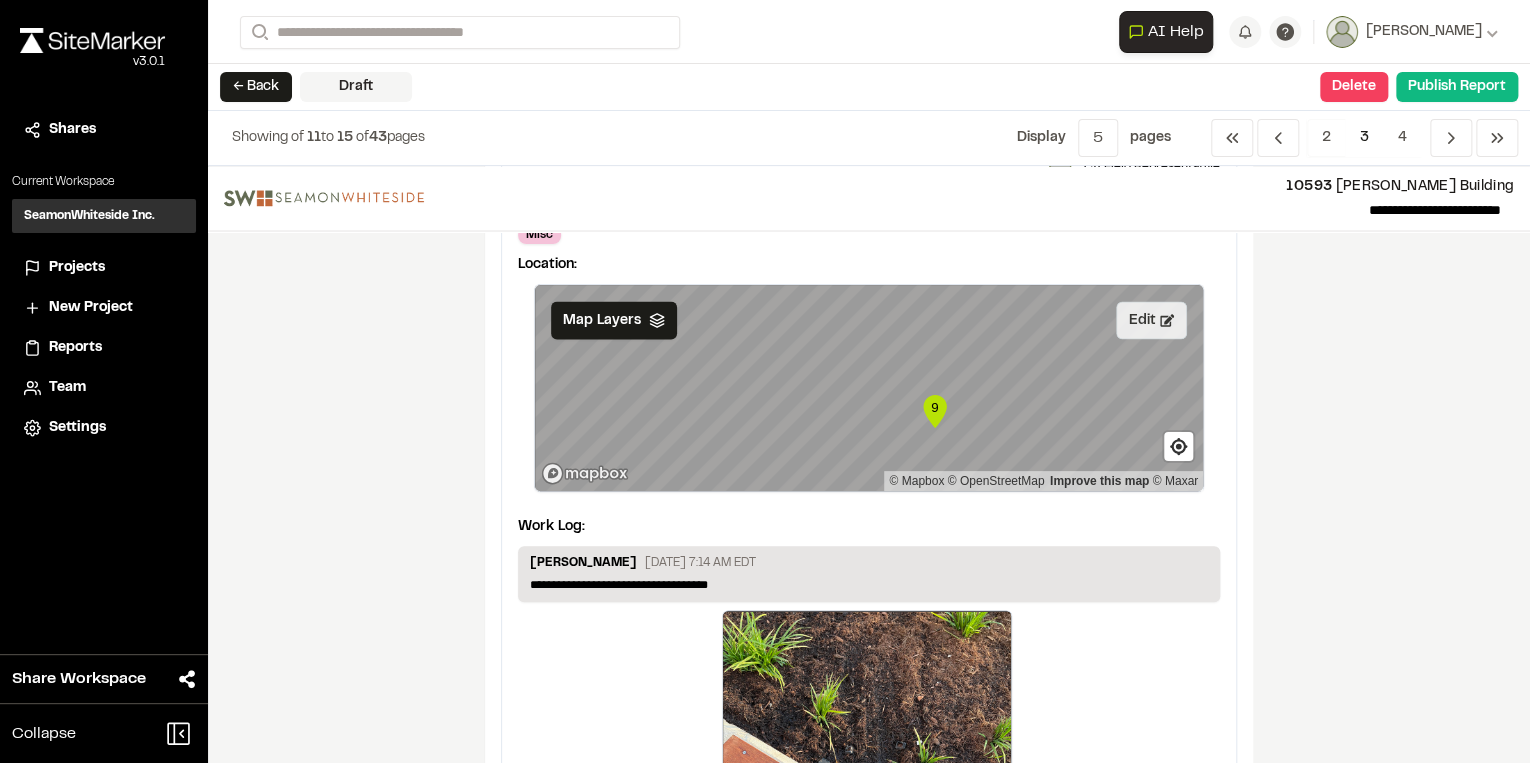 click on "Edit" at bounding box center (1151, 320) 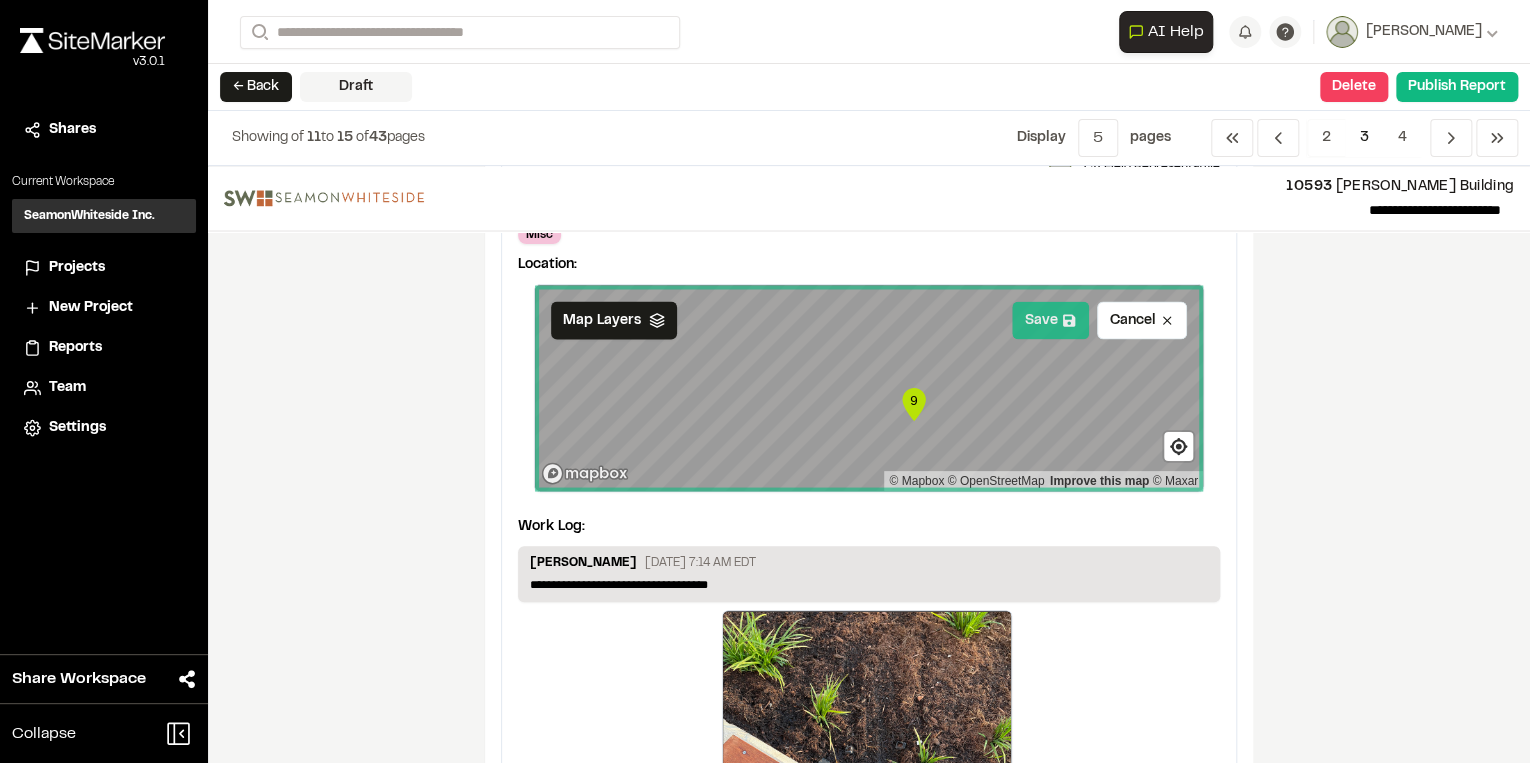 click on "Save" at bounding box center [1050, 320] 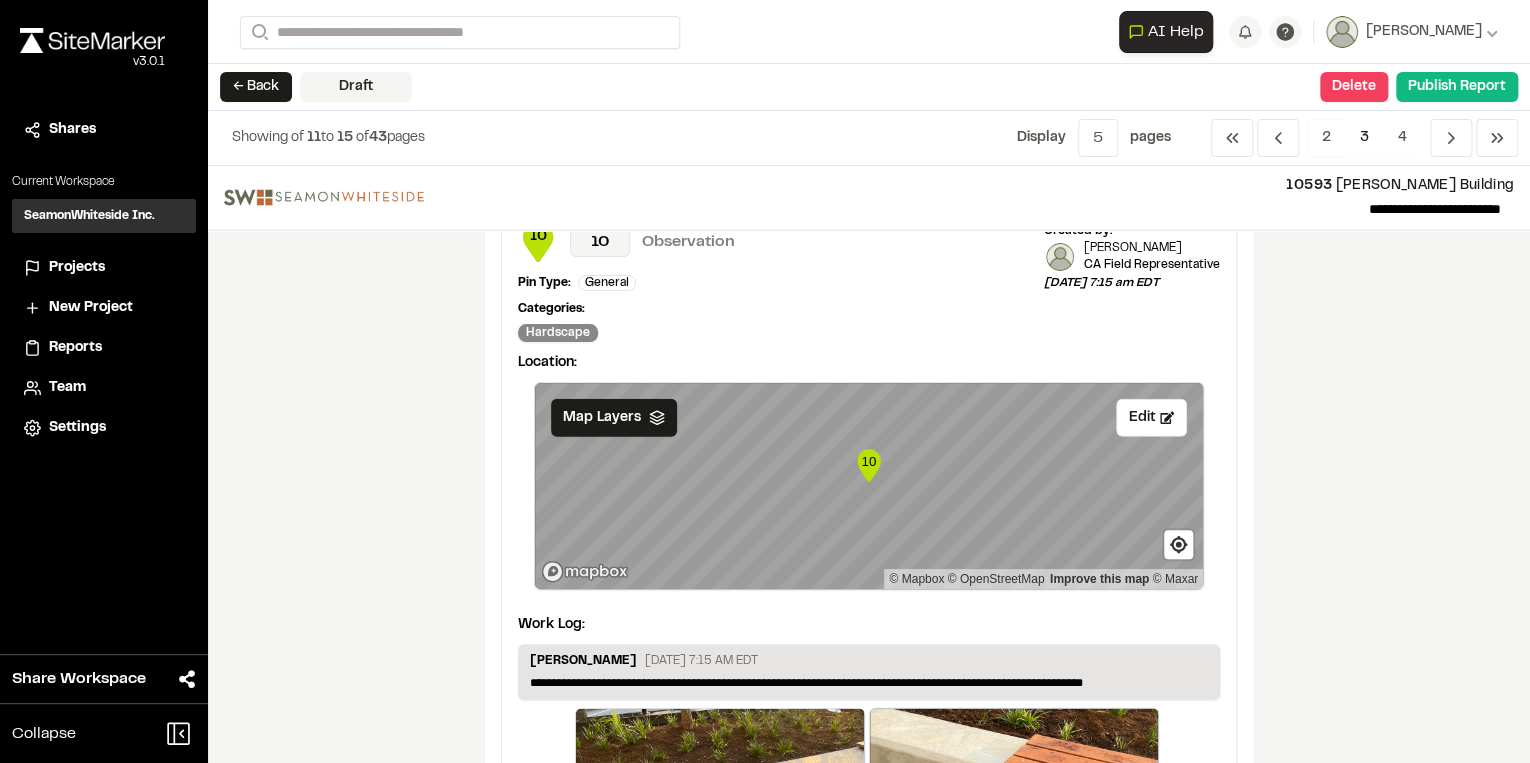scroll, scrollTop: 2720, scrollLeft: 0, axis: vertical 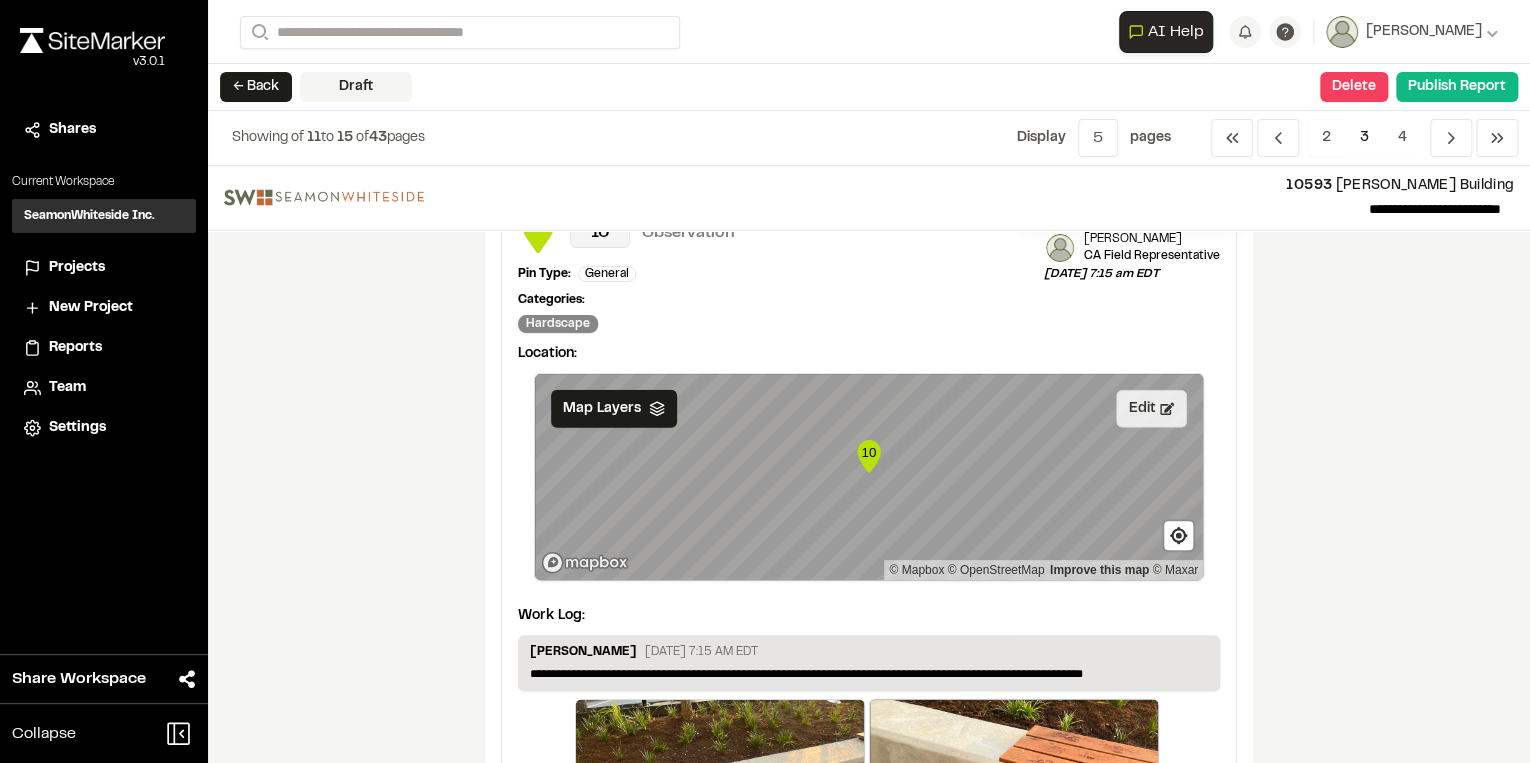 click on "Edit" at bounding box center (1151, 409) 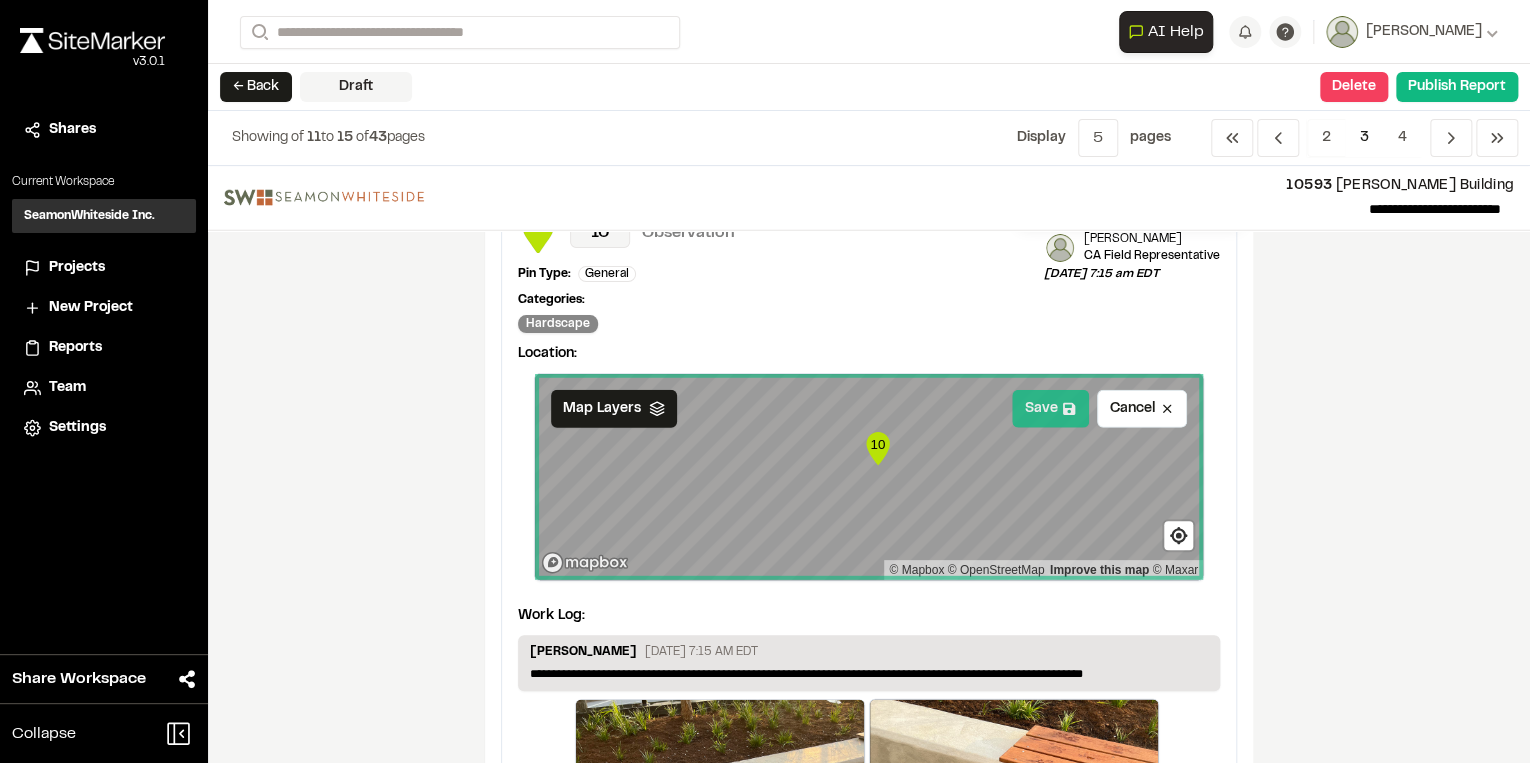 click on "Save" at bounding box center [1050, 409] 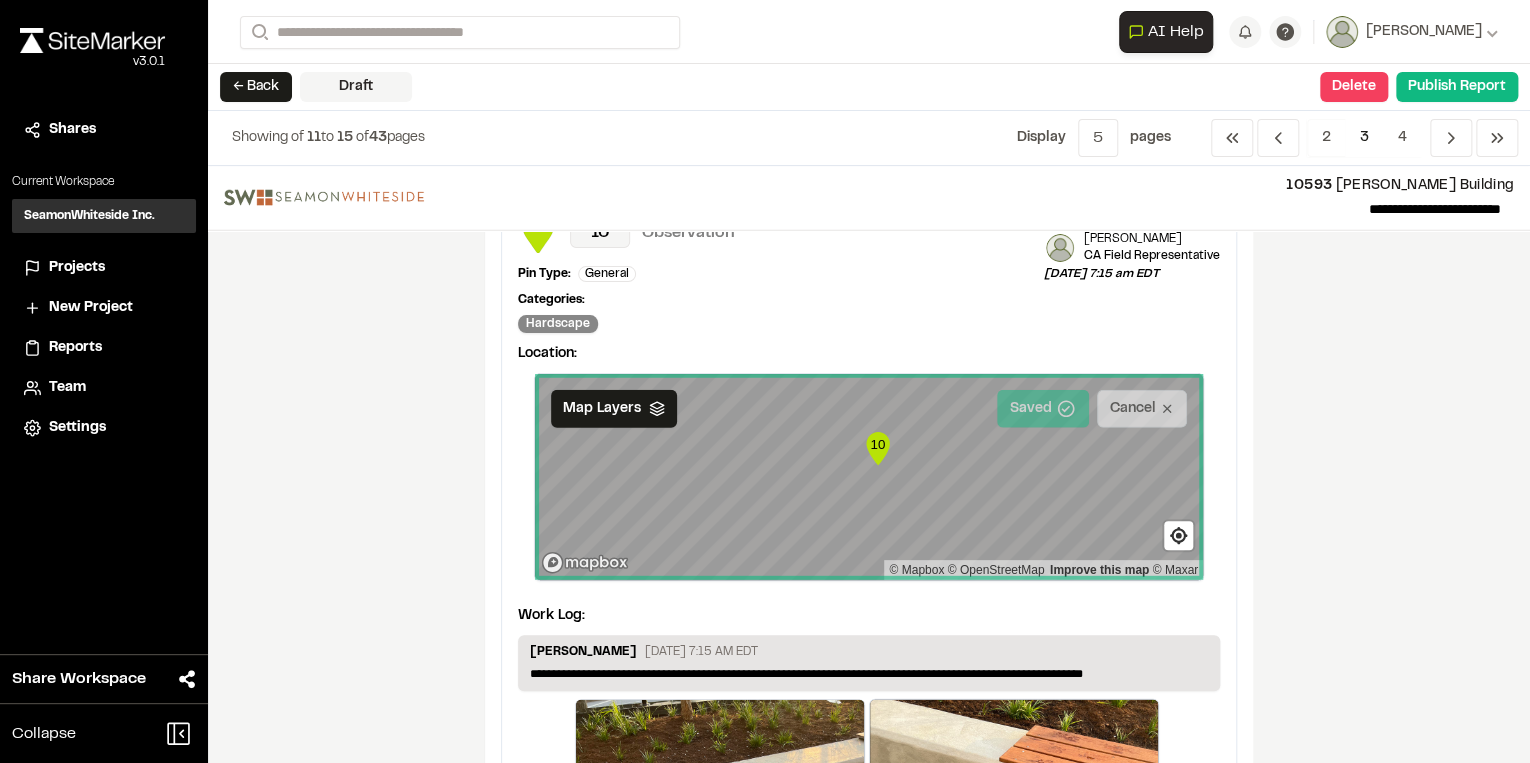 scroll, scrollTop: 3021, scrollLeft: 0, axis: vertical 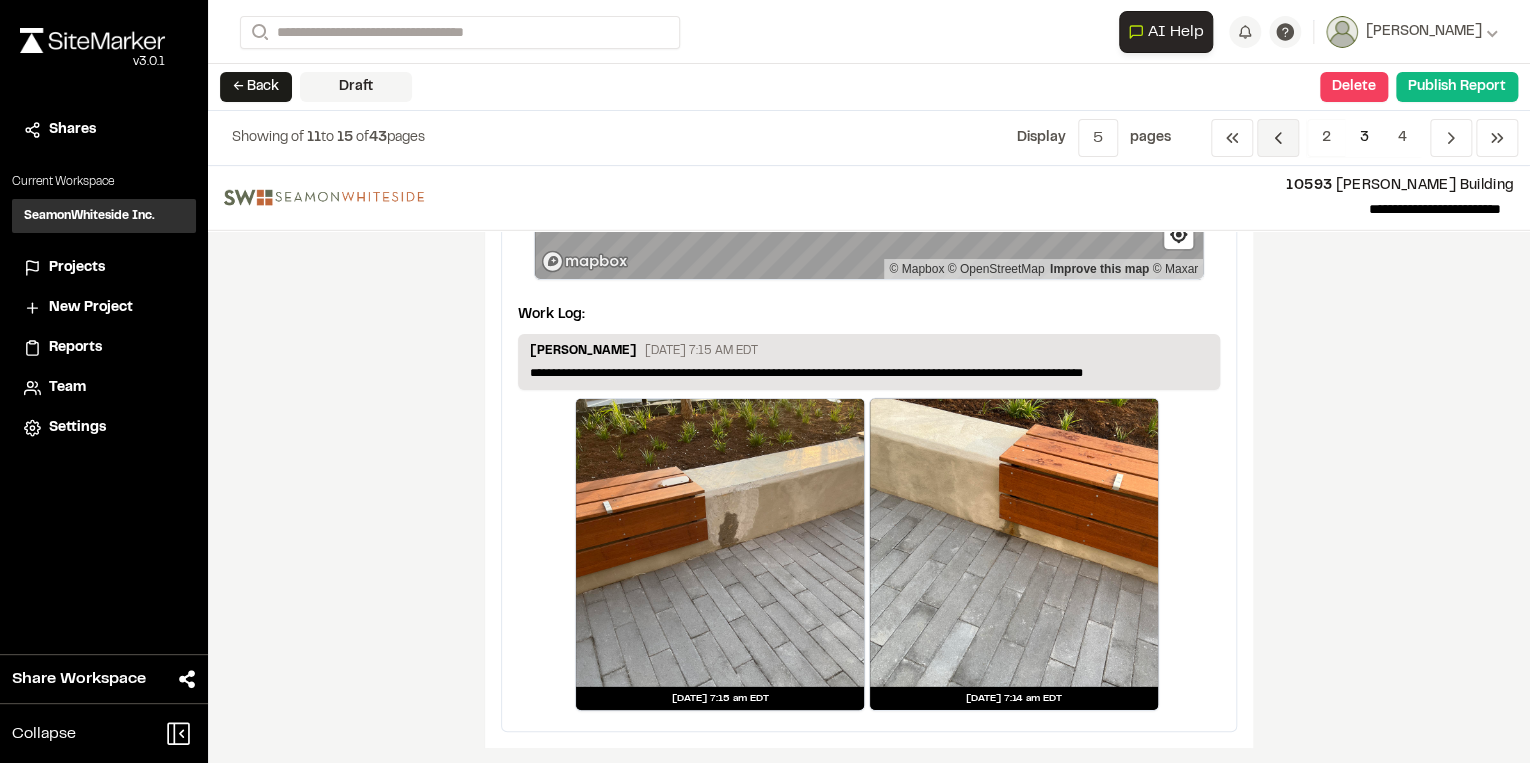 click on "Previous" at bounding box center [1278, 138] 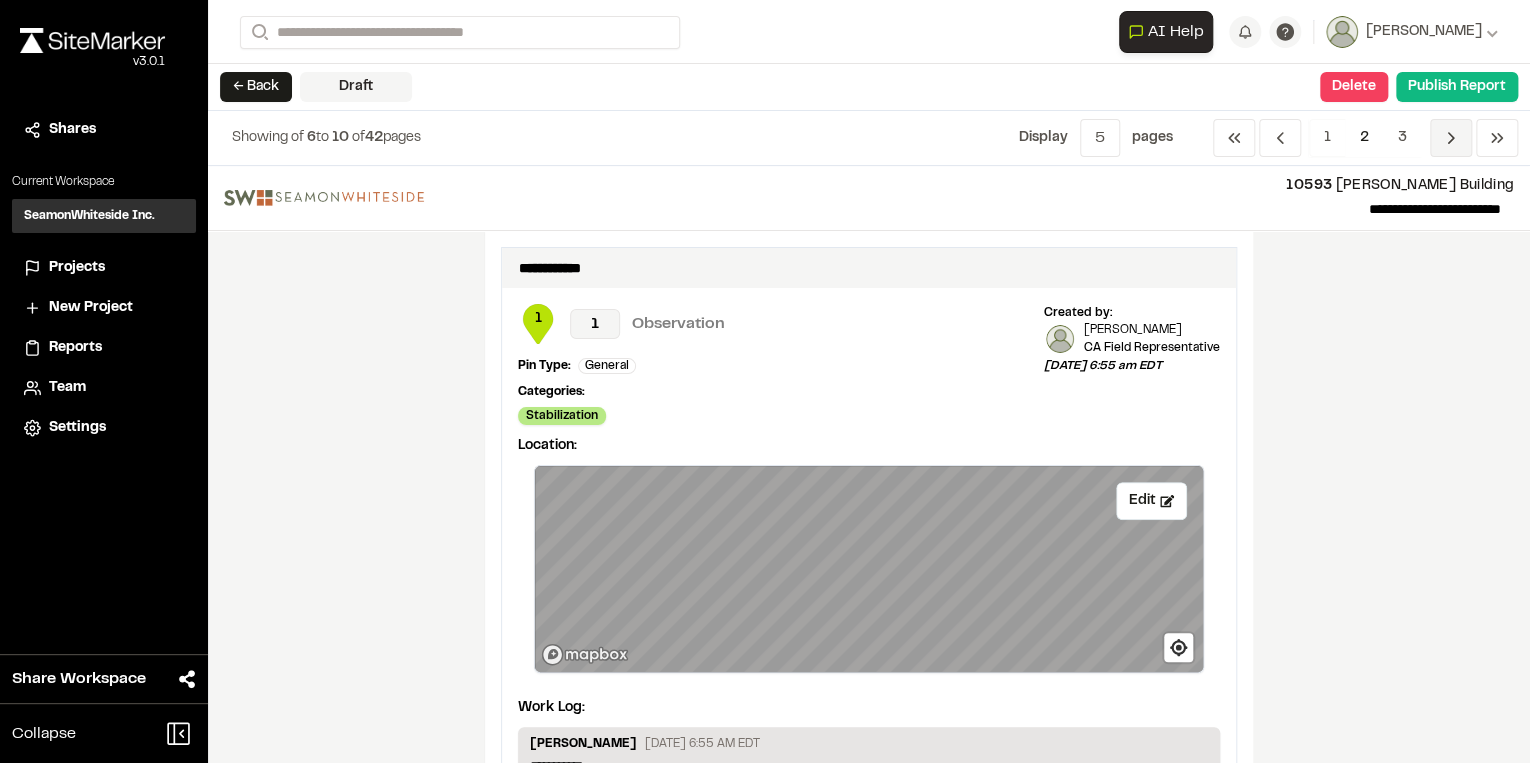 click 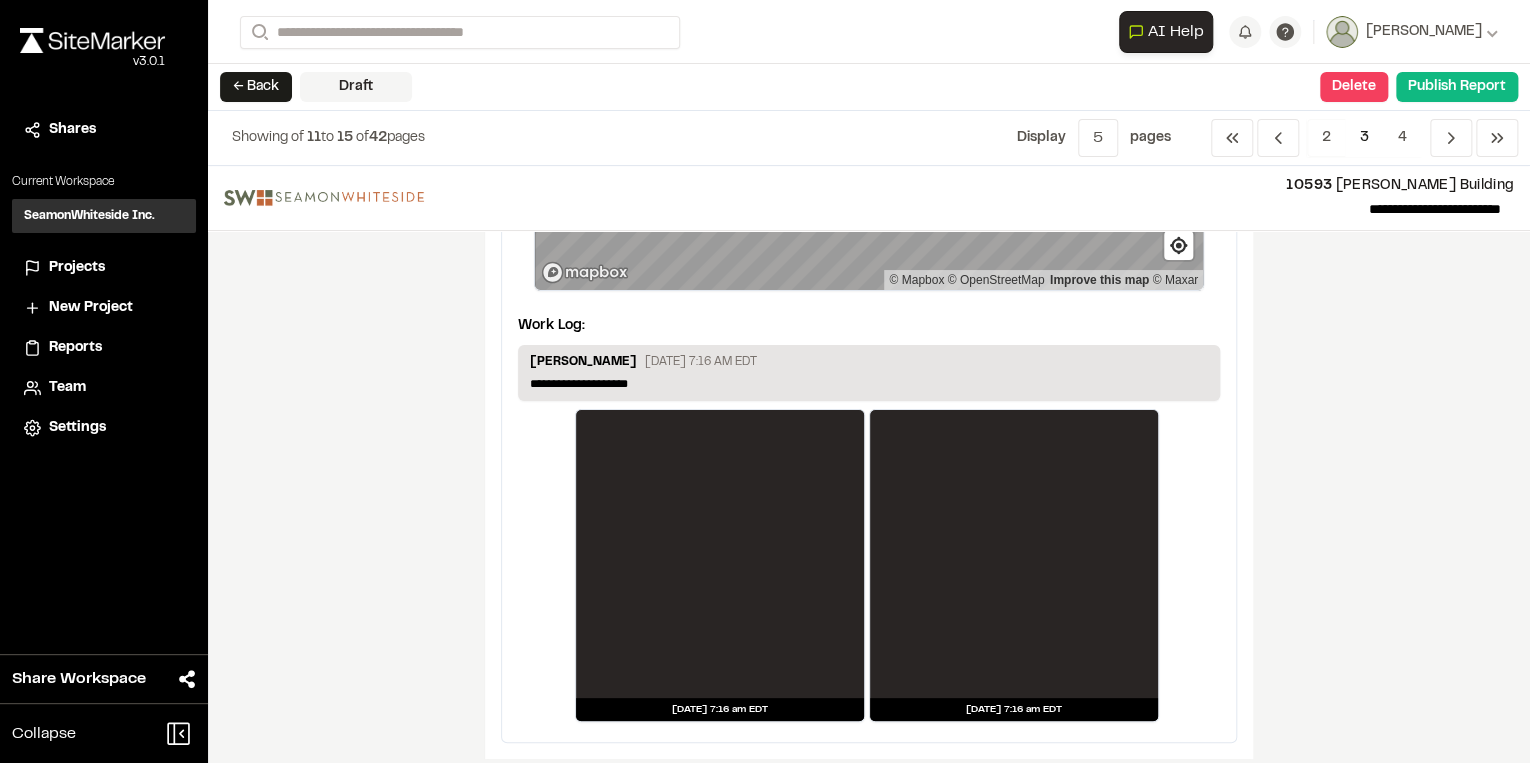 scroll, scrollTop: 3909, scrollLeft: 0, axis: vertical 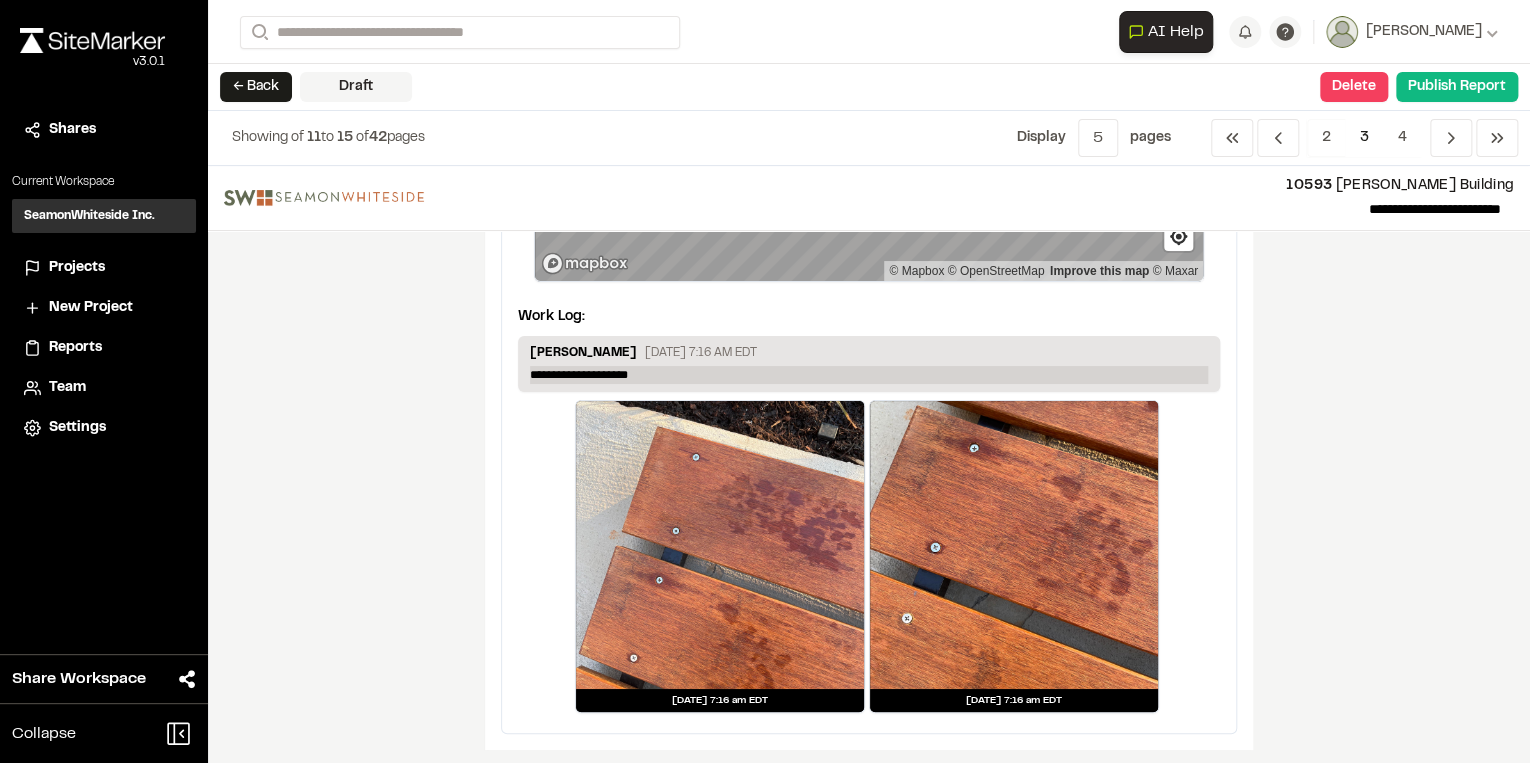 click on "**********" at bounding box center (869, 375) 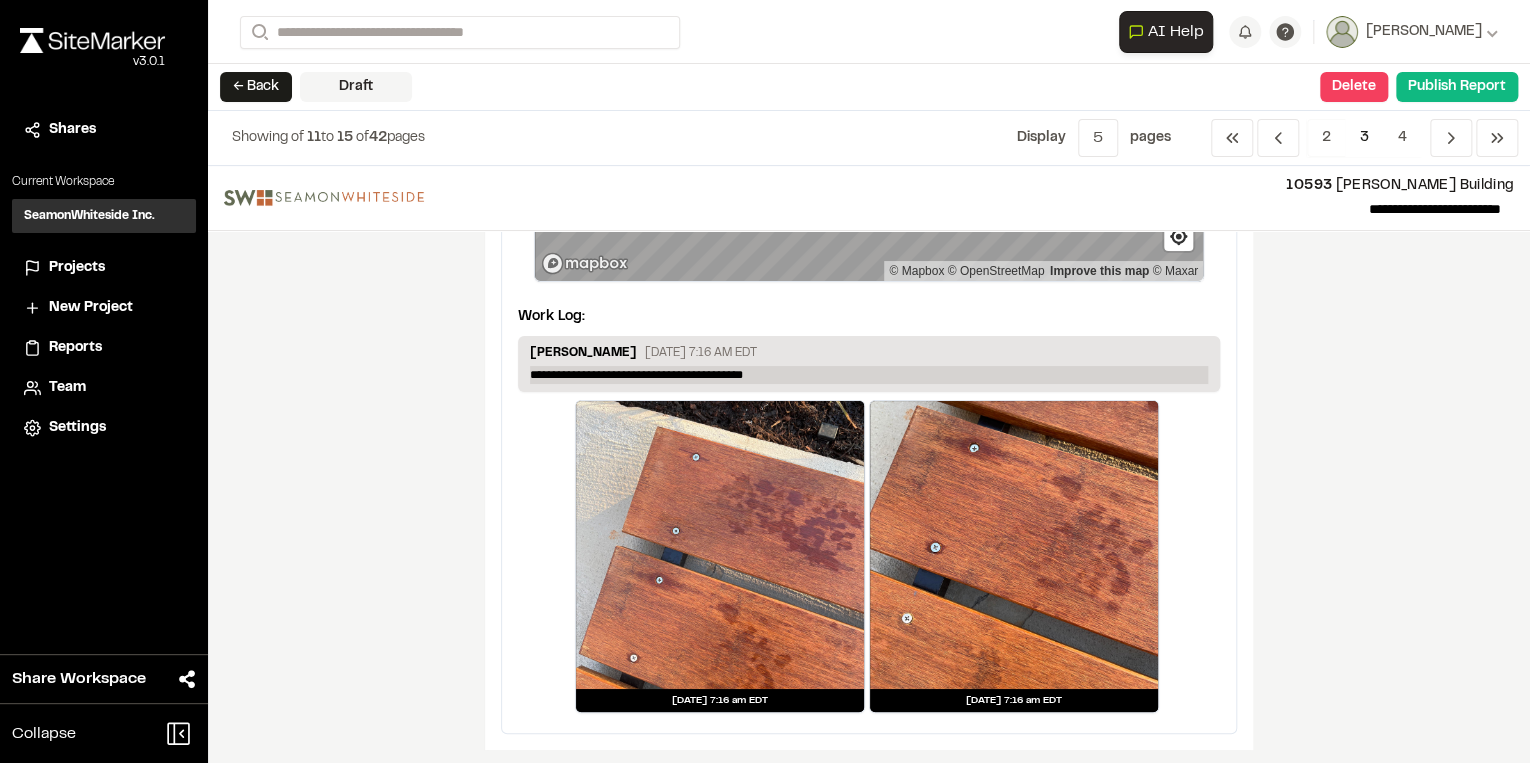 click on "**********" at bounding box center [869, 375] 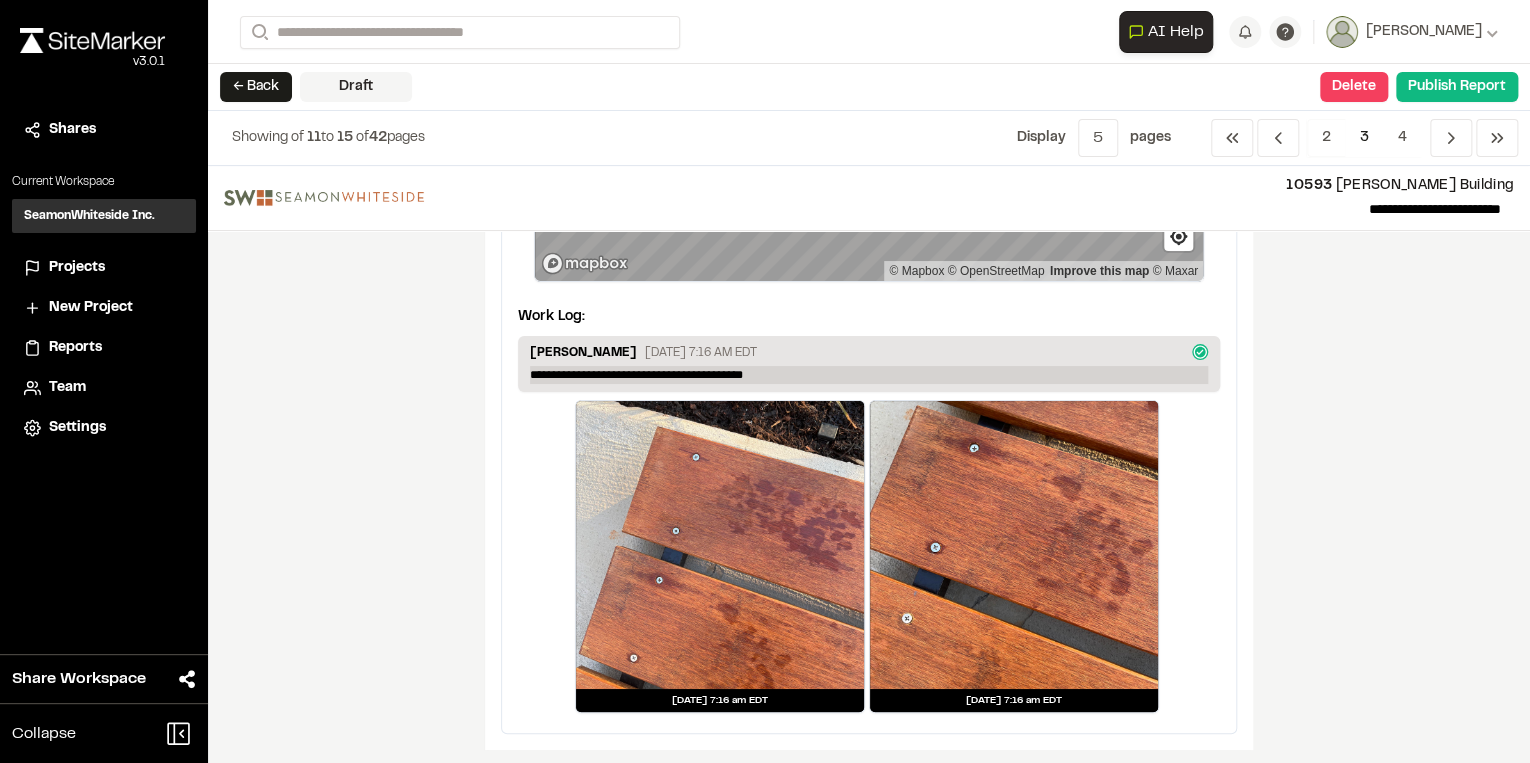 click on "**********" at bounding box center [869, 375] 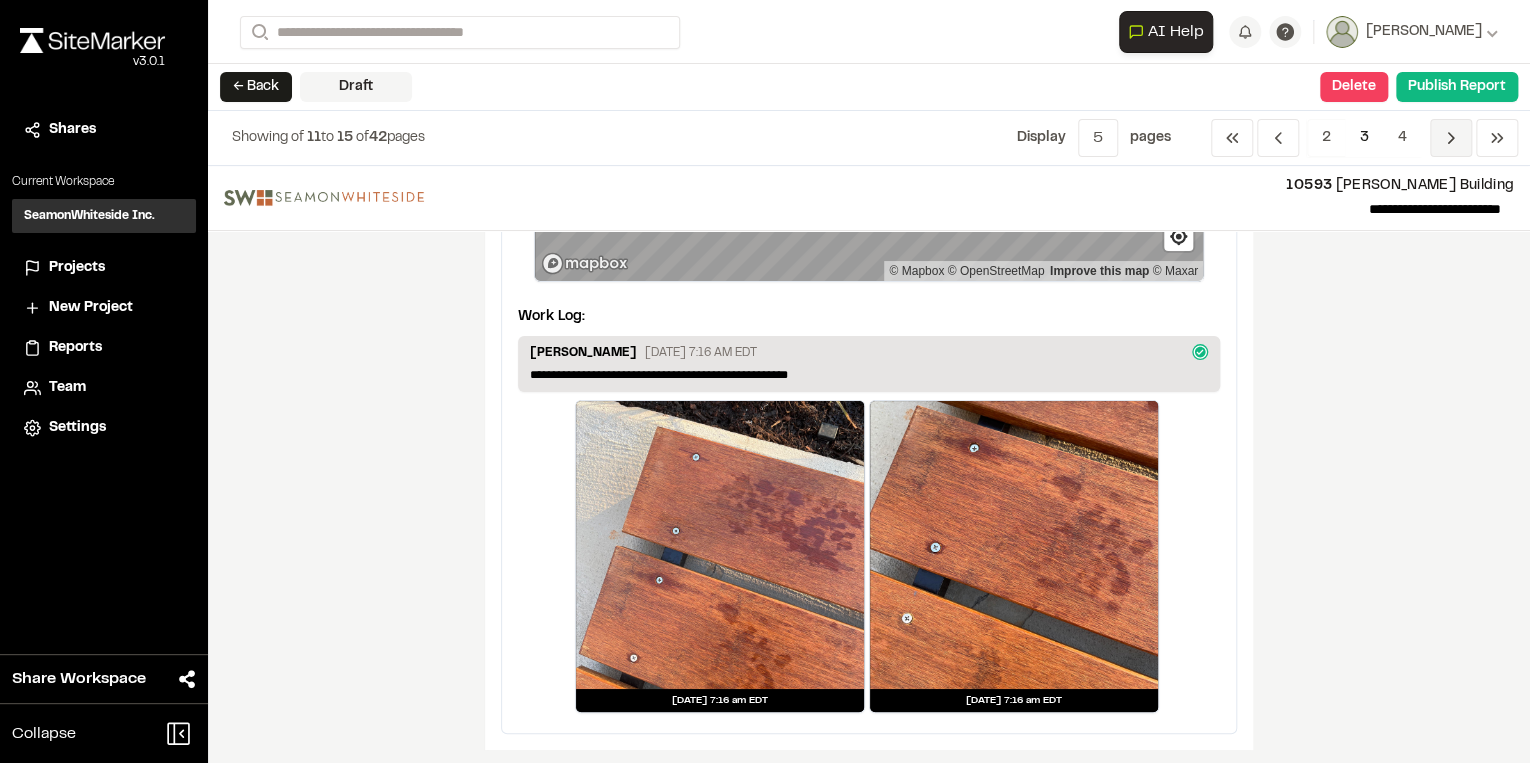 click 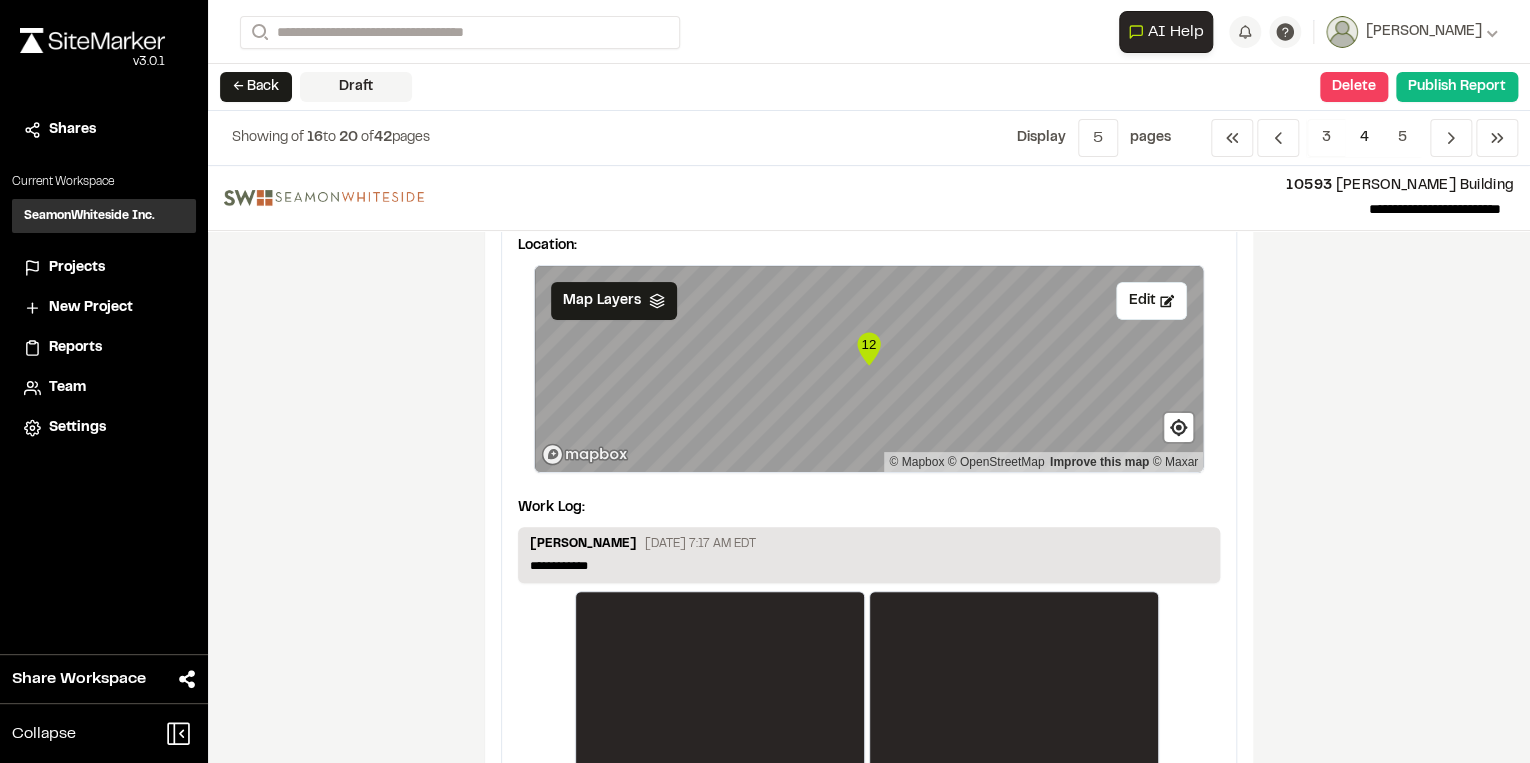 scroll, scrollTop: 320, scrollLeft: 0, axis: vertical 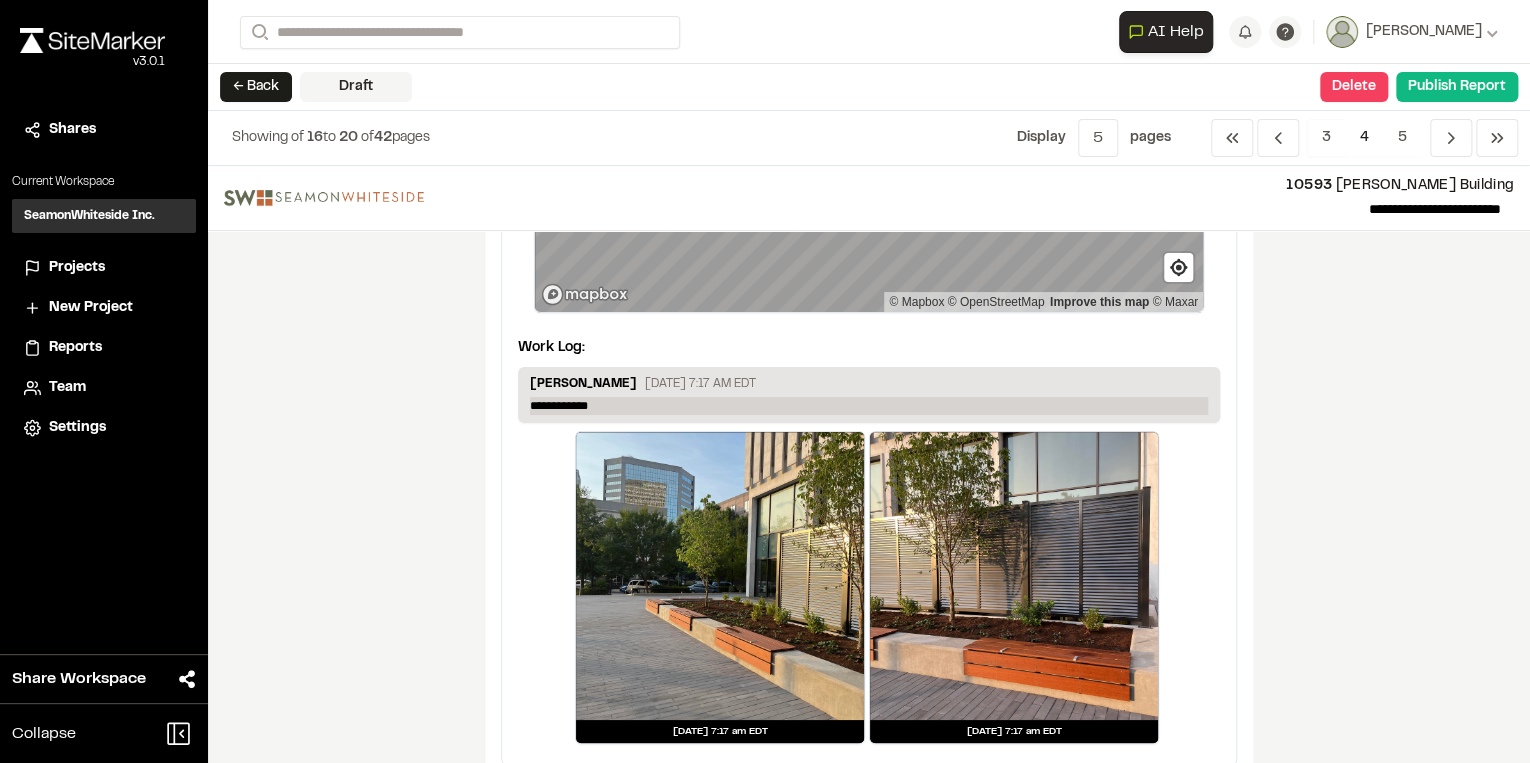 click on "**********" at bounding box center (869, 406) 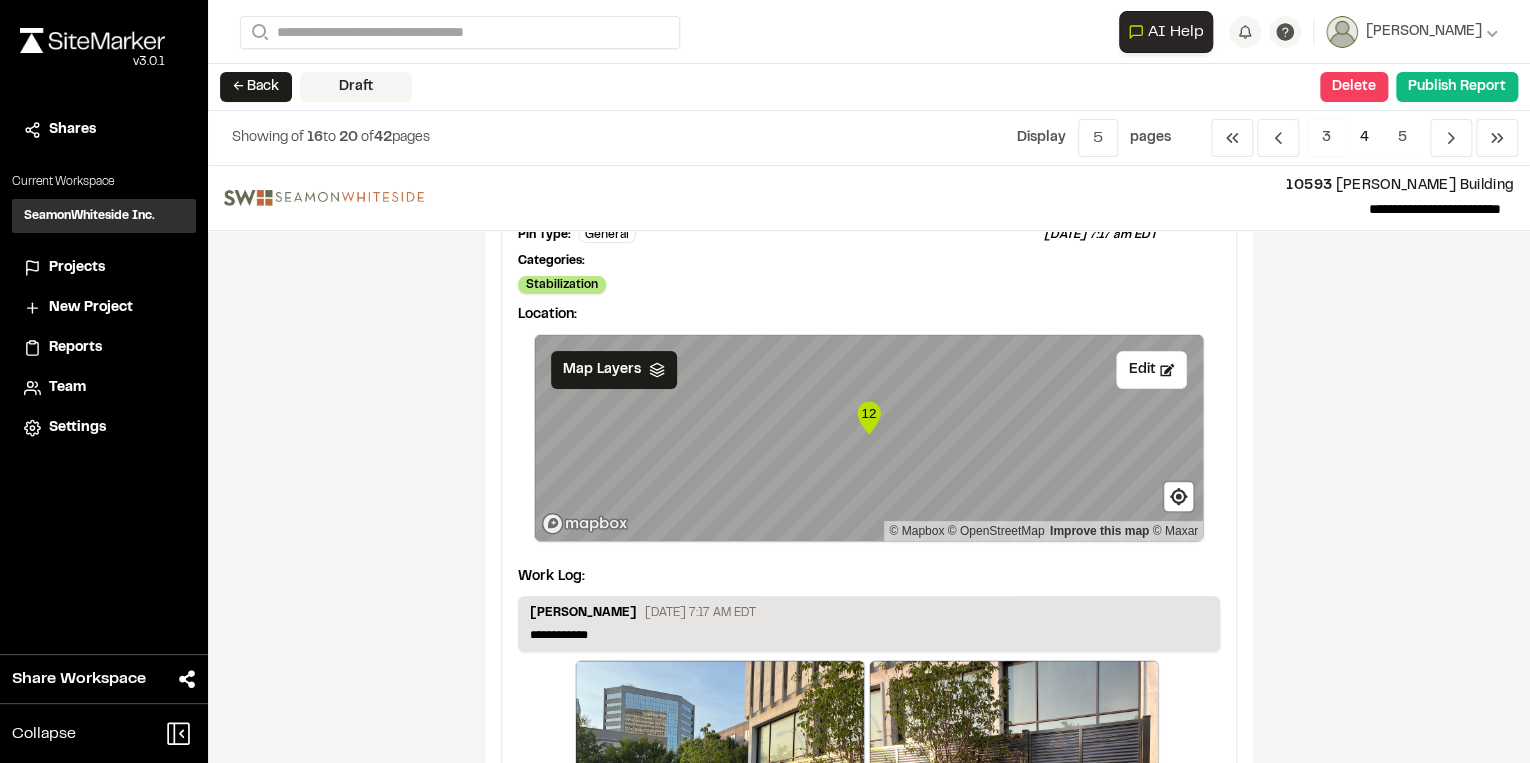 scroll, scrollTop: 0, scrollLeft: 0, axis: both 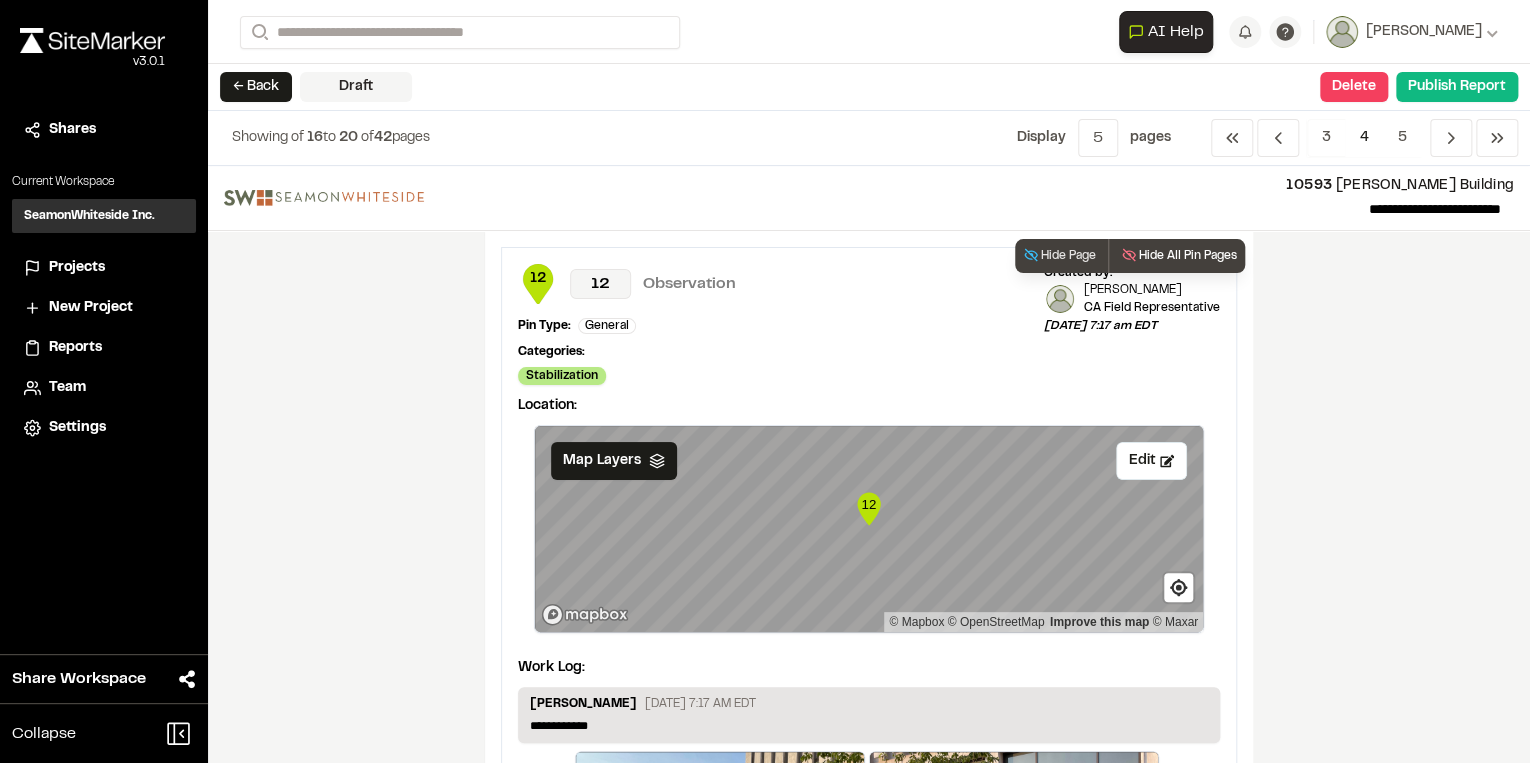 click on "Hide All Pin Pages" at bounding box center [1176, 256] 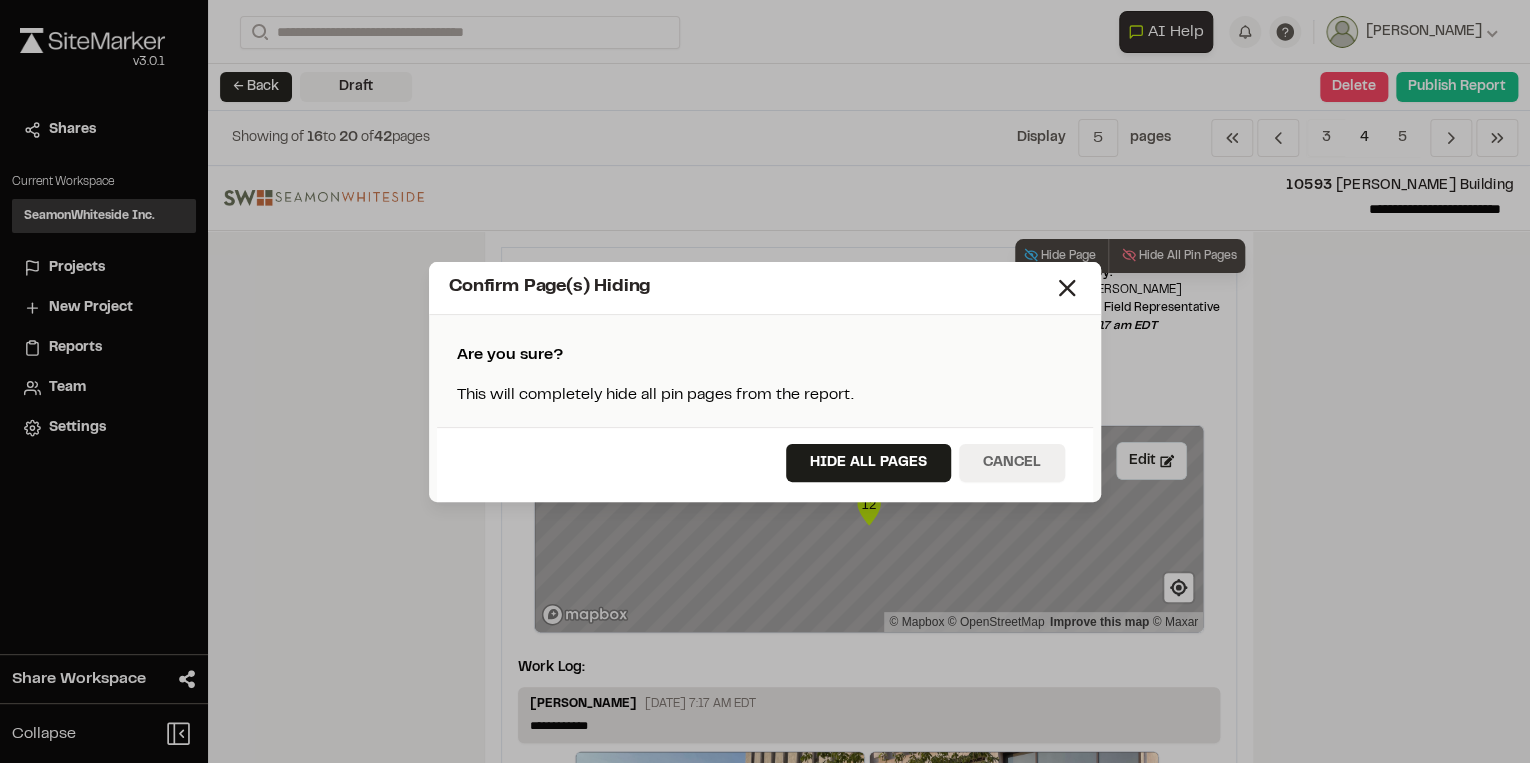 click on "Cancel" at bounding box center (1012, 463) 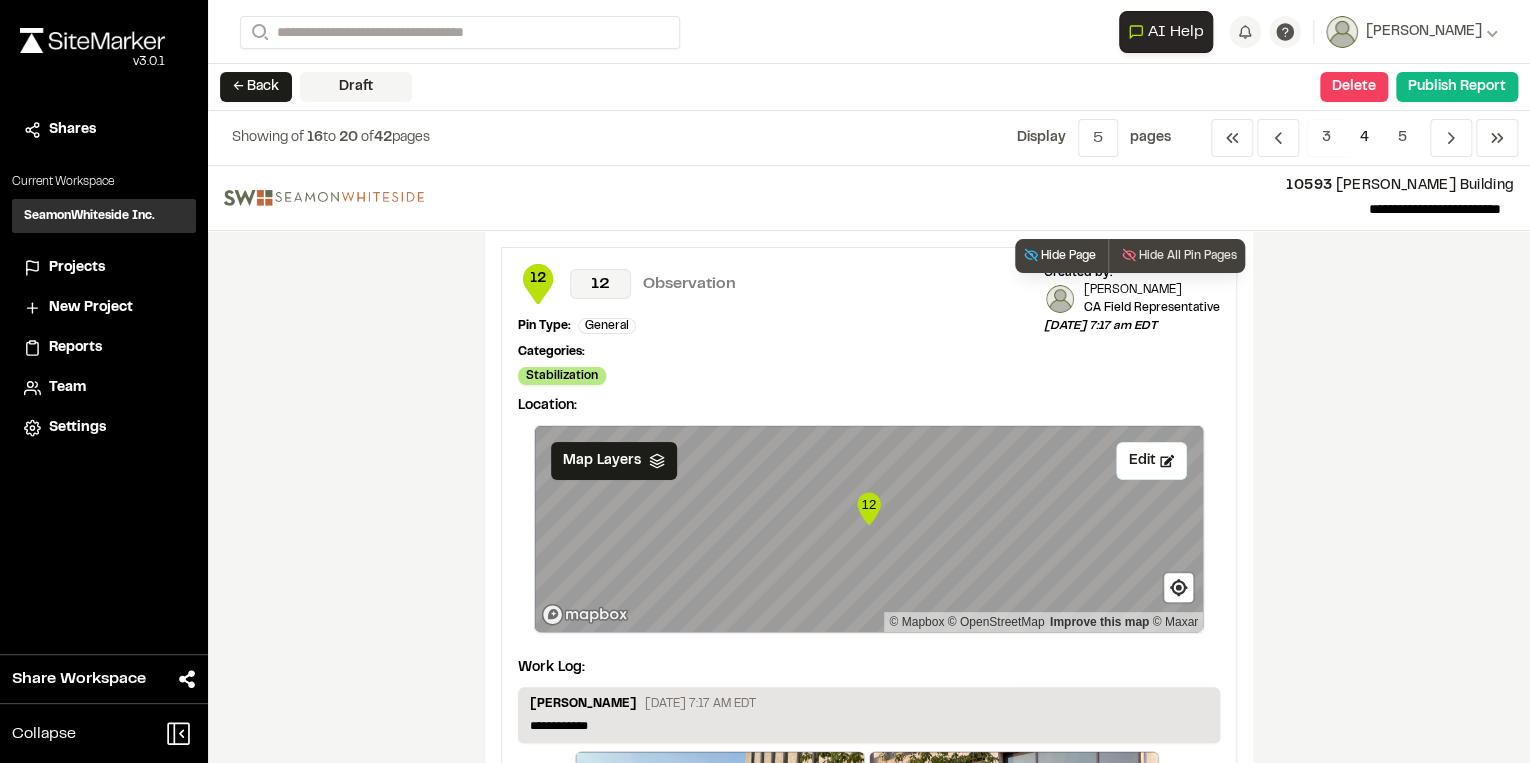 click on "Hide Page" at bounding box center (1059, 256) 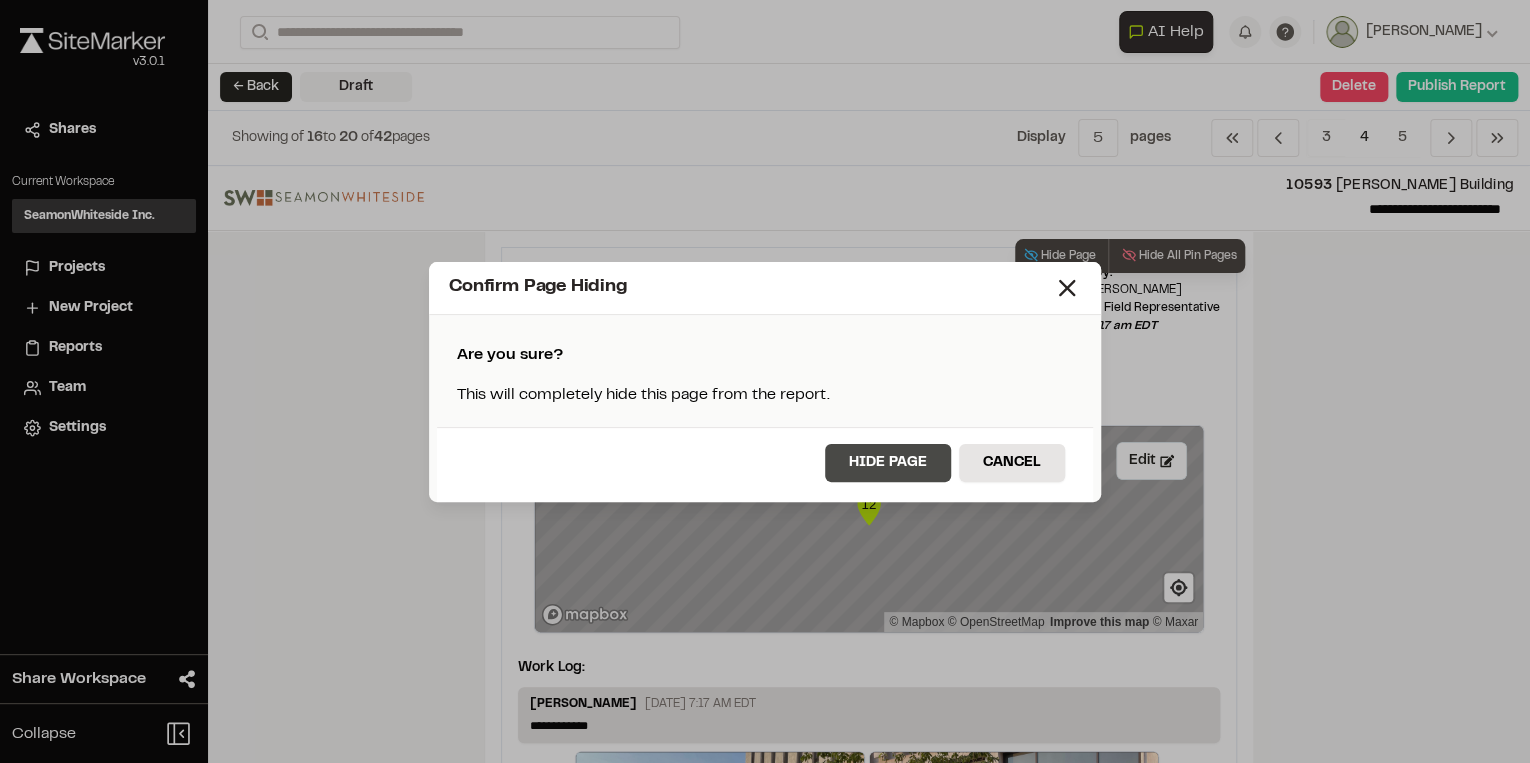 click on "Hide Page" at bounding box center (888, 463) 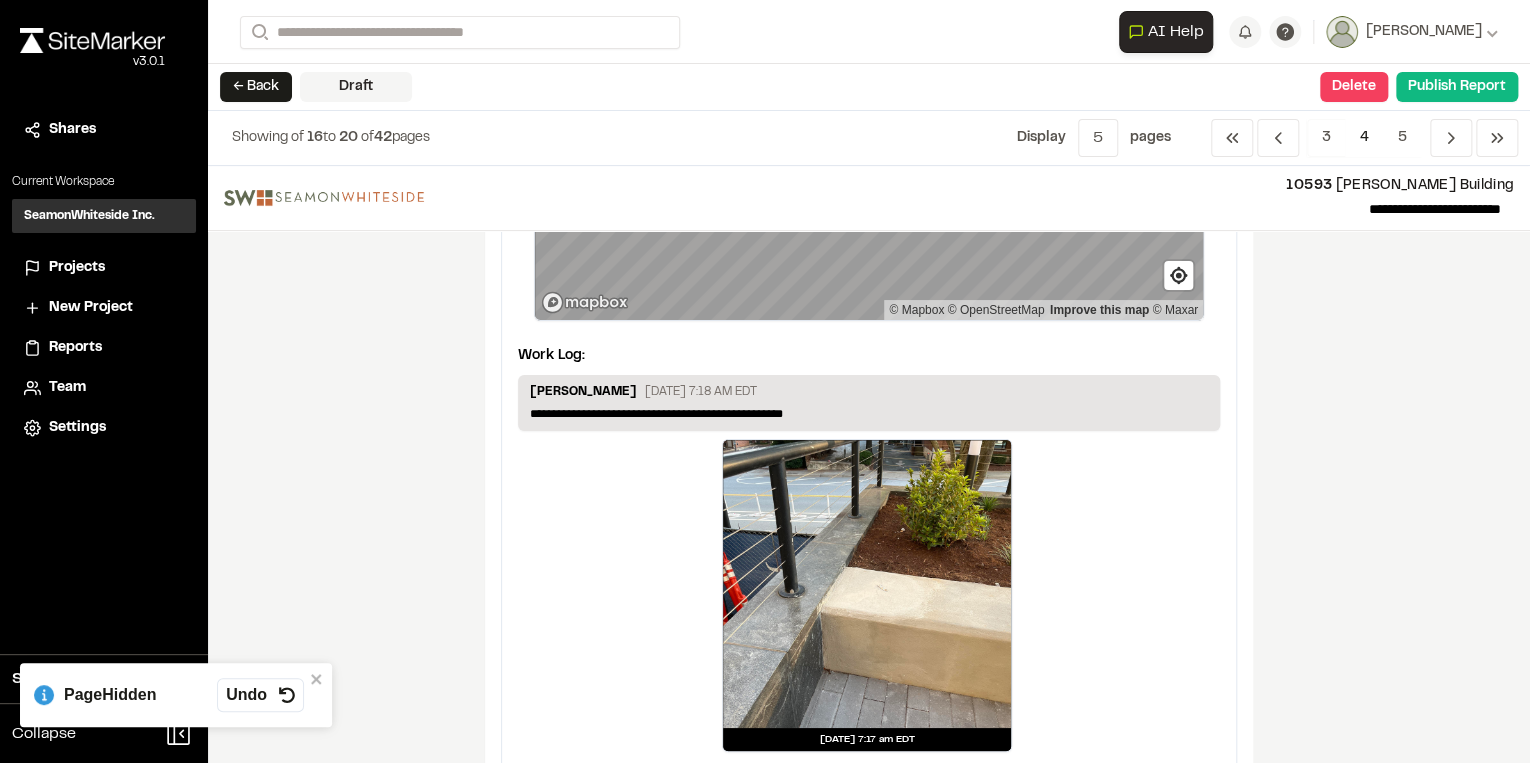 scroll, scrollTop: 400, scrollLeft: 0, axis: vertical 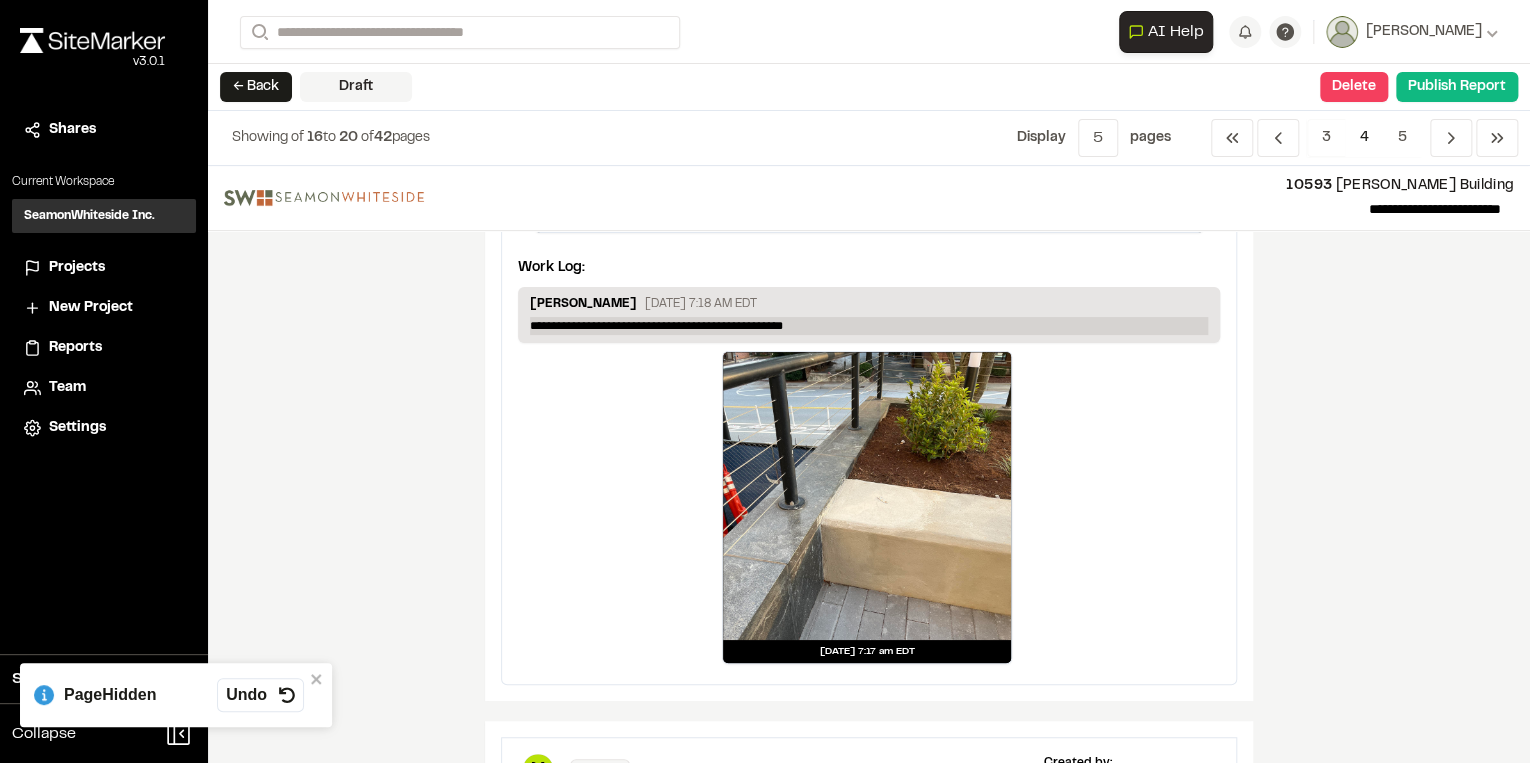 click on "**********" at bounding box center (869, 326) 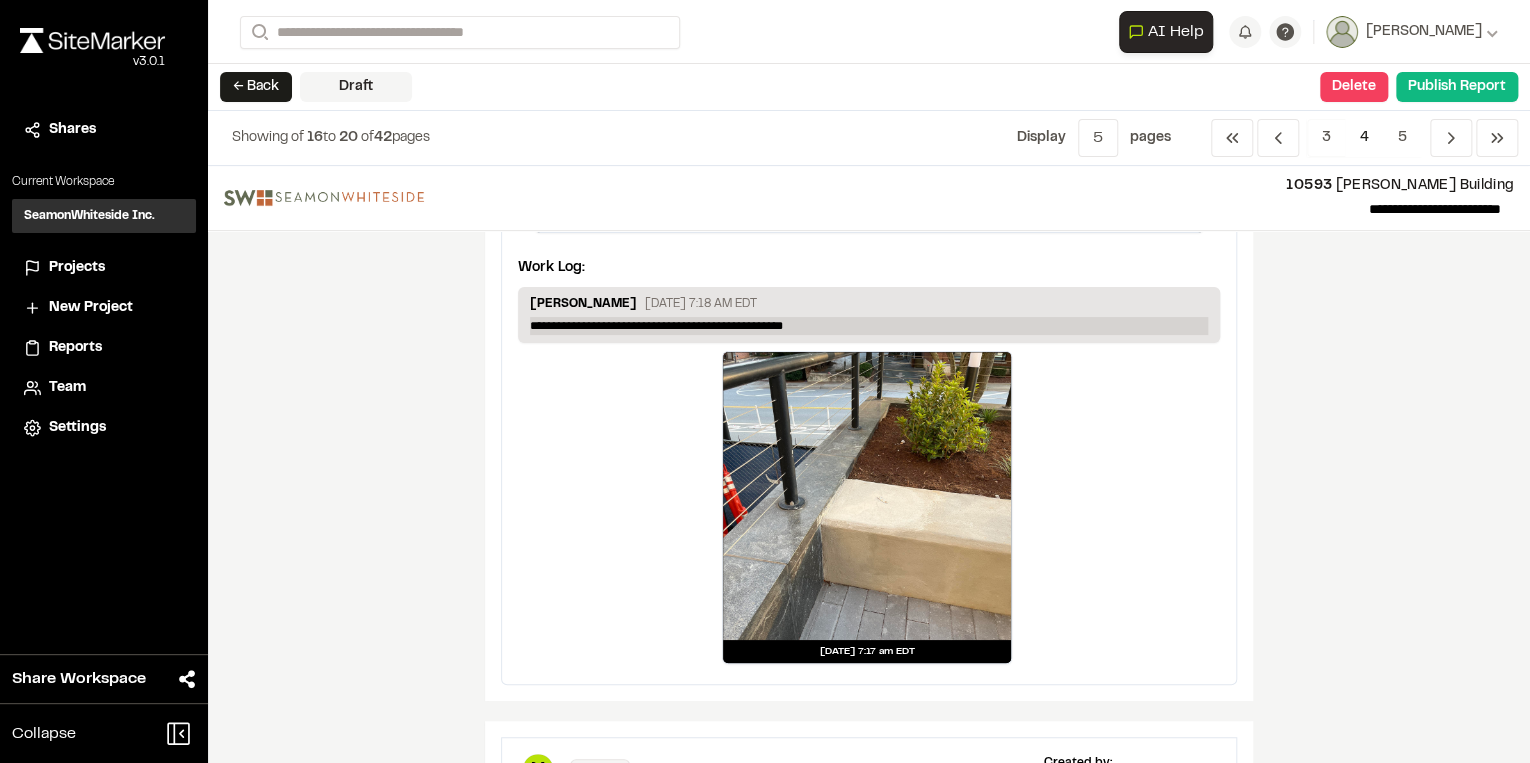 type 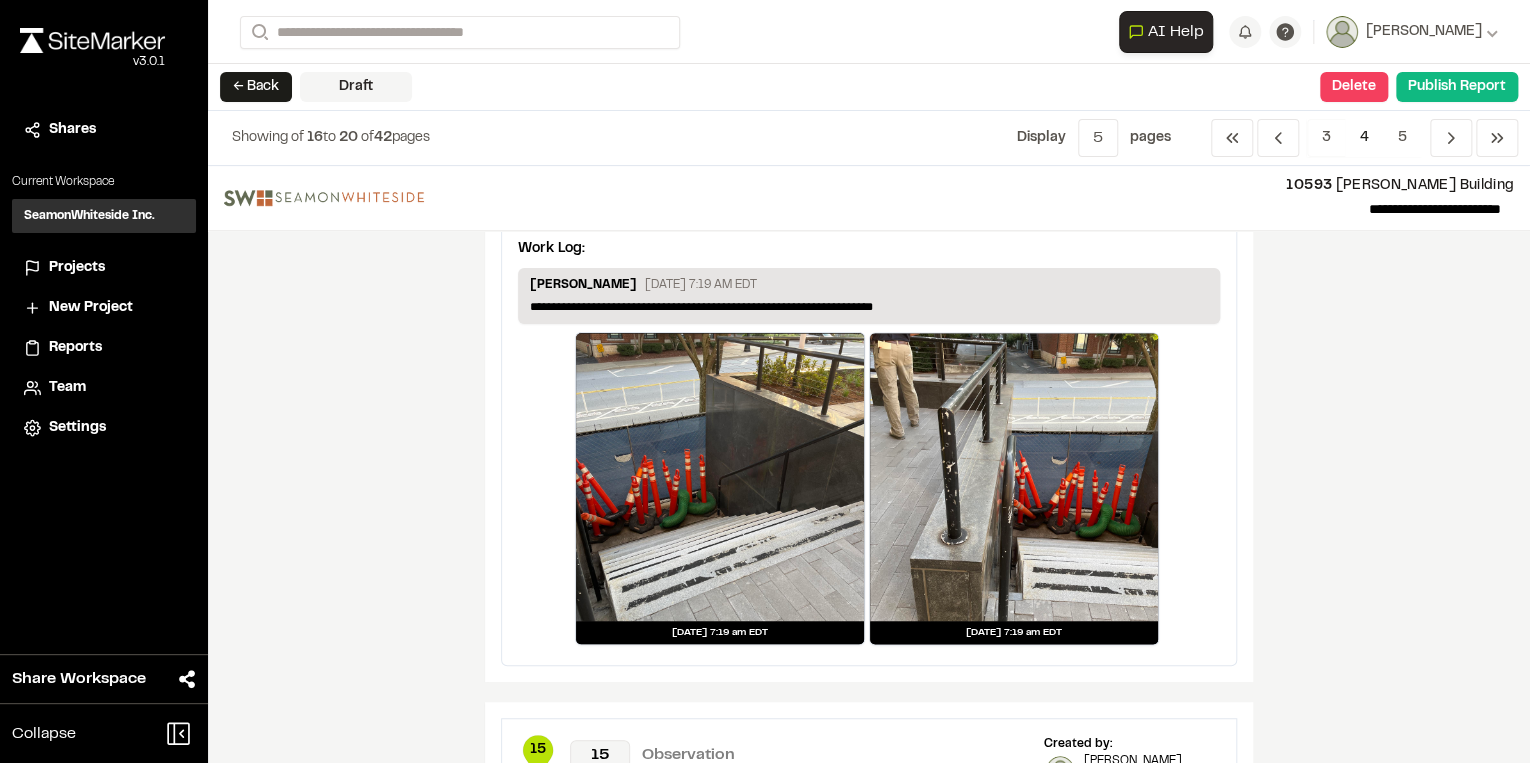 scroll, scrollTop: 1280, scrollLeft: 0, axis: vertical 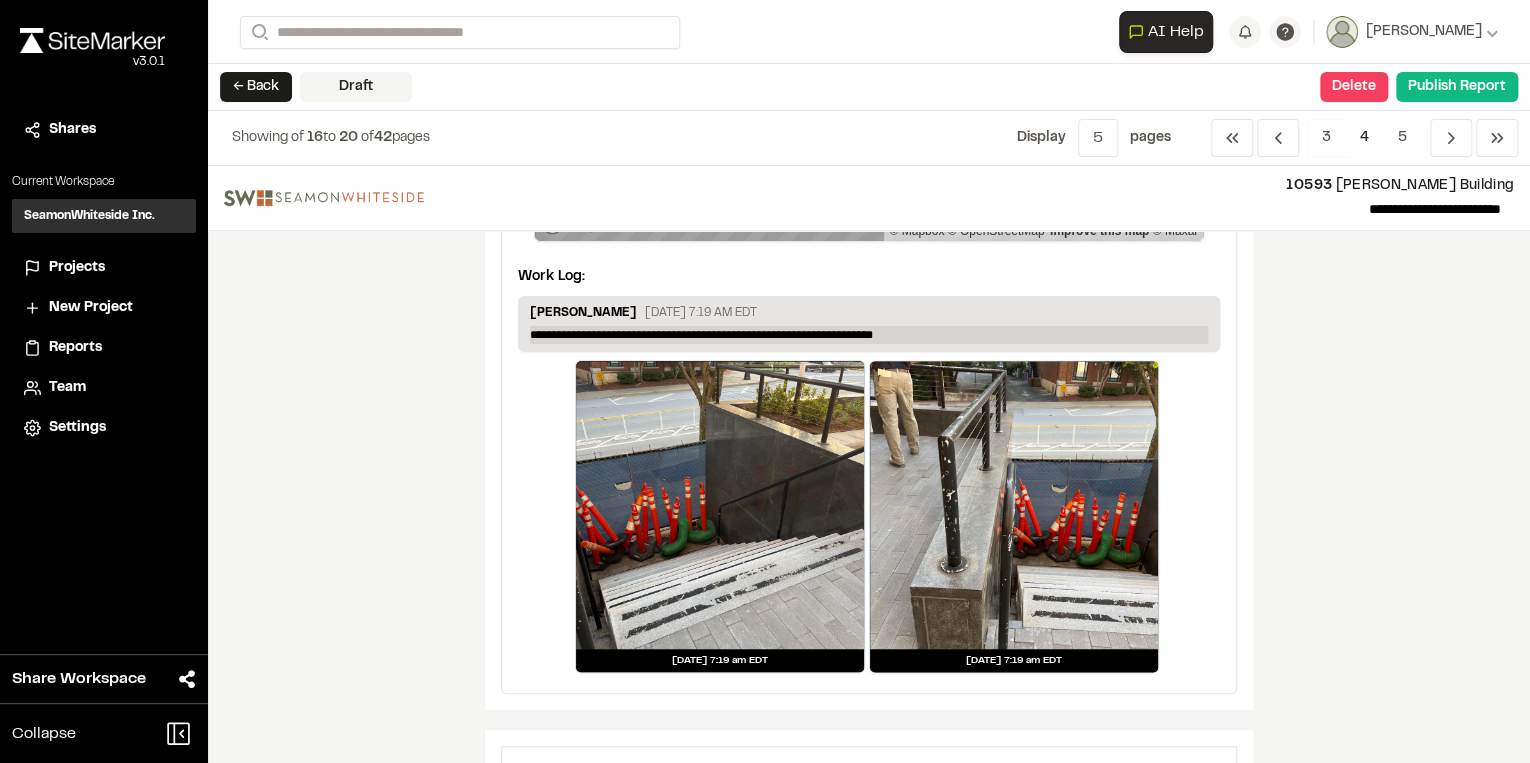 click on "**********" at bounding box center (869, 335) 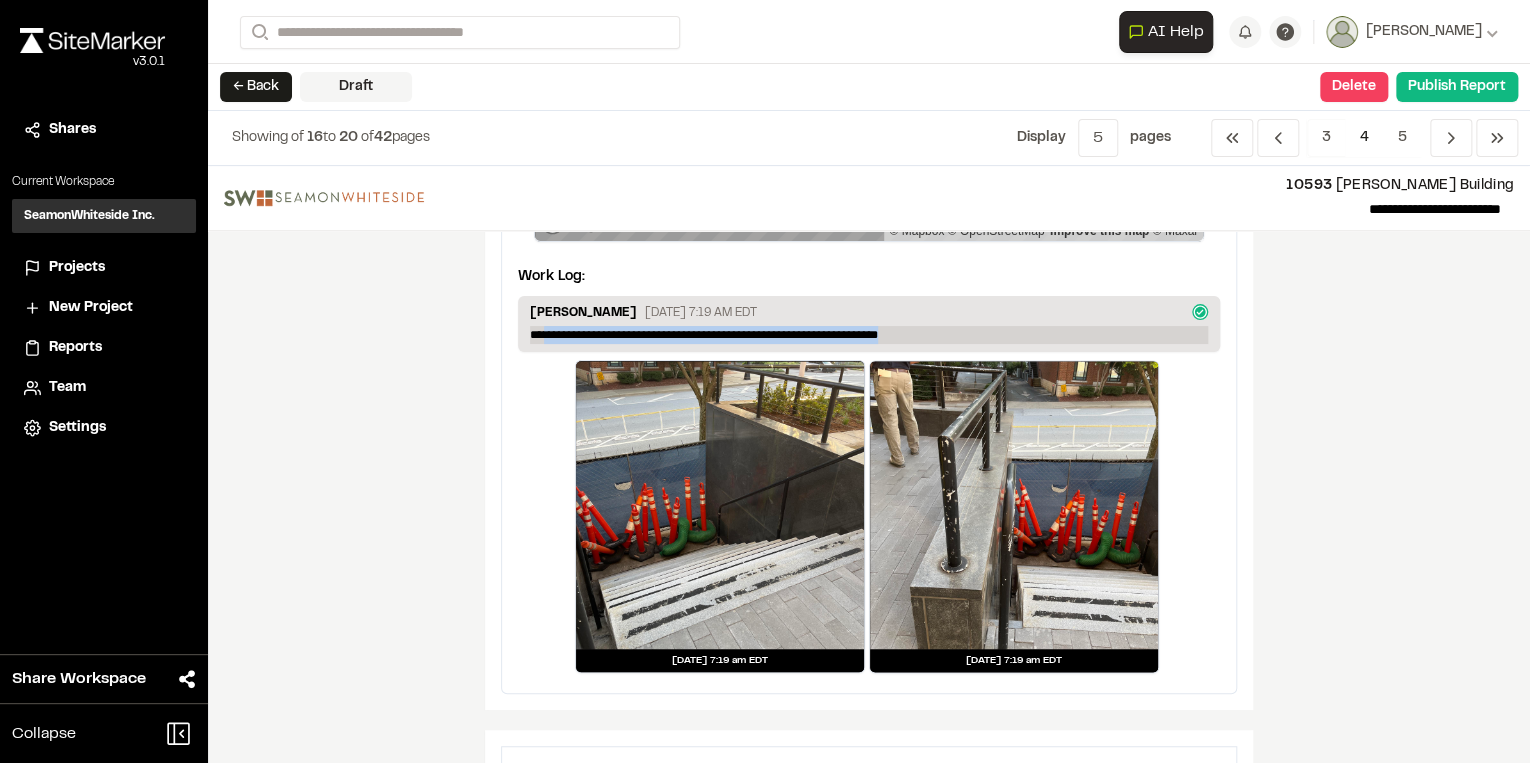 drag, startPoint x: 825, startPoint y: 316, endPoint x: 595, endPoint y: 329, distance: 230.3671 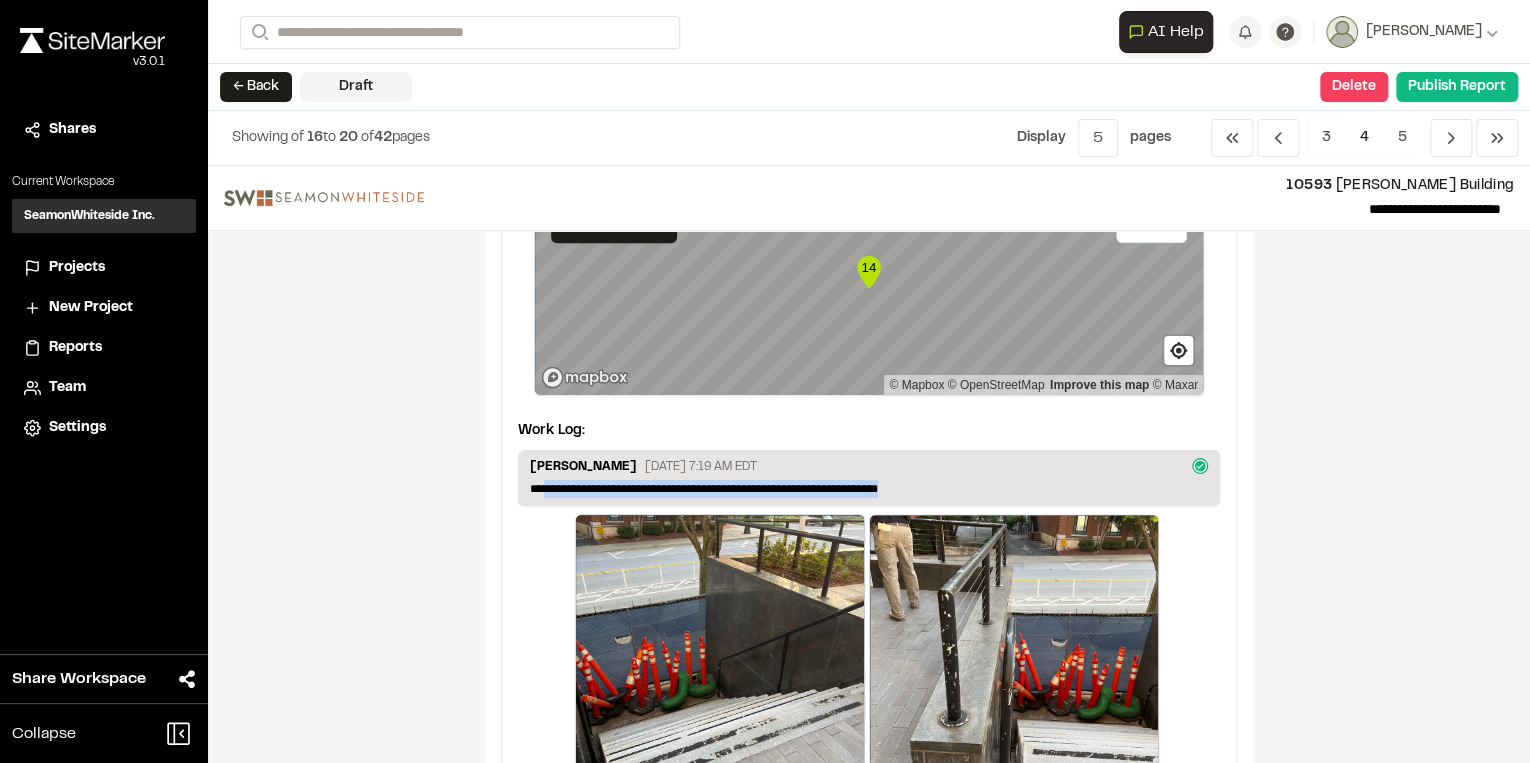 scroll, scrollTop: 720, scrollLeft: 0, axis: vertical 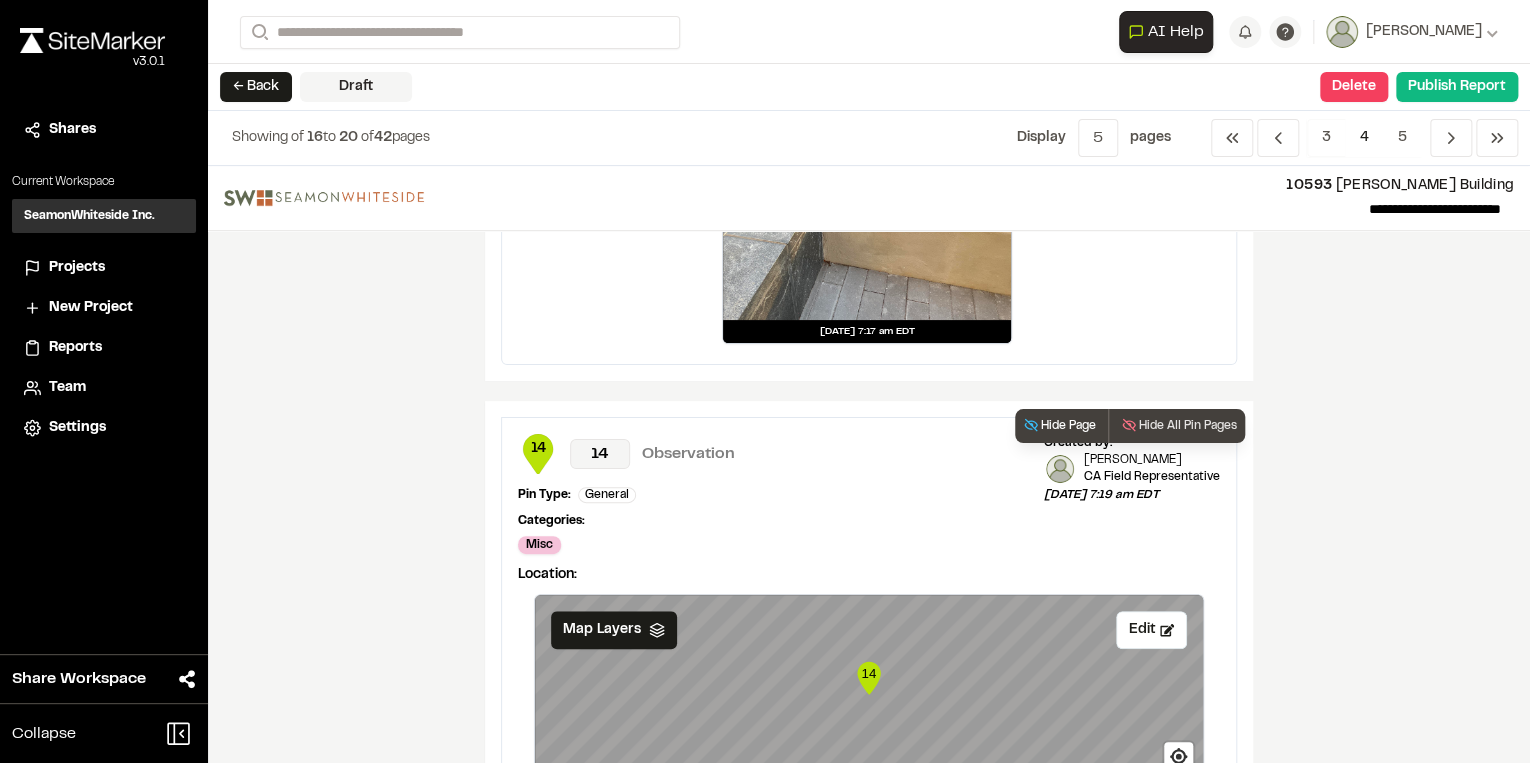 click on "Hide Page" at bounding box center [1059, 426] 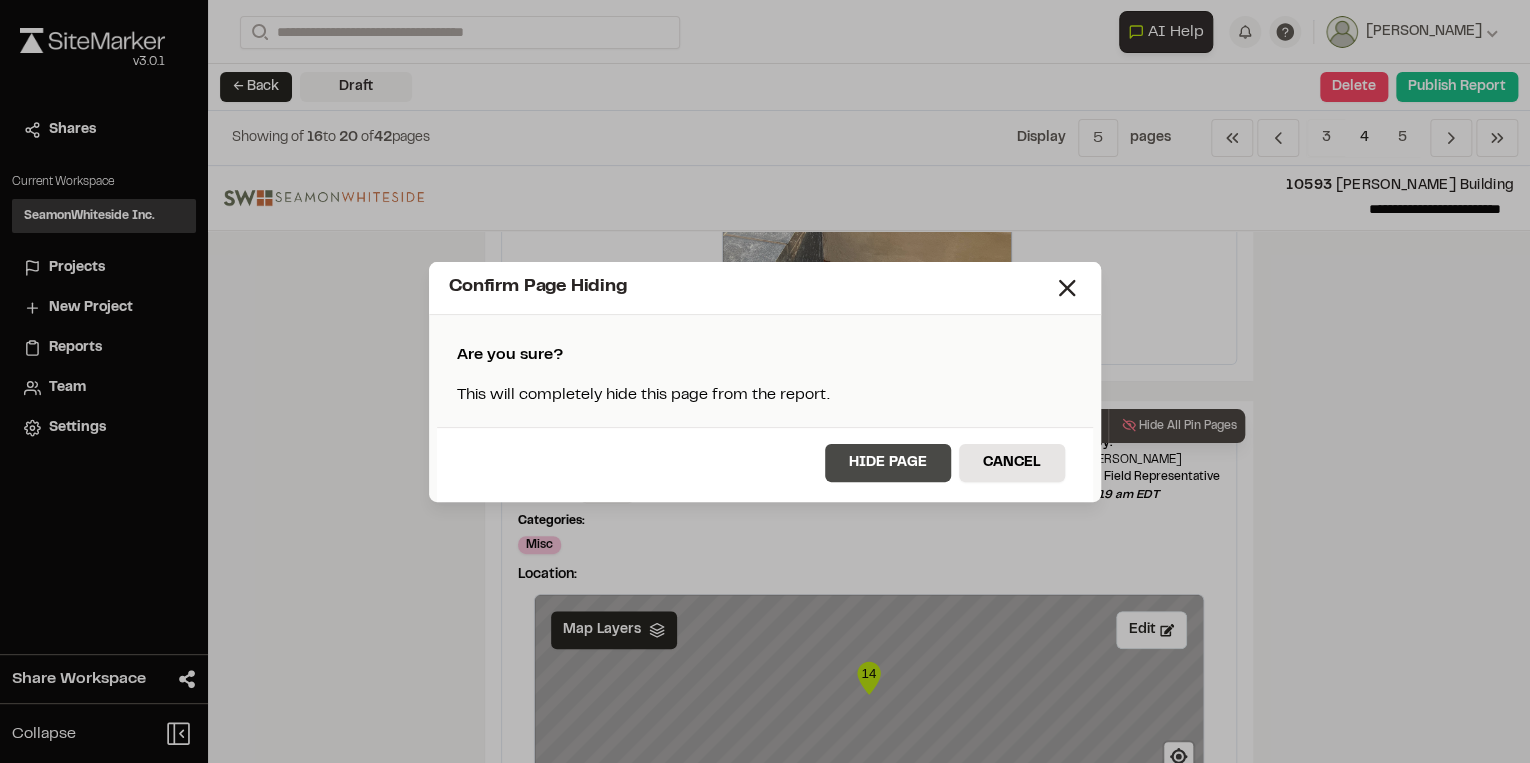 click on "Hide Page" at bounding box center (888, 463) 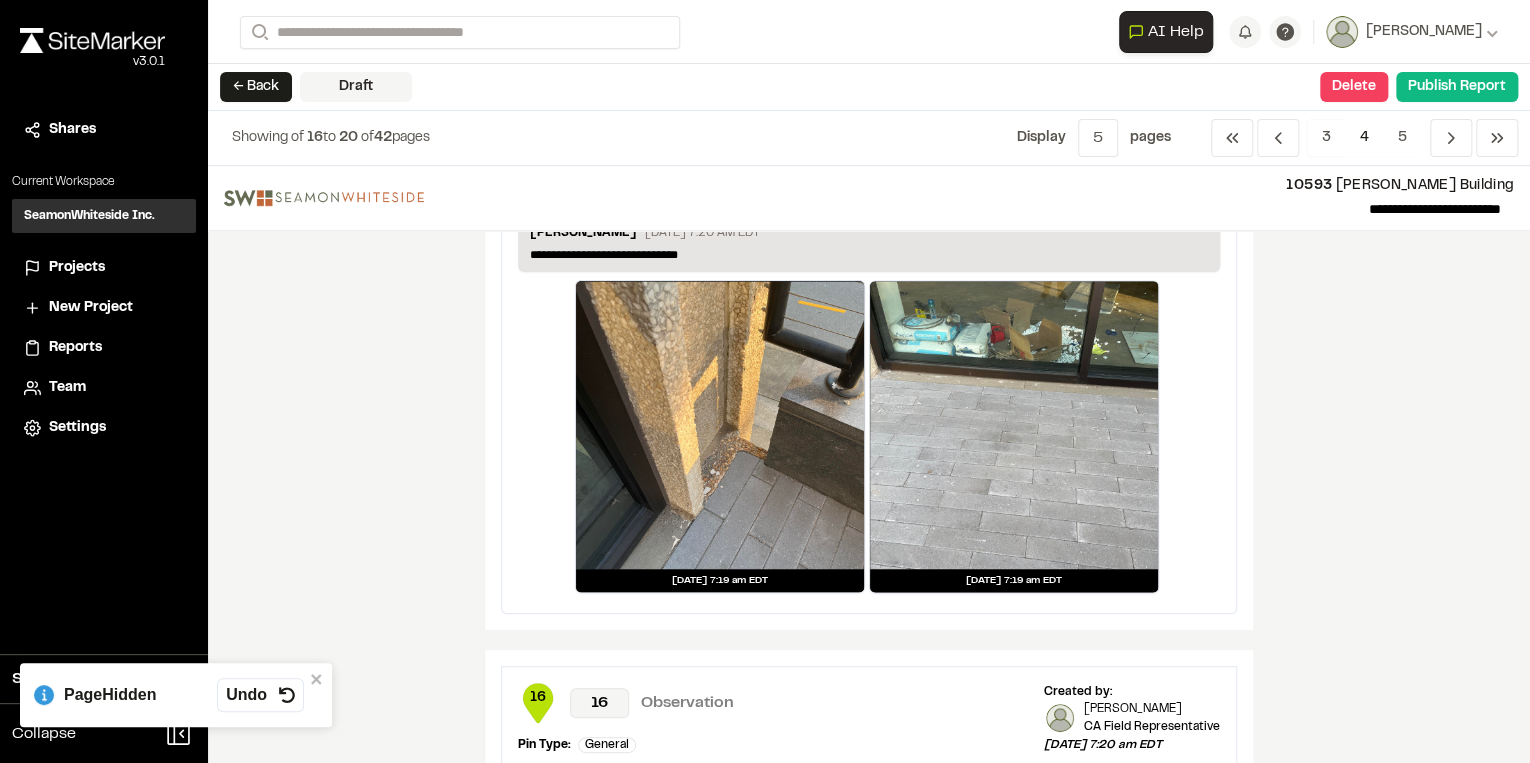 scroll, scrollTop: 1120, scrollLeft: 0, axis: vertical 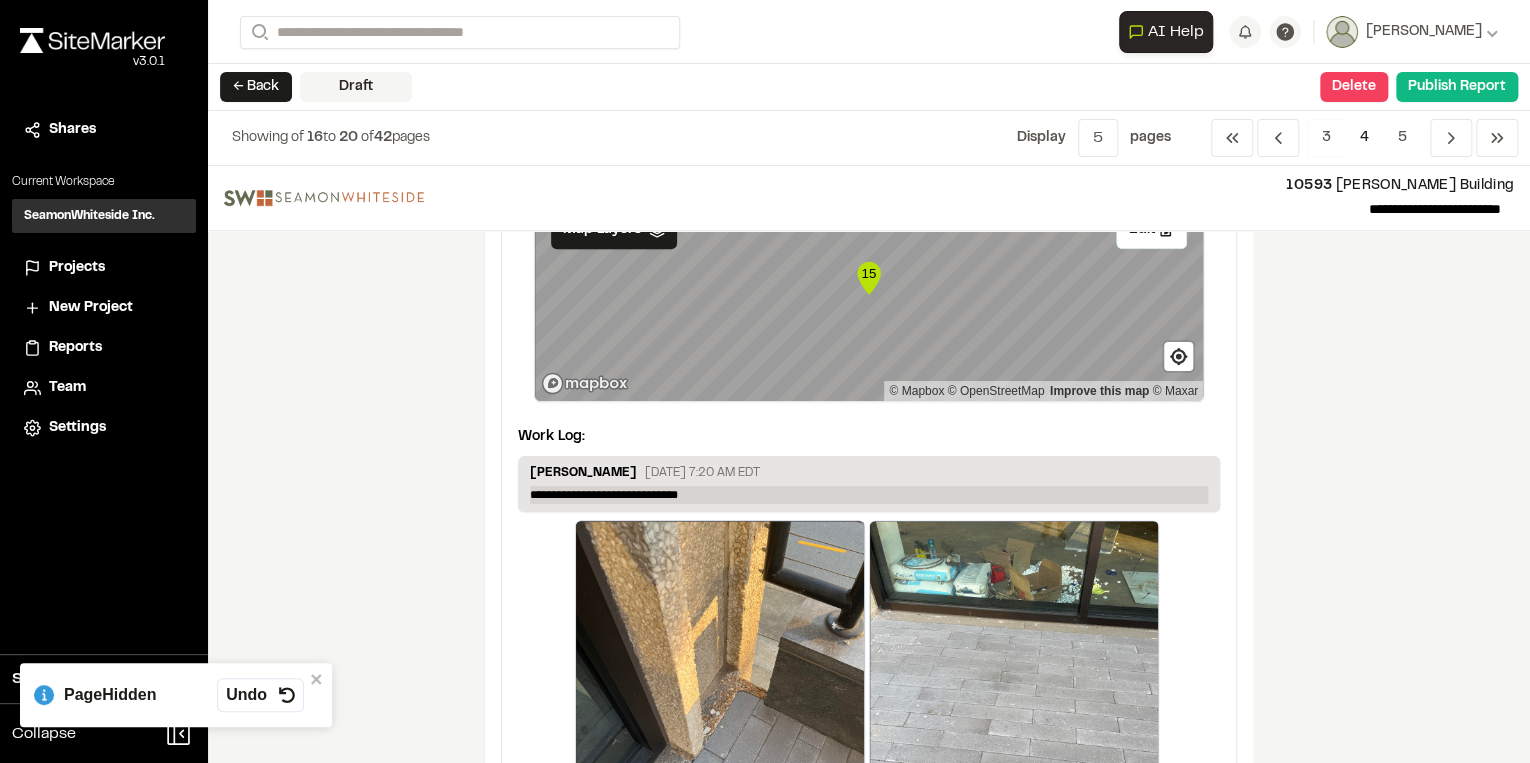 click on "**********" at bounding box center [869, 495] 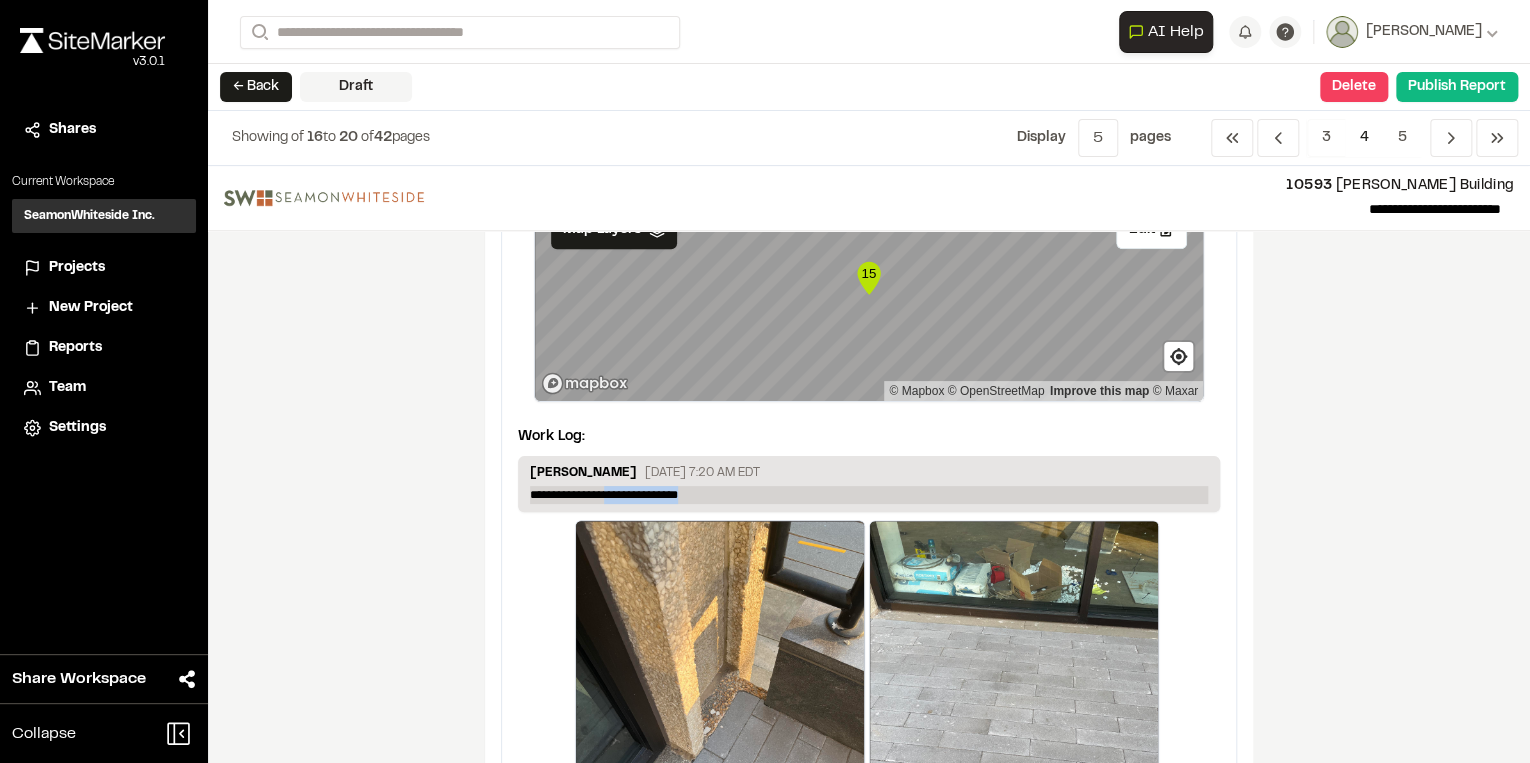 drag, startPoint x: 720, startPoint y: 488, endPoint x: 611, endPoint y: 484, distance: 109.07337 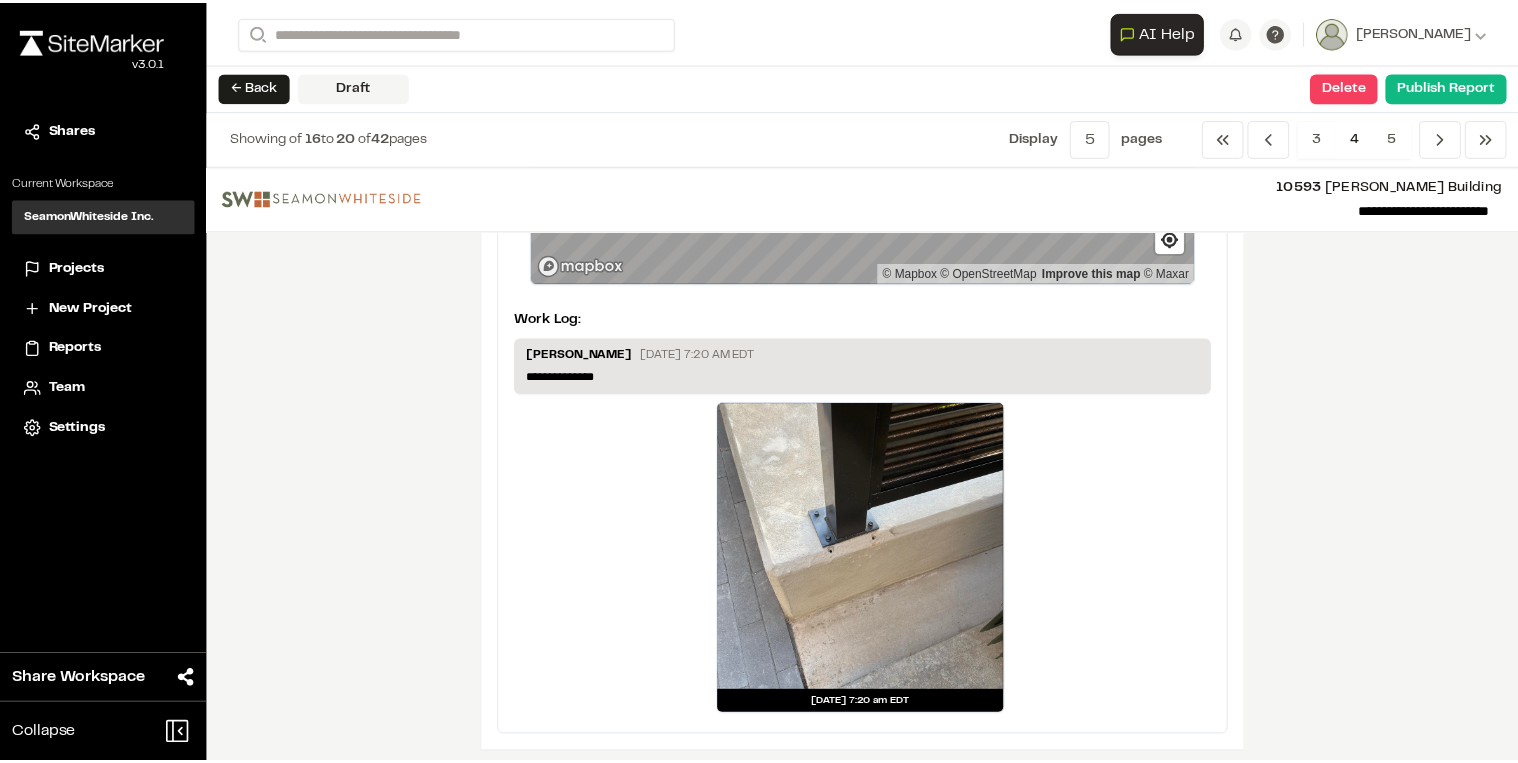 scroll, scrollTop: 2132, scrollLeft: 0, axis: vertical 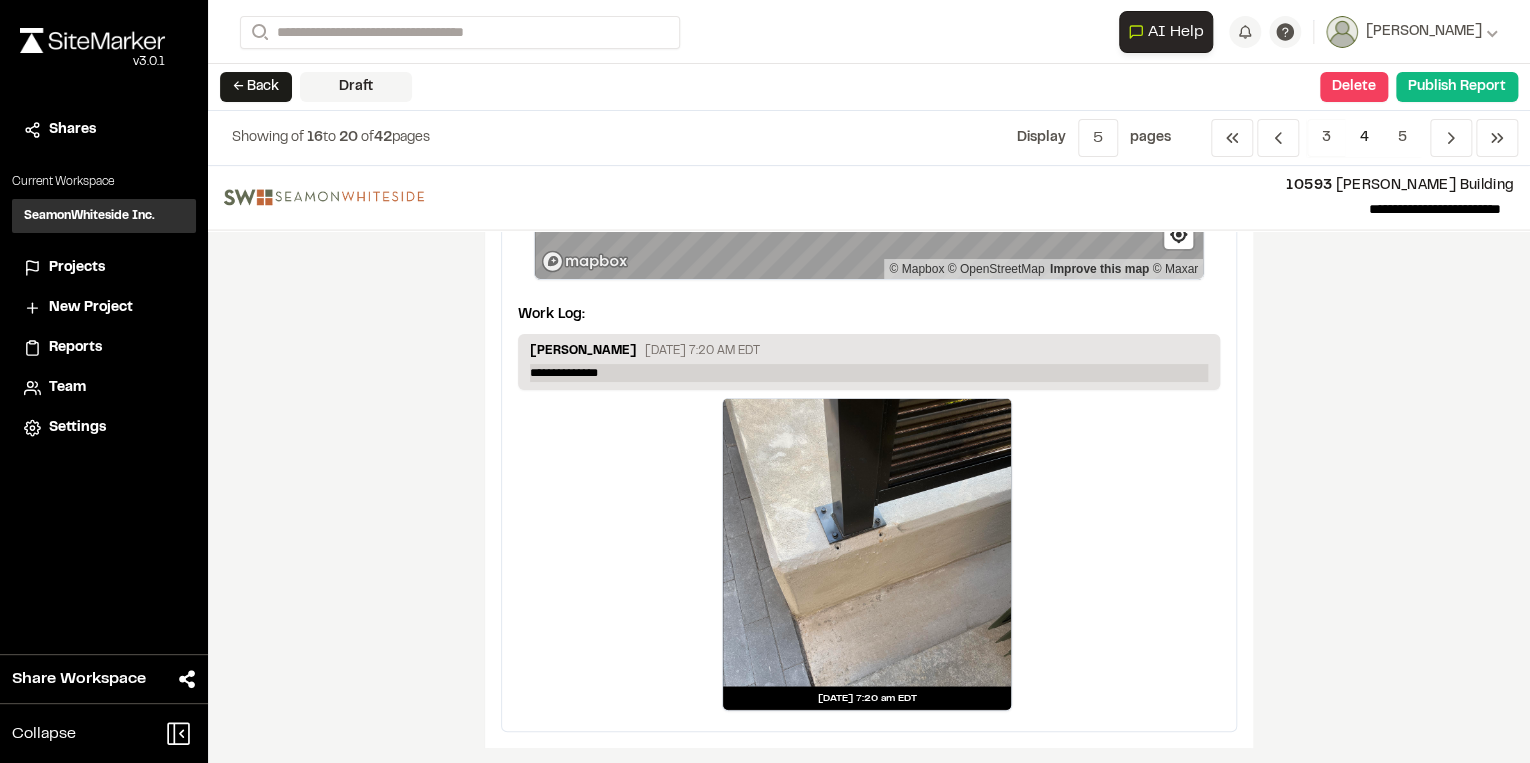 click on "**********" at bounding box center (869, 373) 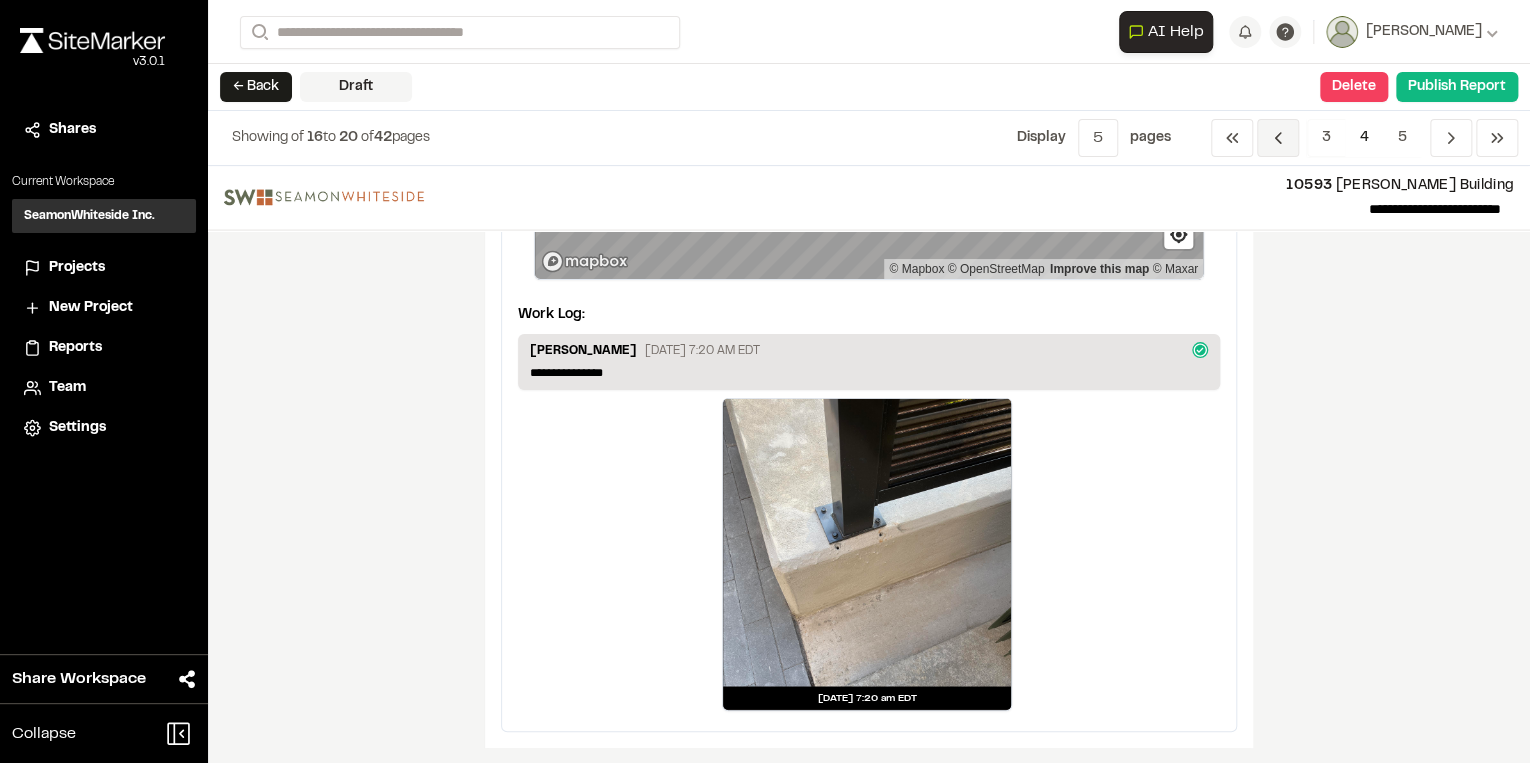 click 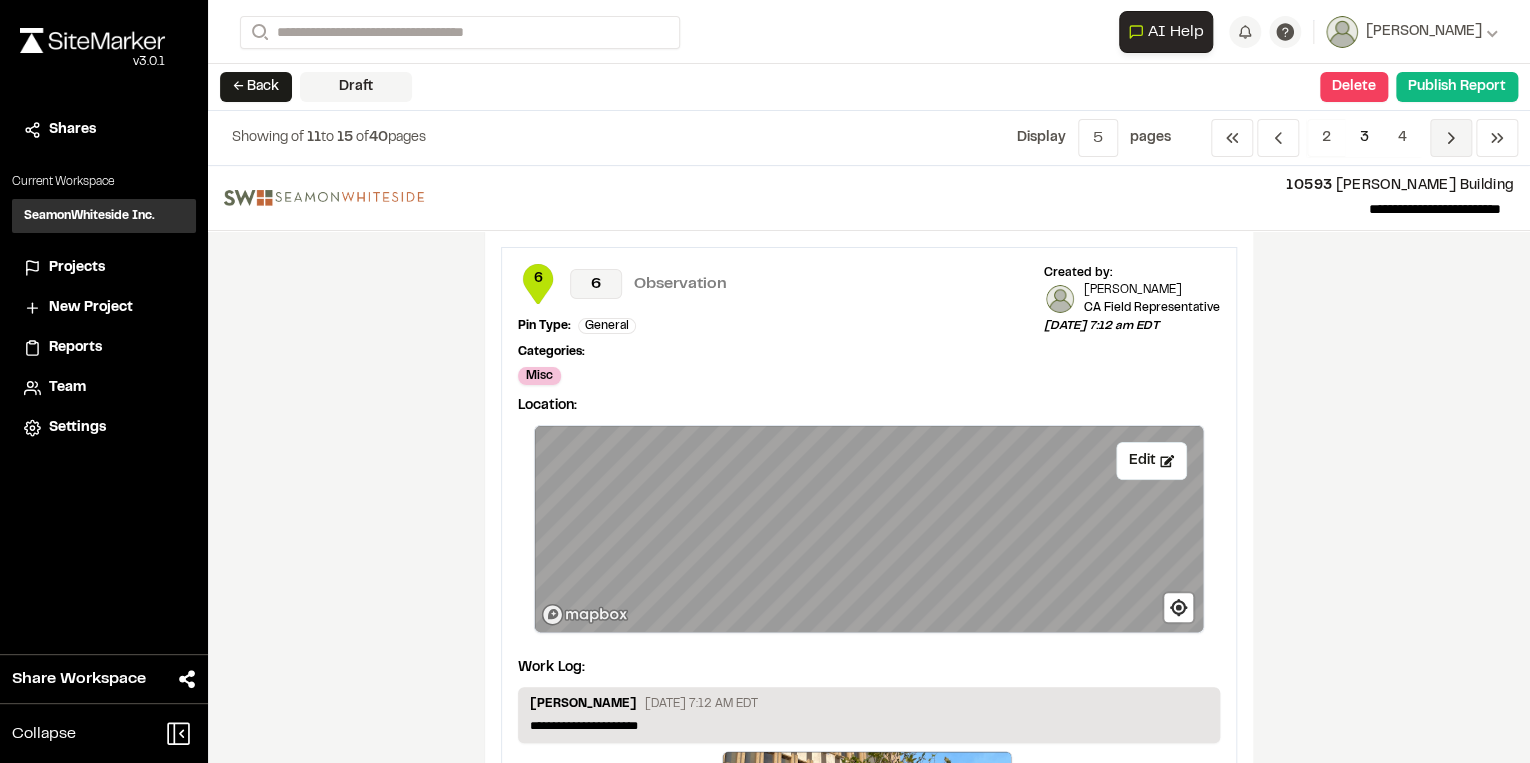 click 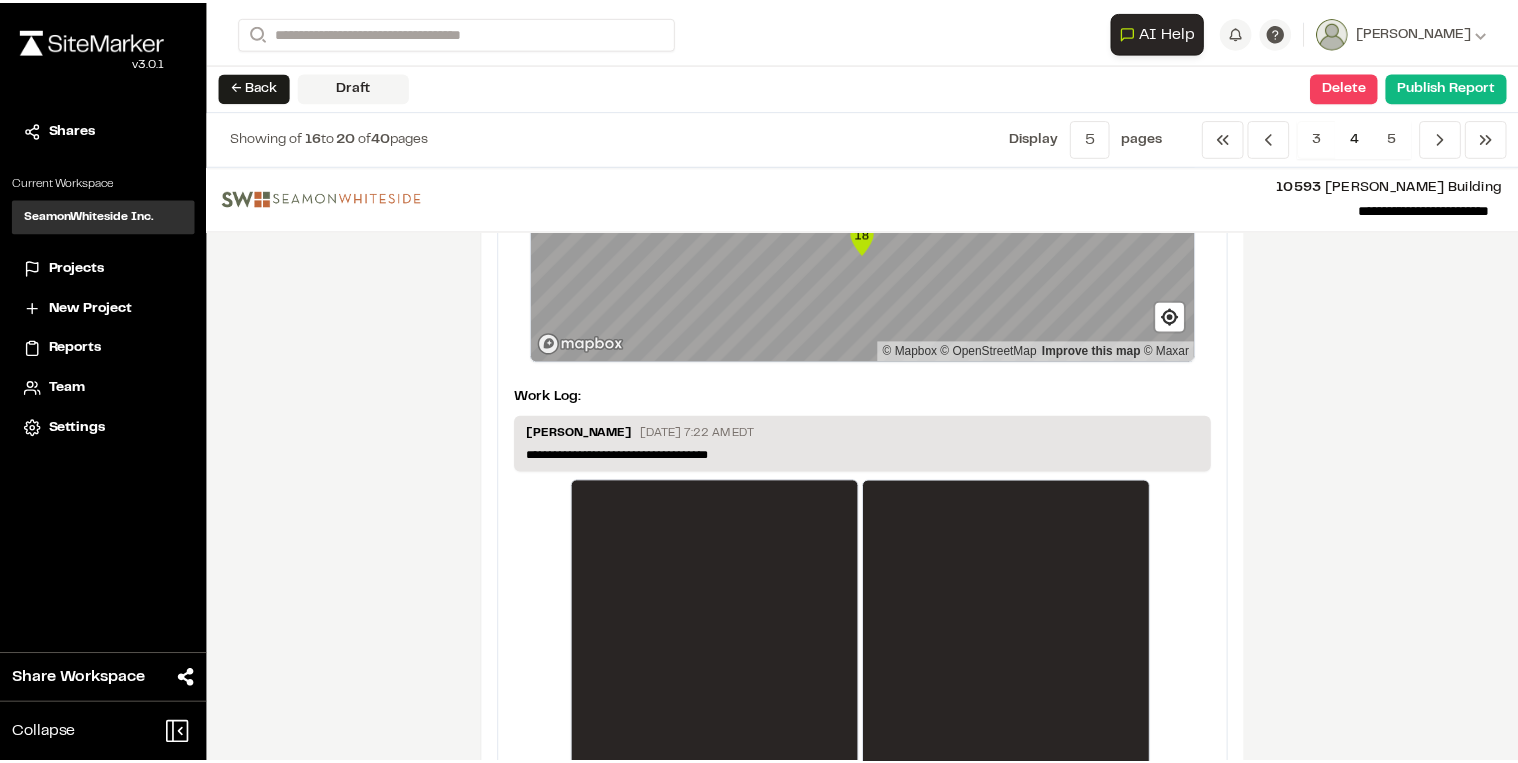 scroll, scrollTop: 3909, scrollLeft: 0, axis: vertical 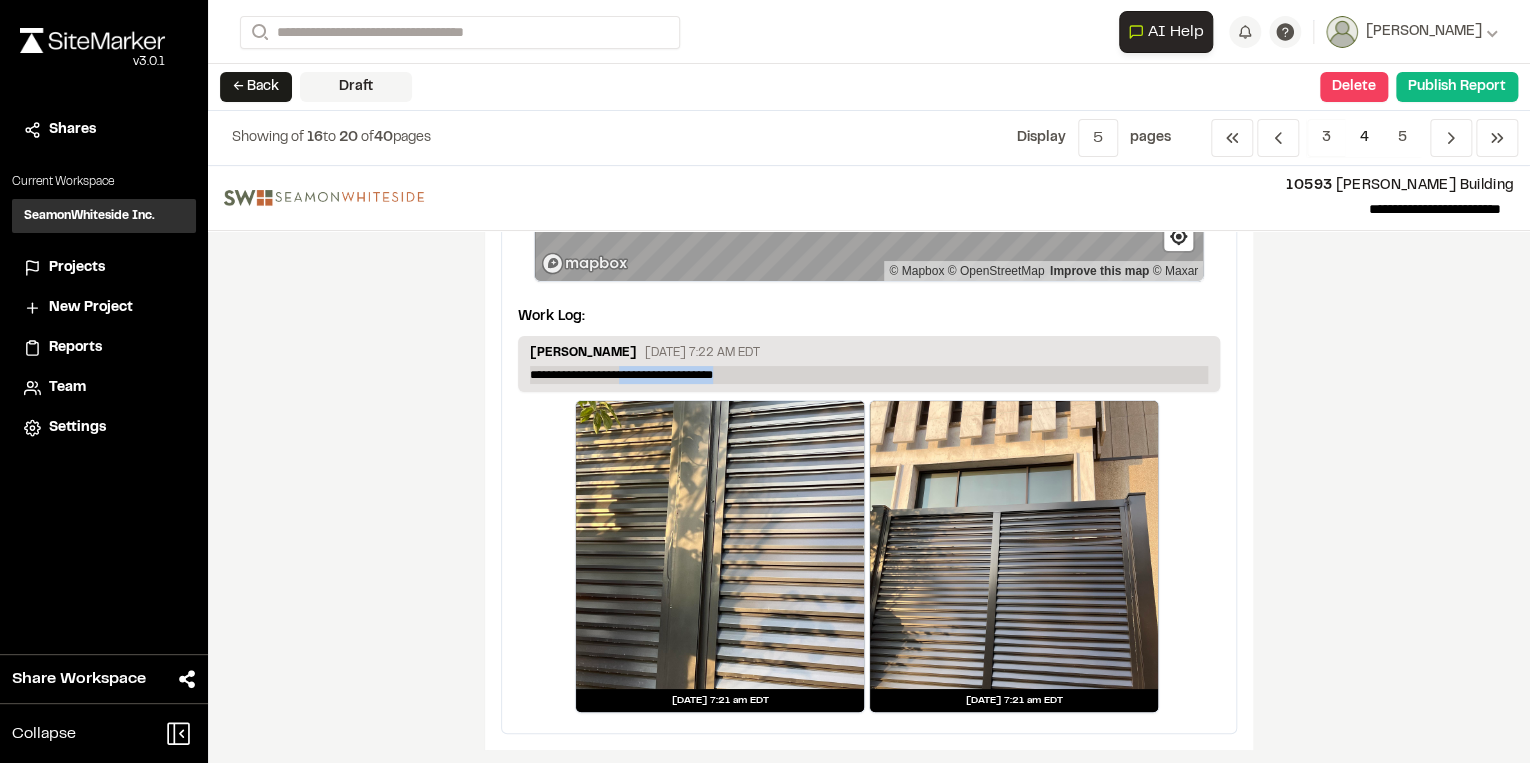 drag, startPoint x: 783, startPoint y: 375, endPoint x: 624, endPoint y: 365, distance: 159.31415 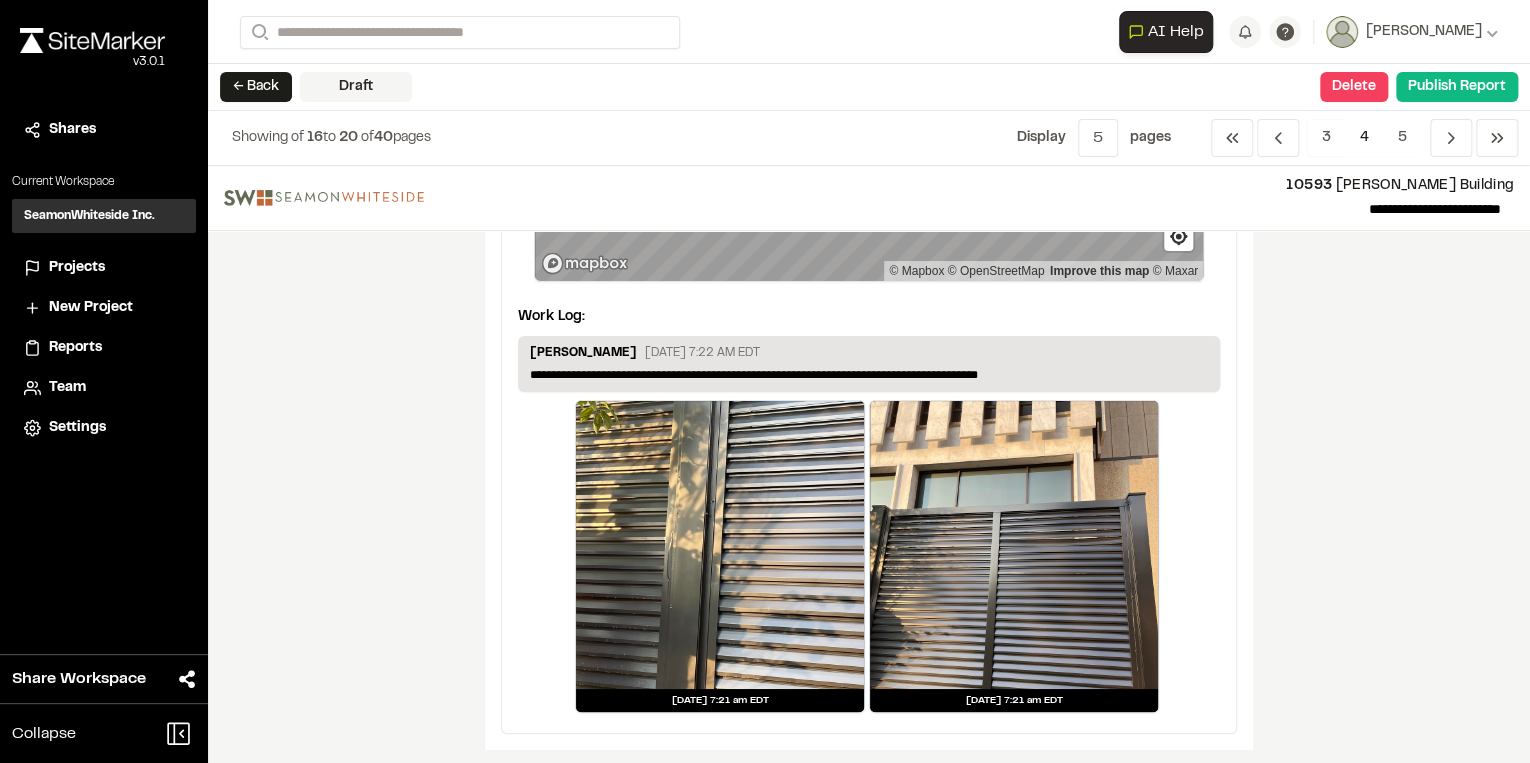 click on "[PERSON_NAME] [DATE] 7:22 AM EDT" at bounding box center [869, 355] 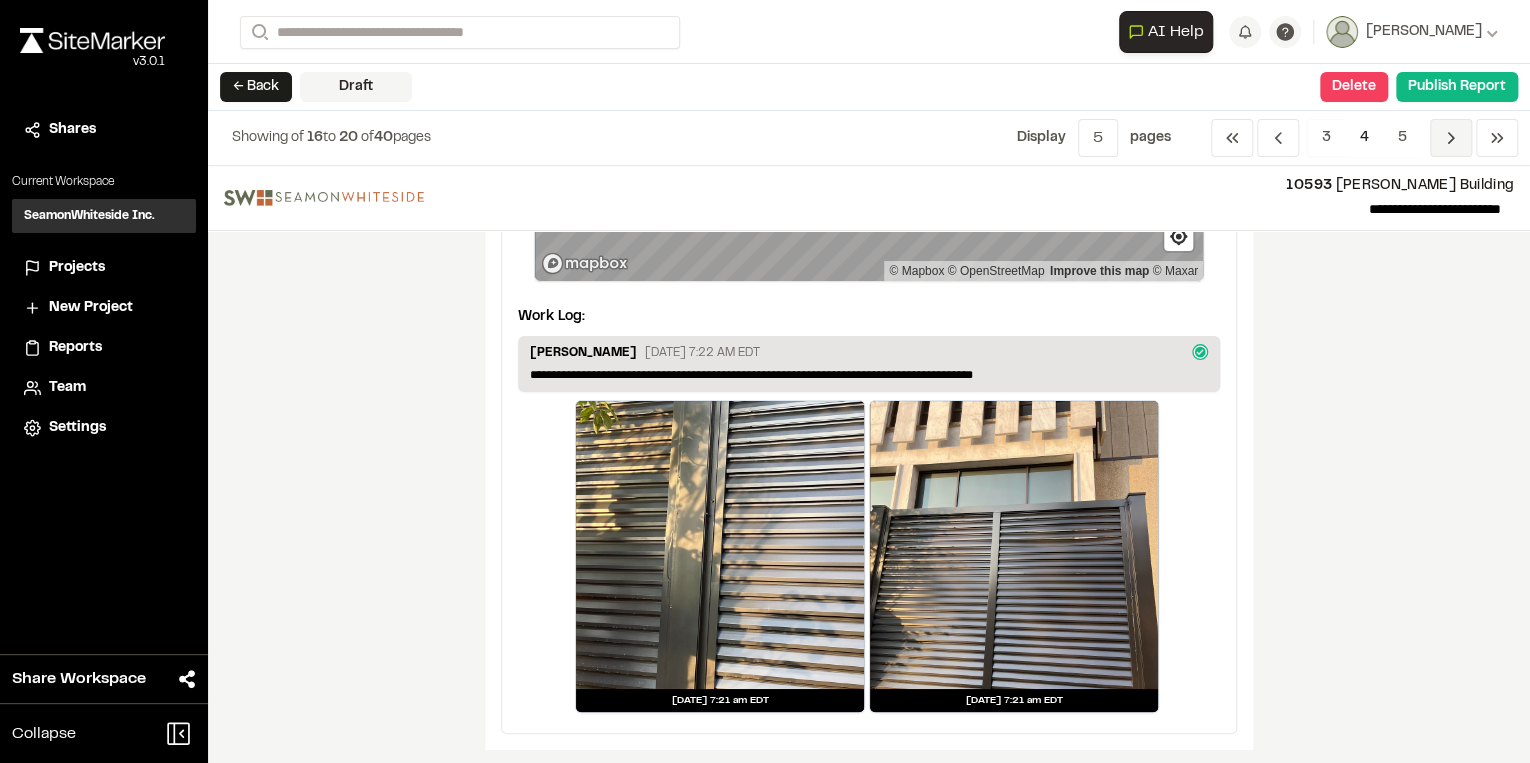 click 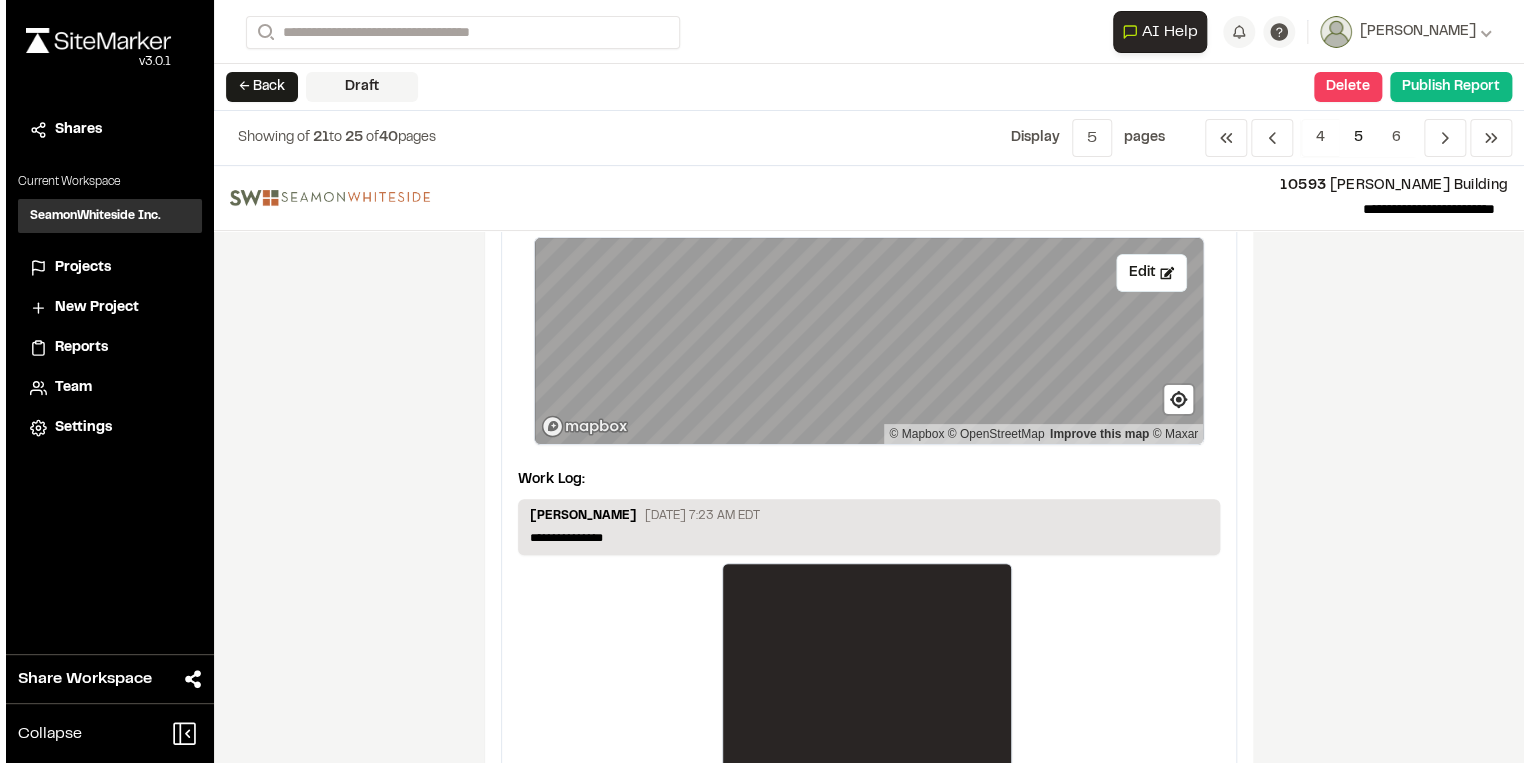 scroll, scrollTop: 320, scrollLeft: 0, axis: vertical 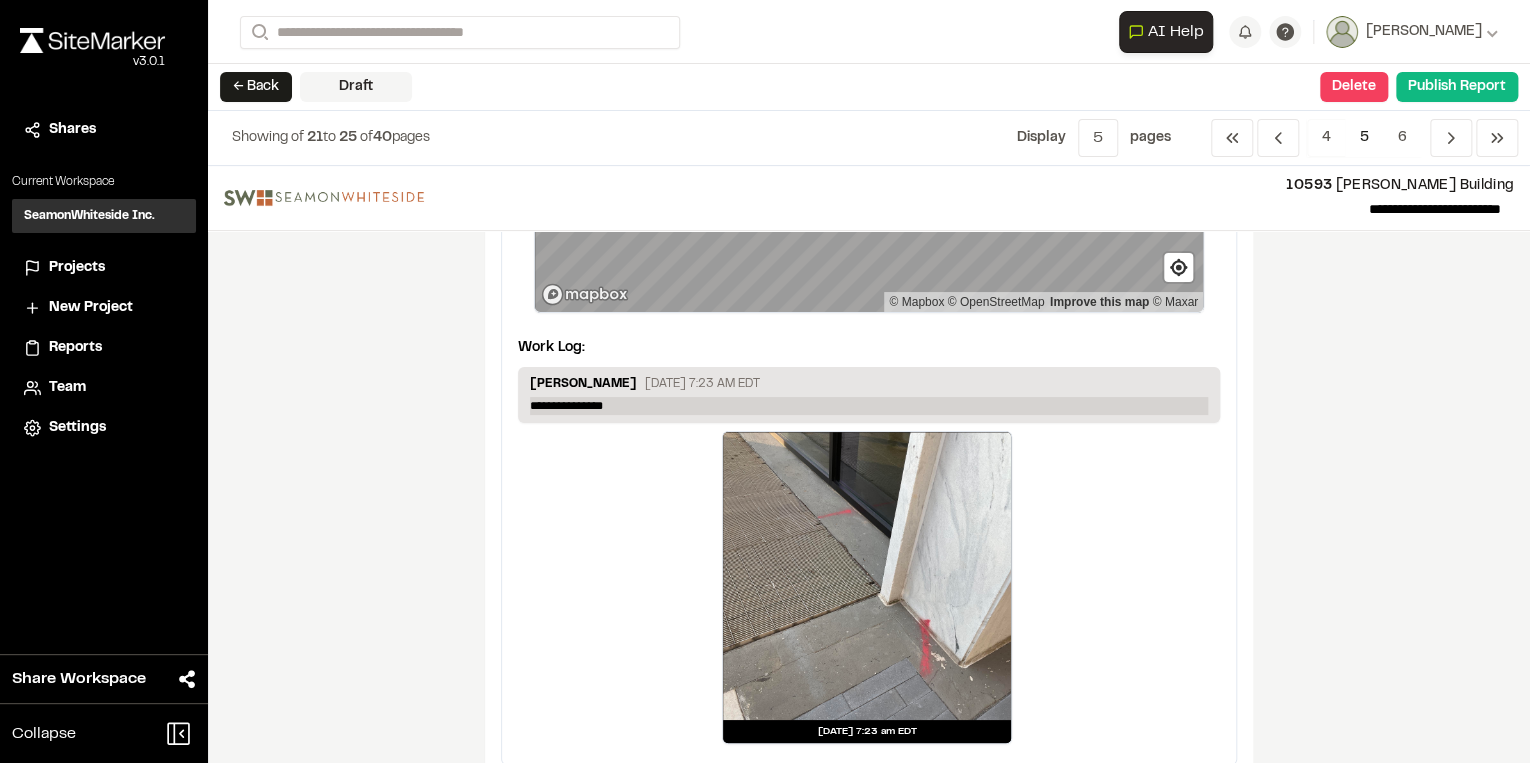 click on "**********" at bounding box center (869, 406) 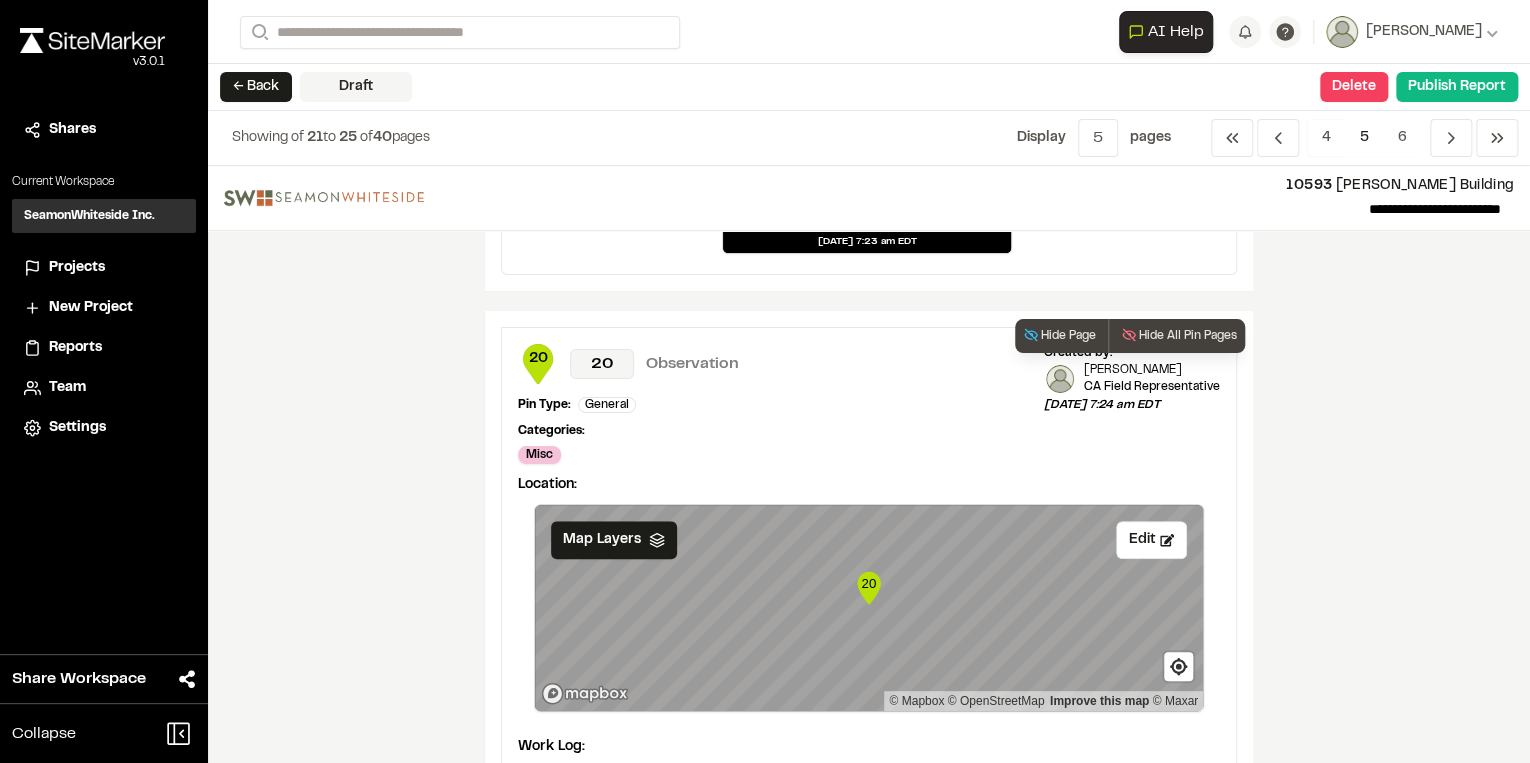 scroll, scrollTop: 800, scrollLeft: 0, axis: vertical 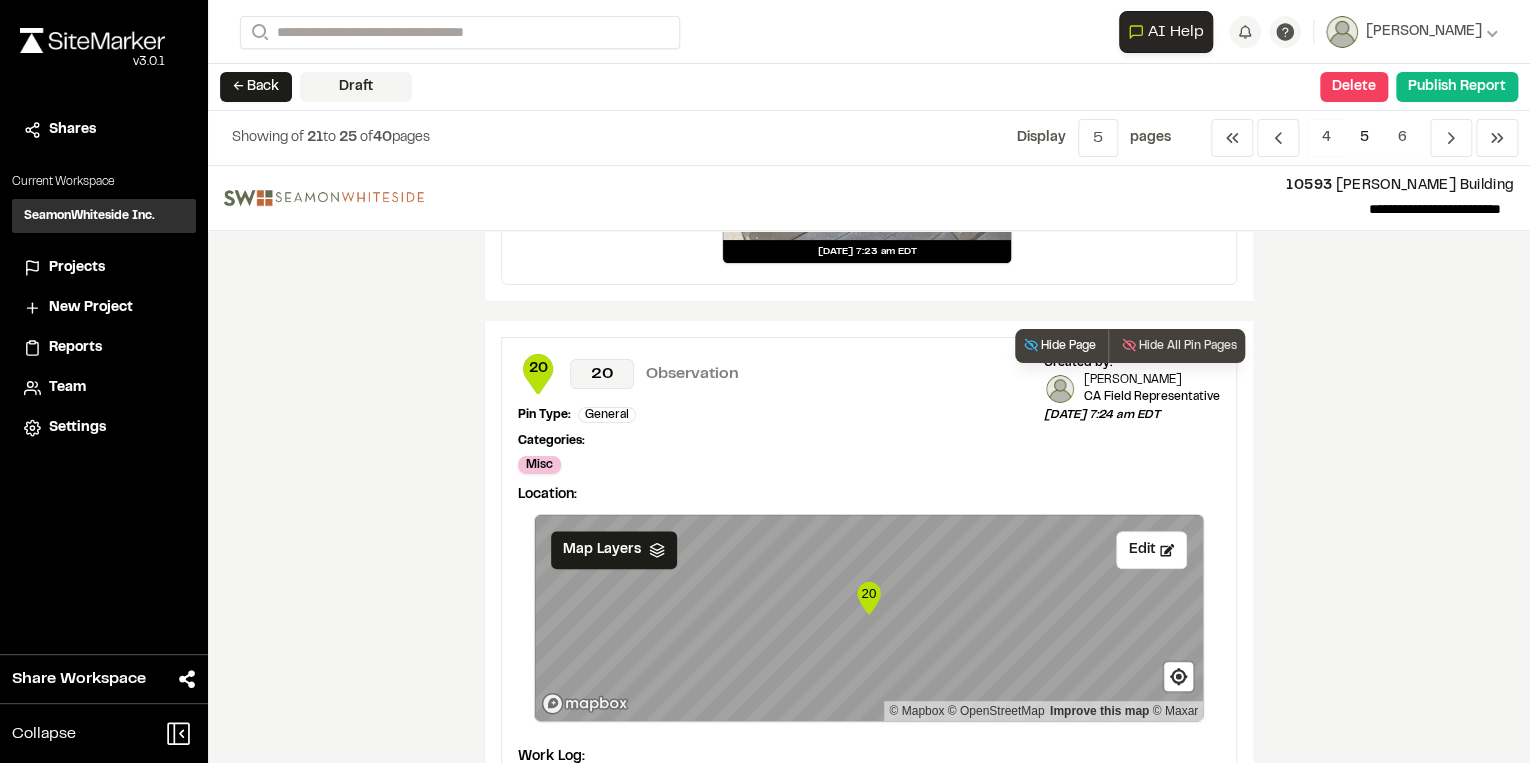 click on "Hide Page" at bounding box center (1059, 346) 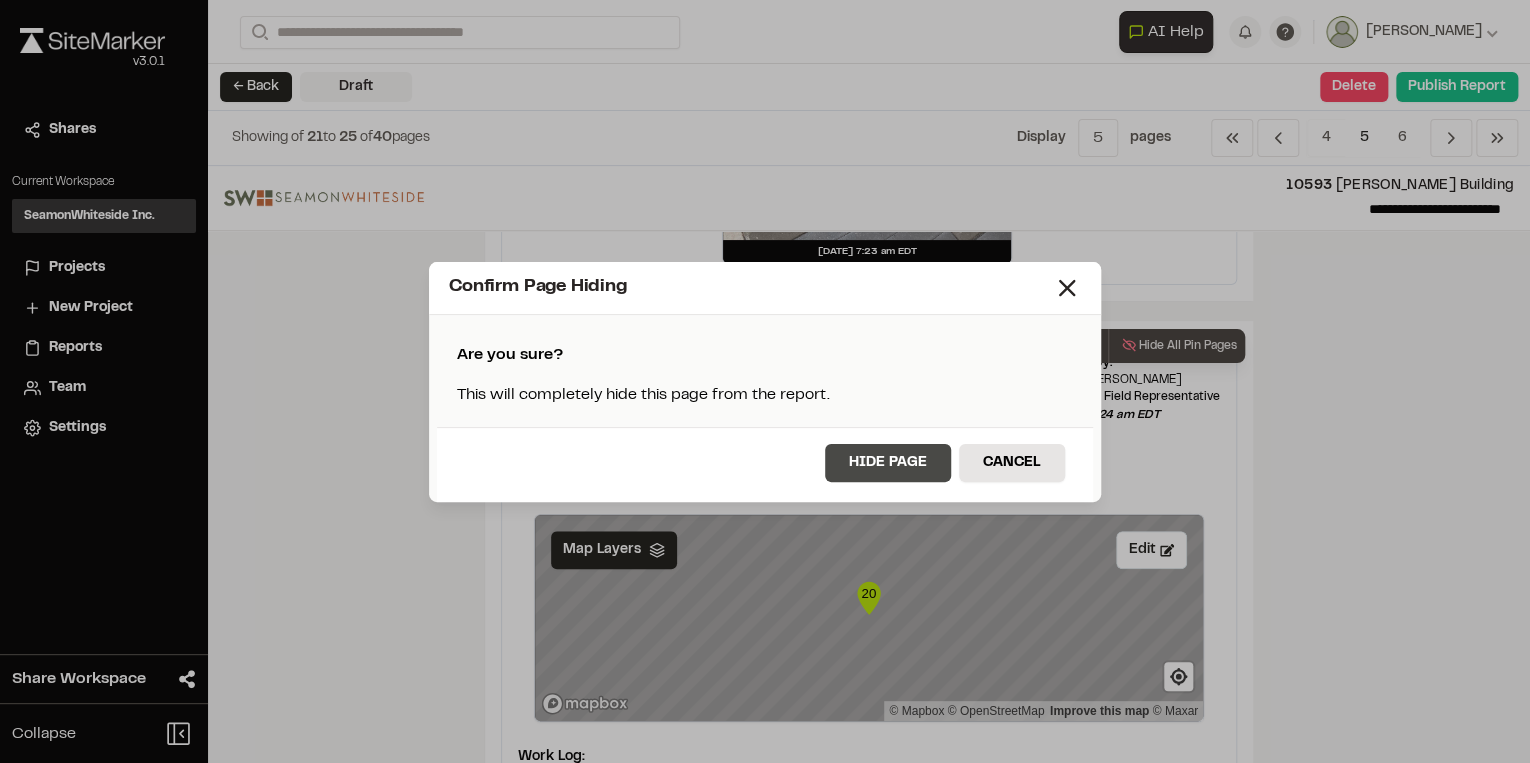 click on "Hide Page" at bounding box center (888, 463) 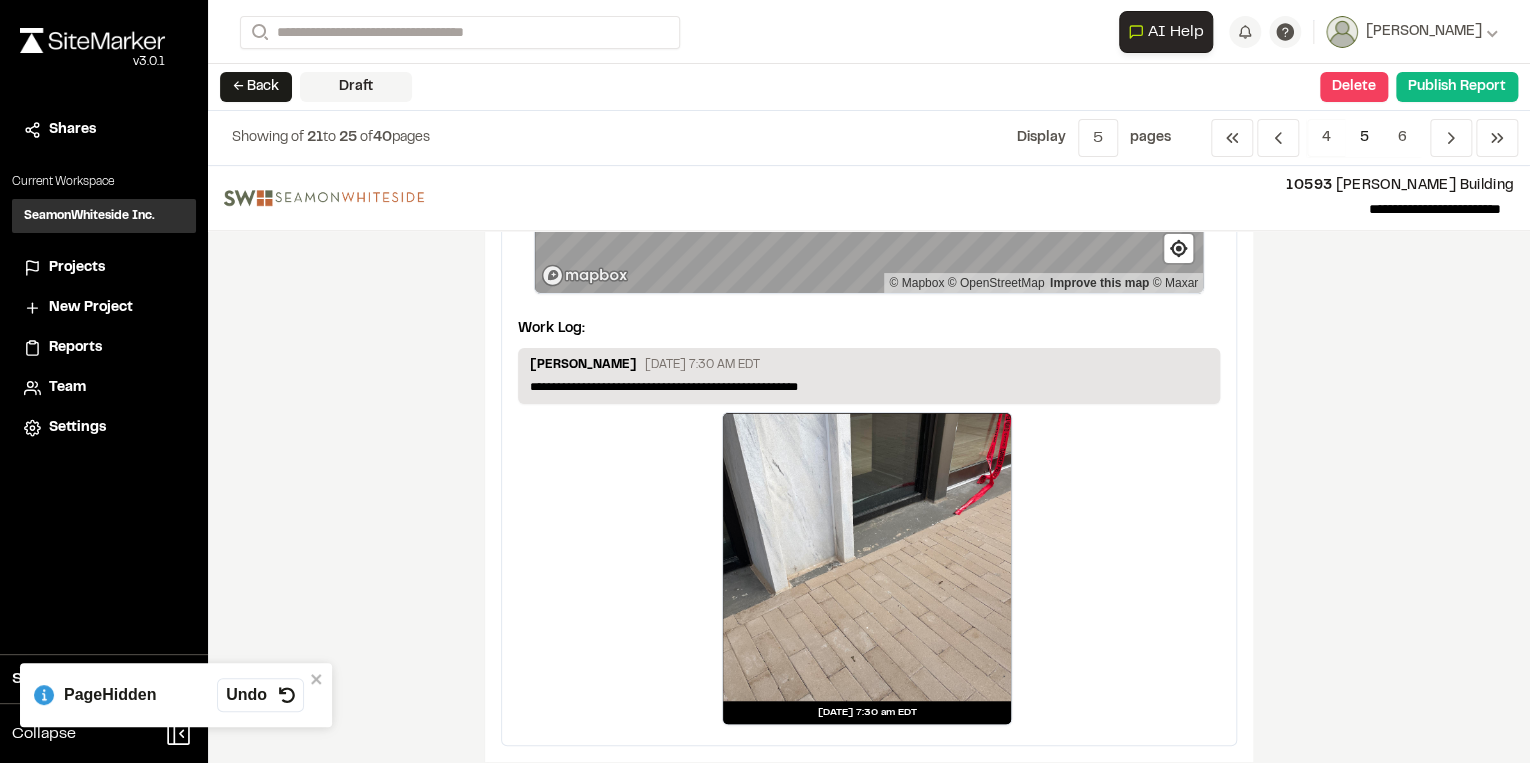 scroll, scrollTop: 1200, scrollLeft: 0, axis: vertical 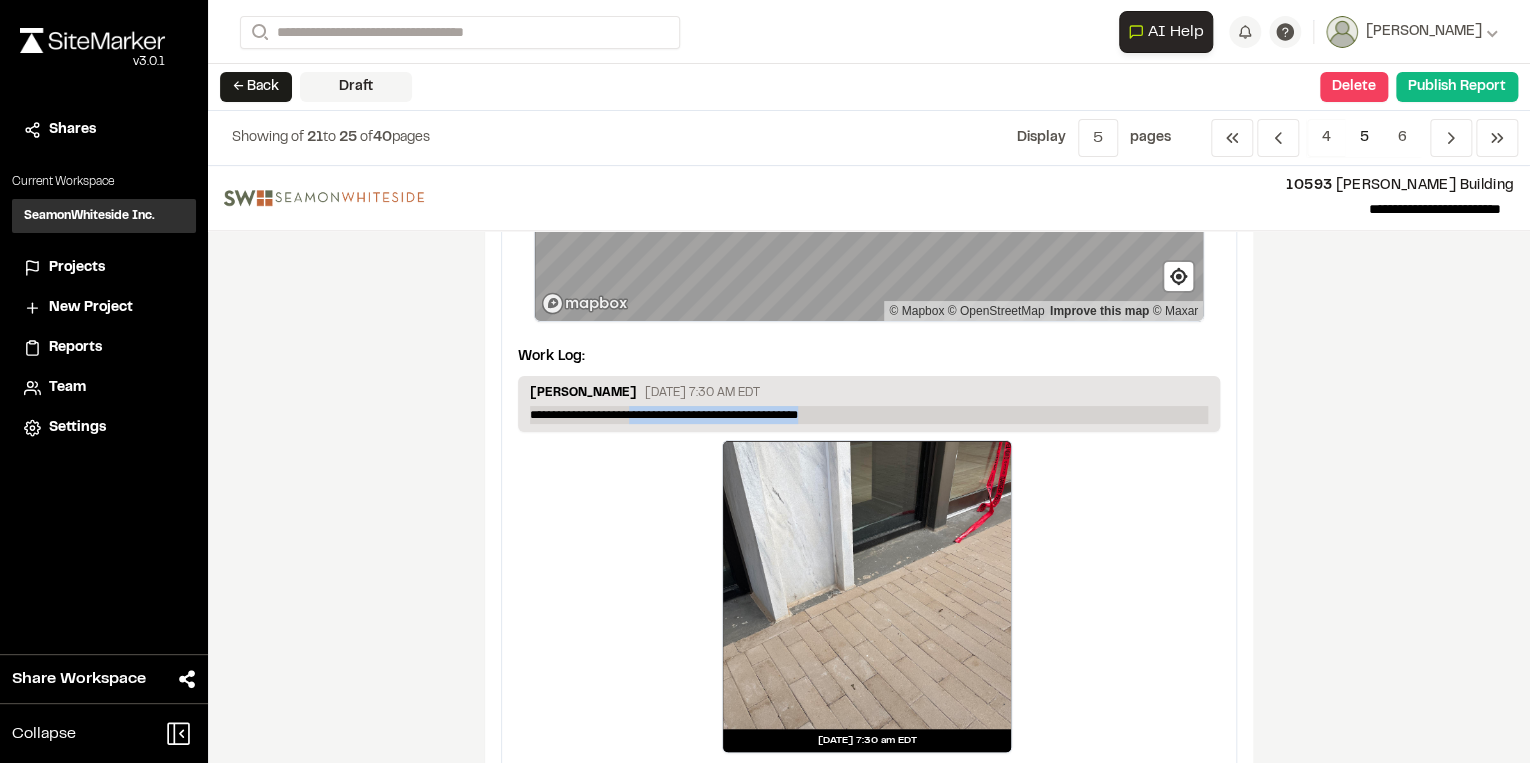 drag, startPoint x: 831, startPoint y: 415, endPoint x: 634, endPoint y: 410, distance: 197.06345 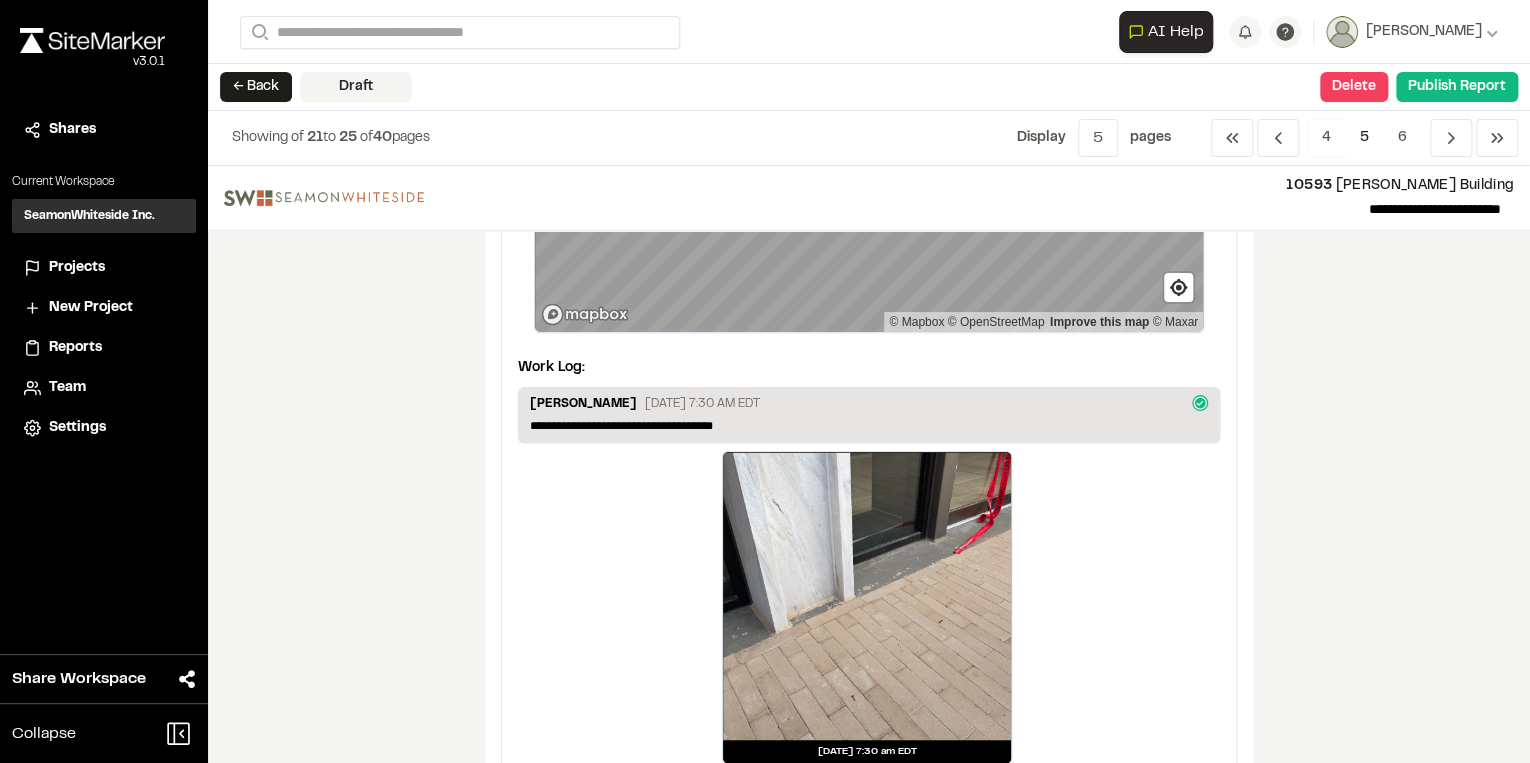 scroll, scrollTop: 960, scrollLeft: 0, axis: vertical 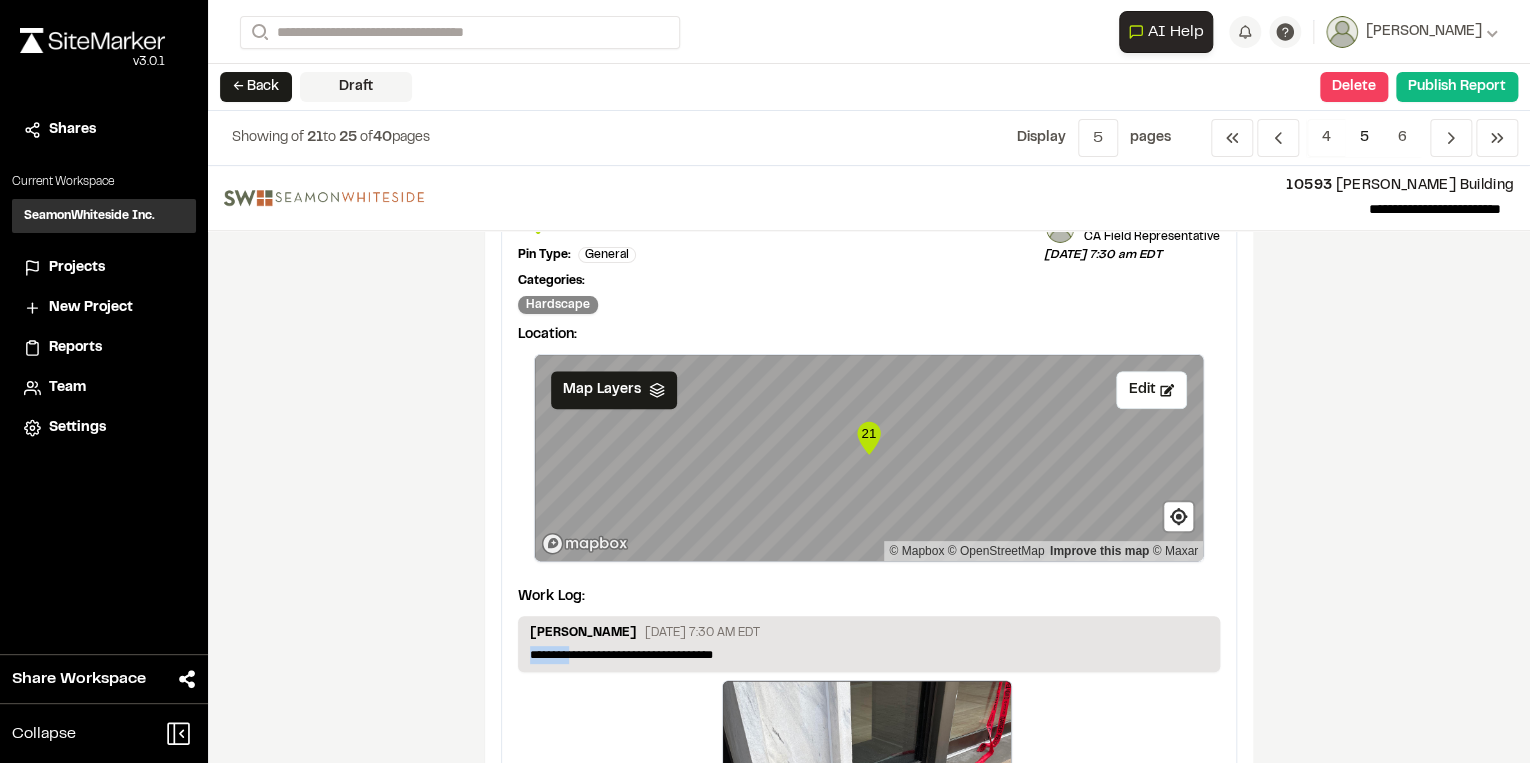 drag, startPoint x: 572, startPoint y: 658, endPoint x: 492, endPoint y: 651, distance: 80.305664 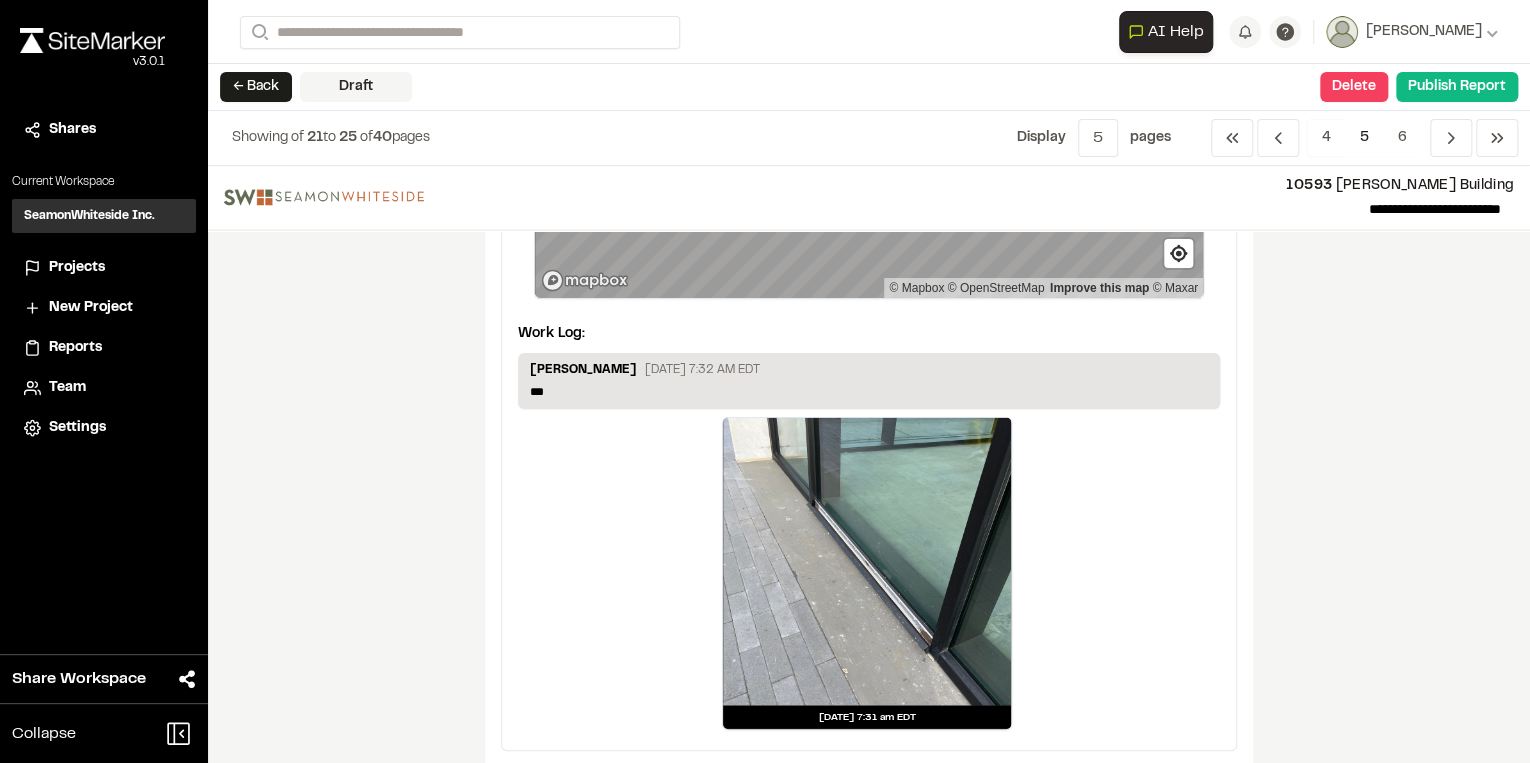 scroll, scrollTop: 2160, scrollLeft: 0, axis: vertical 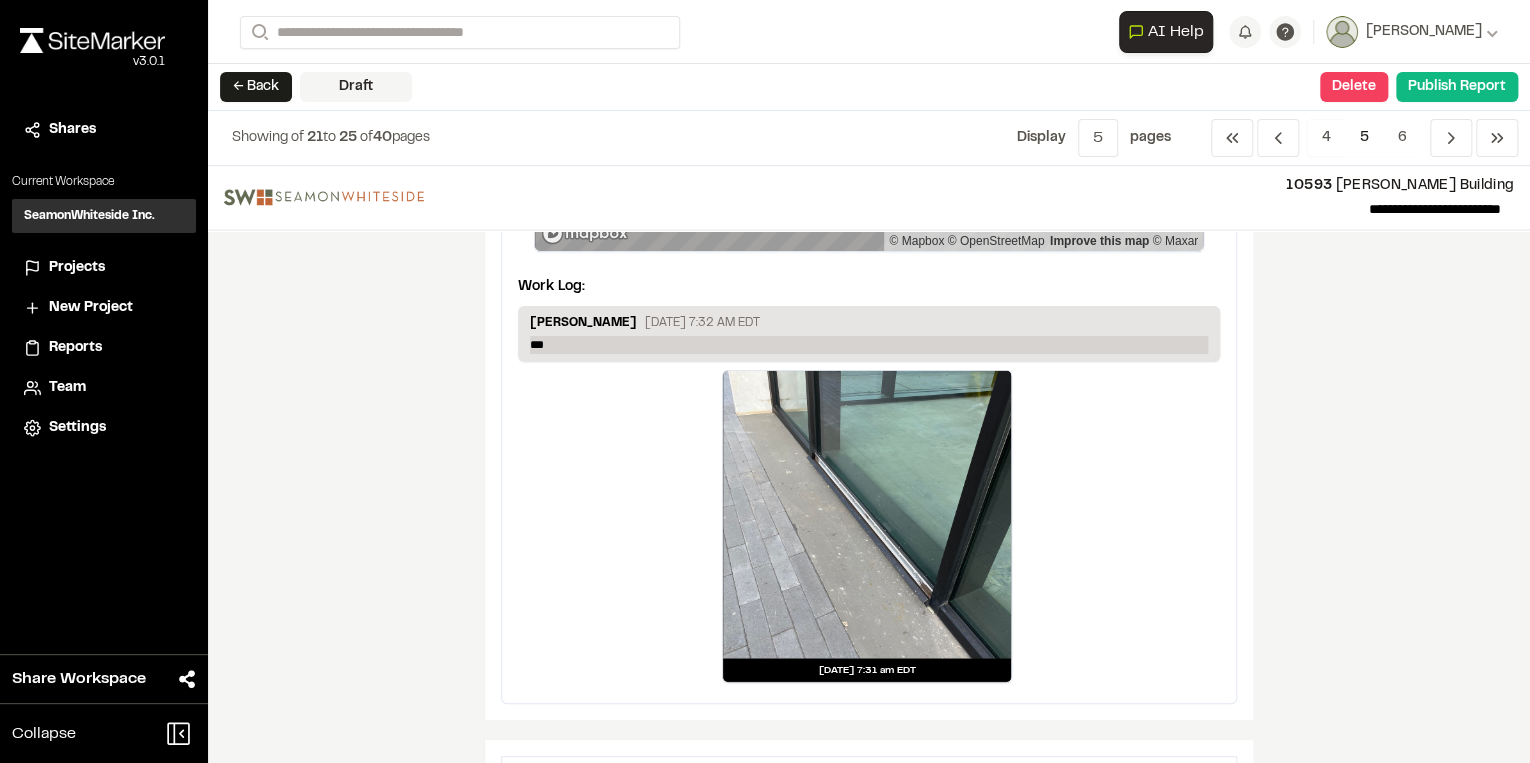click on "***" at bounding box center [869, 345] 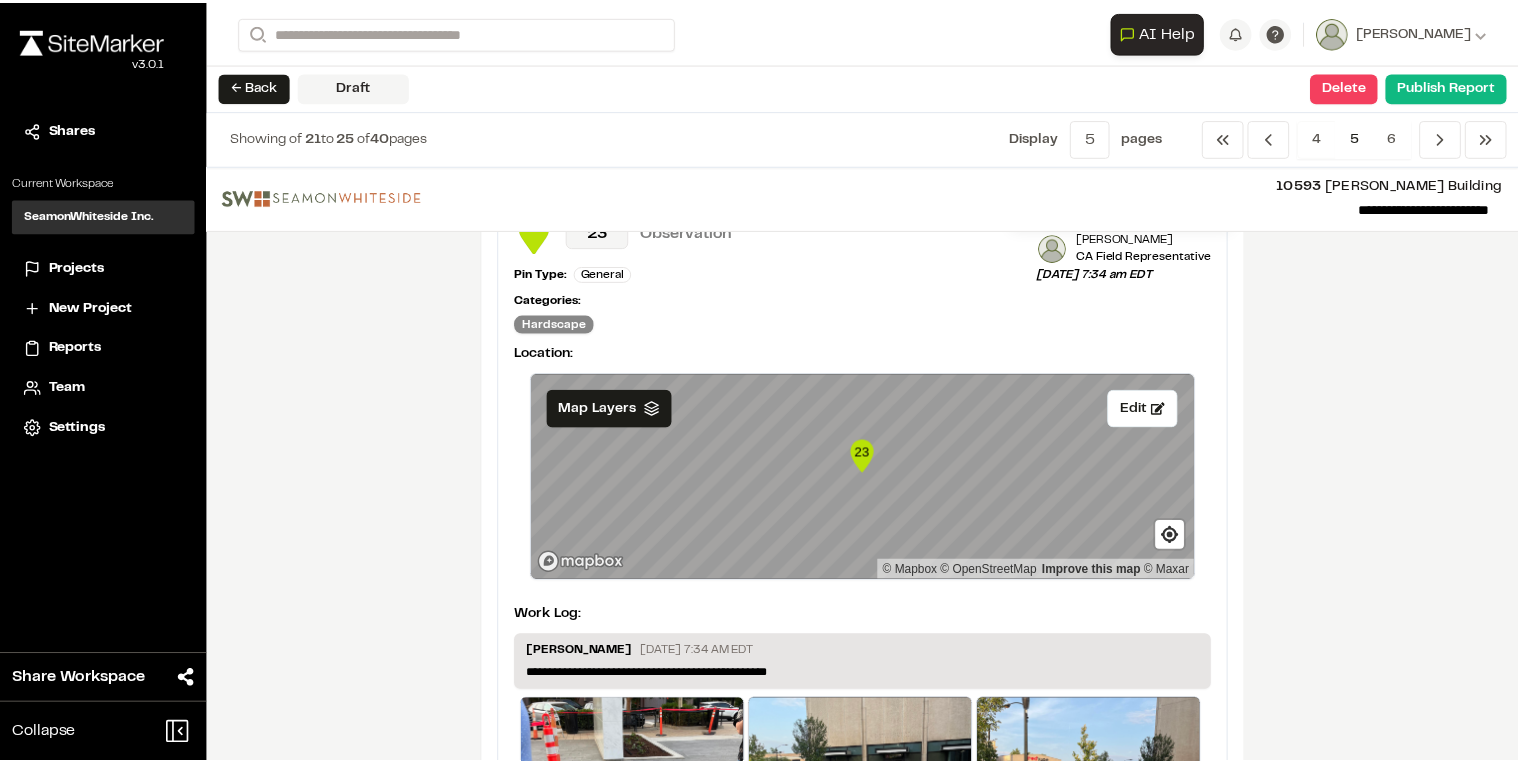 scroll, scrollTop: 2957, scrollLeft: 0, axis: vertical 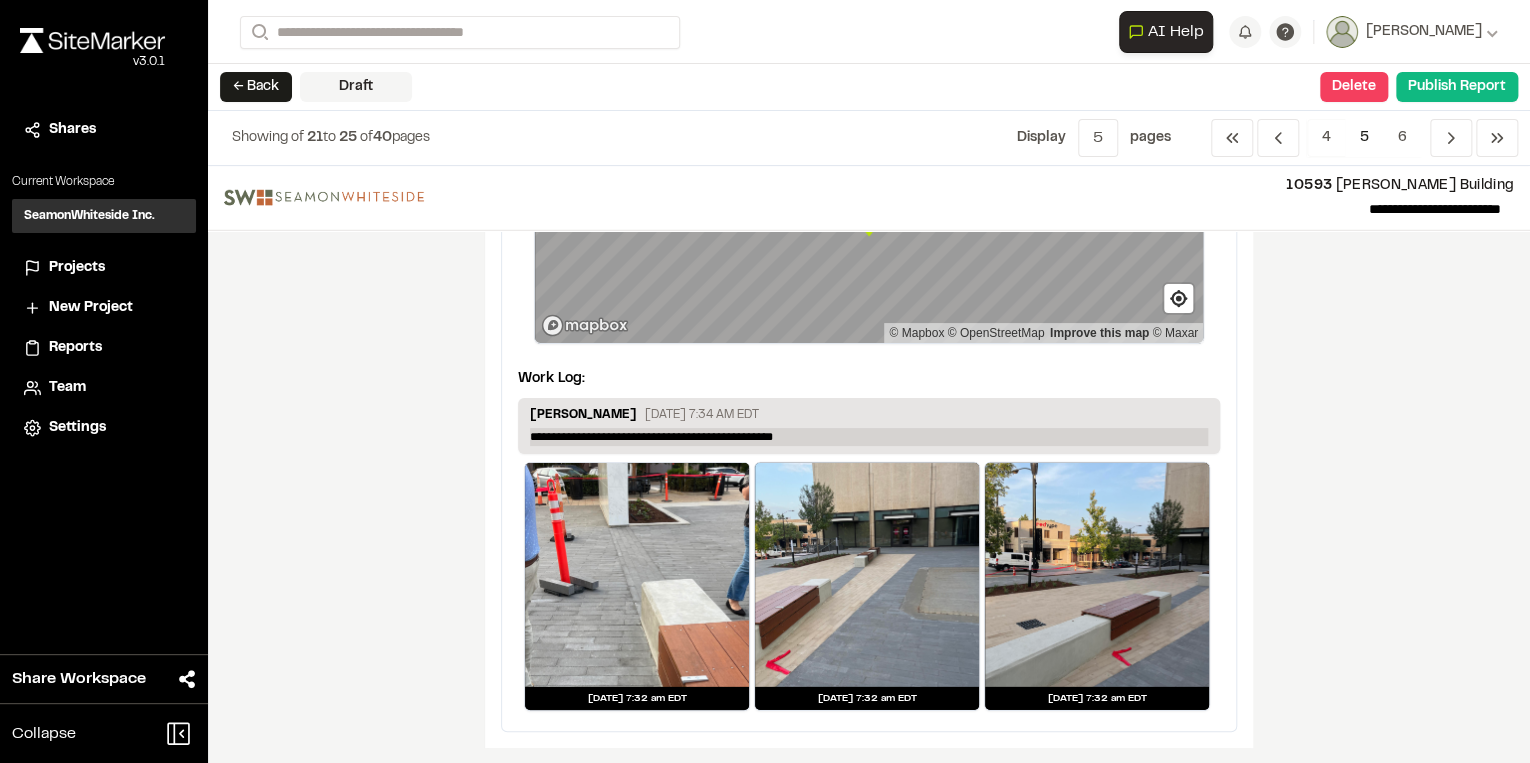 click on "**********" at bounding box center [869, 437] 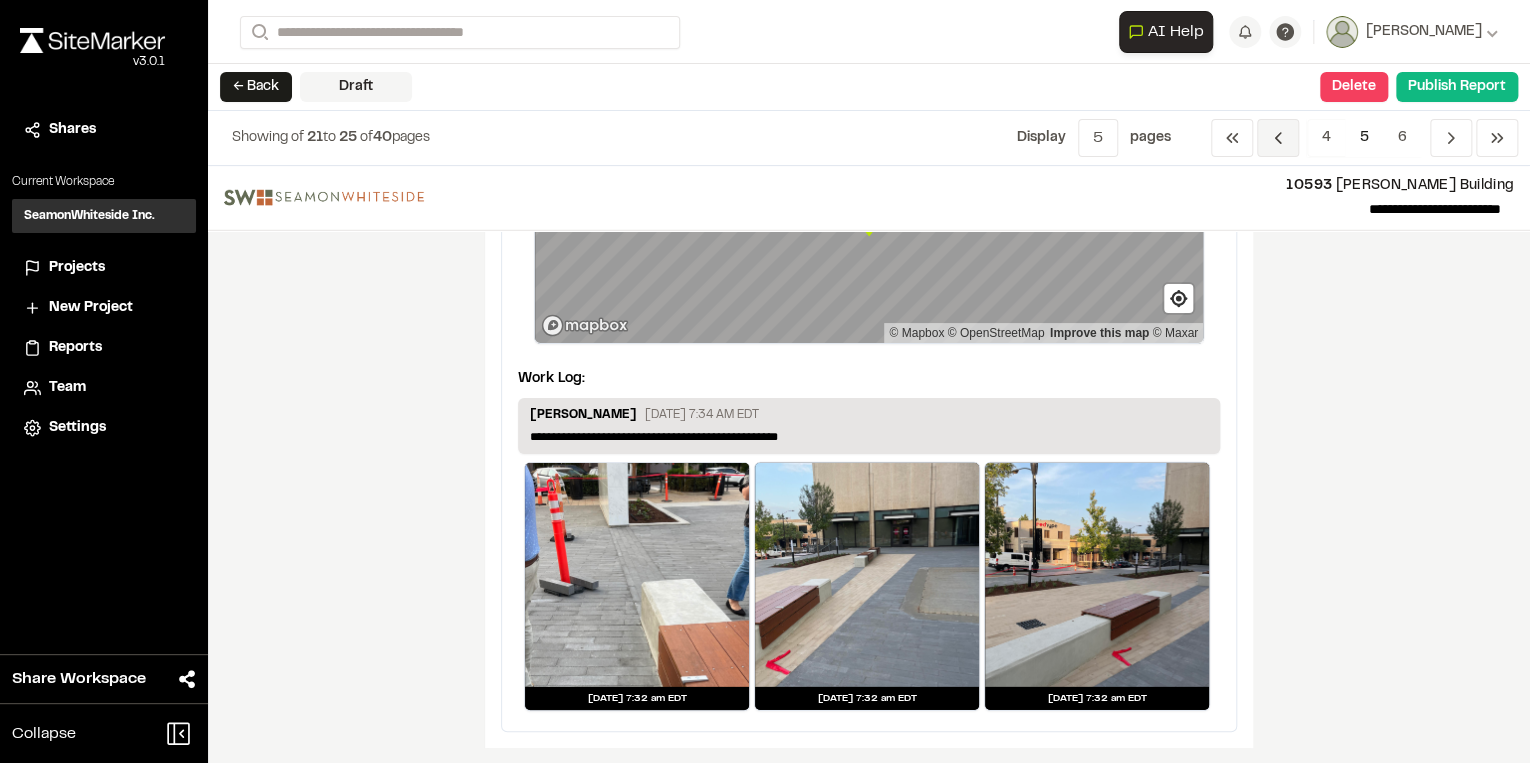click on "Previous" at bounding box center [1278, 138] 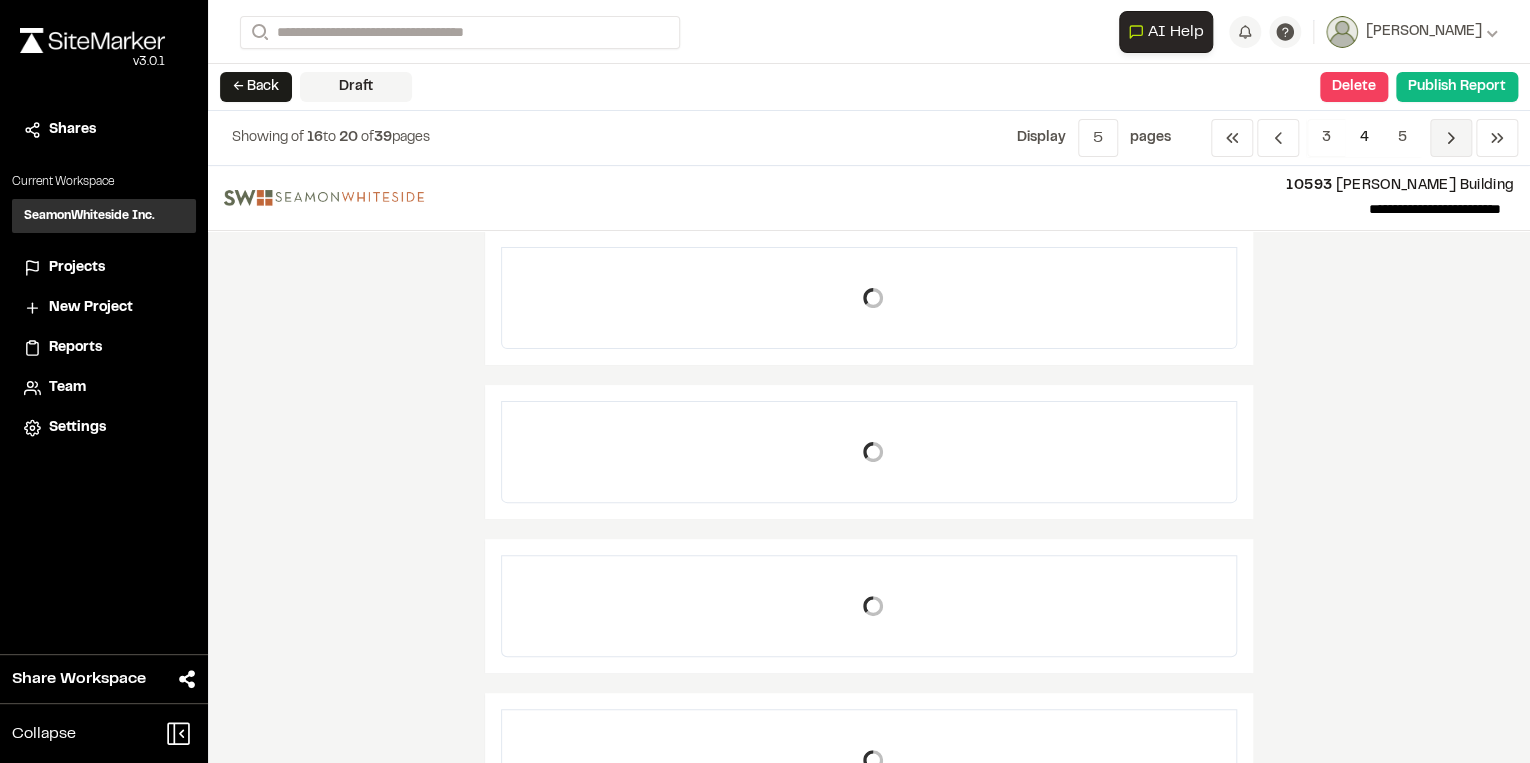 click 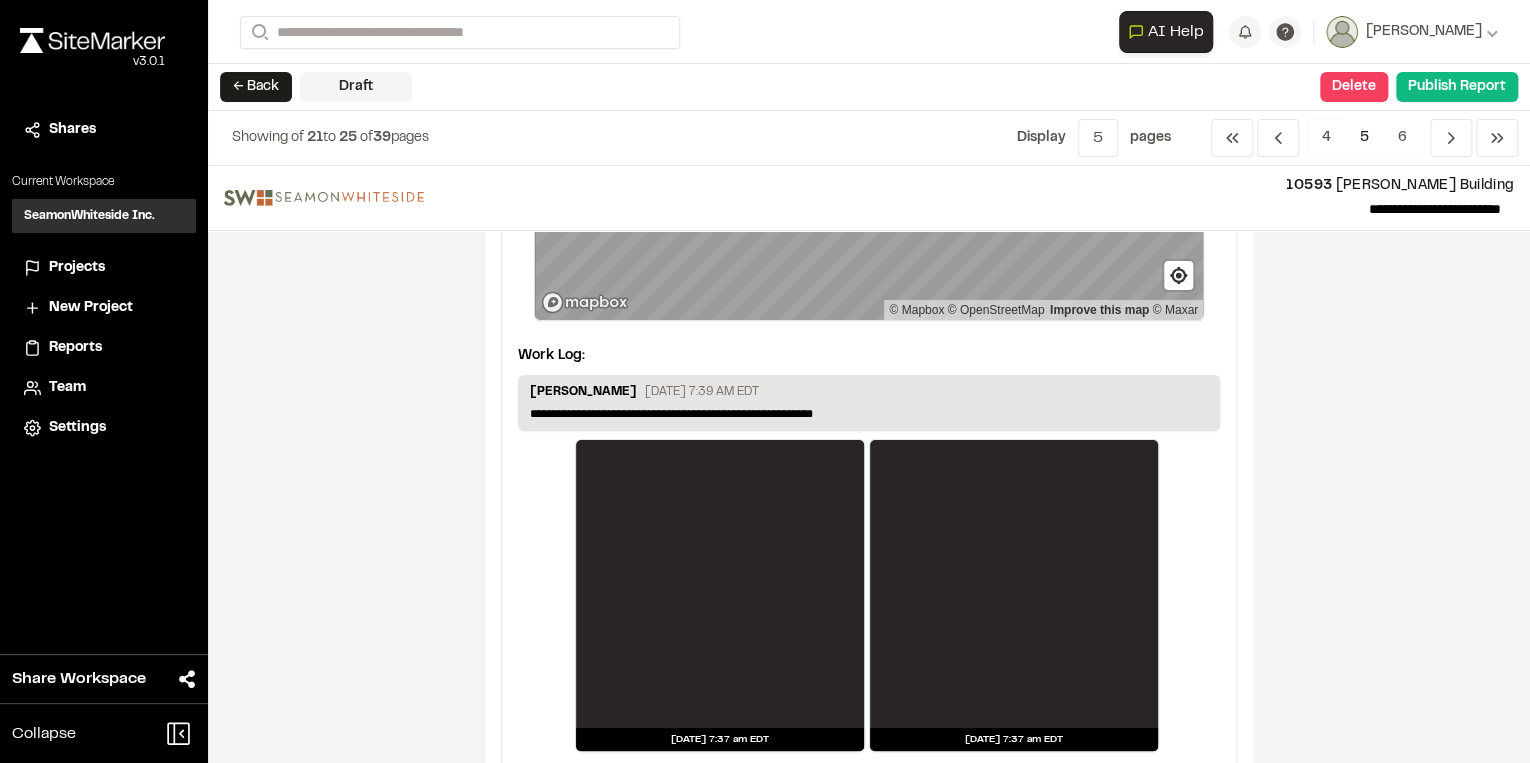 scroll, scrollTop: 3845, scrollLeft: 0, axis: vertical 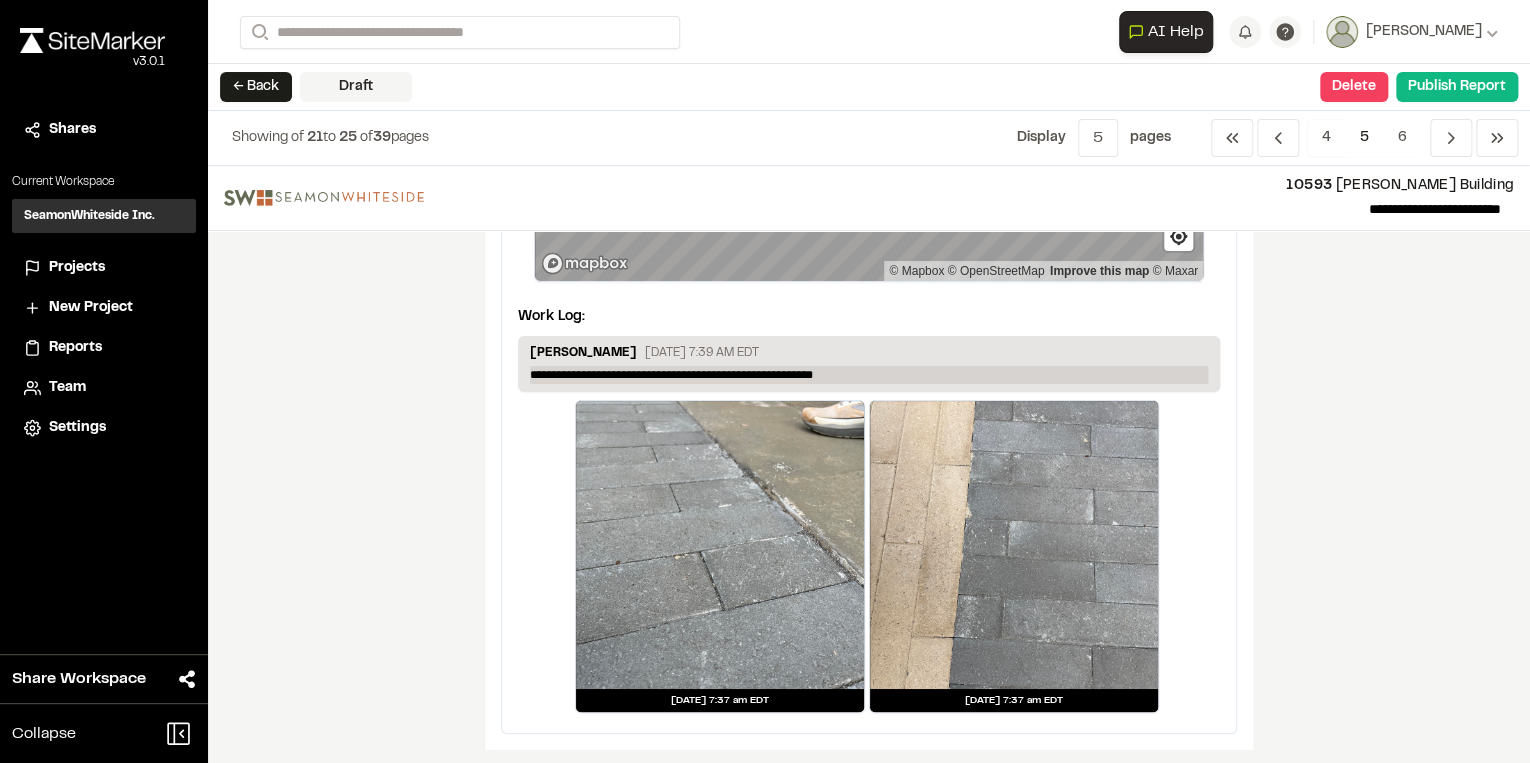 click on "**********" at bounding box center [869, 375] 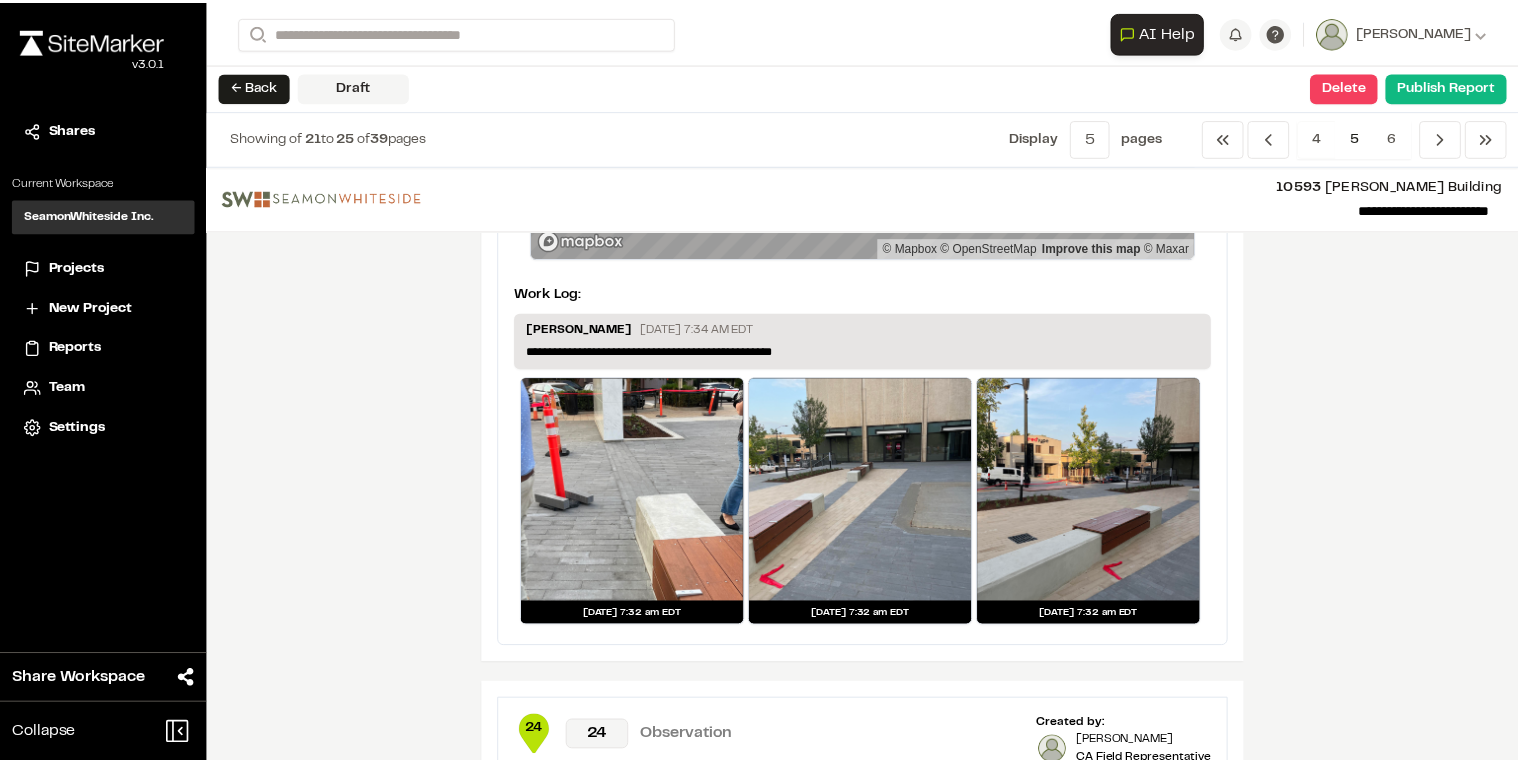 scroll, scrollTop: 2965, scrollLeft: 0, axis: vertical 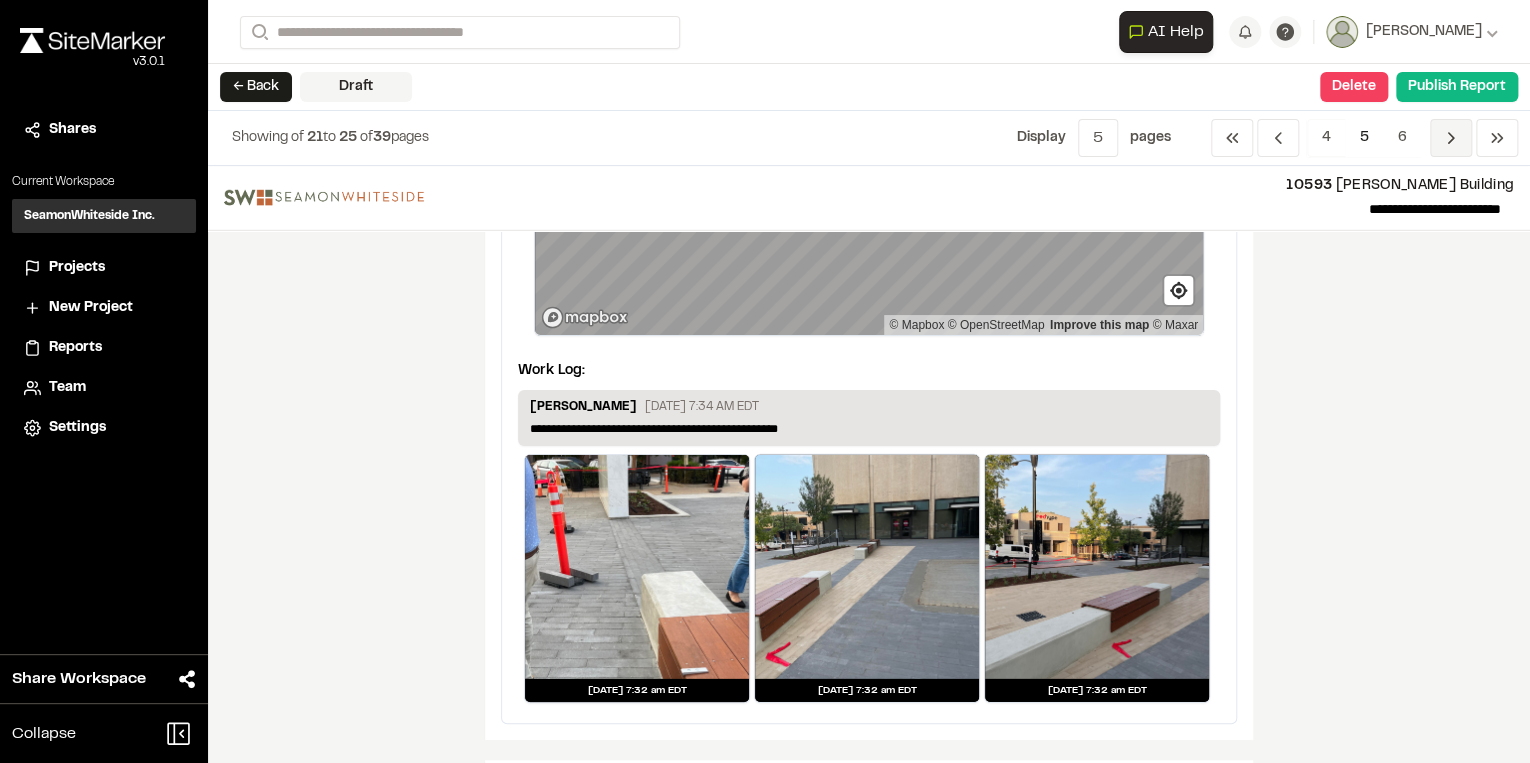 click on "Previous" at bounding box center (1451, 138) 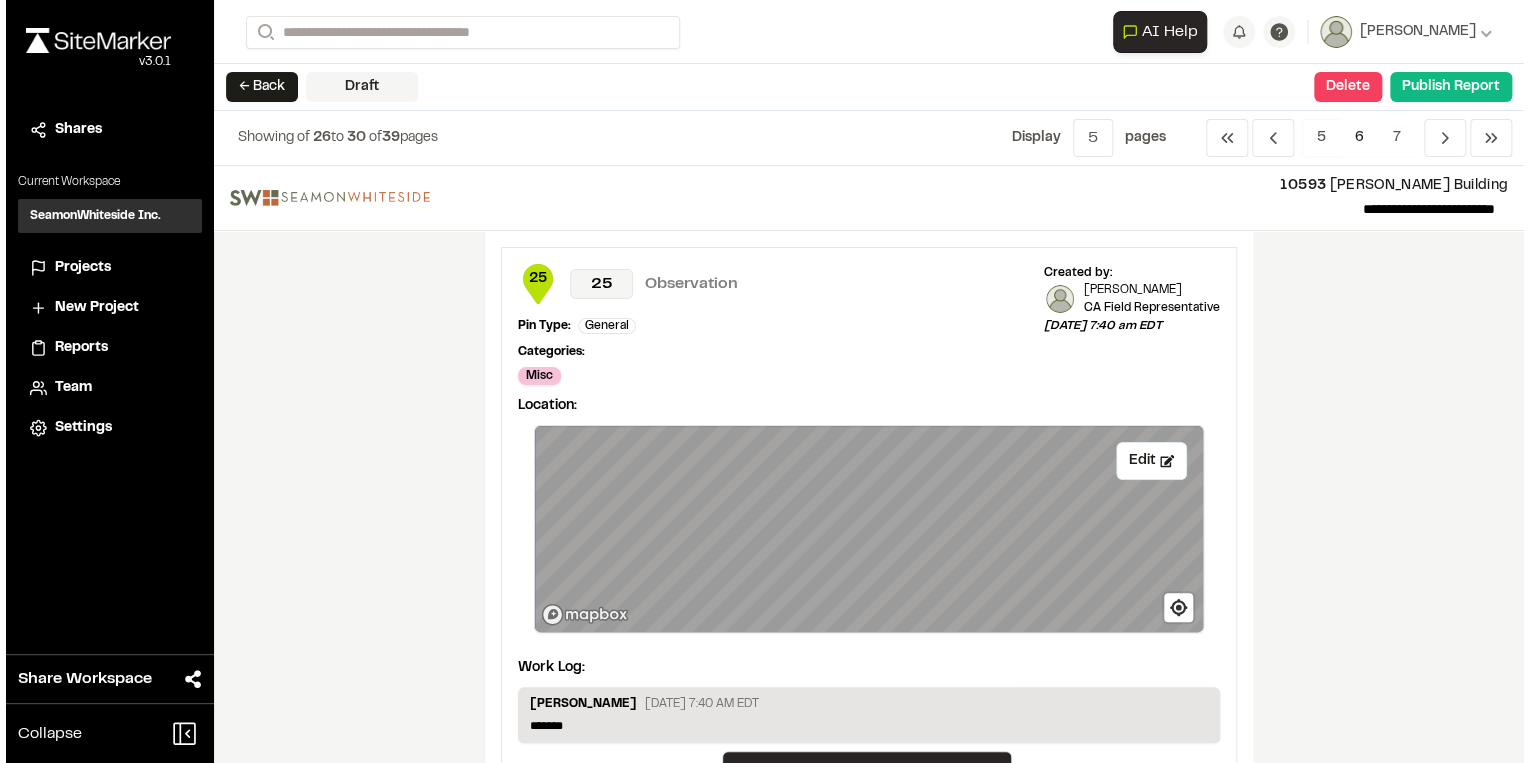 scroll, scrollTop: 320, scrollLeft: 0, axis: vertical 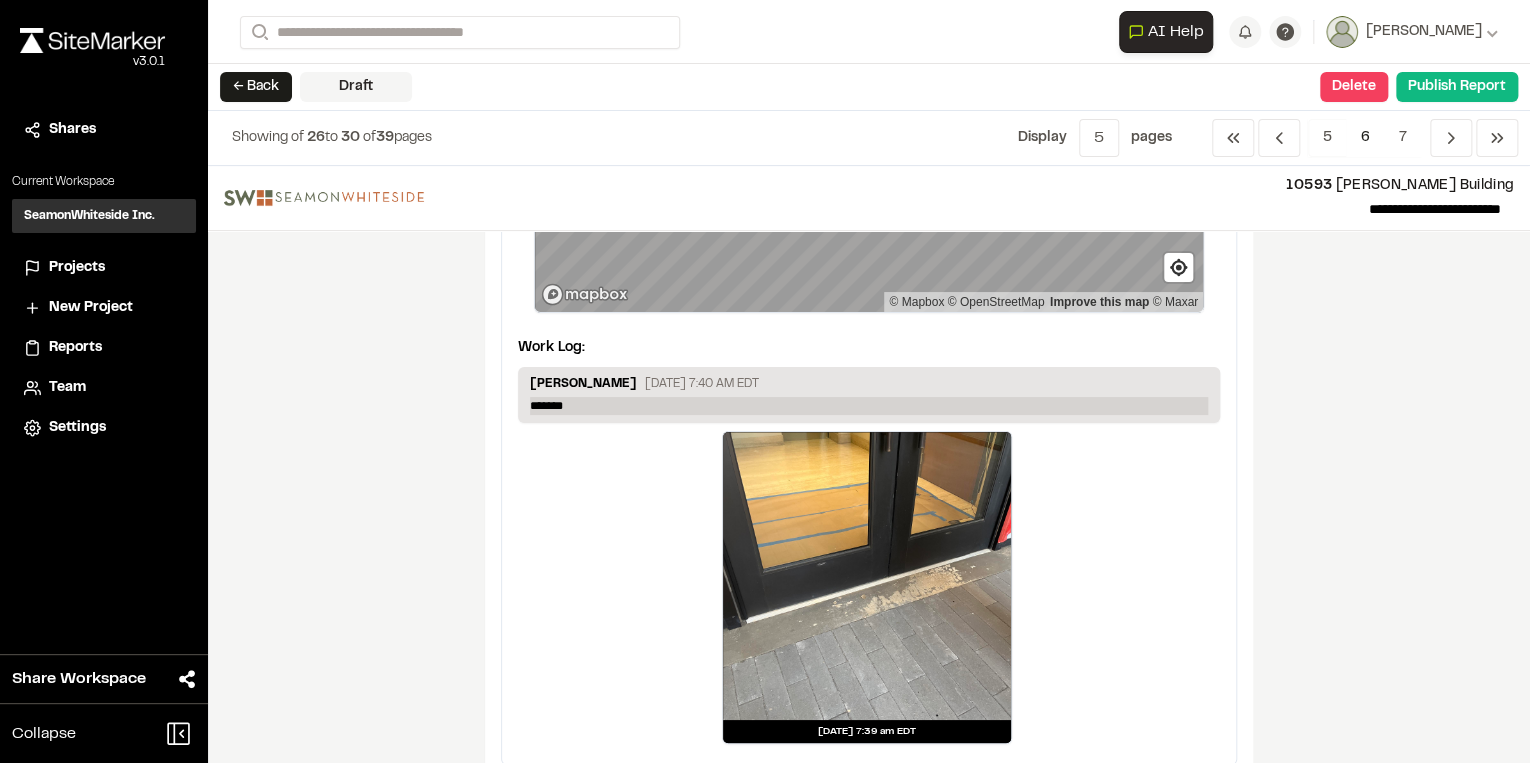 click on "*******" at bounding box center [869, 406] 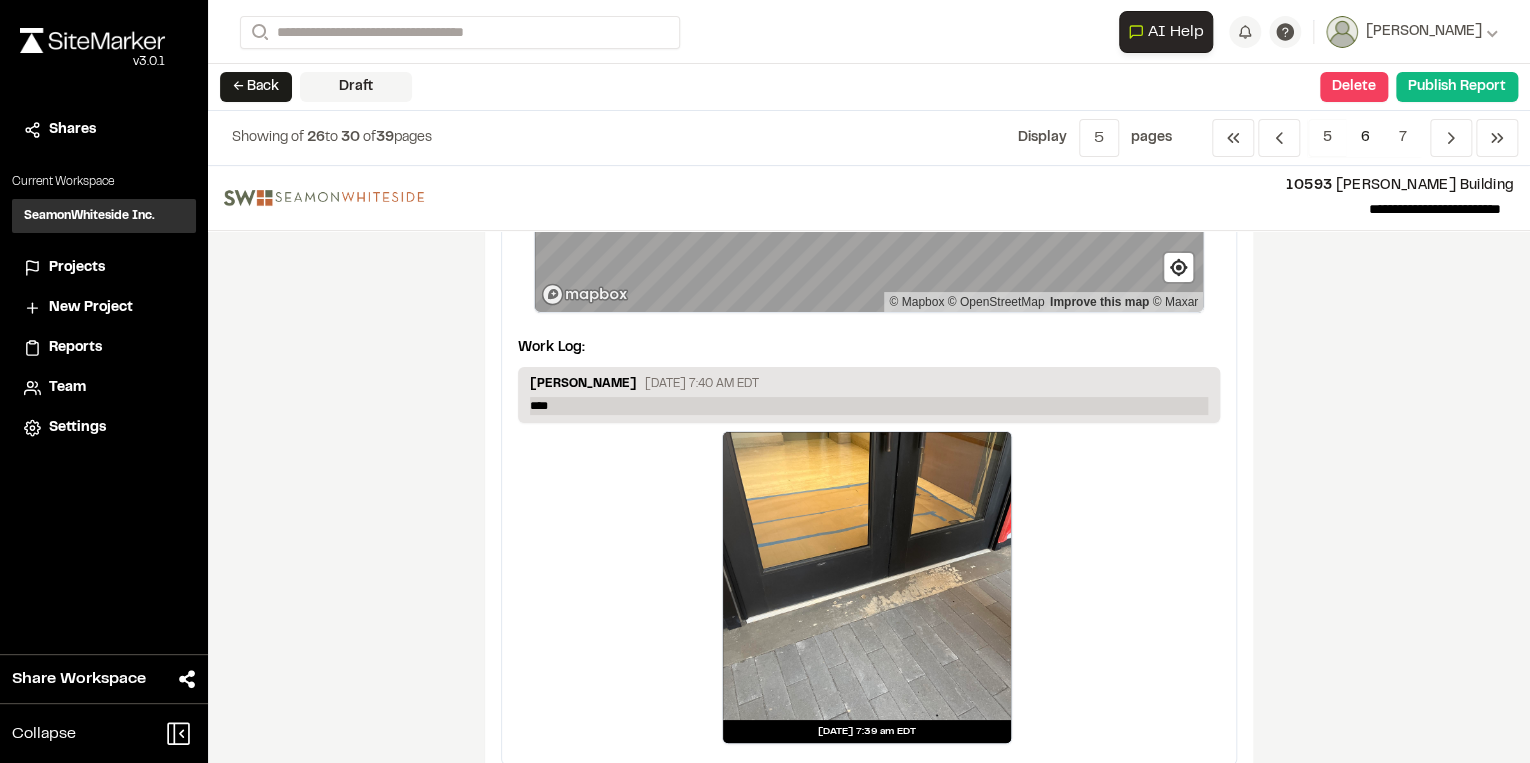 type 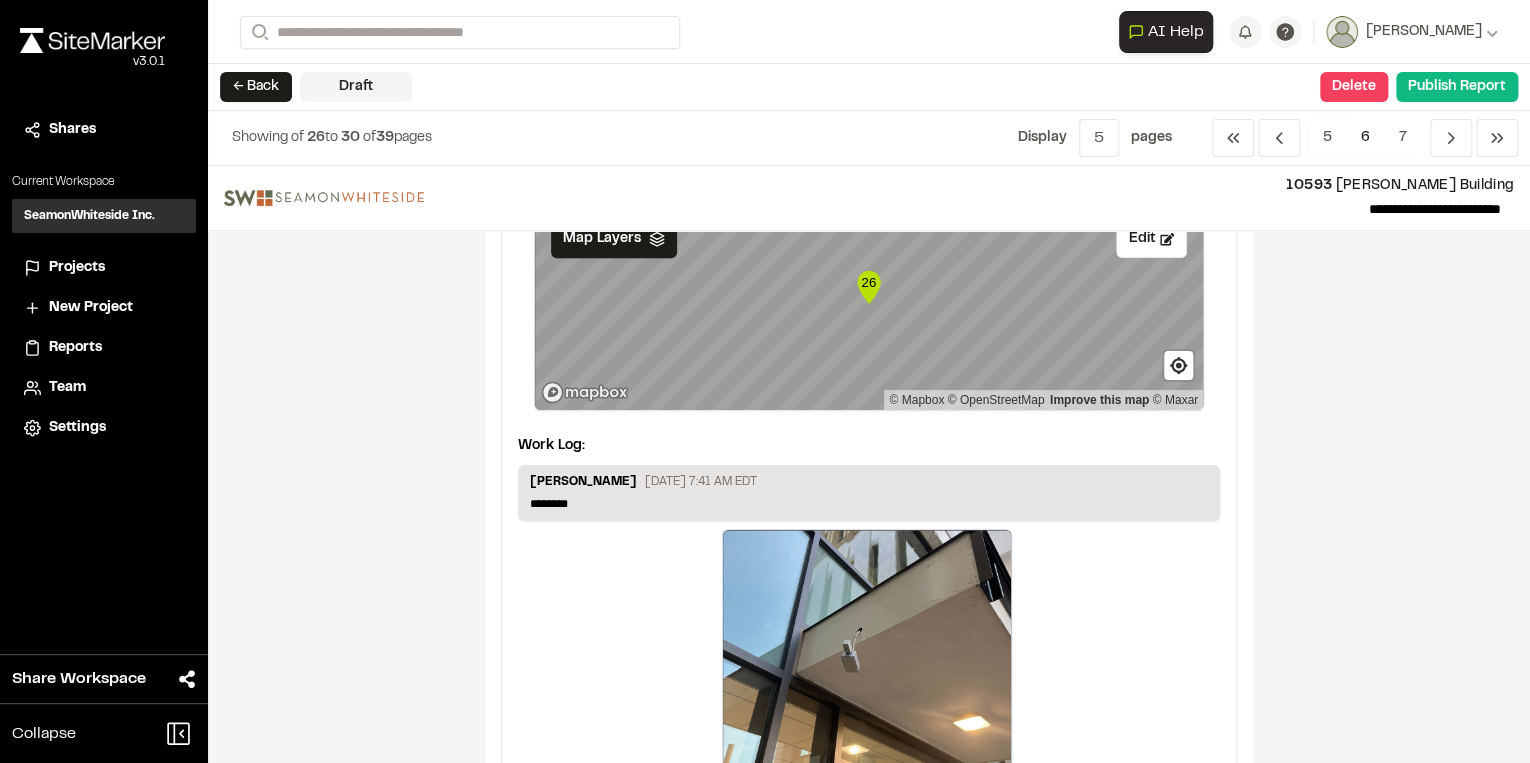 scroll, scrollTop: 1120, scrollLeft: 0, axis: vertical 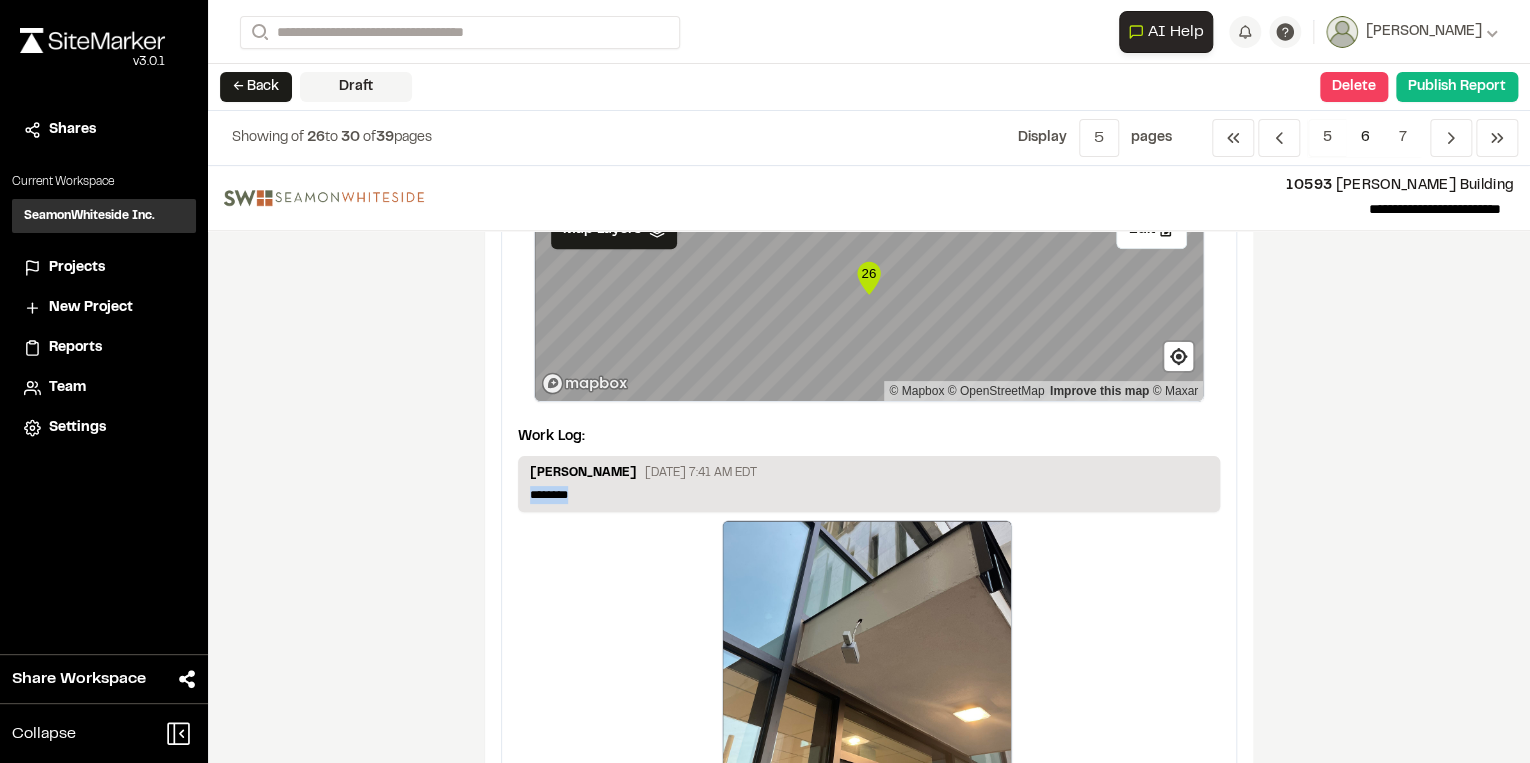 drag, startPoint x: 572, startPoint y: 487, endPoint x: 484, endPoint y: 487, distance: 88 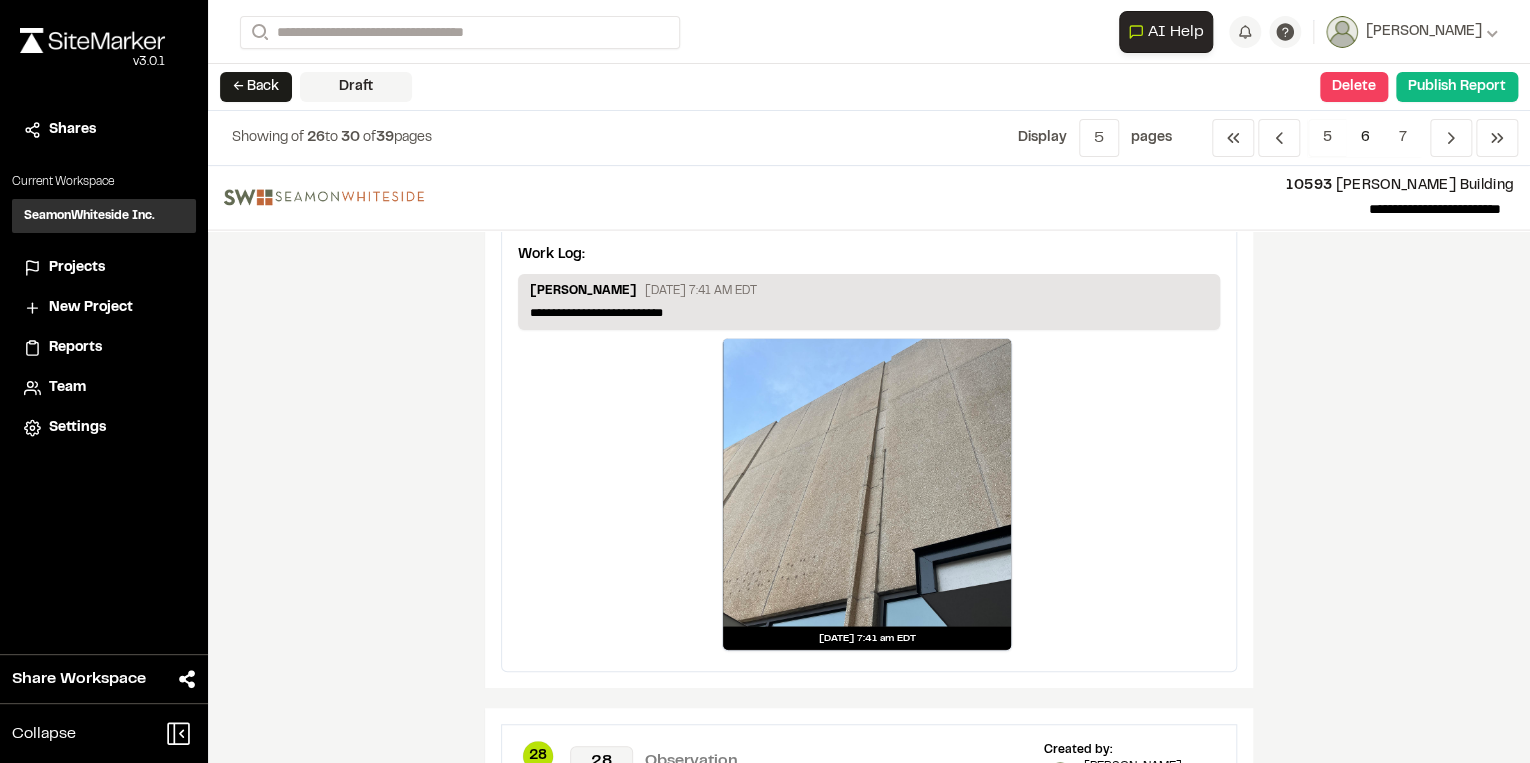 scroll, scrollTop: 2080, scrollLeft: 0, axis: vertical 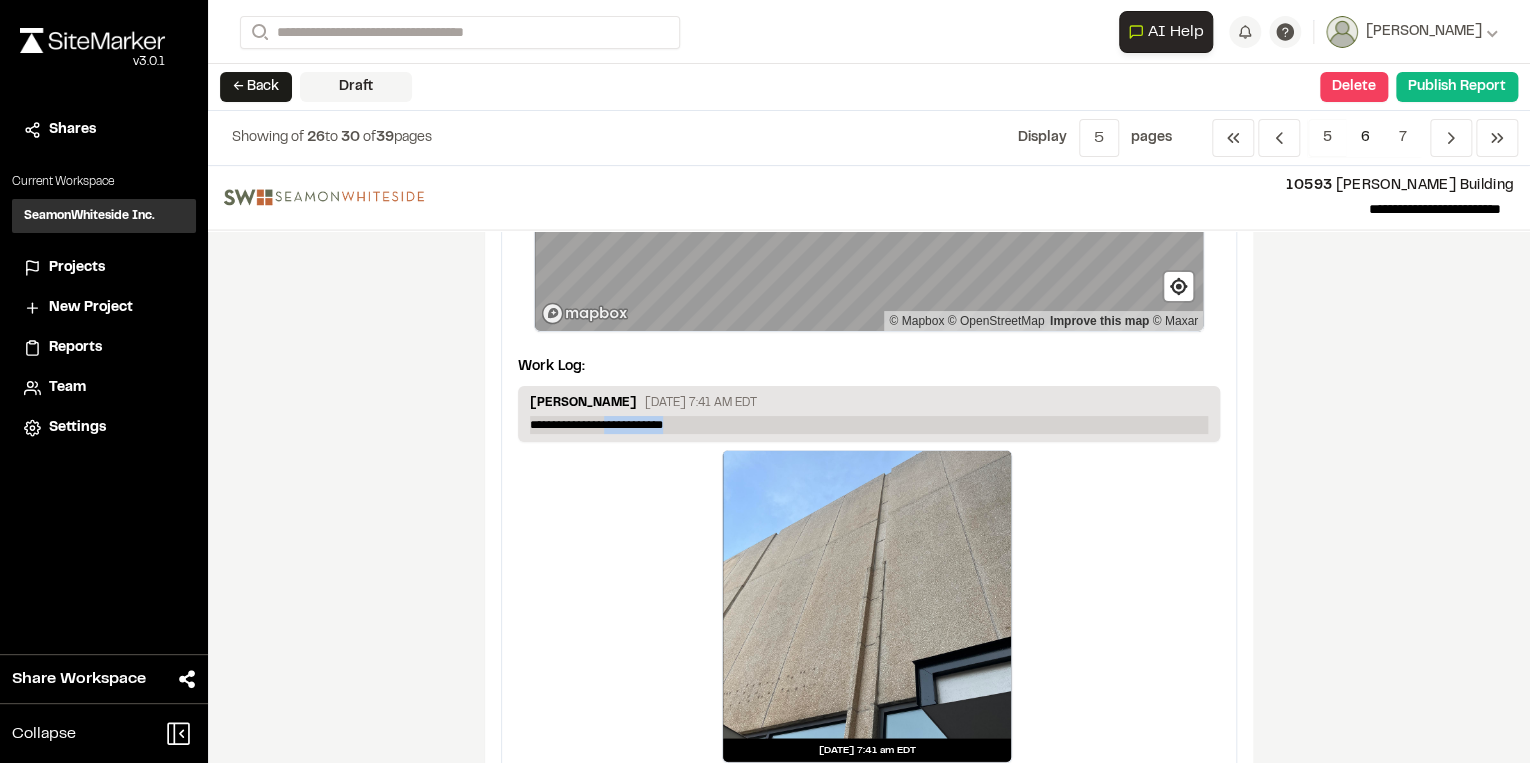 drag, startPoint x: 743, startPoint y: 420, endPoint x: 608, endPoint y: 425, distance: 135.09256 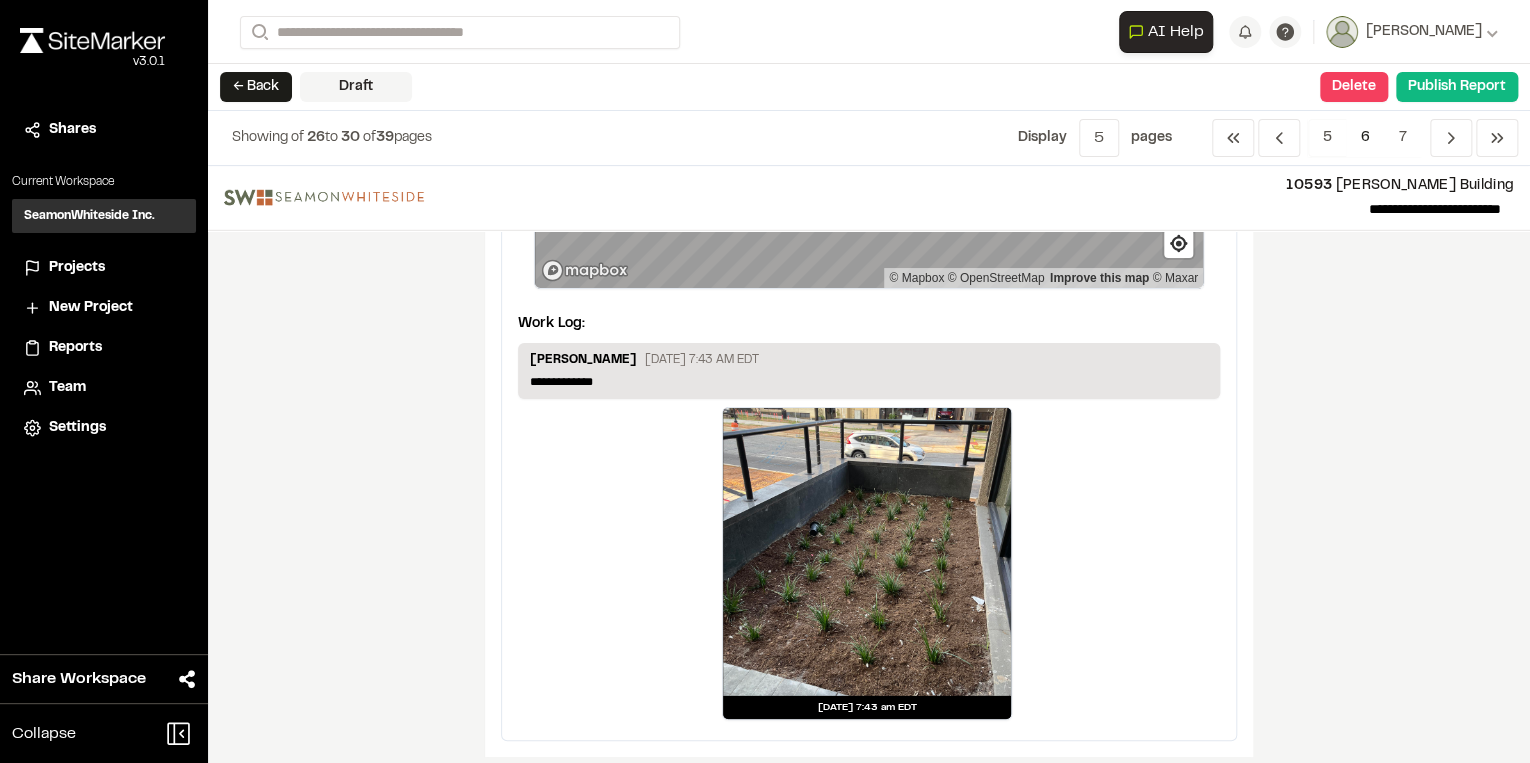 scroll, scrollTop: 3040, scrollLeft: 0, axis: vertical 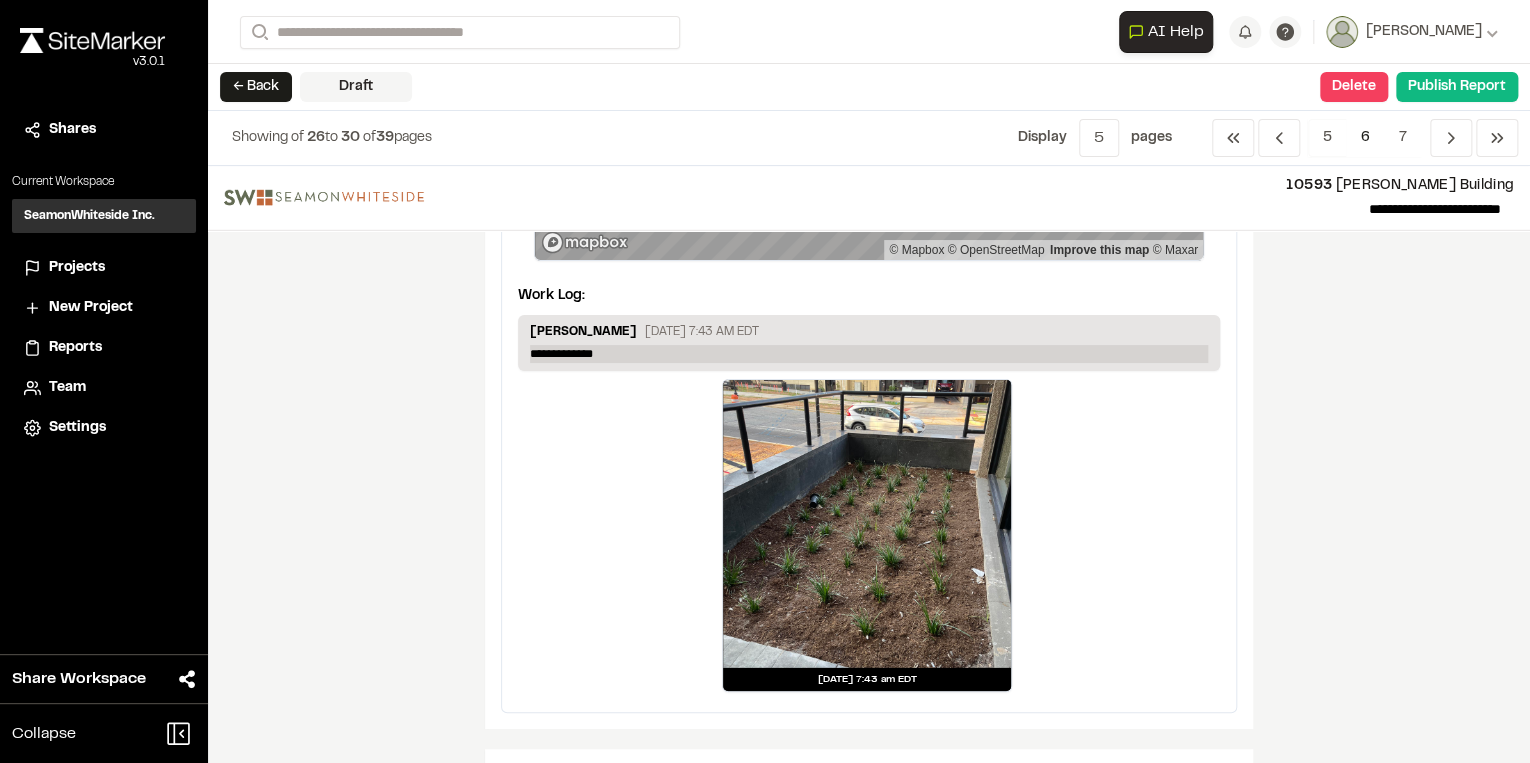 click on "**********" at bounding box center (869, 354) 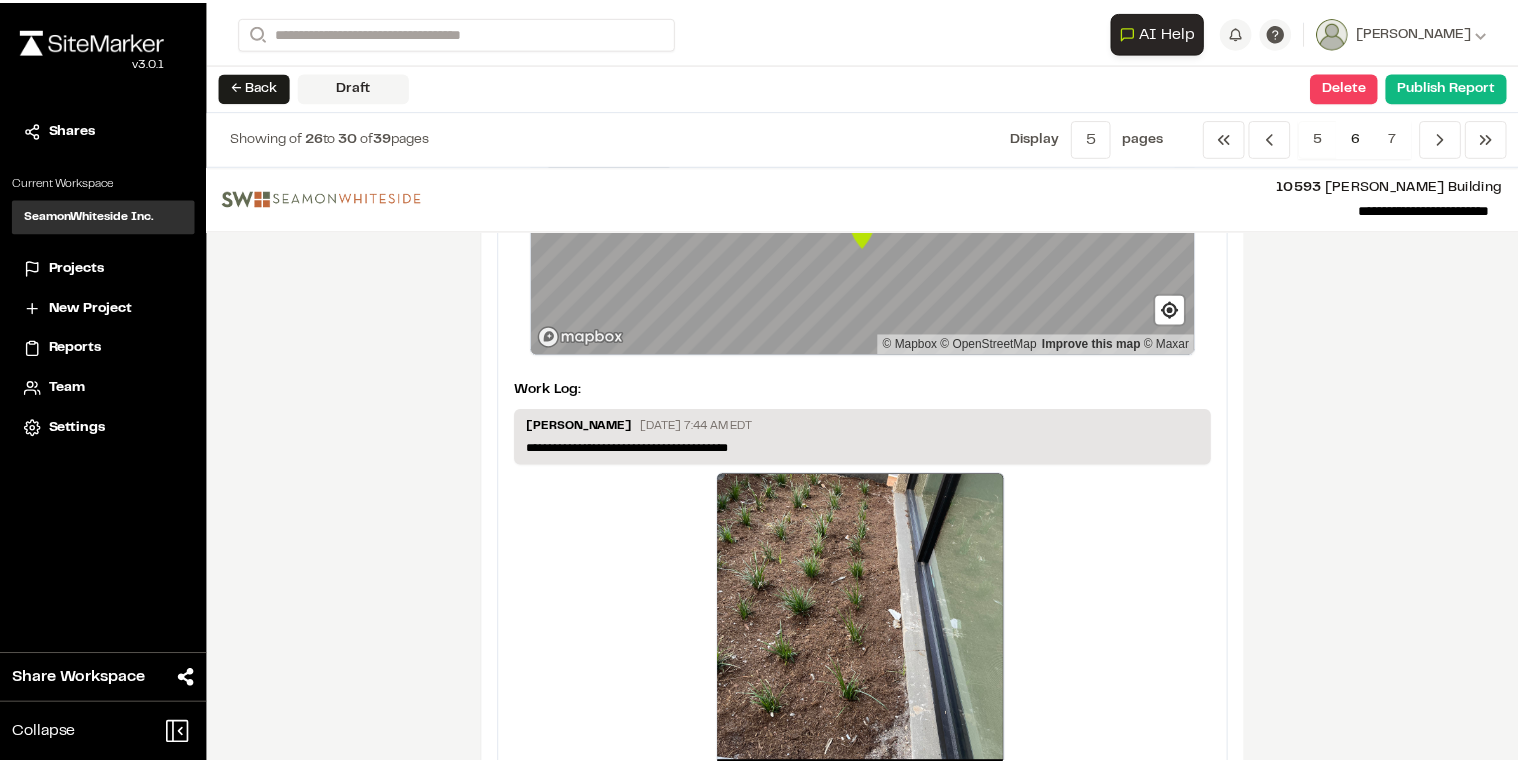 scroll, scrollTop: 3909, scrollLeft: 0, axis: vertical 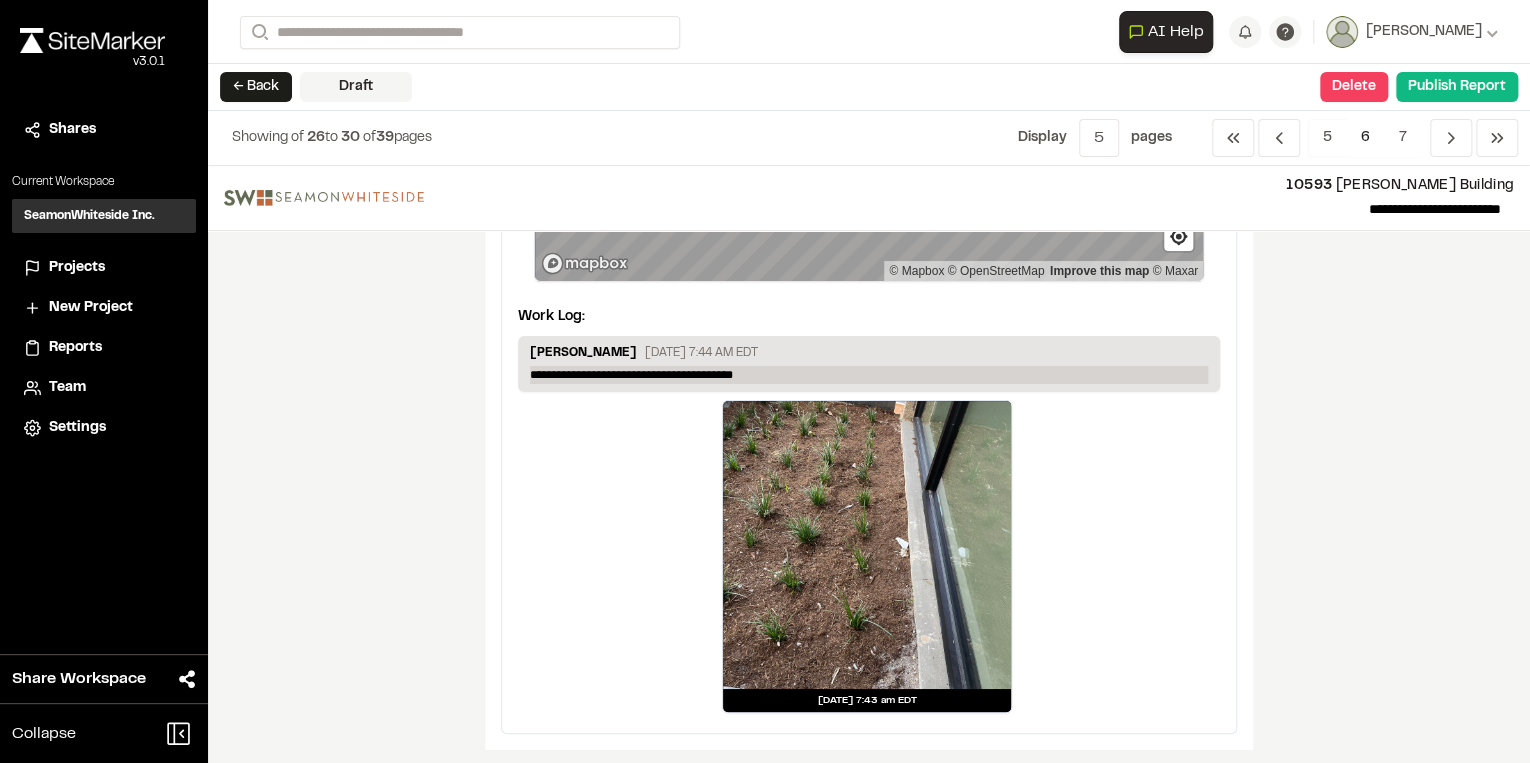 click on "**********" at bounding box center (869, 375) 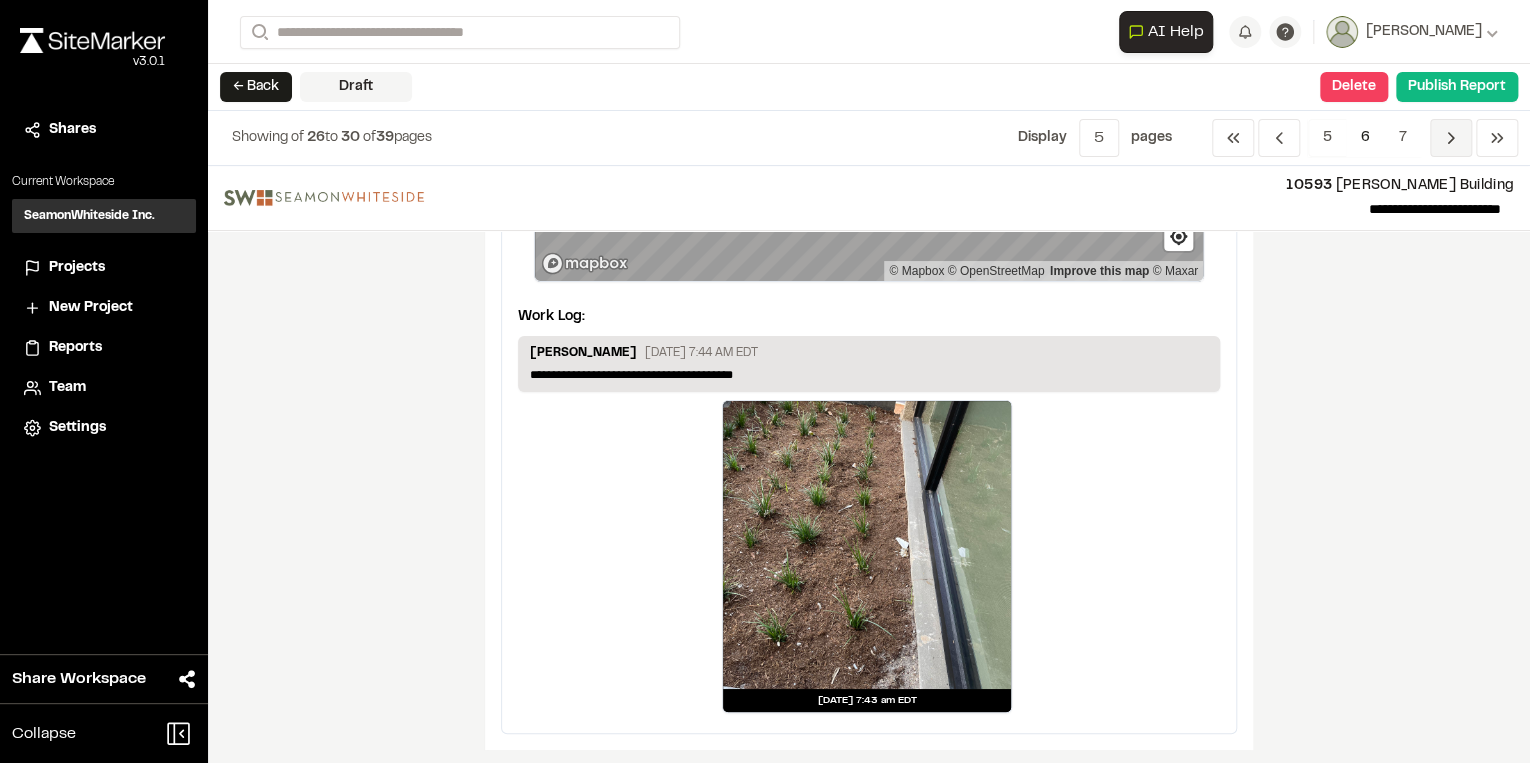 click 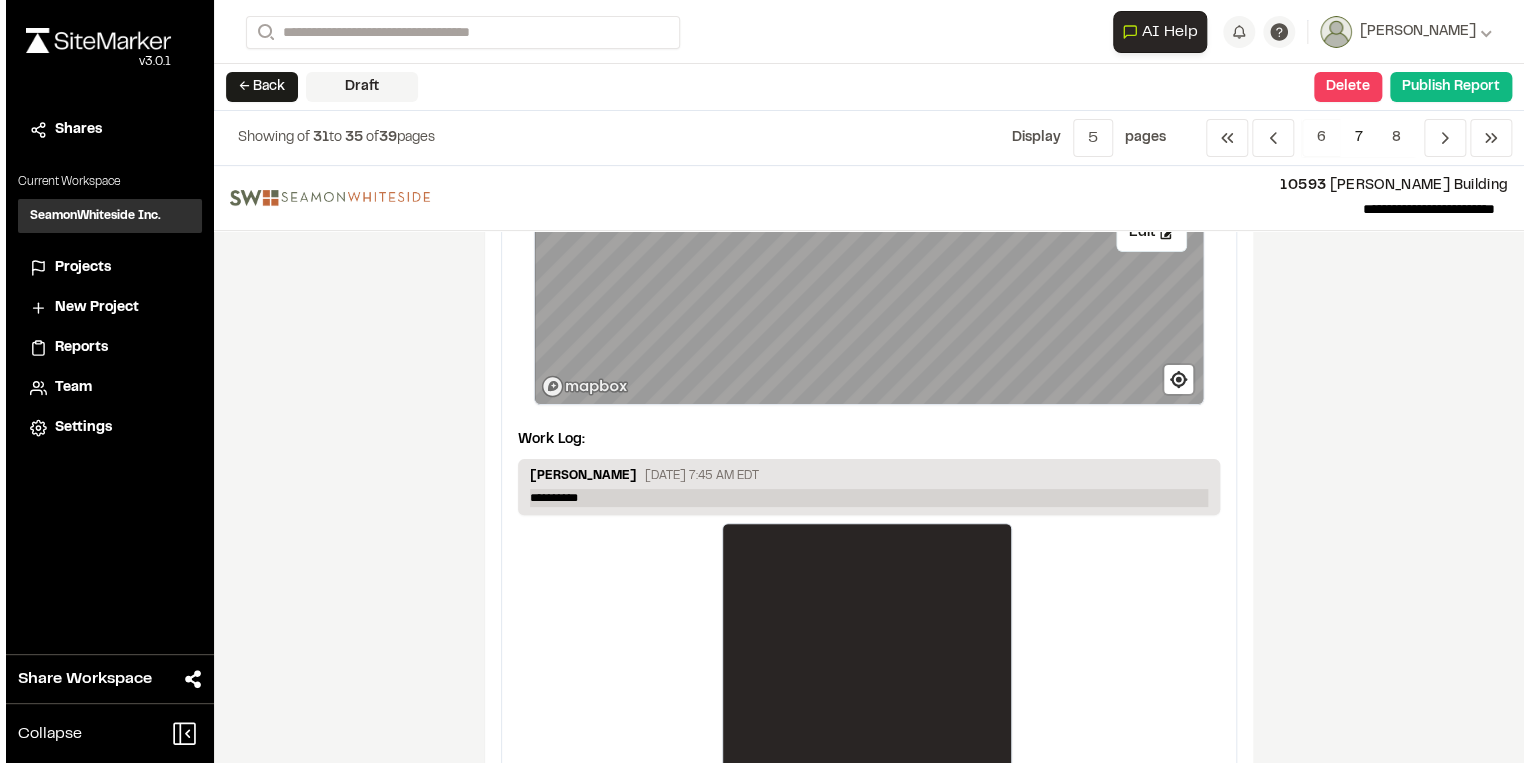 scroll, scrollTop: 240, scrollLeft: 0, axis: vertical 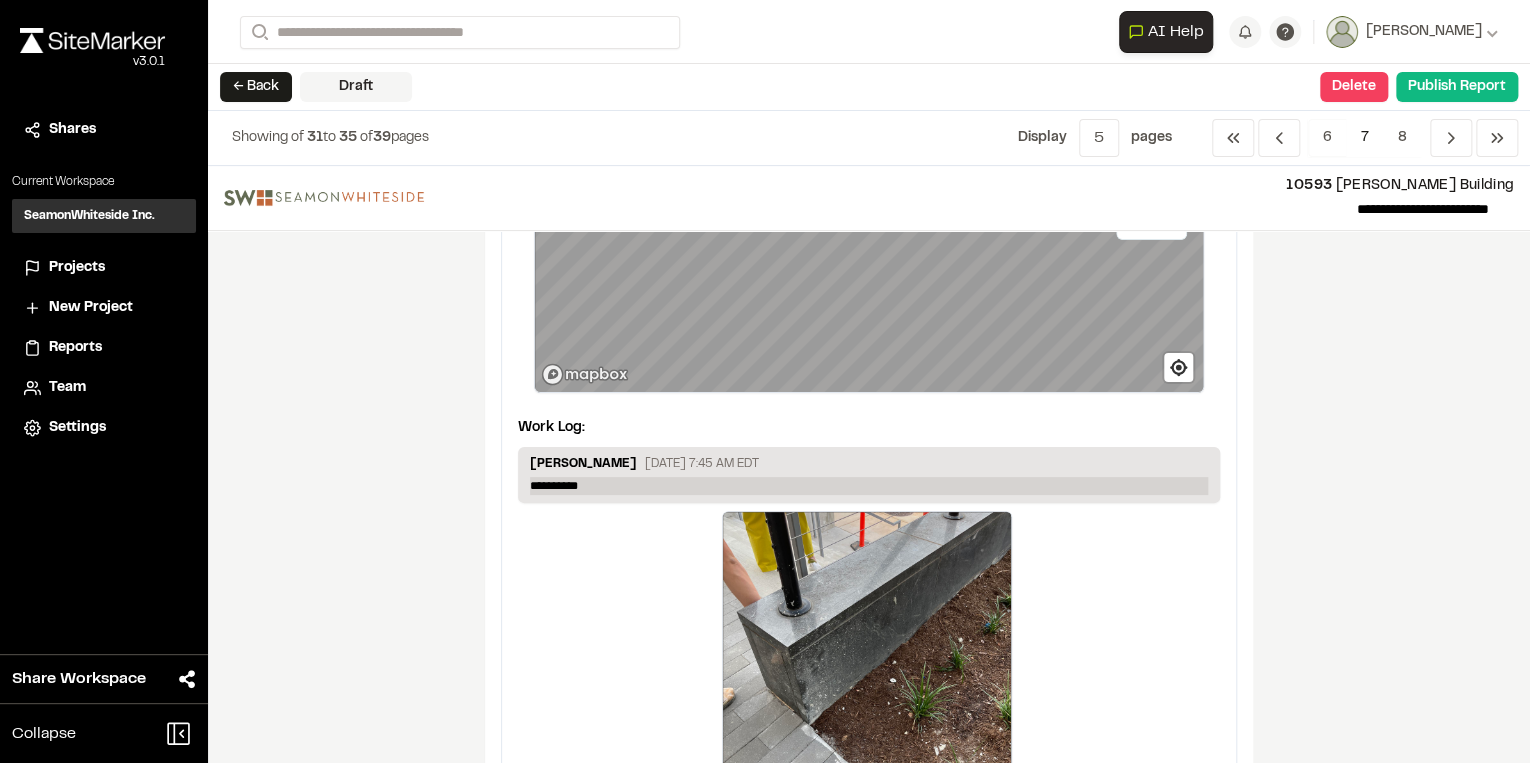 click on "**********" at bounding box center [869, 486] 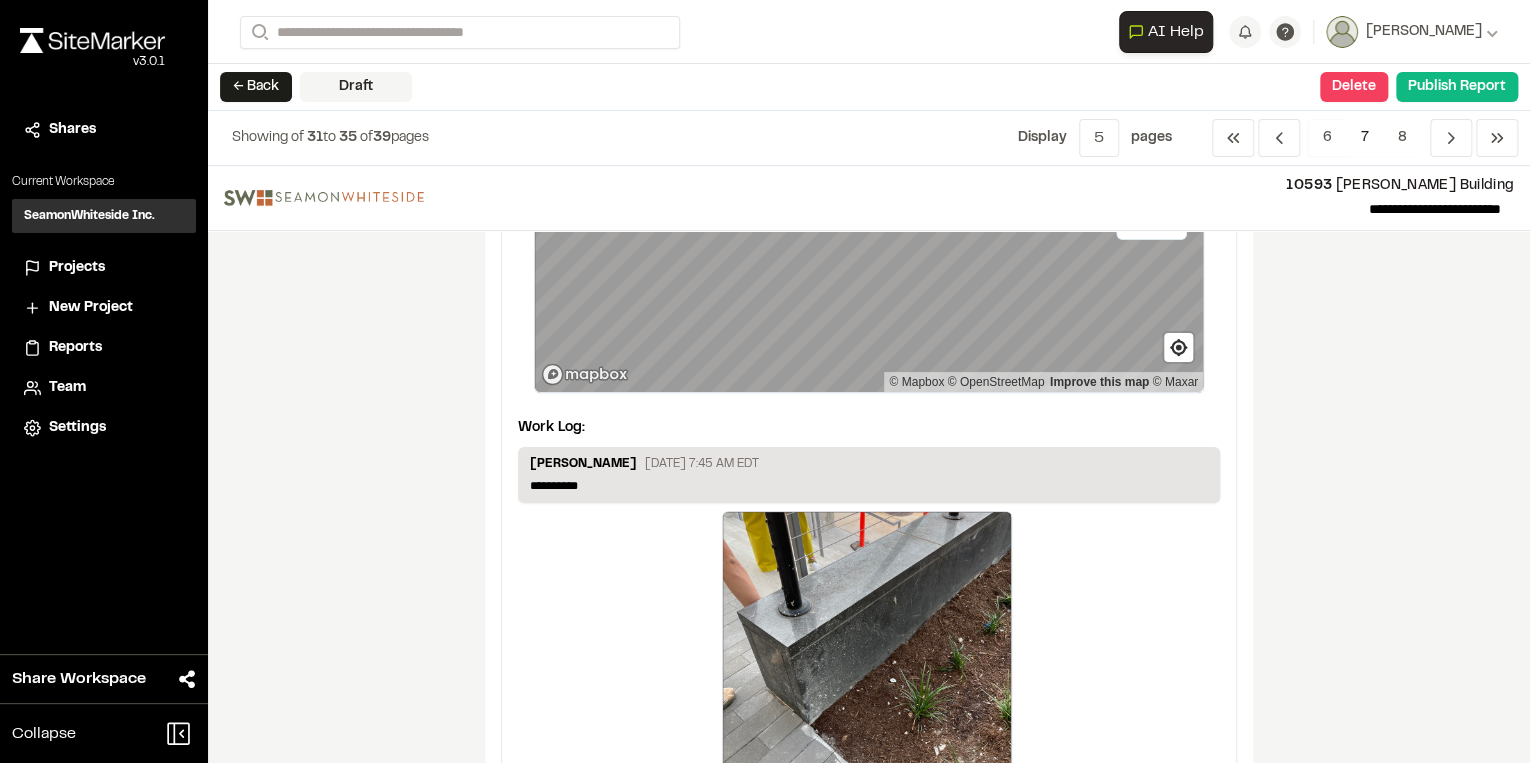 click on "**********" at bounding box center (869, 464) 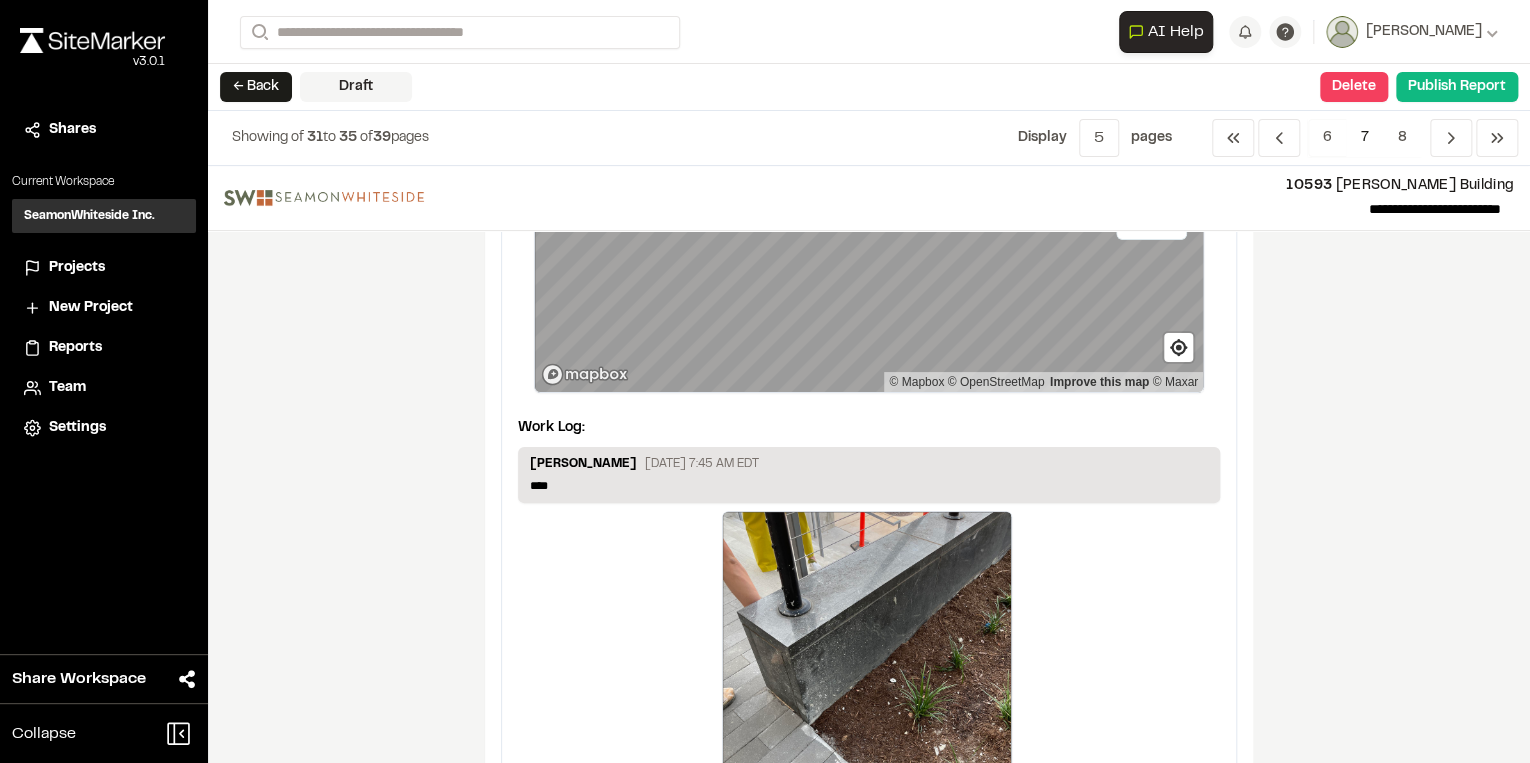 type 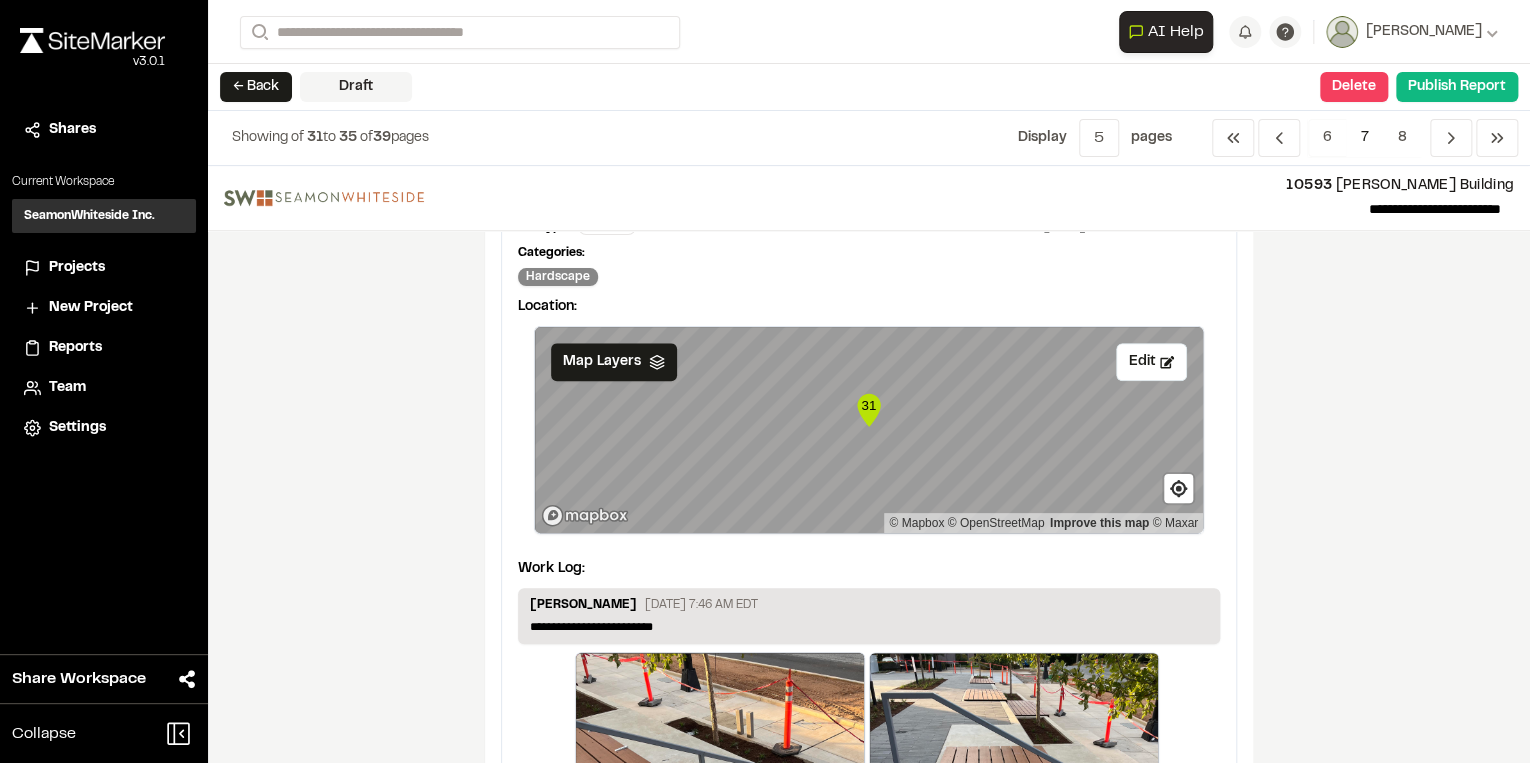 scroll, scrollTop: 1200, scrollLeft: 0, axis: vertical 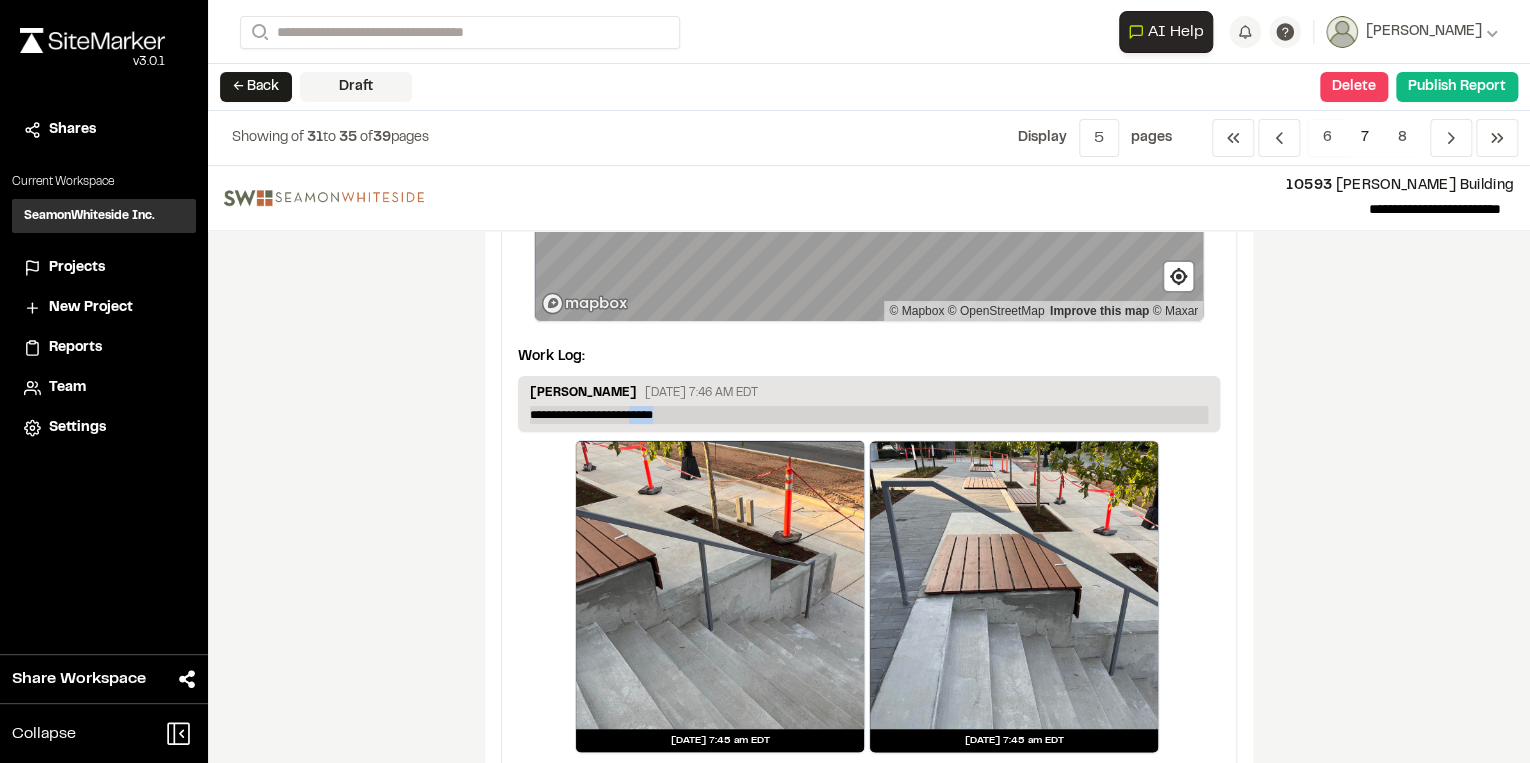 drag, startPoint x: 667, startPoint y: 416, endPoint x: 635, endPoint y: 412, distance: 32.24903 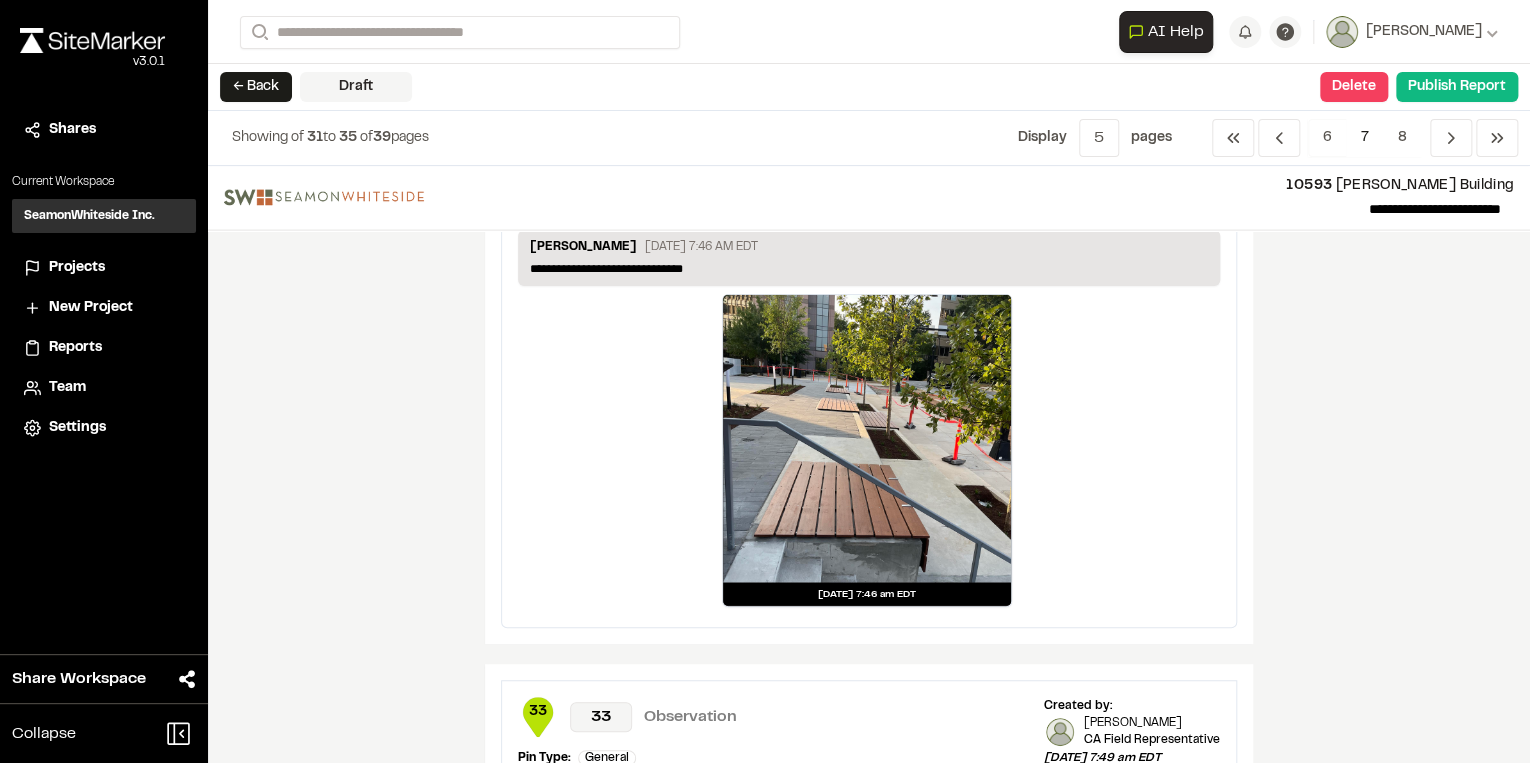 scroll, scrollTop: 2240, scrollLeft: 0, axis: vertical 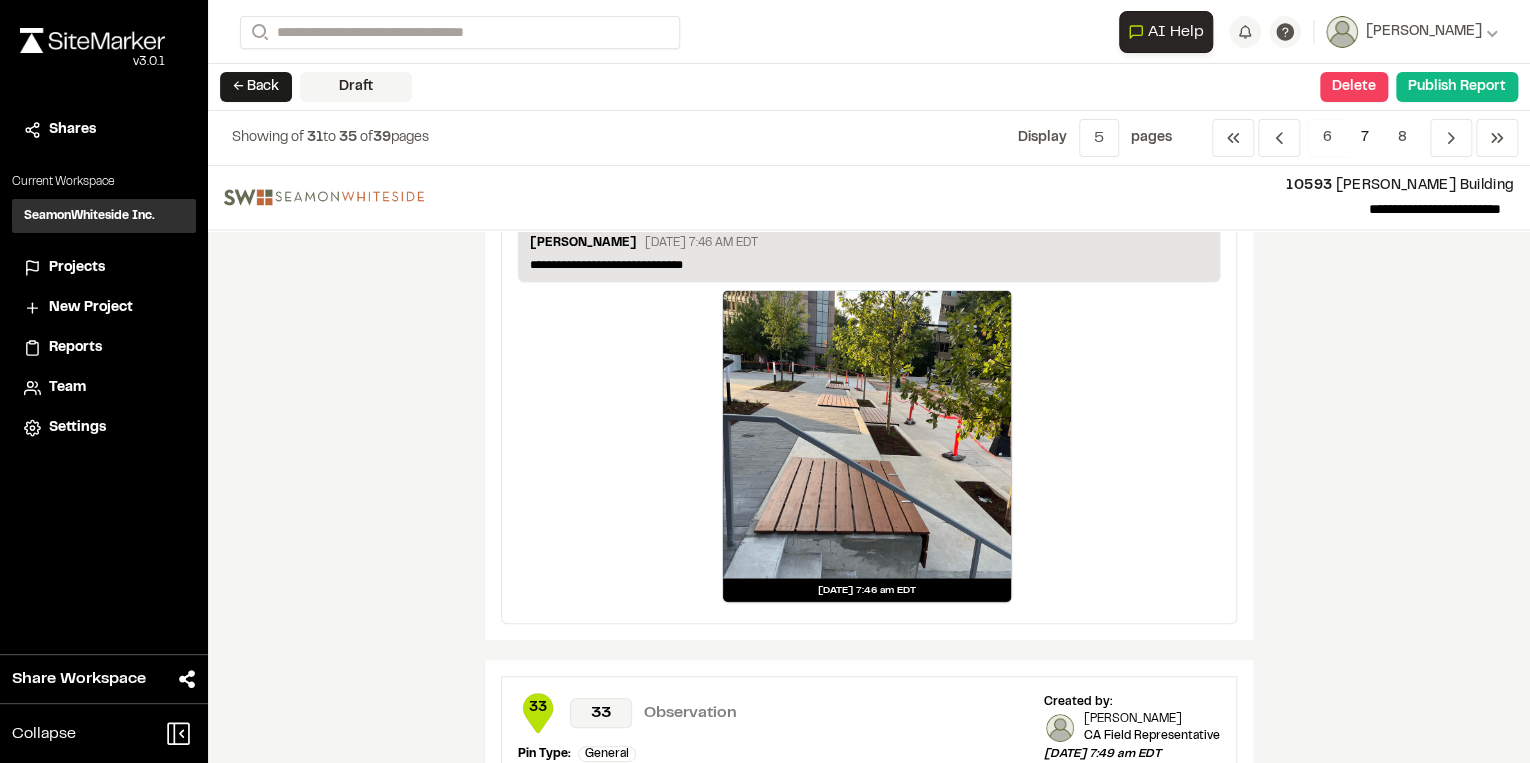 click on "[PERSON_NAME] [DATE] 7:46 AM EDT" at bounding box center [869, 245] 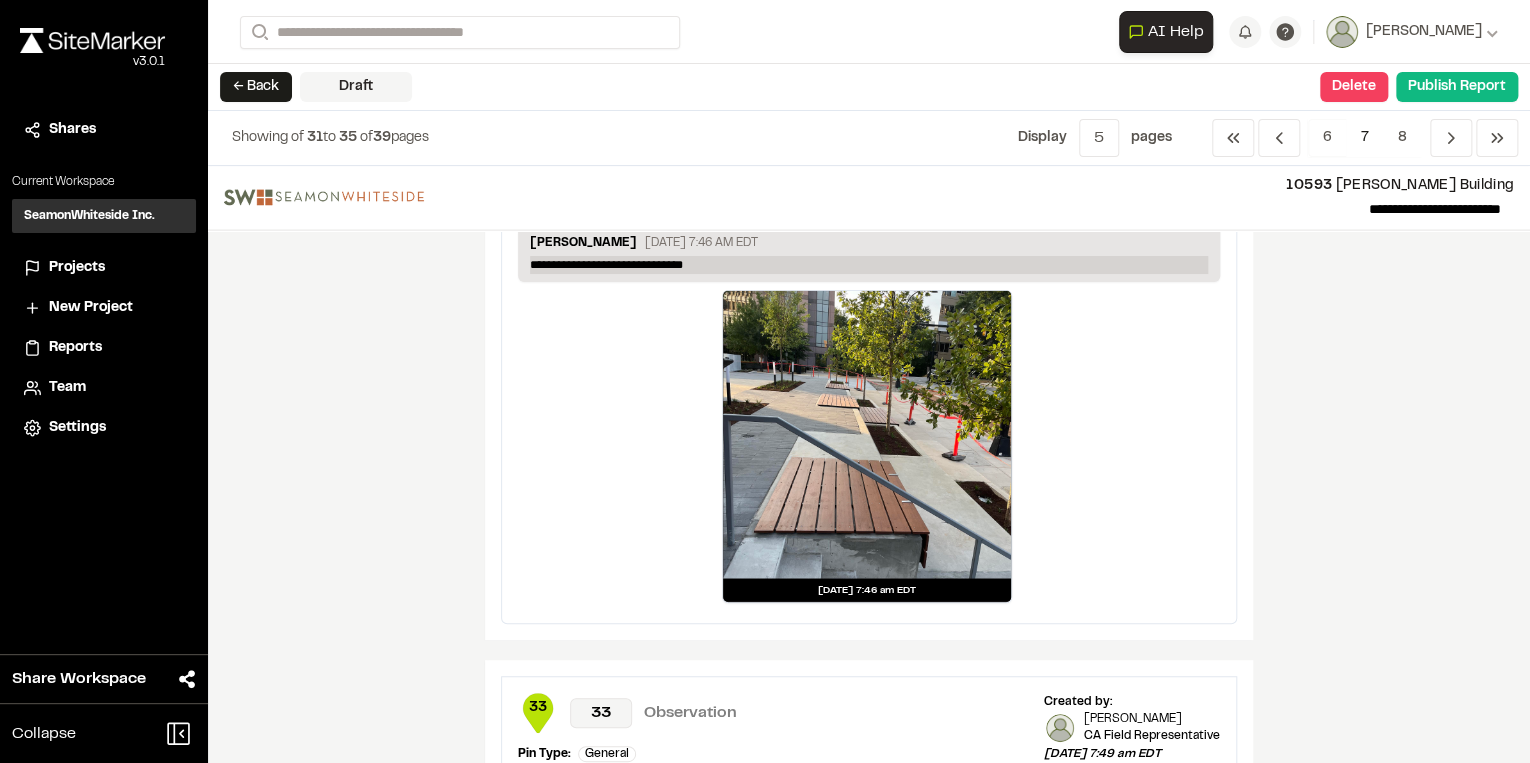 click on "**********" at bounding box center [869, 265] 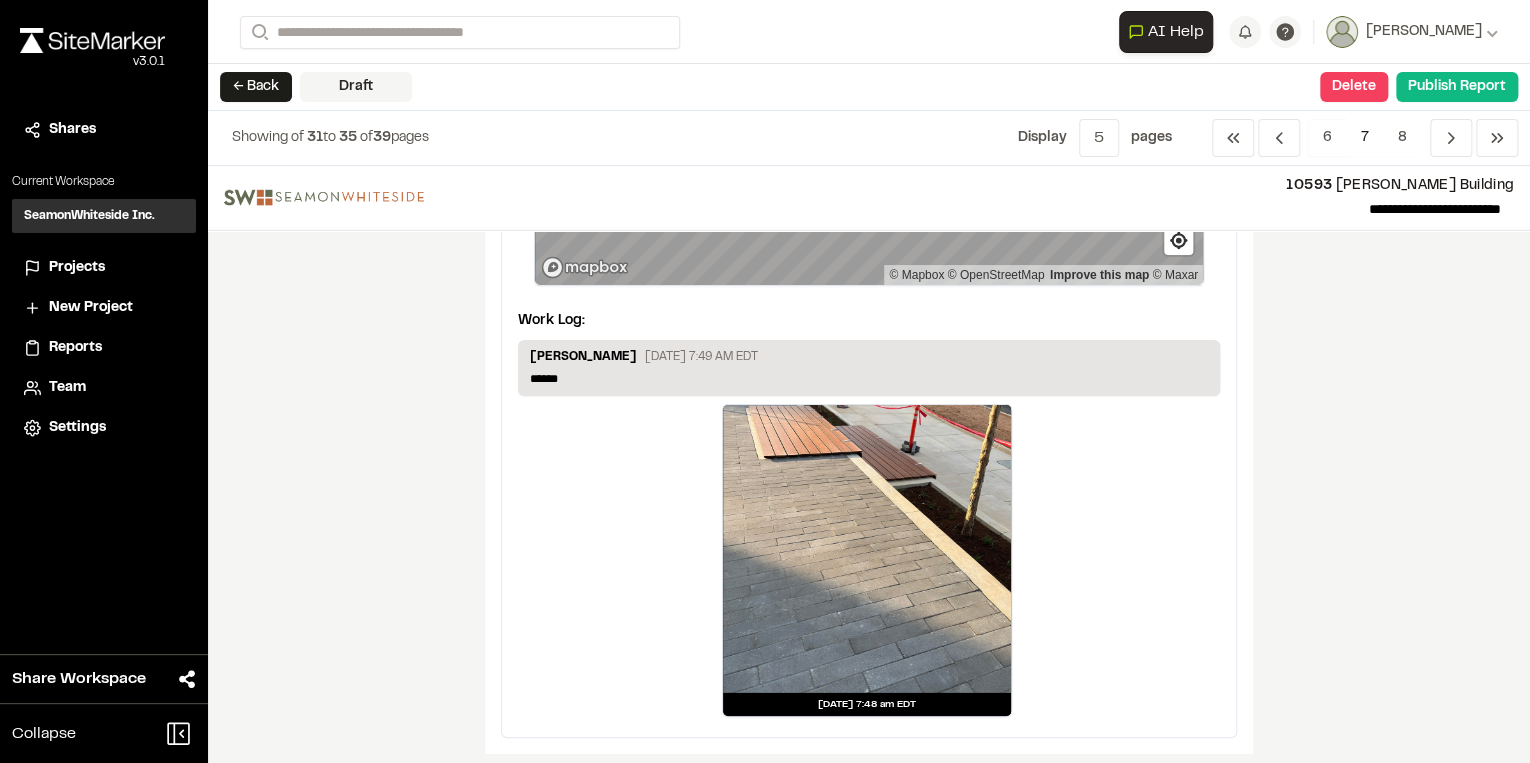 scroll, scrollTop: 2960, scrollLeft: 0, axis: vertical 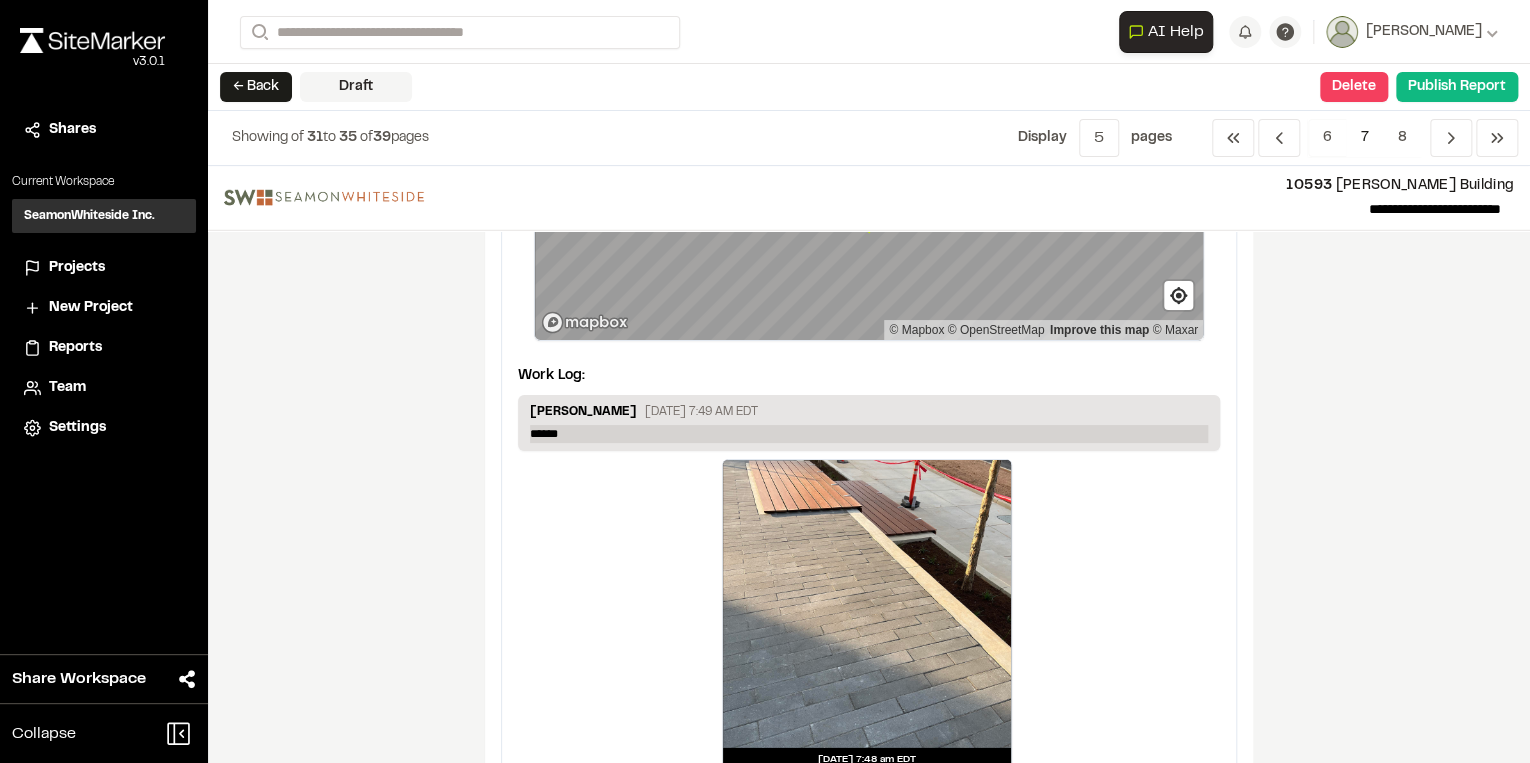 click on "******" at bounding box center [869, 434] 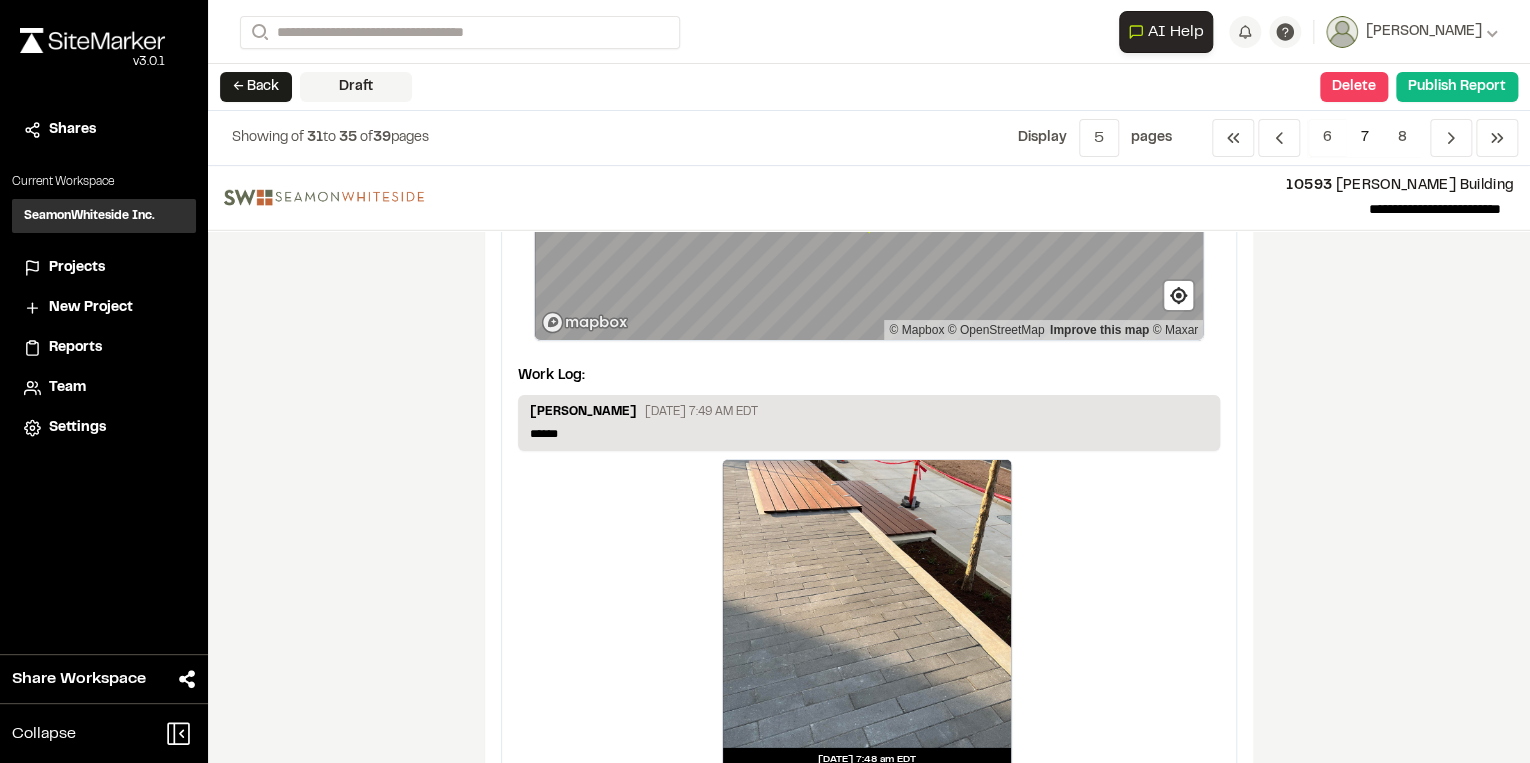 type 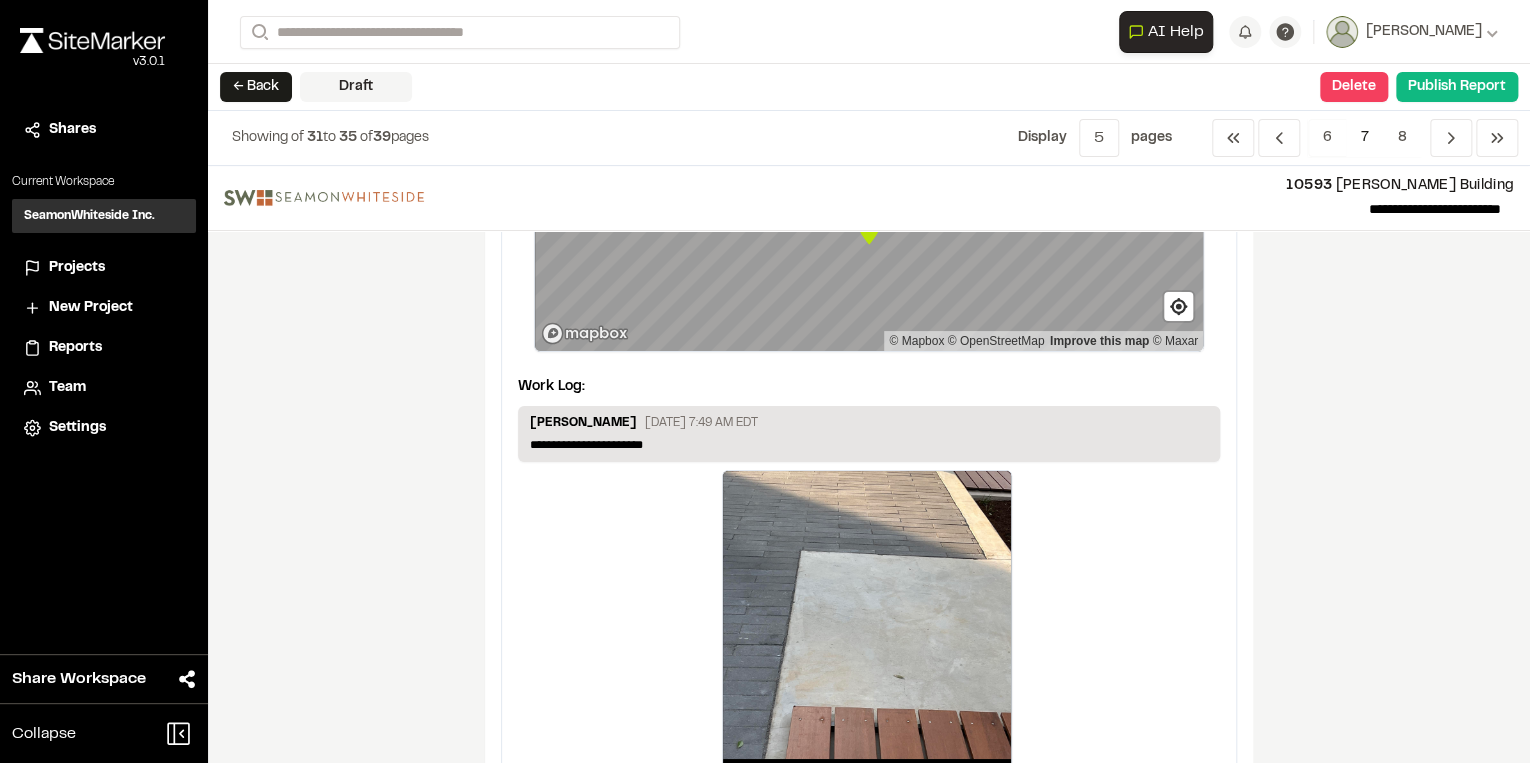 scroll, scrollTop: 3909, scrollLeft: 0, axis: vertical 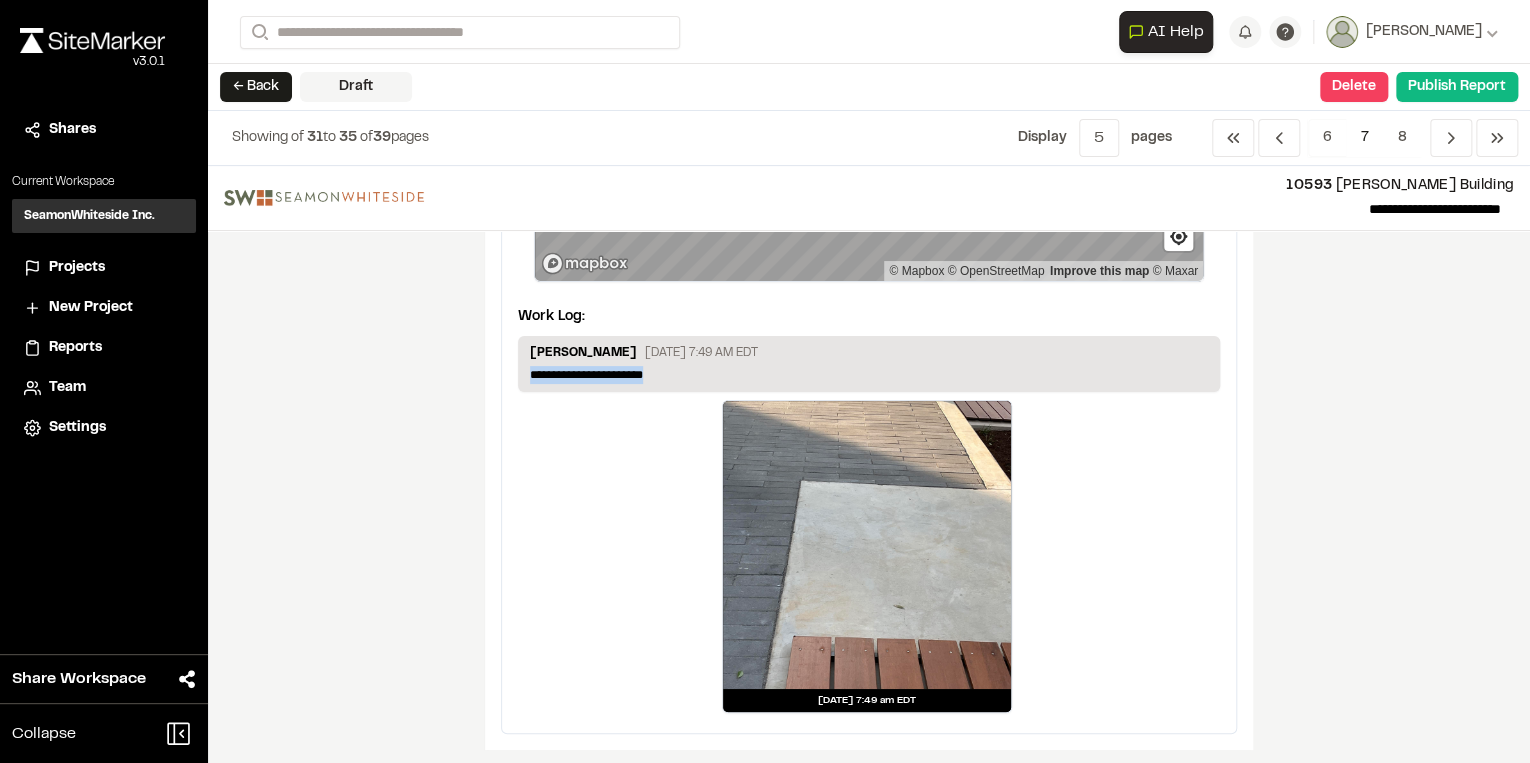 drag, startPoint x: 656, startPoint y: 364, endPoint x: 452, endPoint y: 355, distance: 204.19843 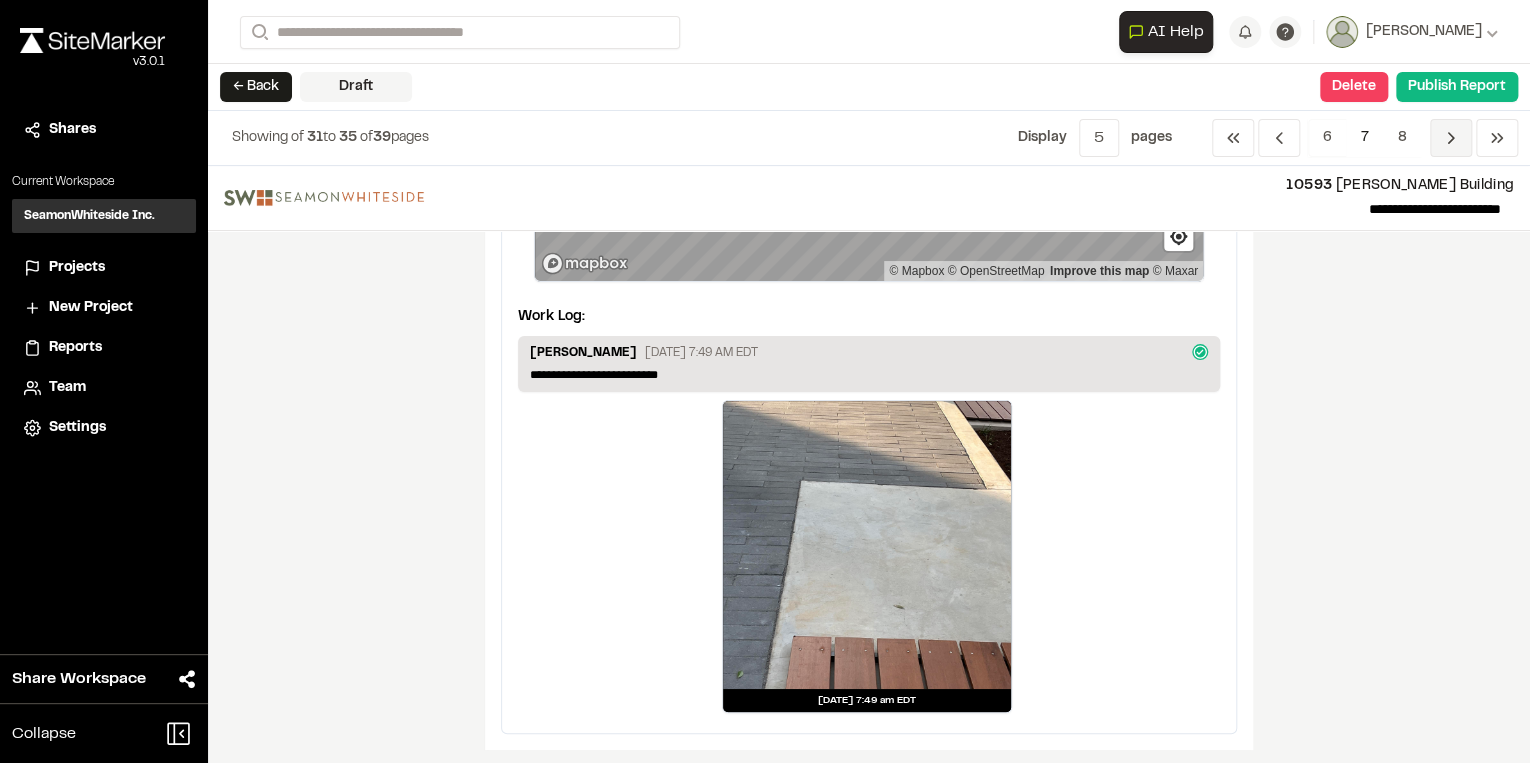 click 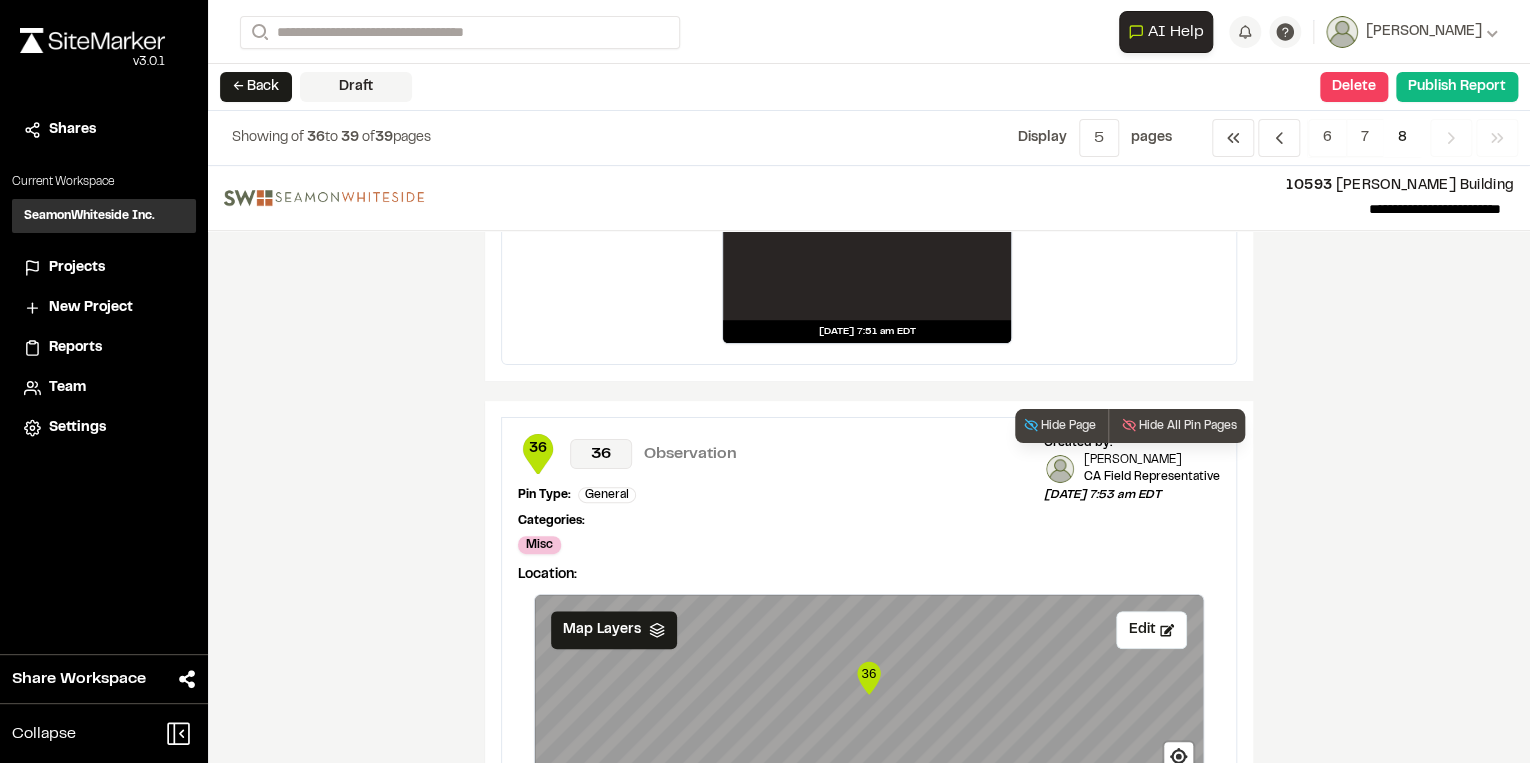 scroll, scrollTop: 1200, scrollLeft: 0, axis: vertical 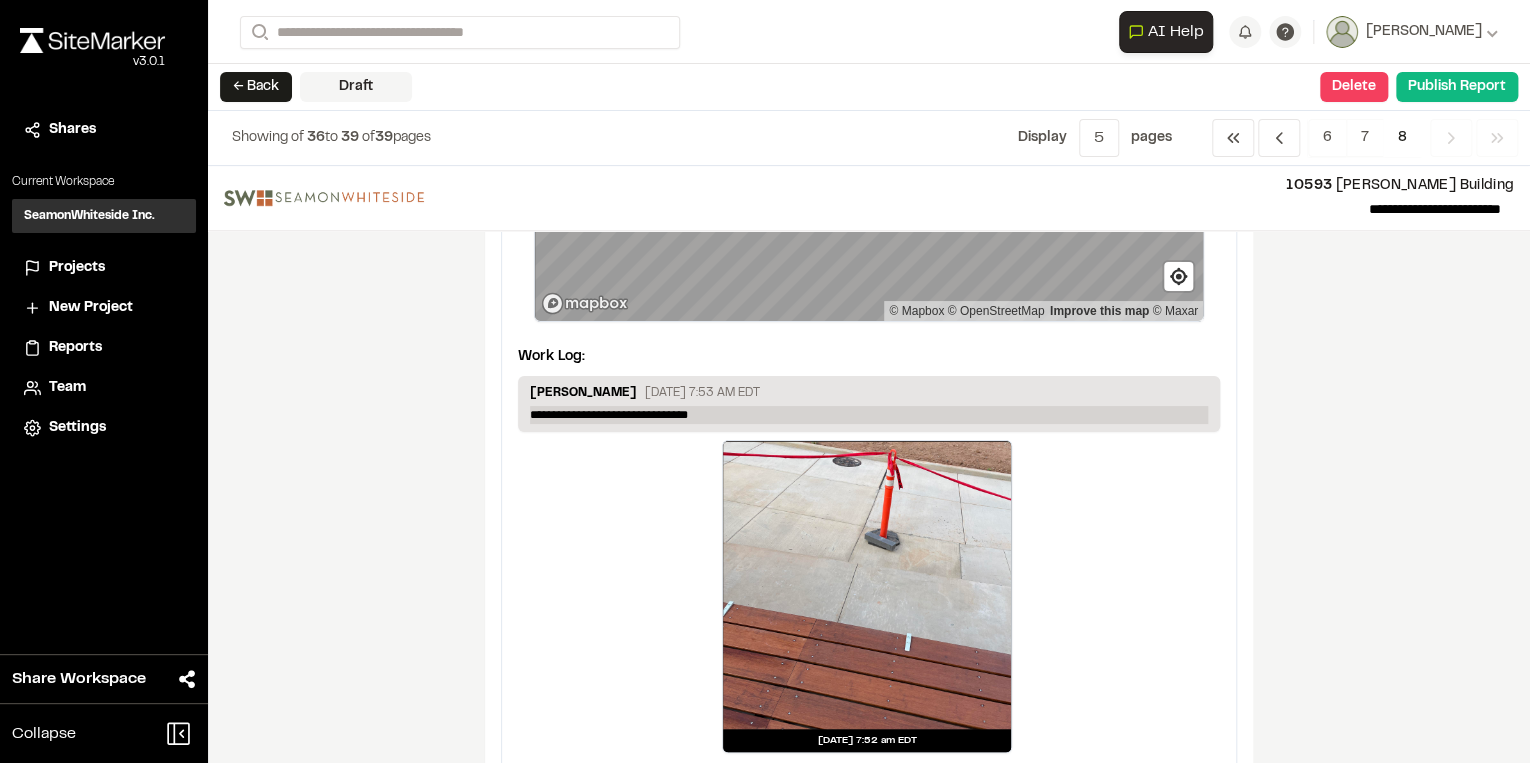 click on "**********" at bounding box center [869, 415] 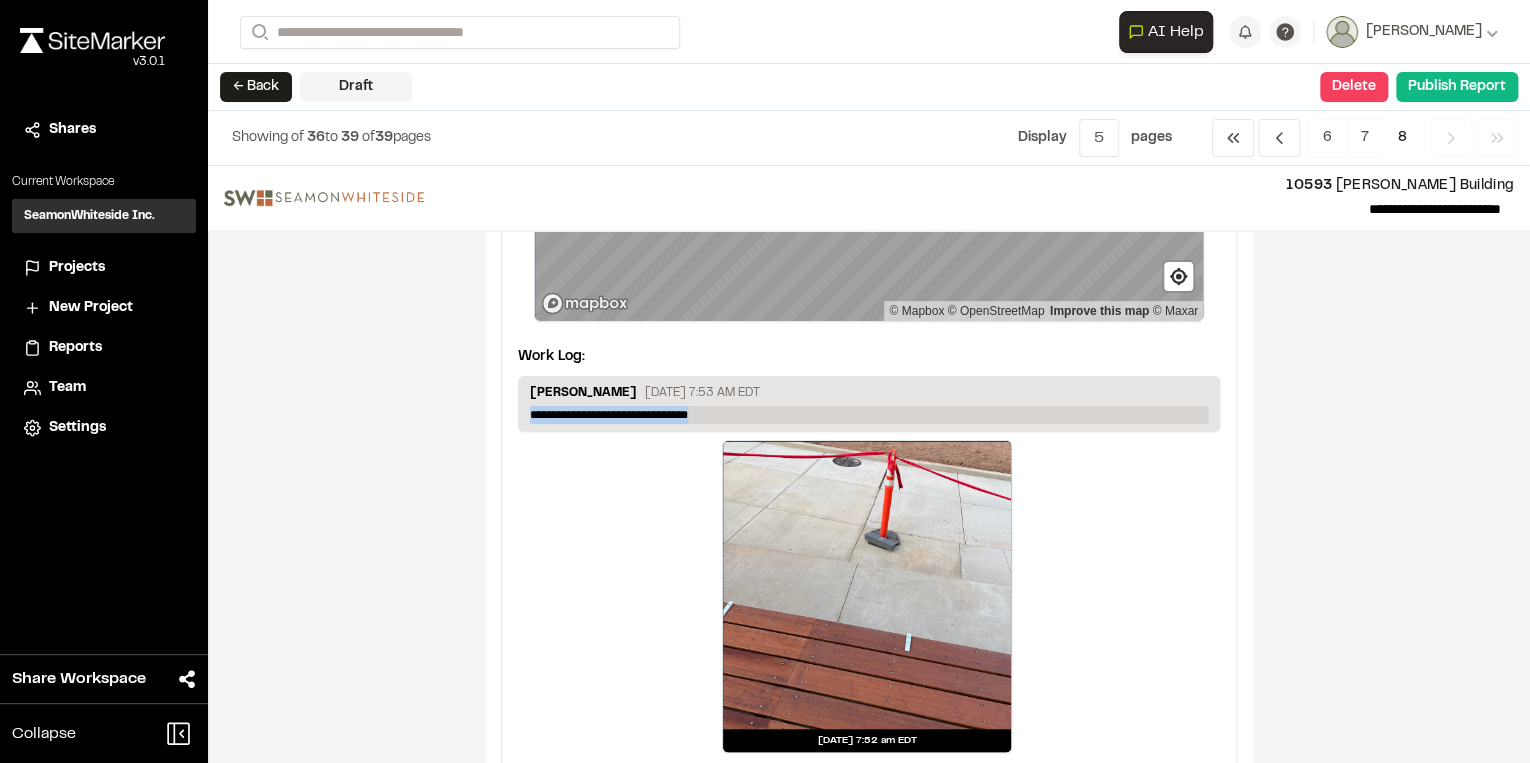 click on "**********" at bounding box center [869, 415] 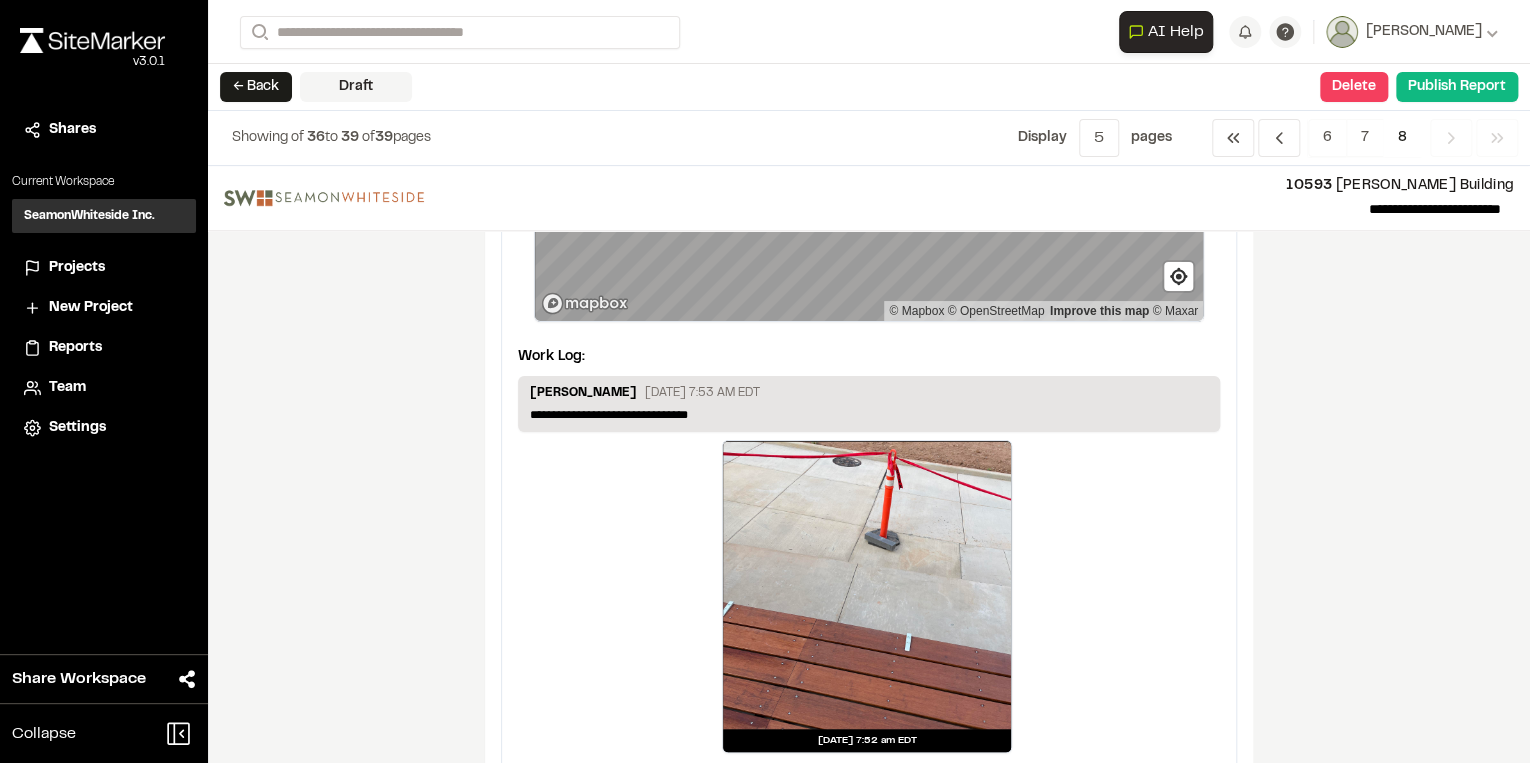 type 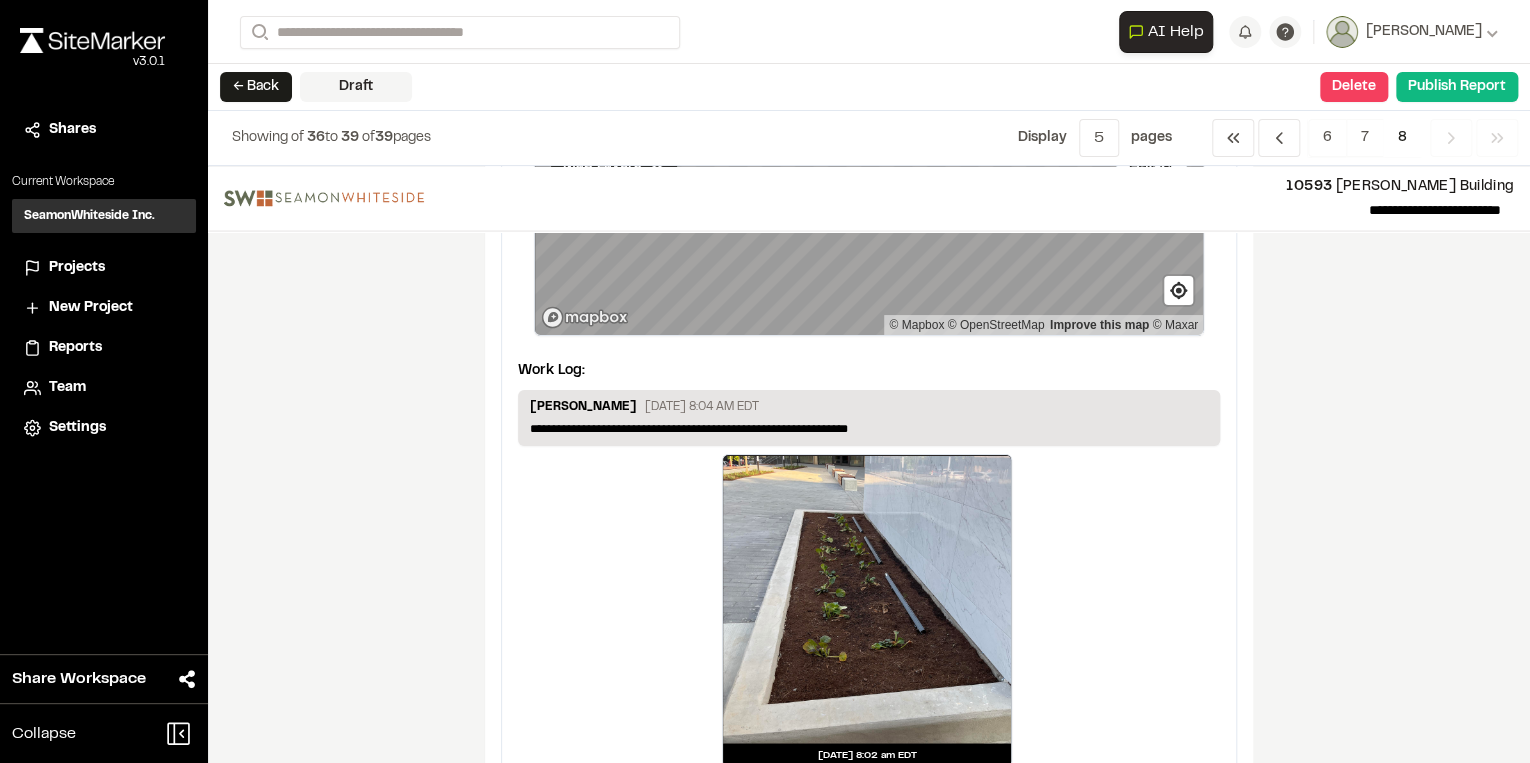 scroll, scrollTop: 1920, scrollLeft: 0, axis: vertical 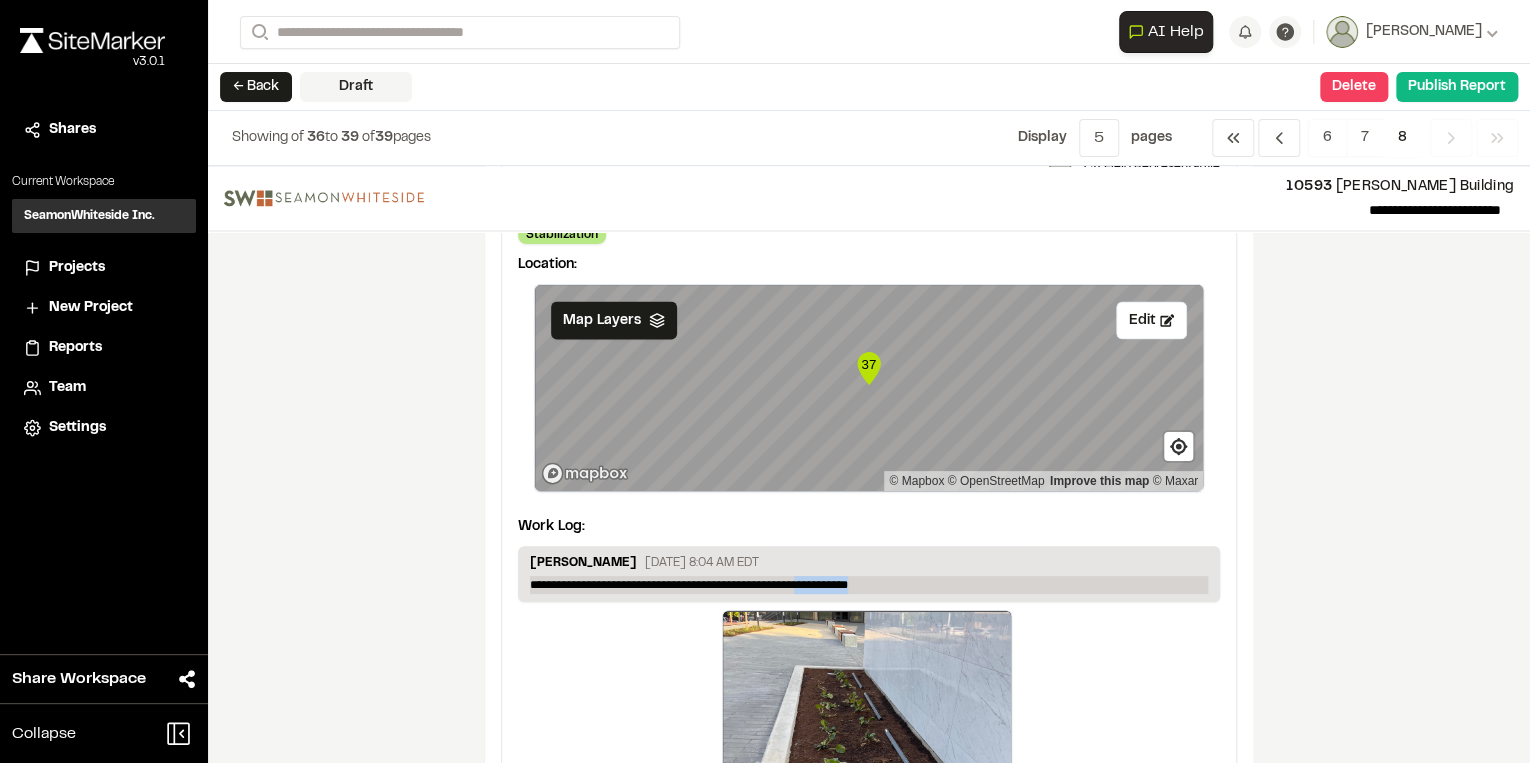 drag, startPoint x: 884, startPoint y: 579, endPoint x: 813, endPoint y: 576, distance: 71.063354 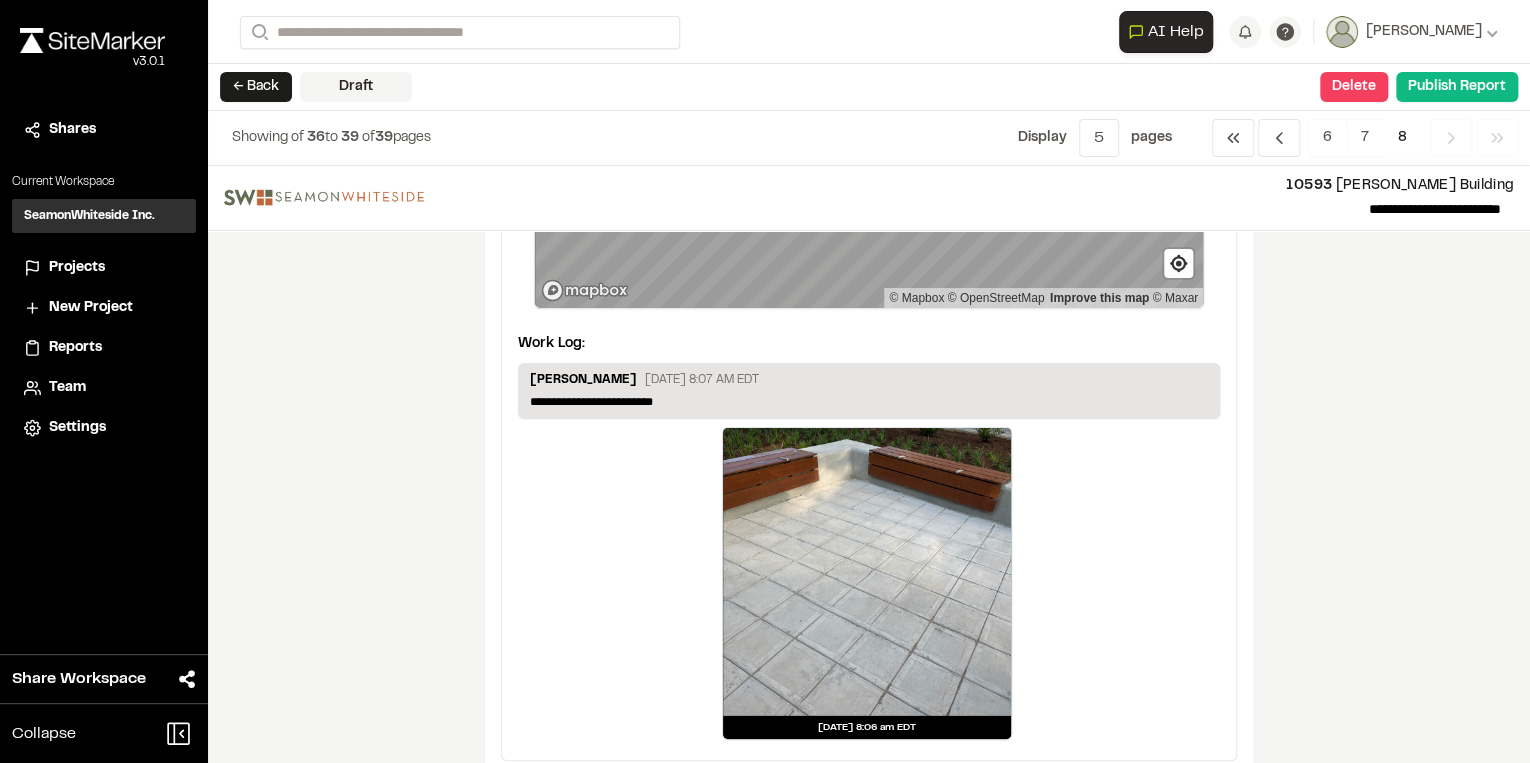 scroll, scrollTop: 3021, scrollLeft: 0, axis: vertical 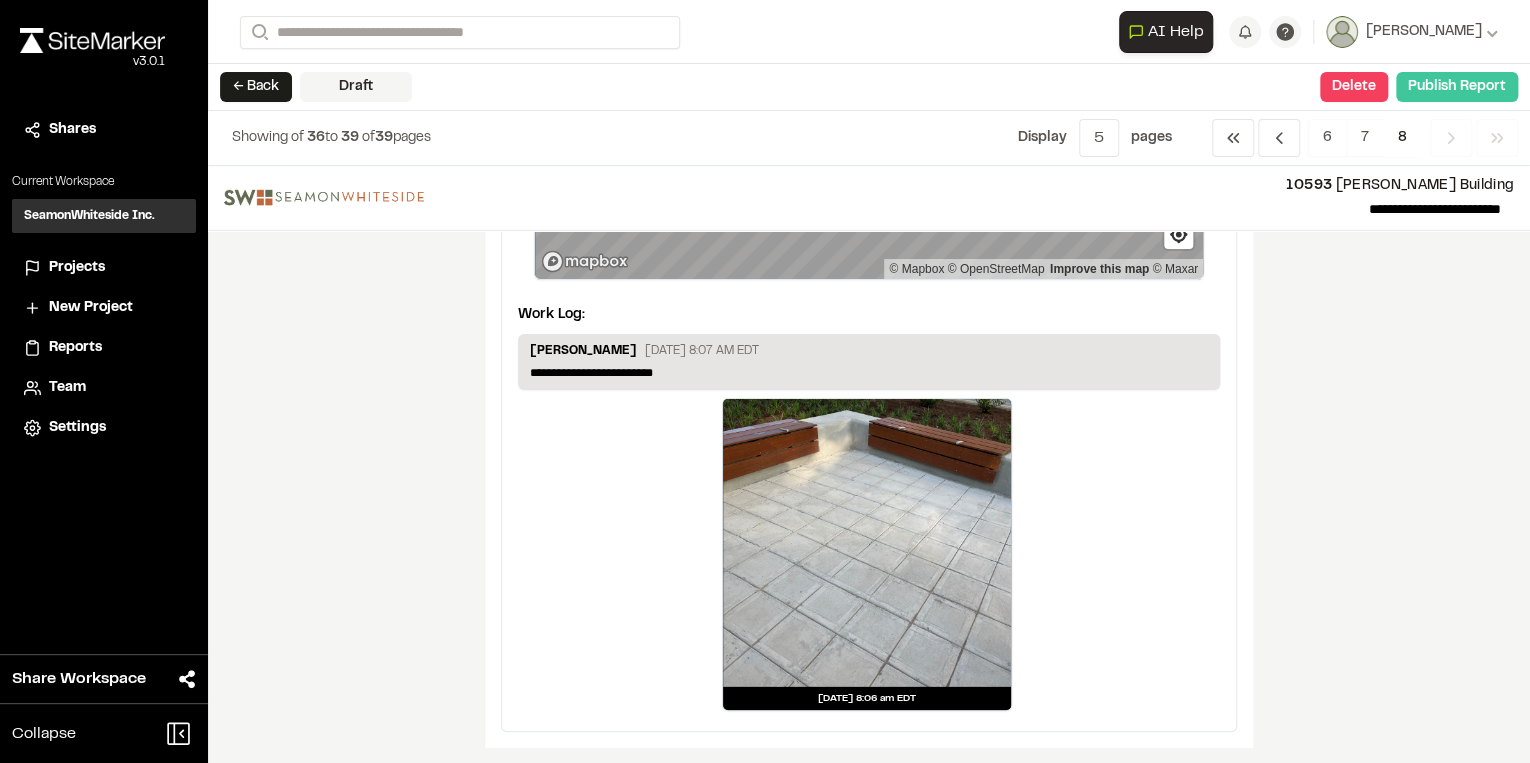 click on "Publish Report" at bounding box center (1457, 87) 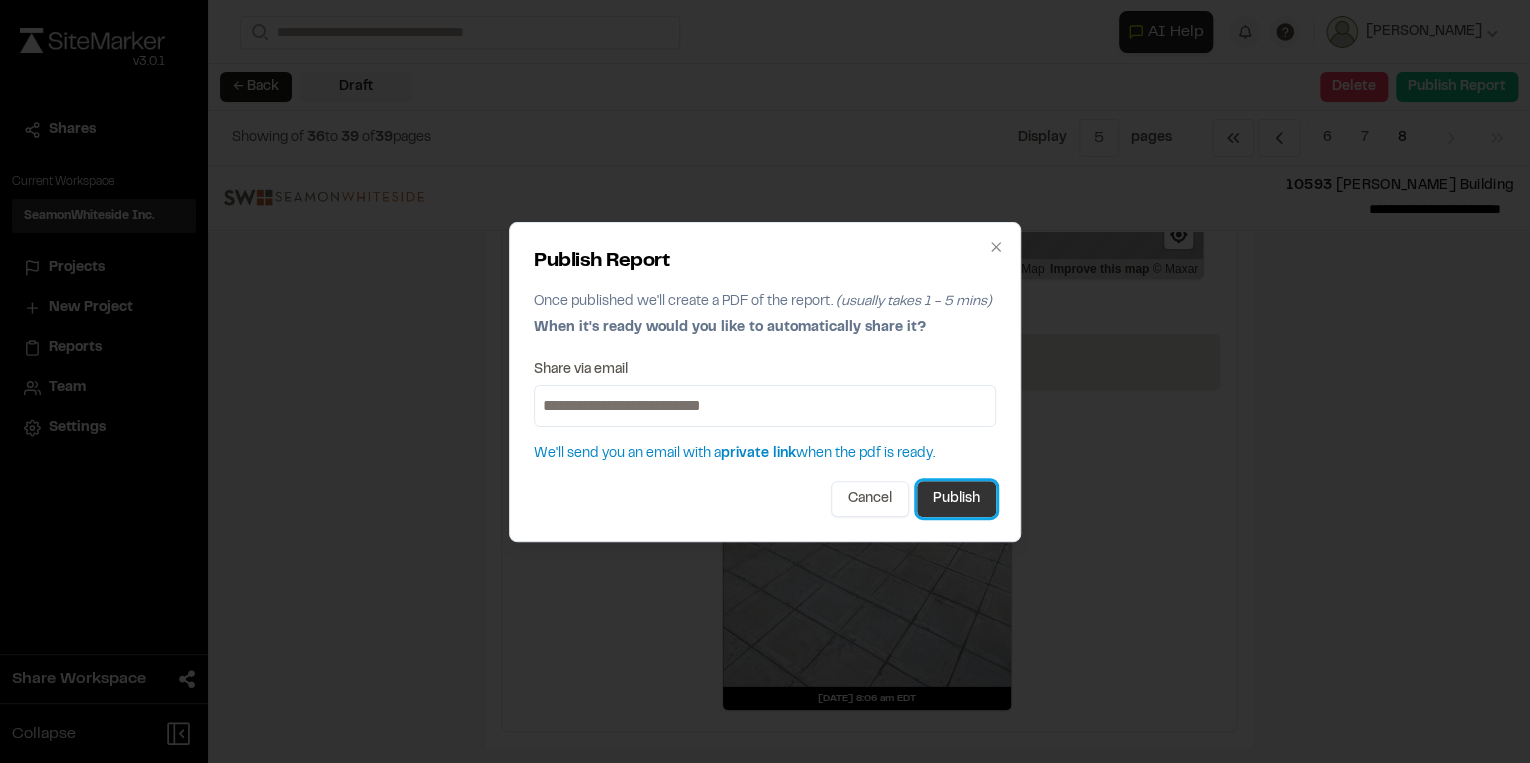 click on "Publish" at bounding box center (956, 499) 